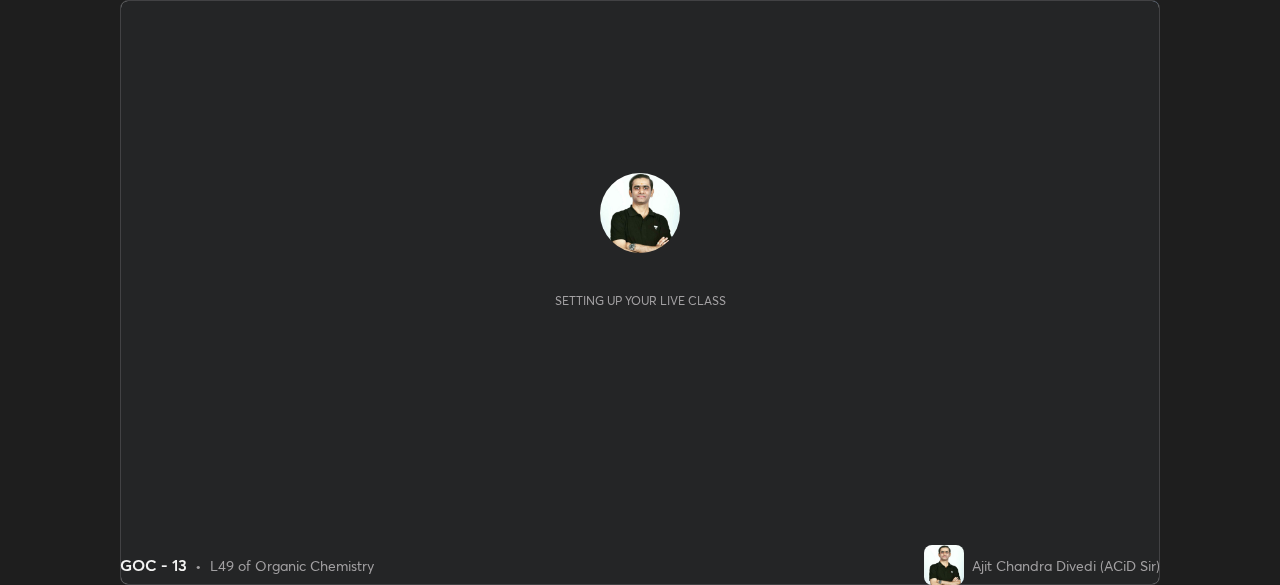 scroll, scrollTop: 0, scrollLeft: 0, axis: both 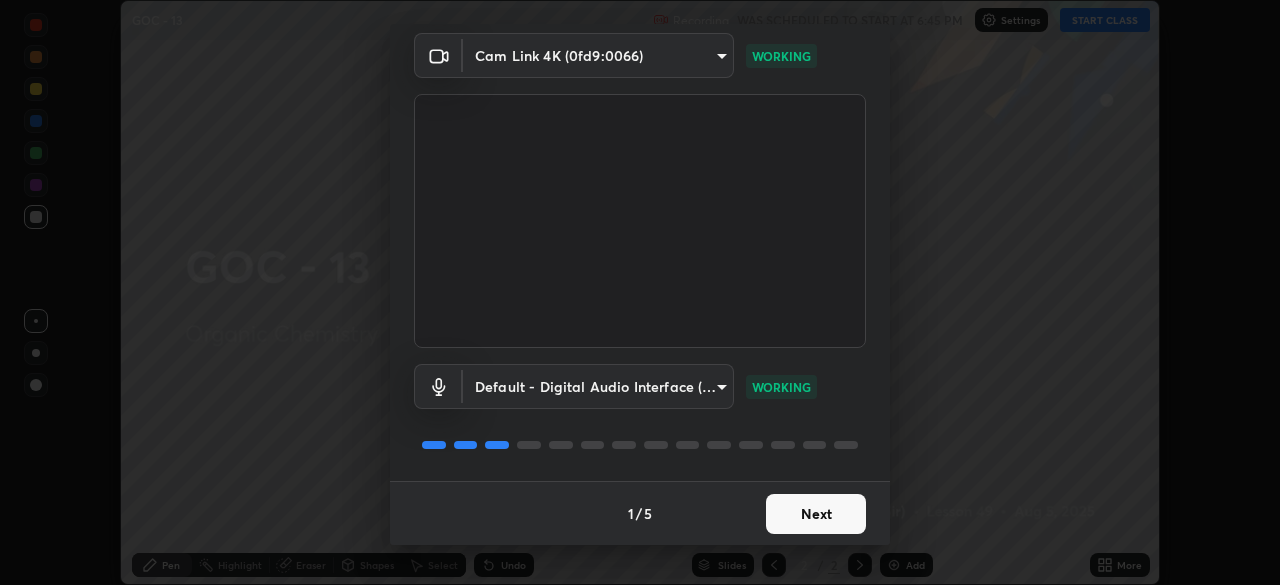 click on "Next" at bounding box center [816, 514] 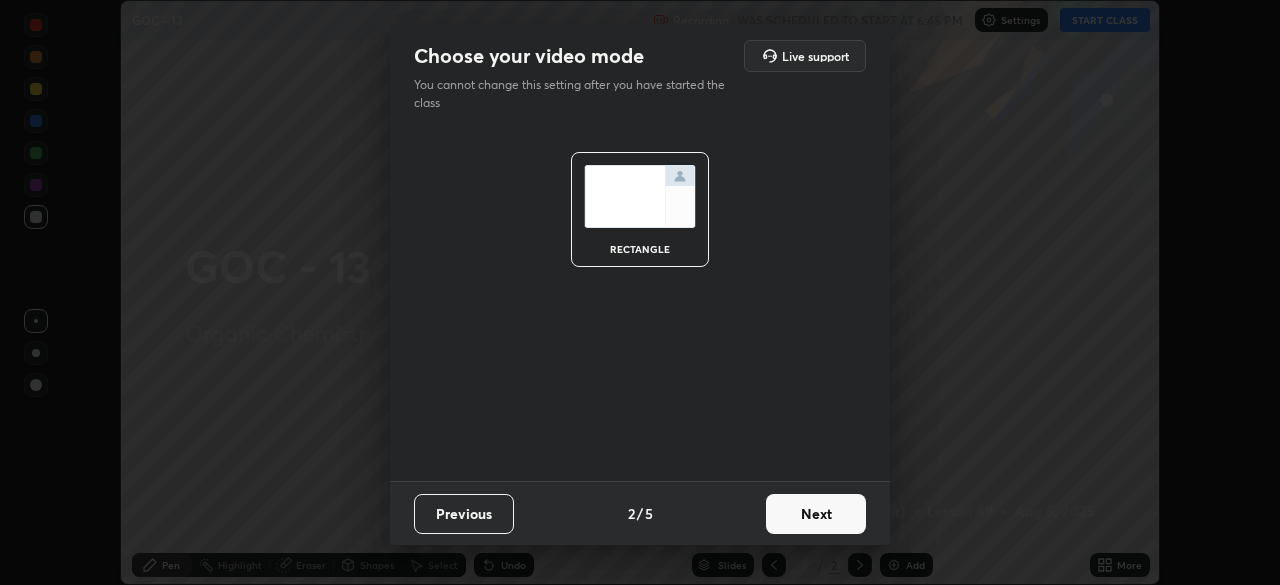 click on "Next" at bounding box center (816, 514) 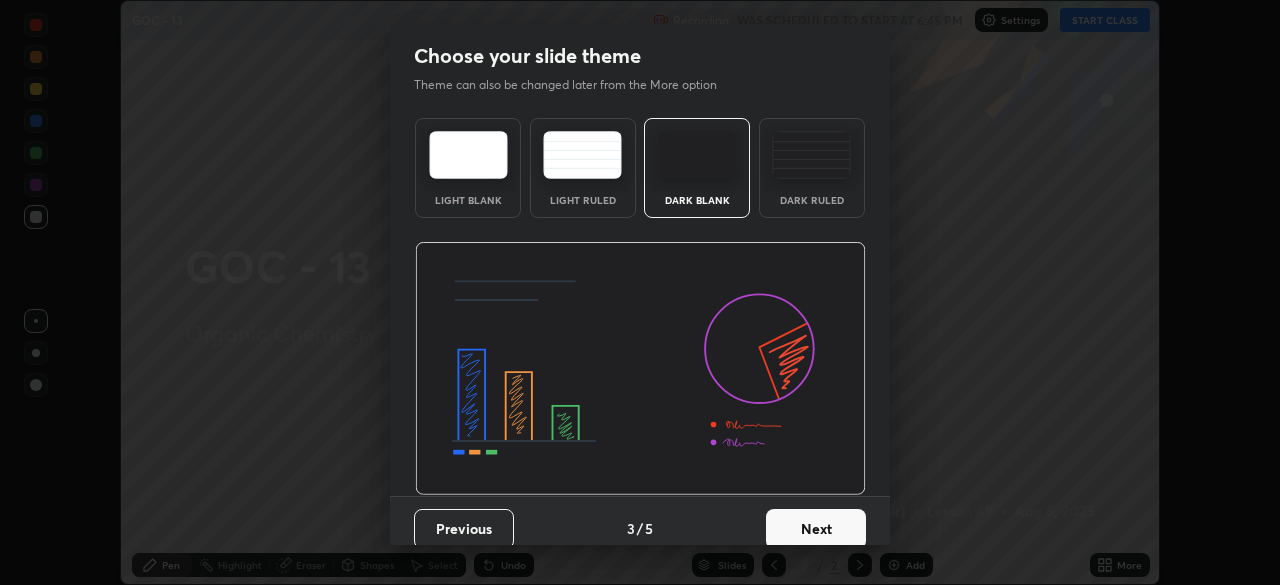 click on "Dark Blank" at bounding box center (697, 200) 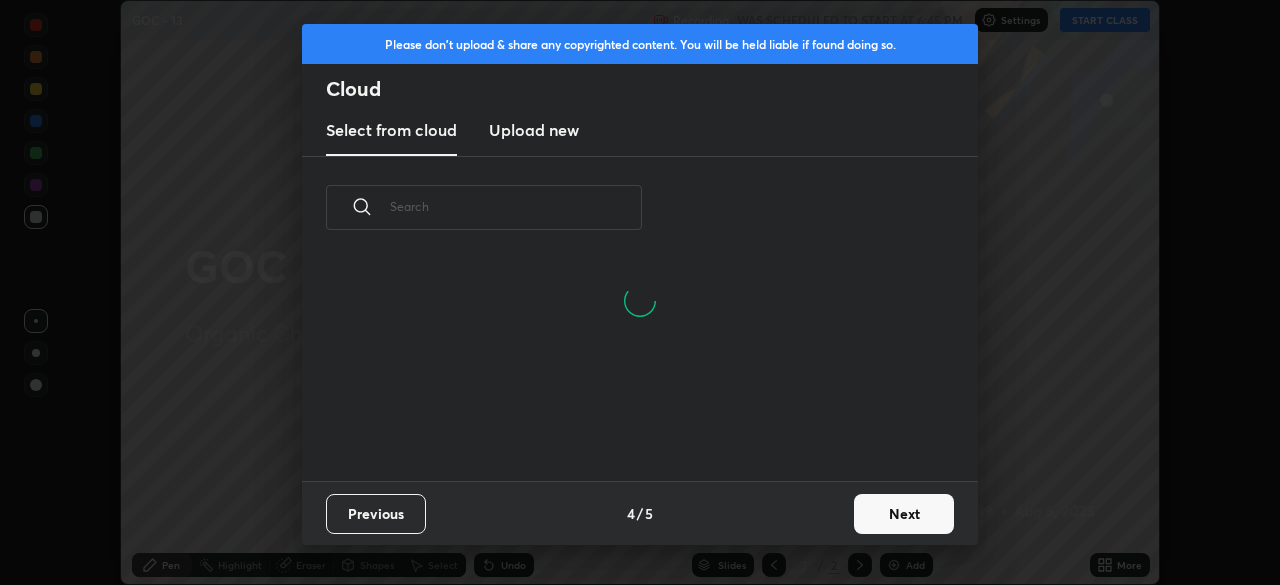 scroll, scrollTop: 7, scrollLeft: 11, axis: both 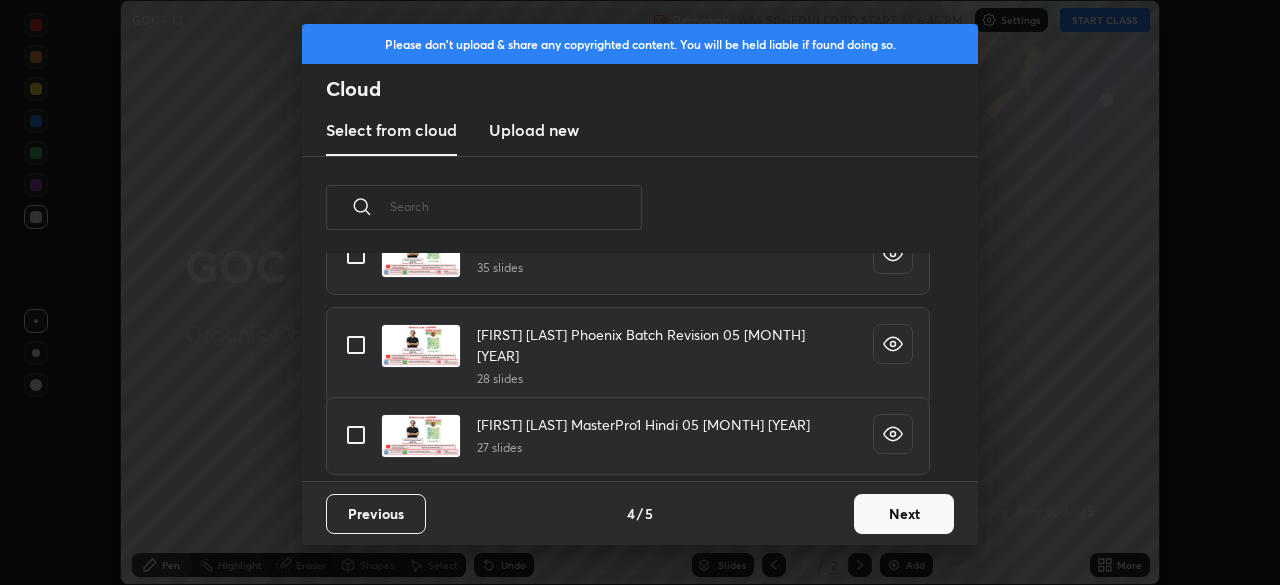 click at bounding box center [356, 435] 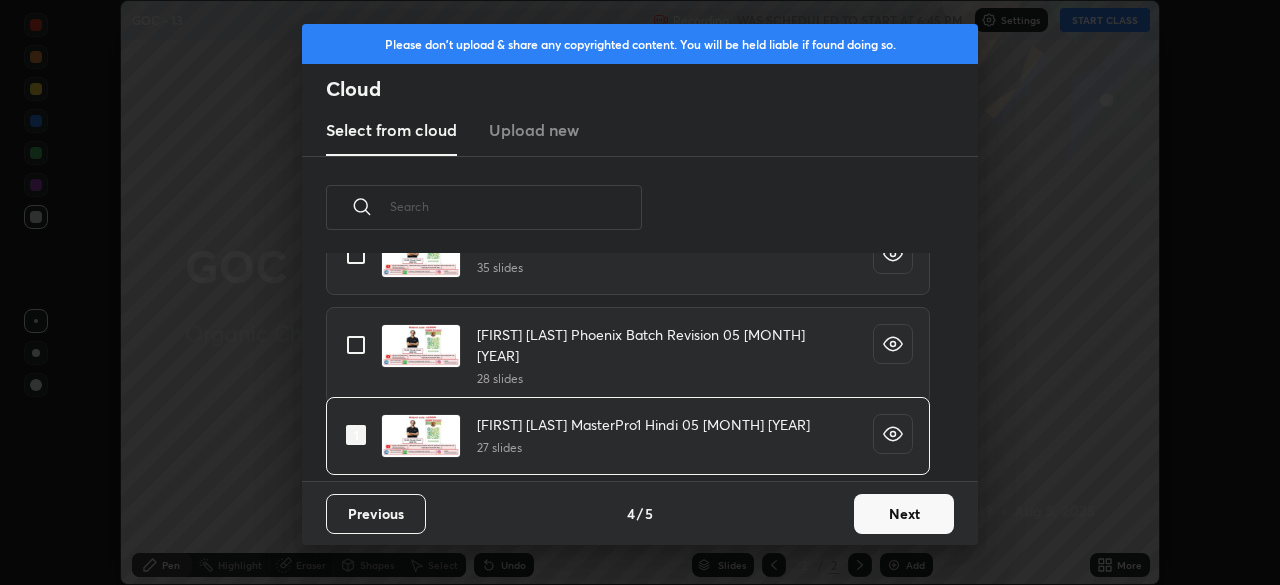 click on "Next" at bounding box center (904, 514) 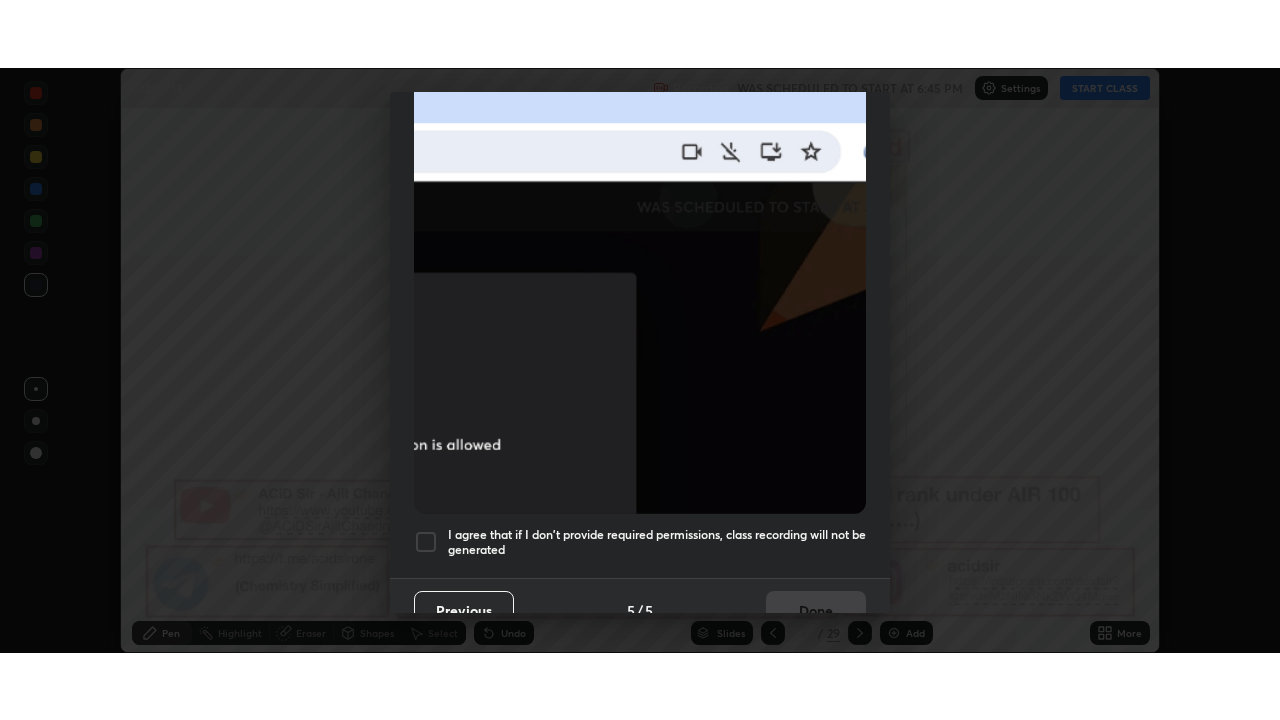 scroll, scrollTop: 479, scrollLeft: 0, axis: vertical 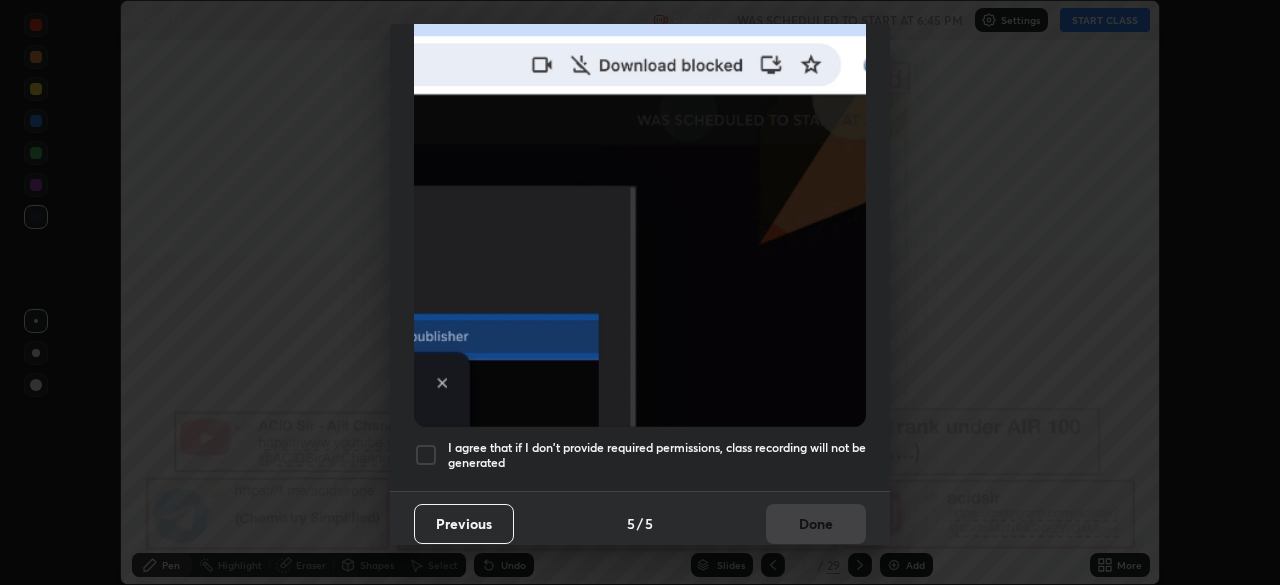click at bounding box center (426, 455) 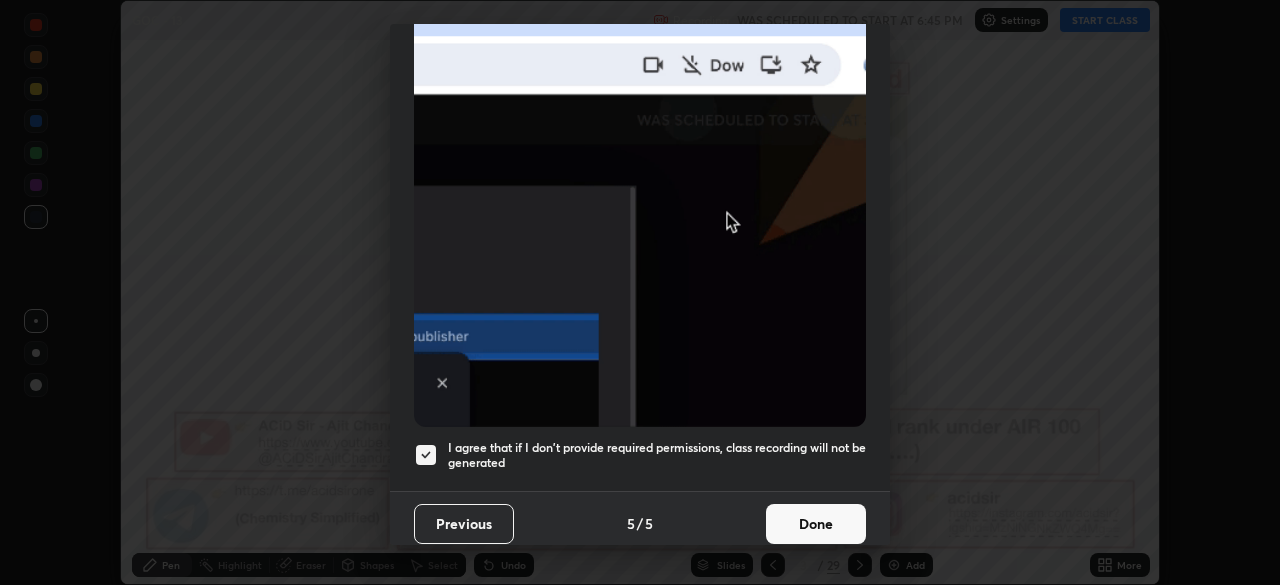 click on "Done" at bounding box center (816, 524) 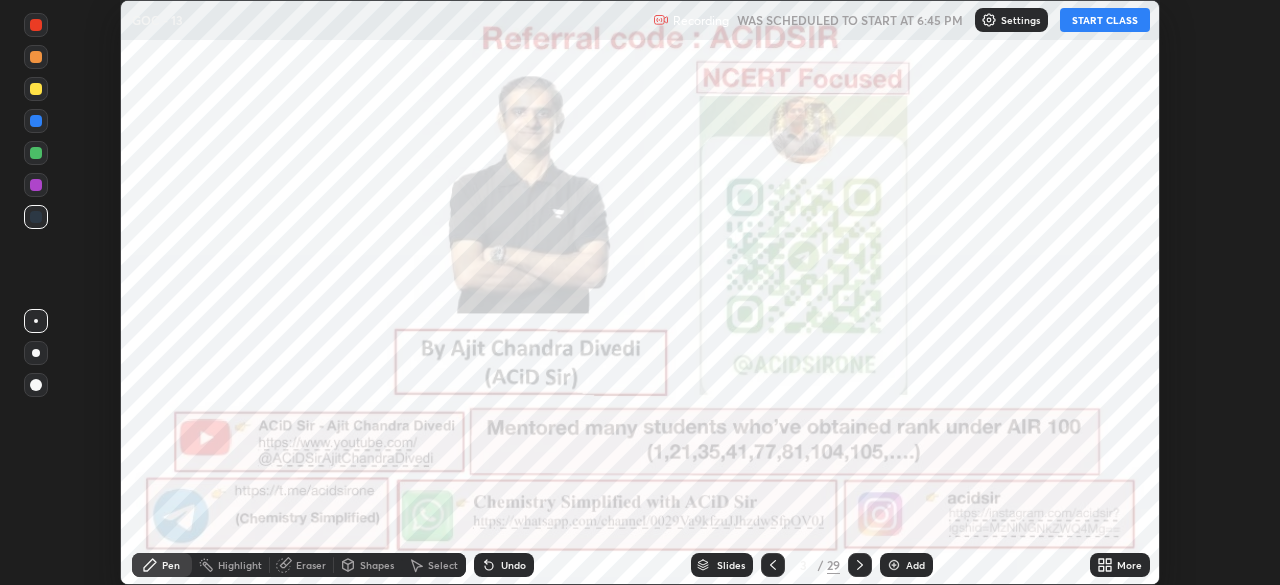 click on "More" at bounding box center [1129, 565] 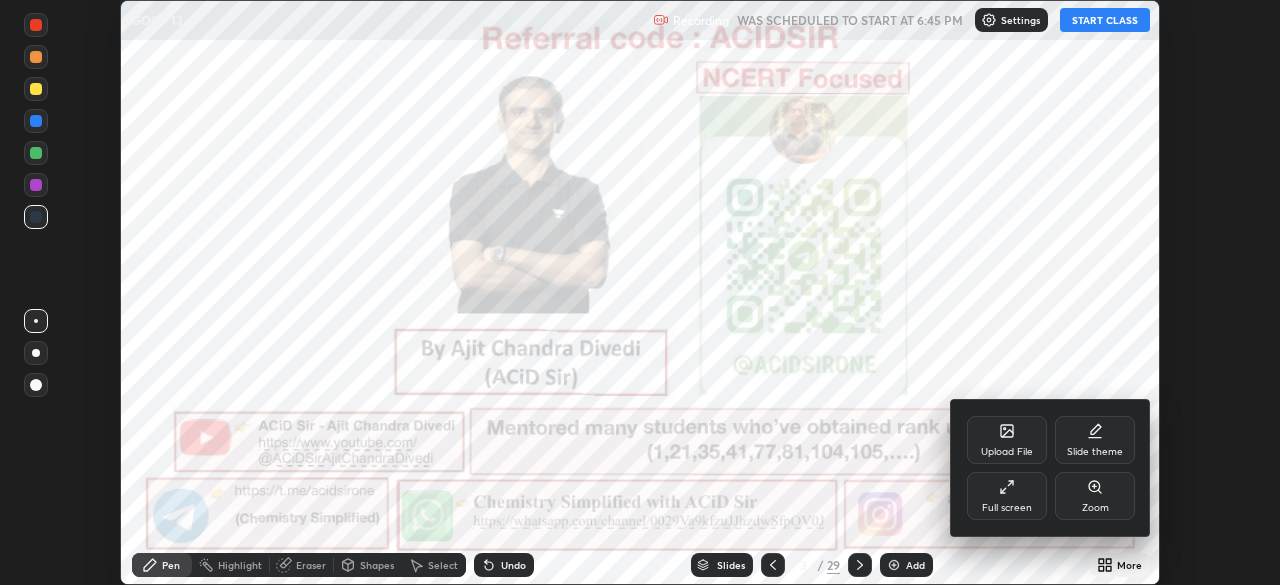 click on "Full screen" at bounding box center (1007, 508) 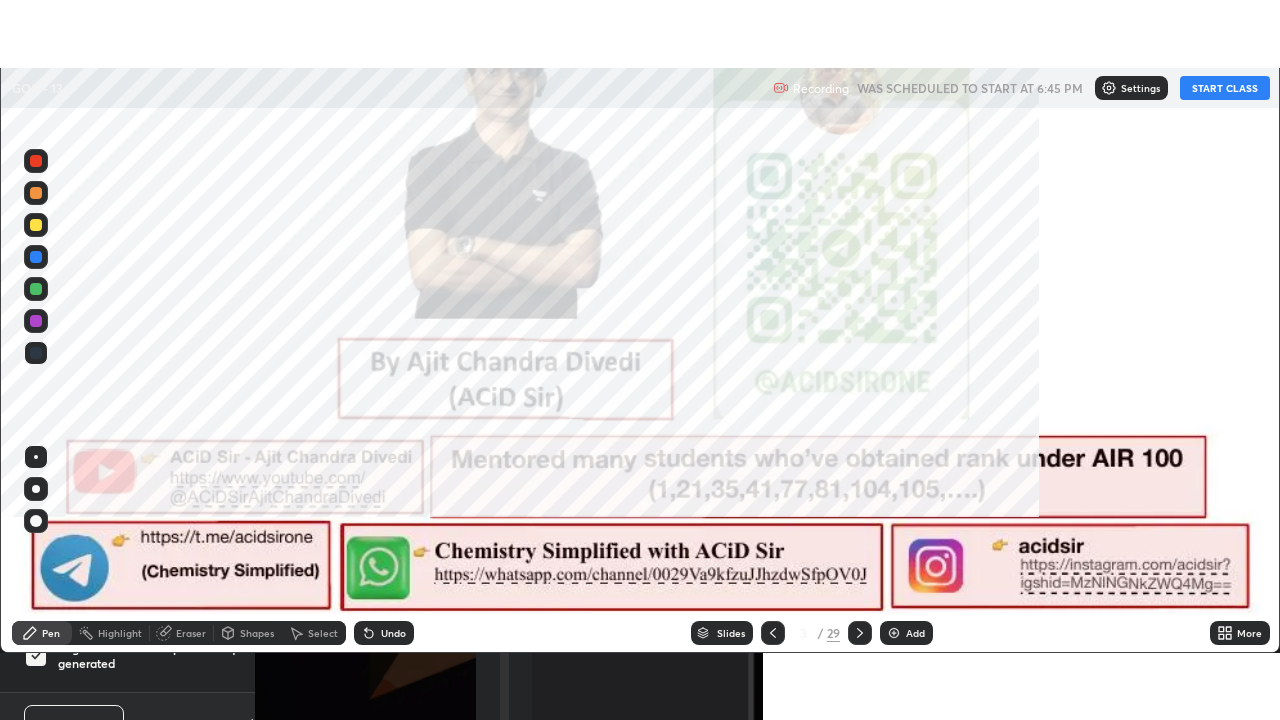 scroll, scrollTop: 99280, scrollLeft: 98720, axis: both 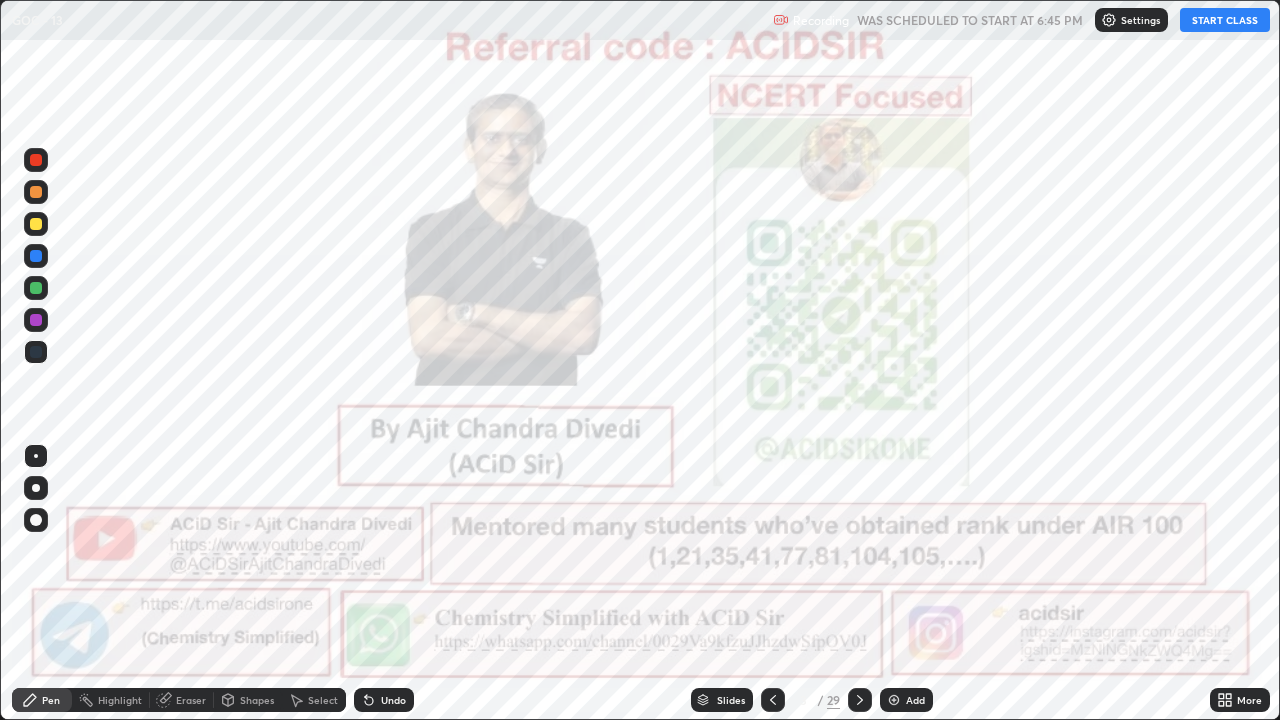 click on "START CLASS" at bounding box center (1225, 20) 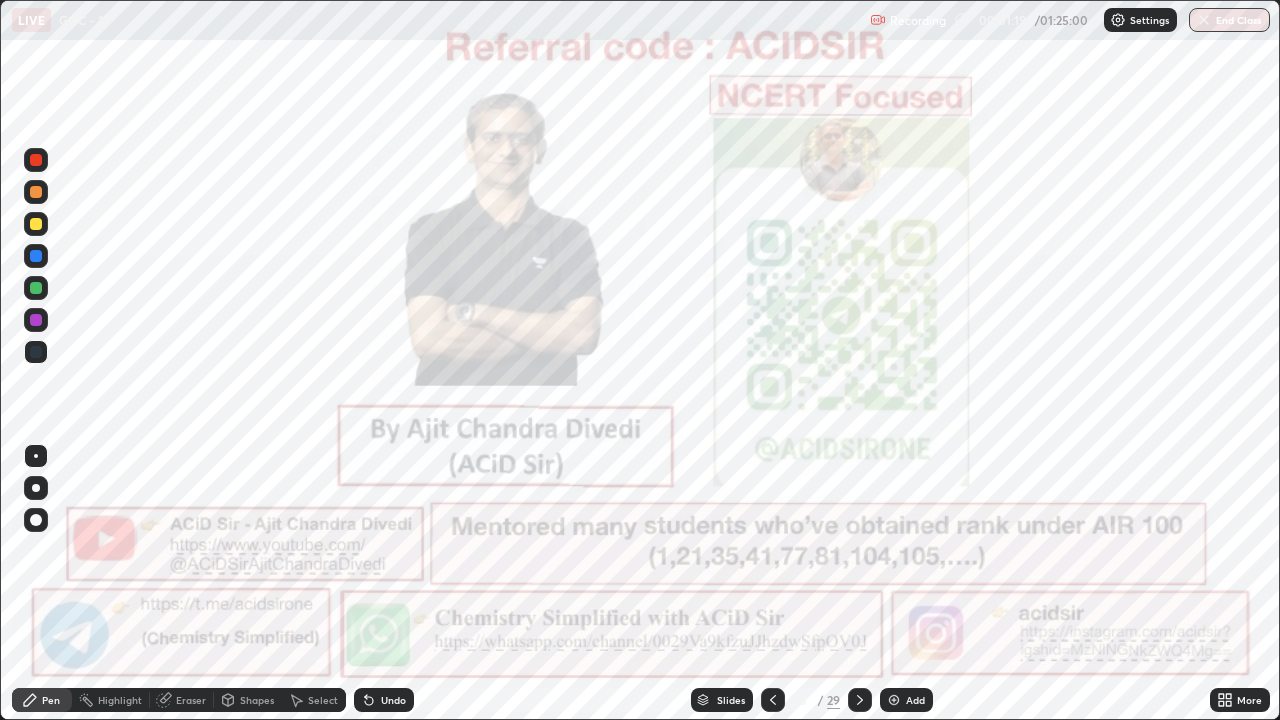 click 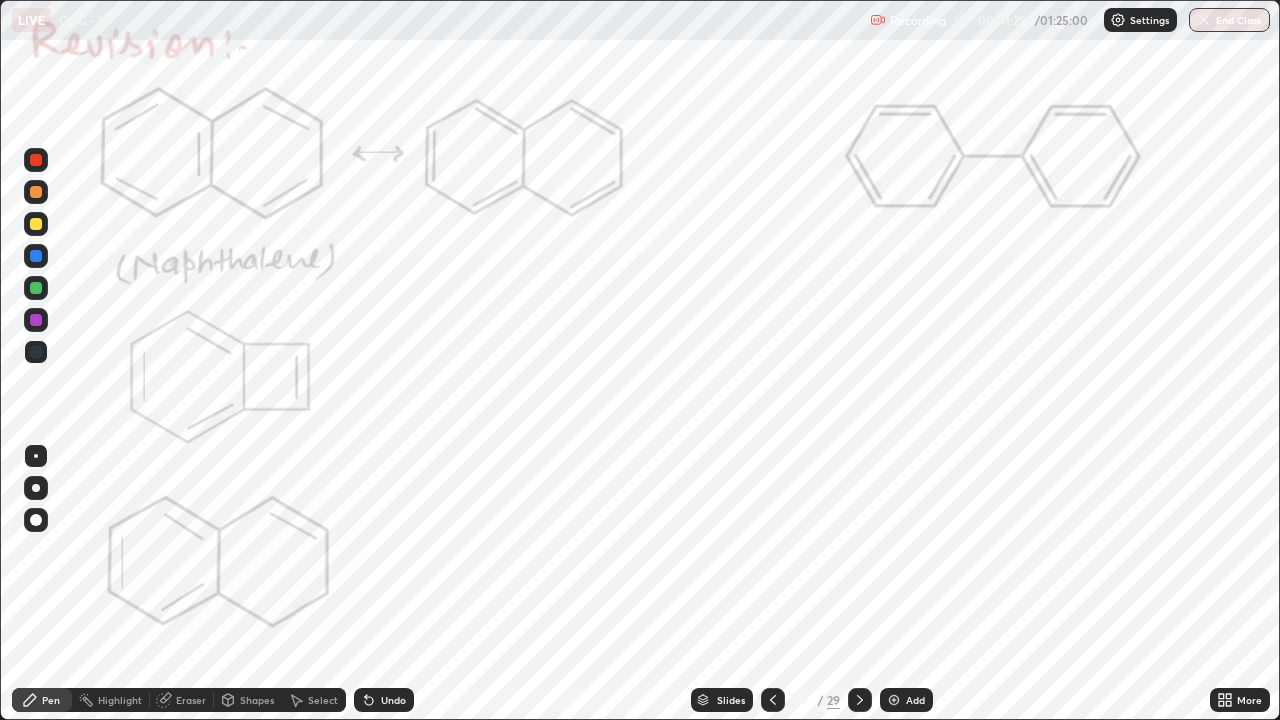click 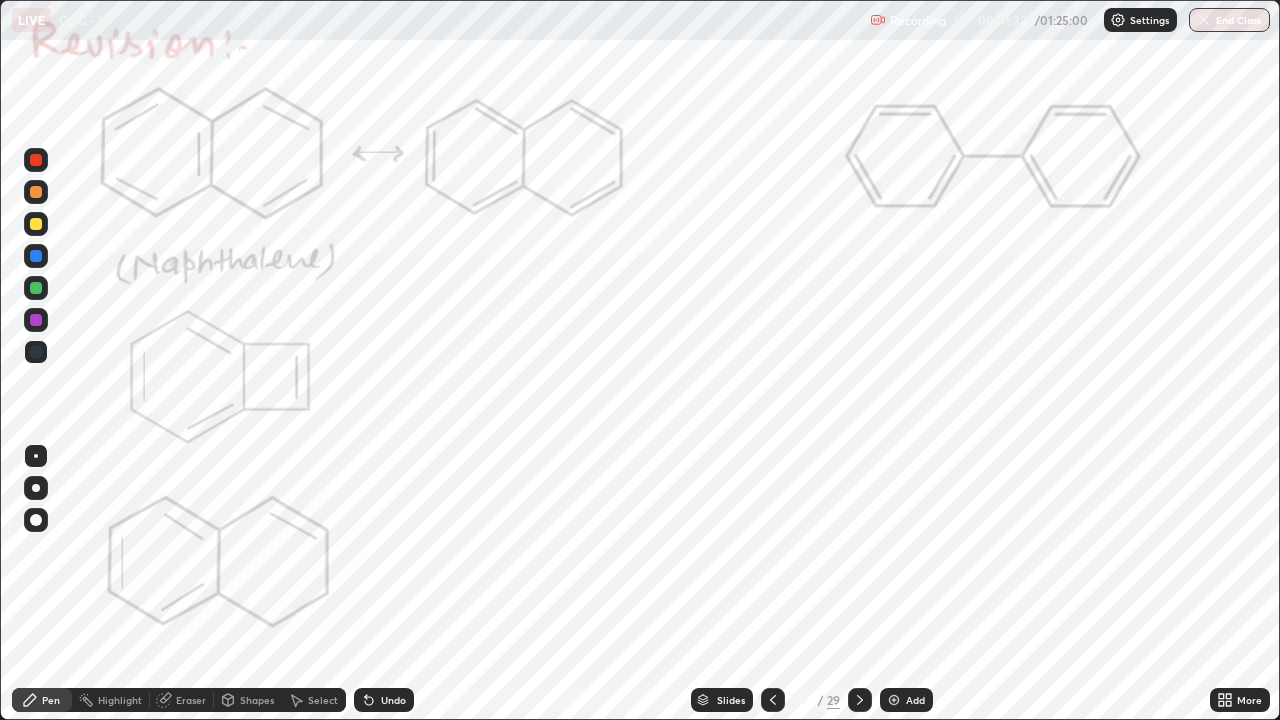 click at bounding box center [36, 192] 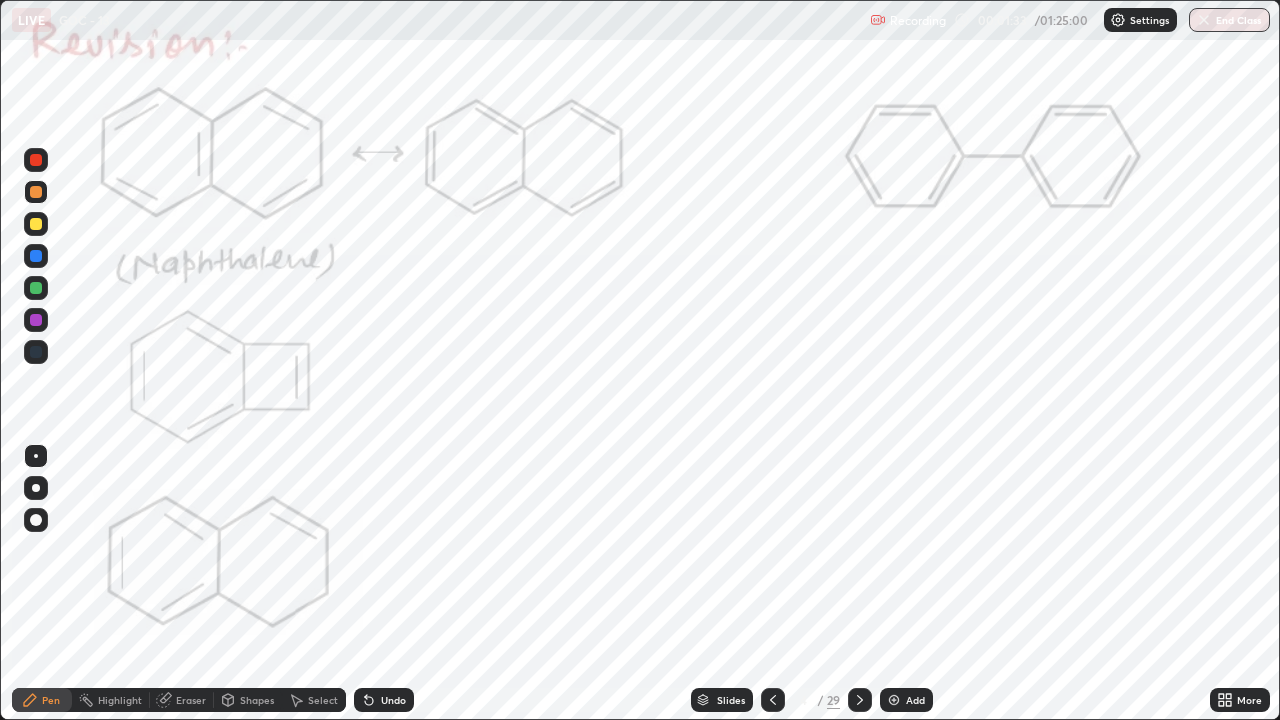 click at bounding box center (36, 160) 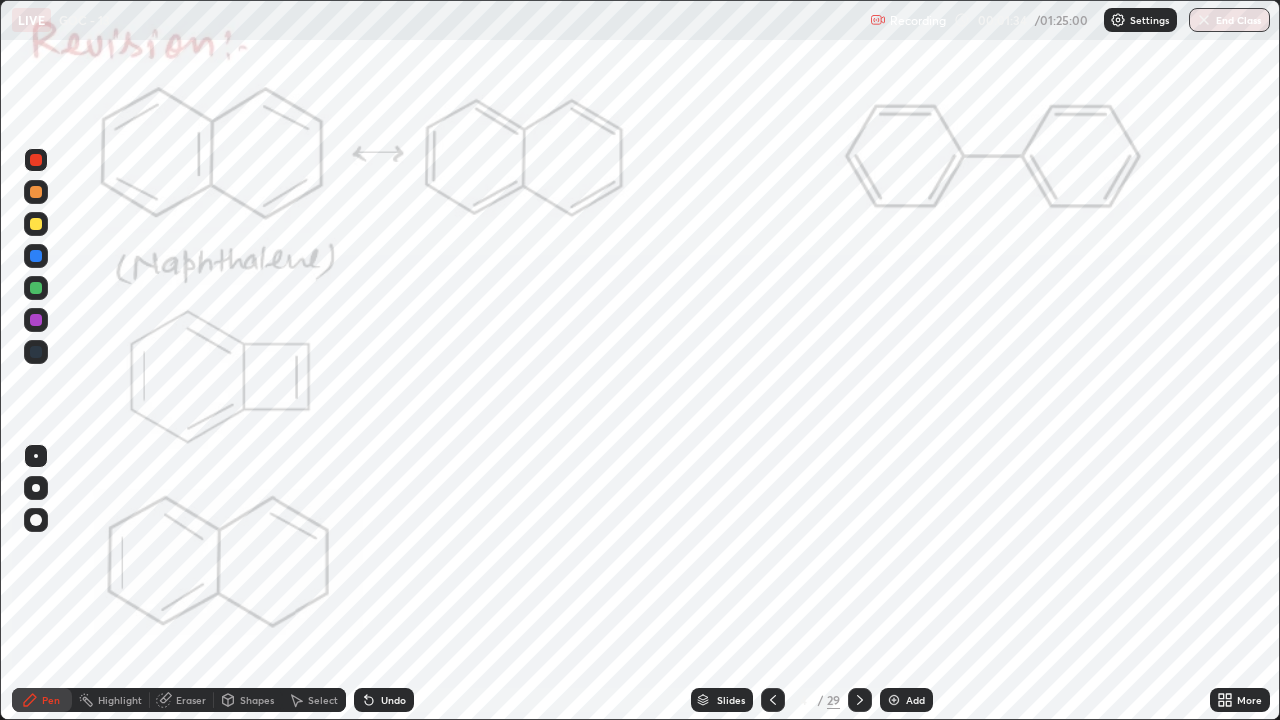 click at bounding box center [36, 488] 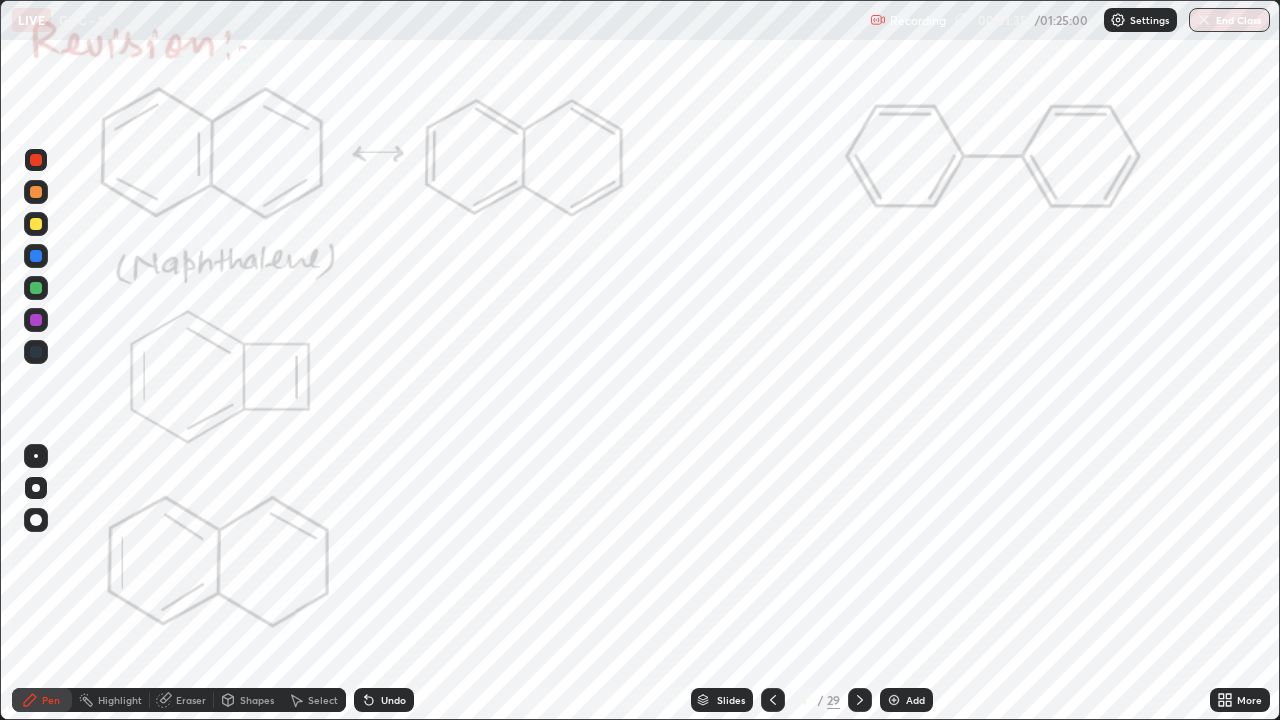 click on "Eraser" at bounding box center [191, 700] 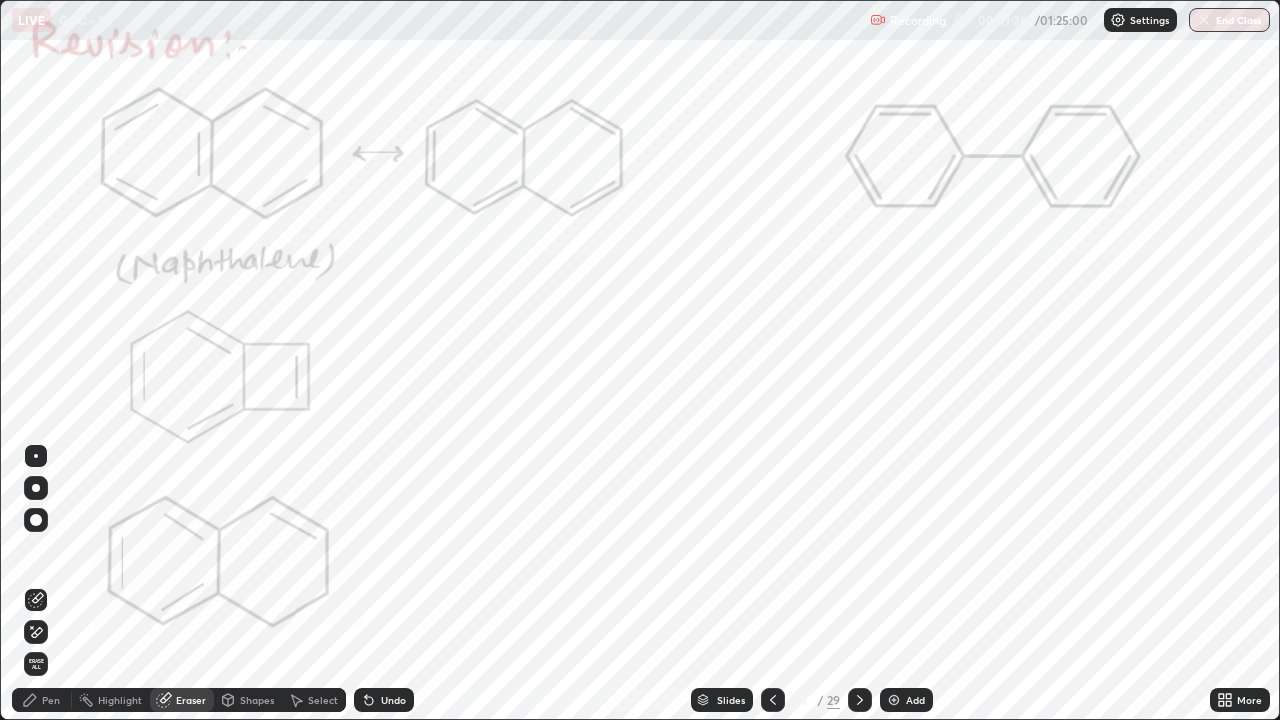 click on "Highlight" at bounding box center [120, 700] 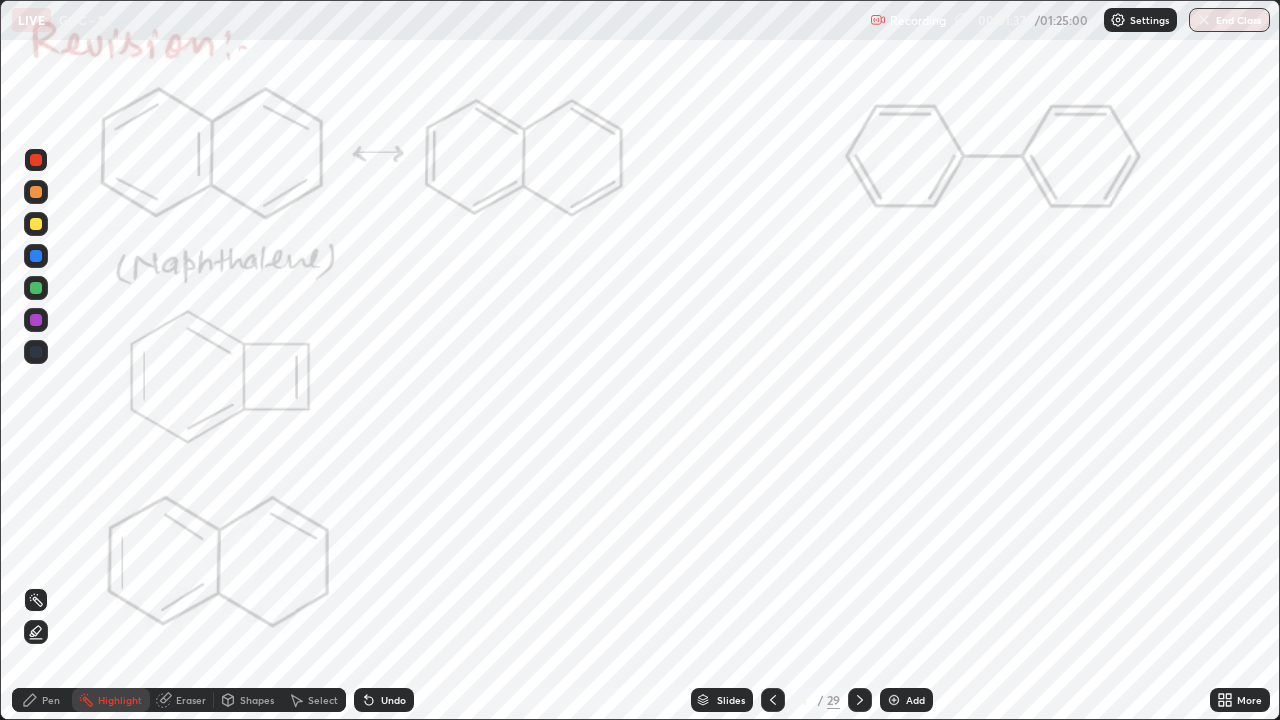 click 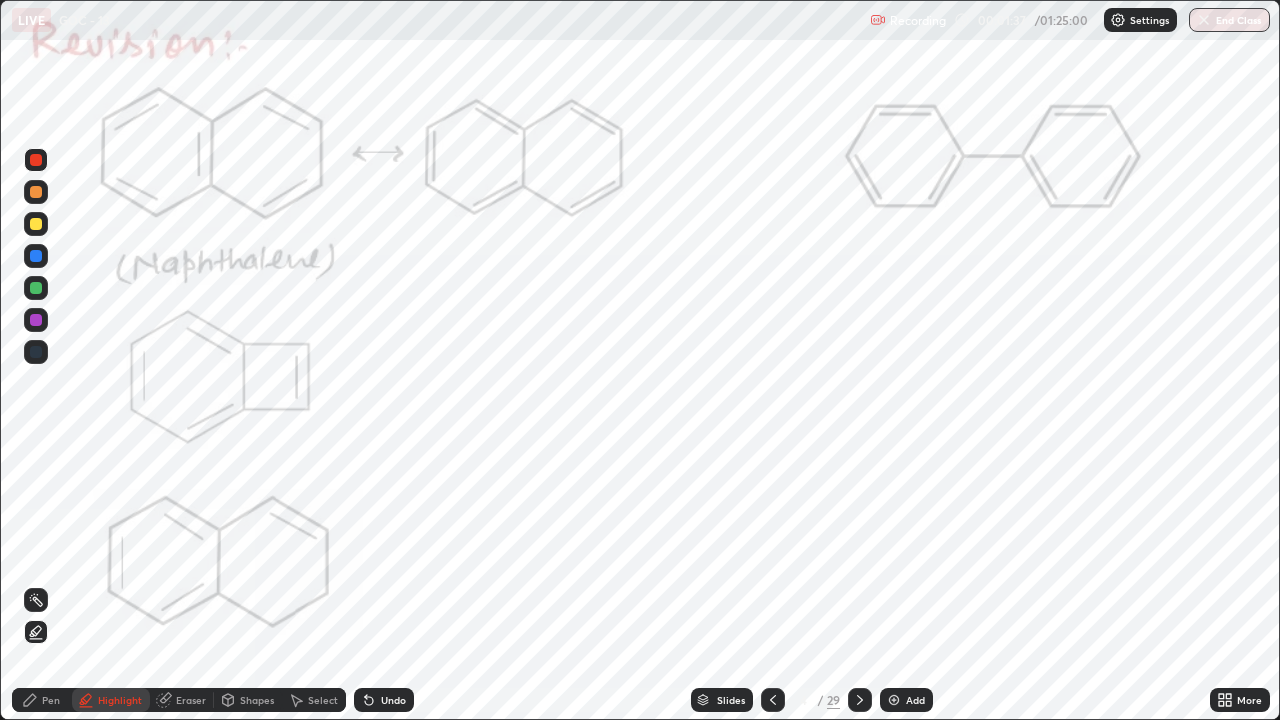 click 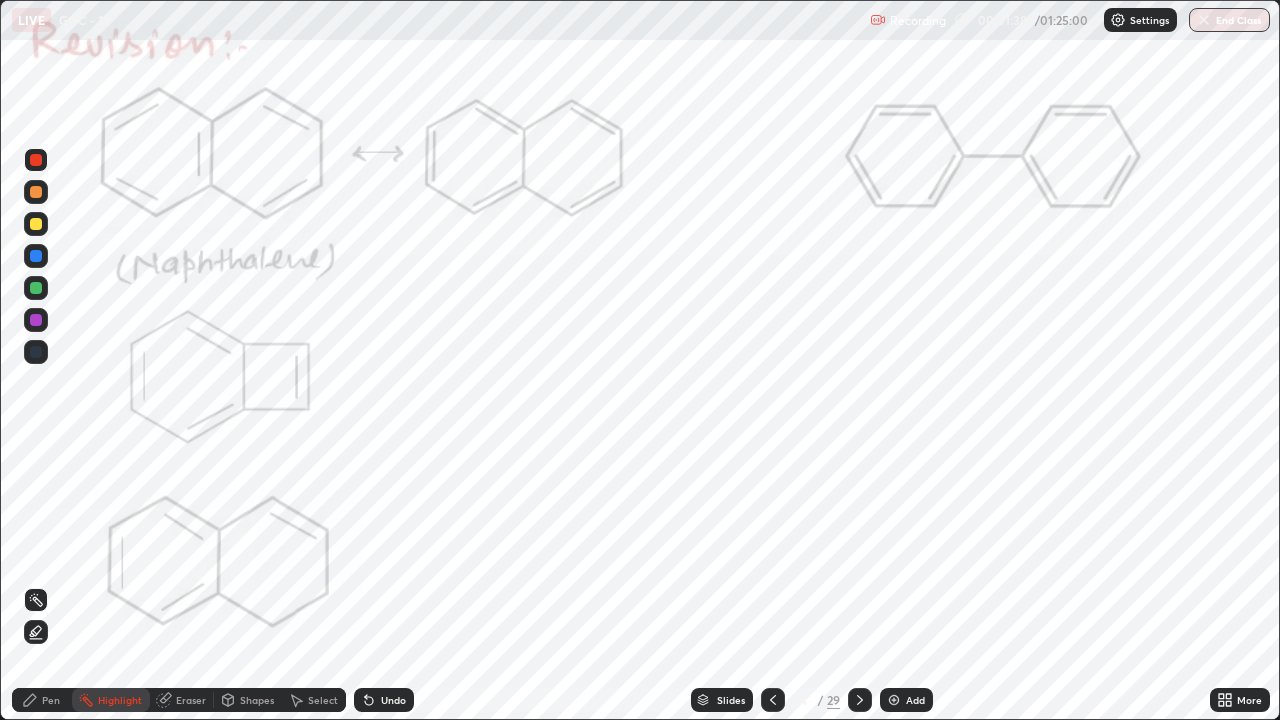 click at bounding box center [36, 224] 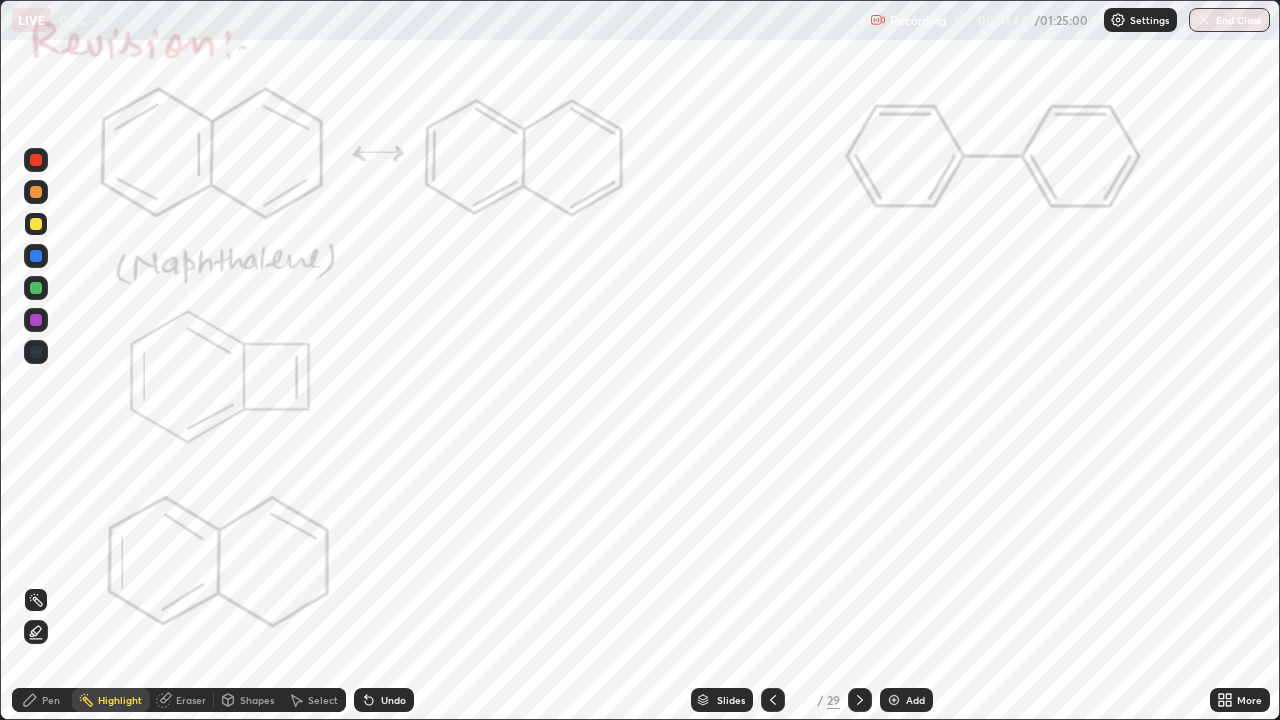 click on "Pen" at bounding box center (42, 700) 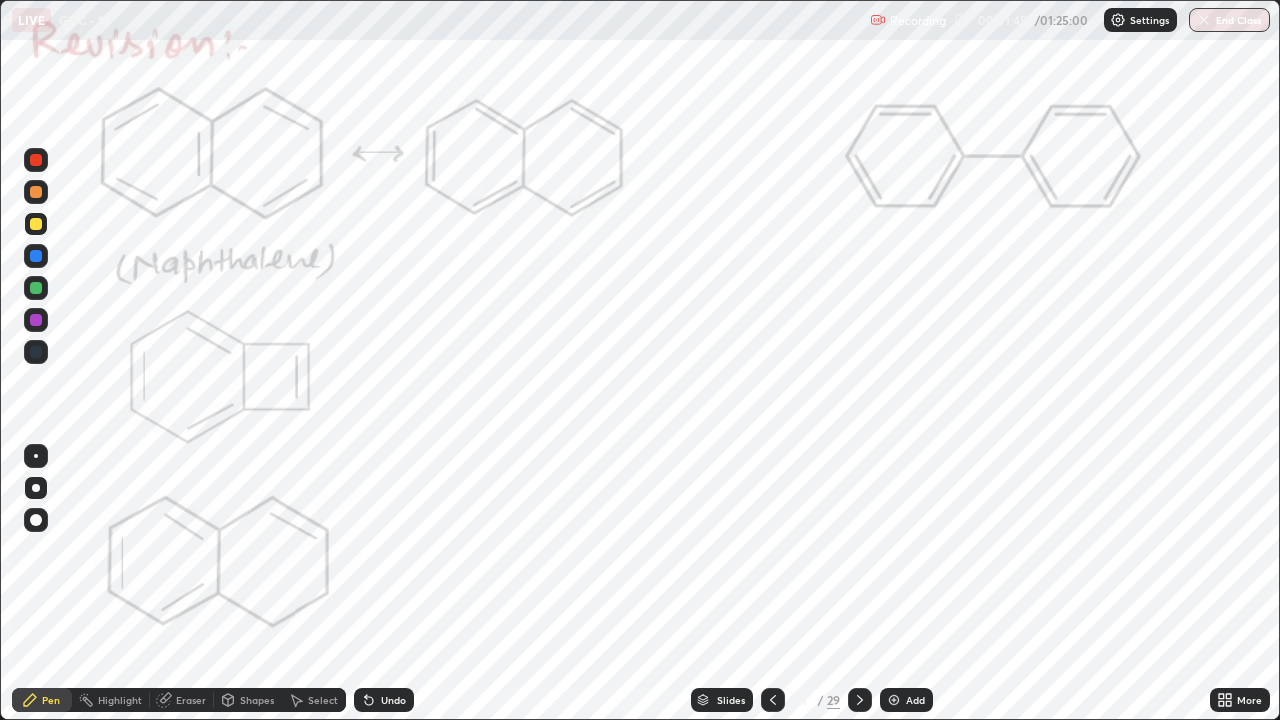 click at bounding box center [36, 160] 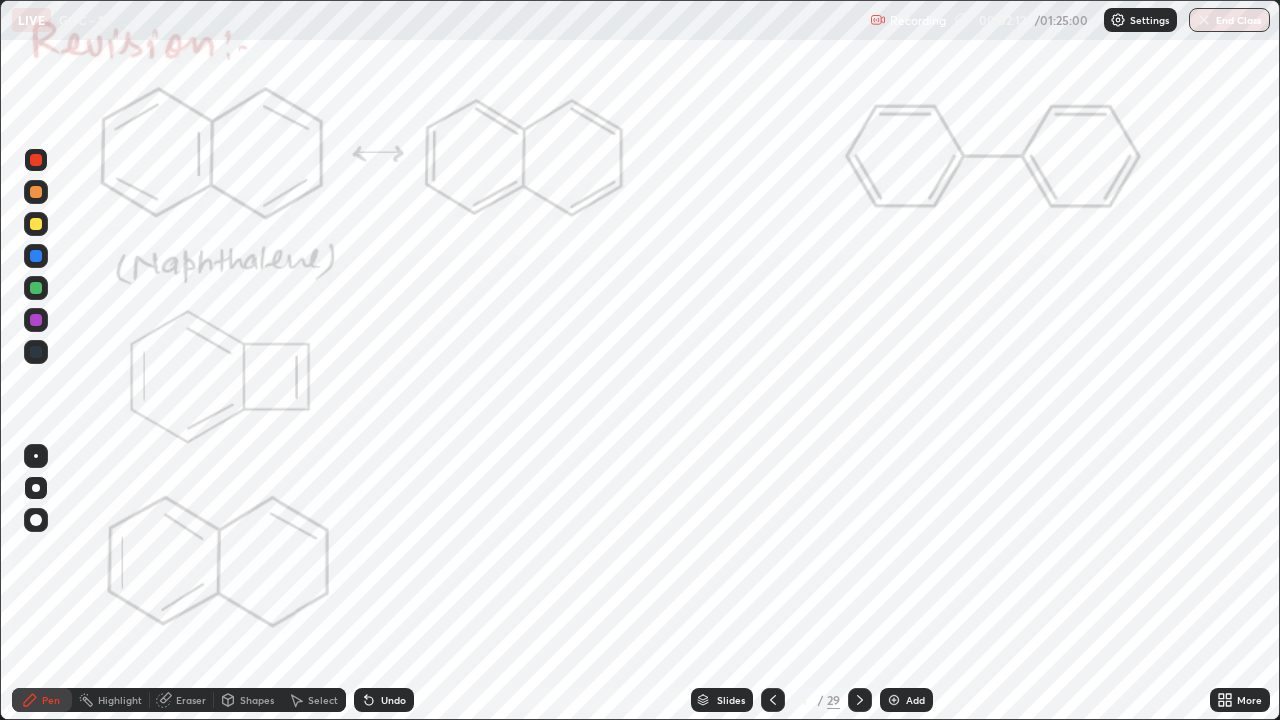 click on "Highlight" at bounding box center (120, 700) 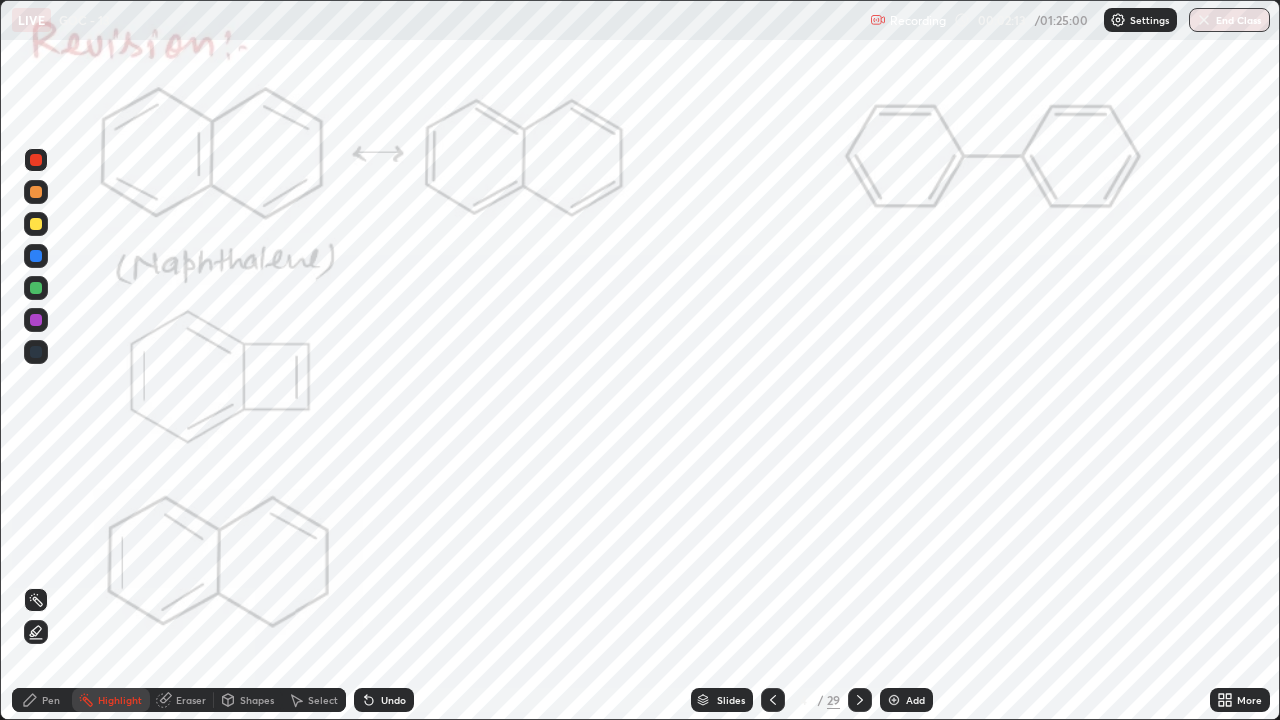click 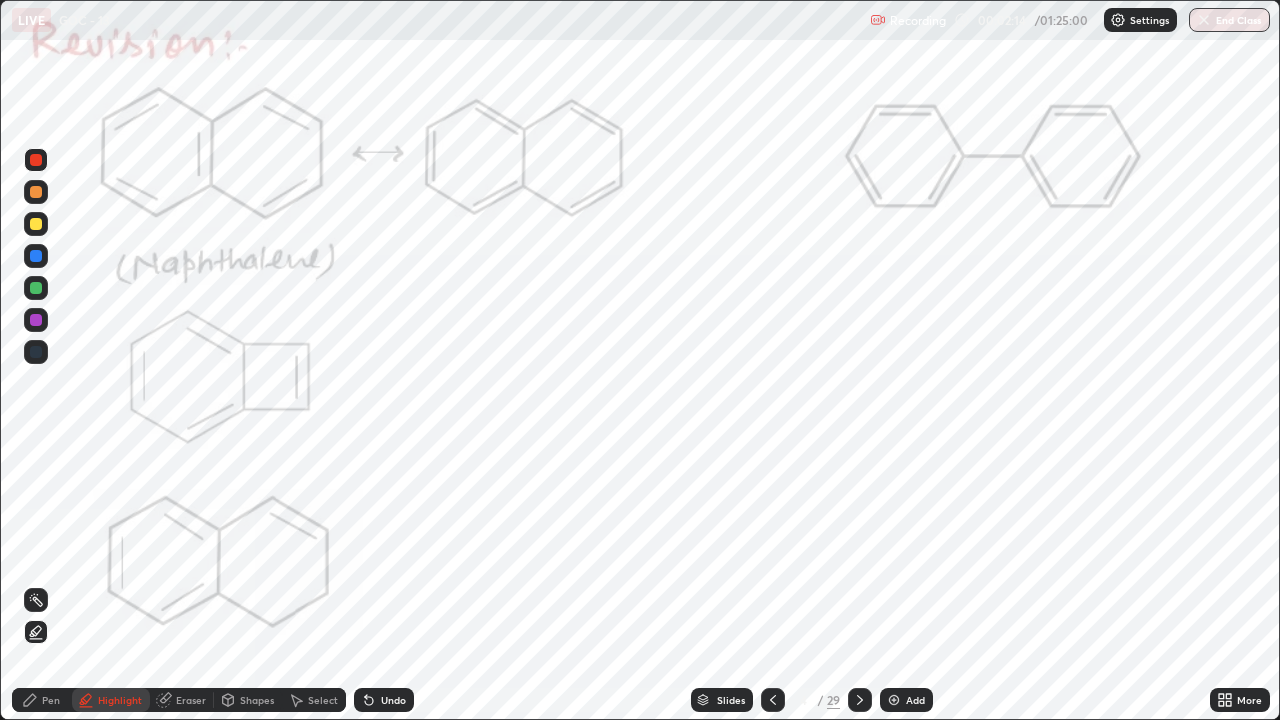 click at bounding box center [36, 224] 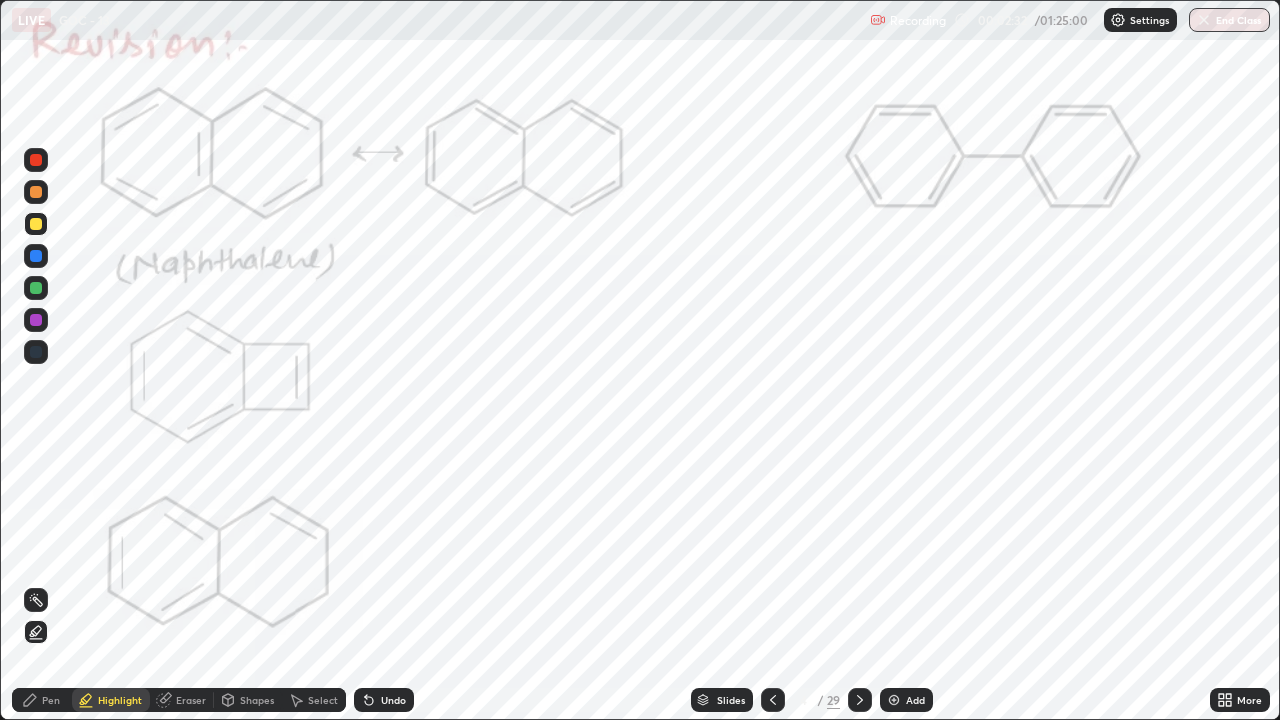click 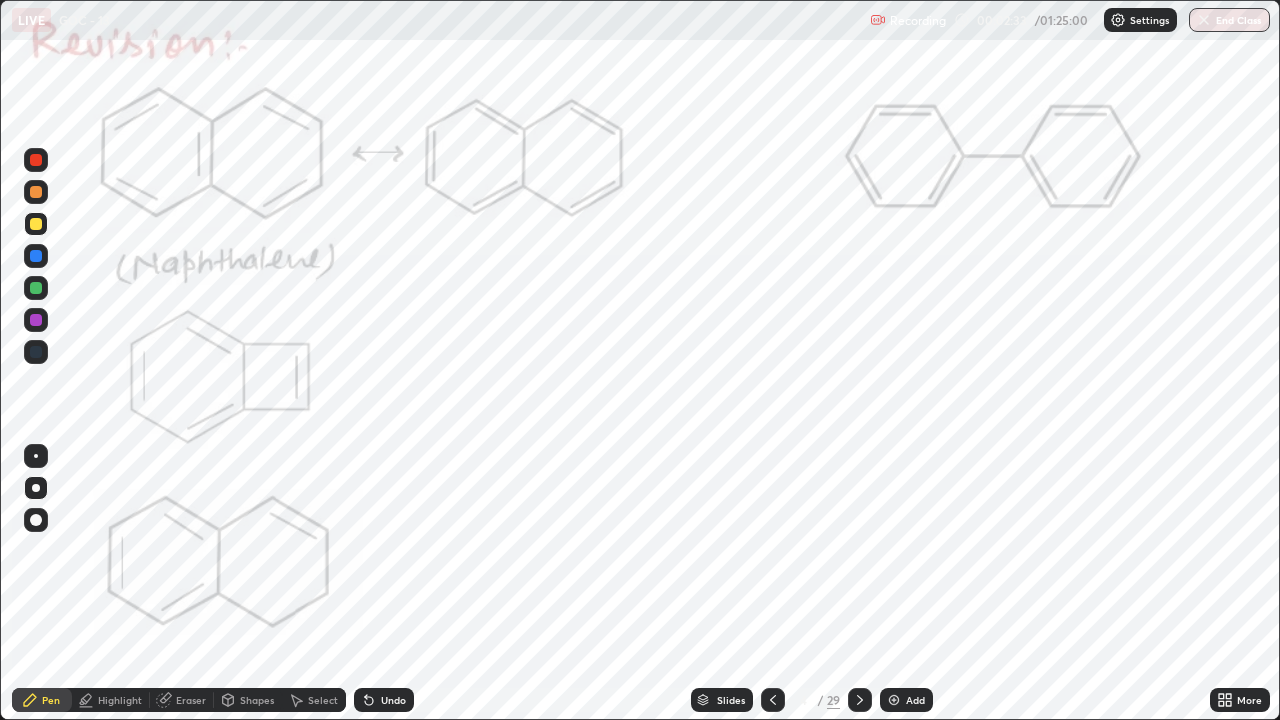 click at bounding box center [36, 160] 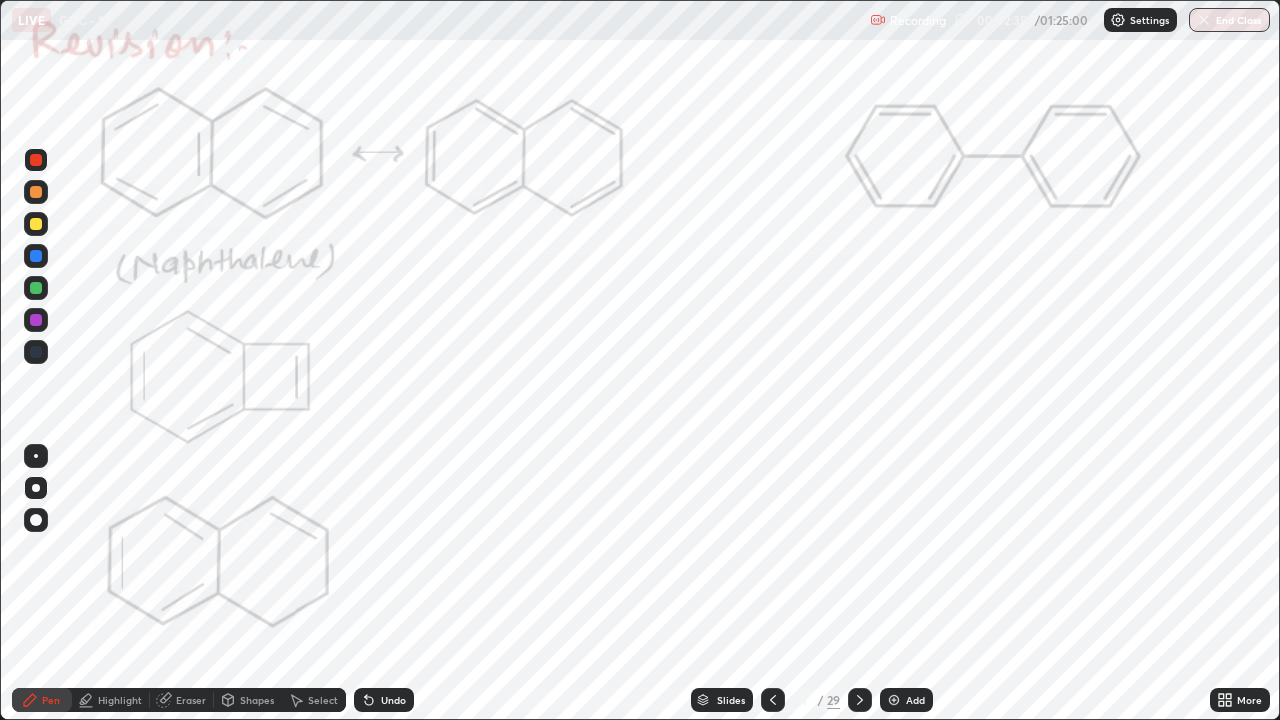 click 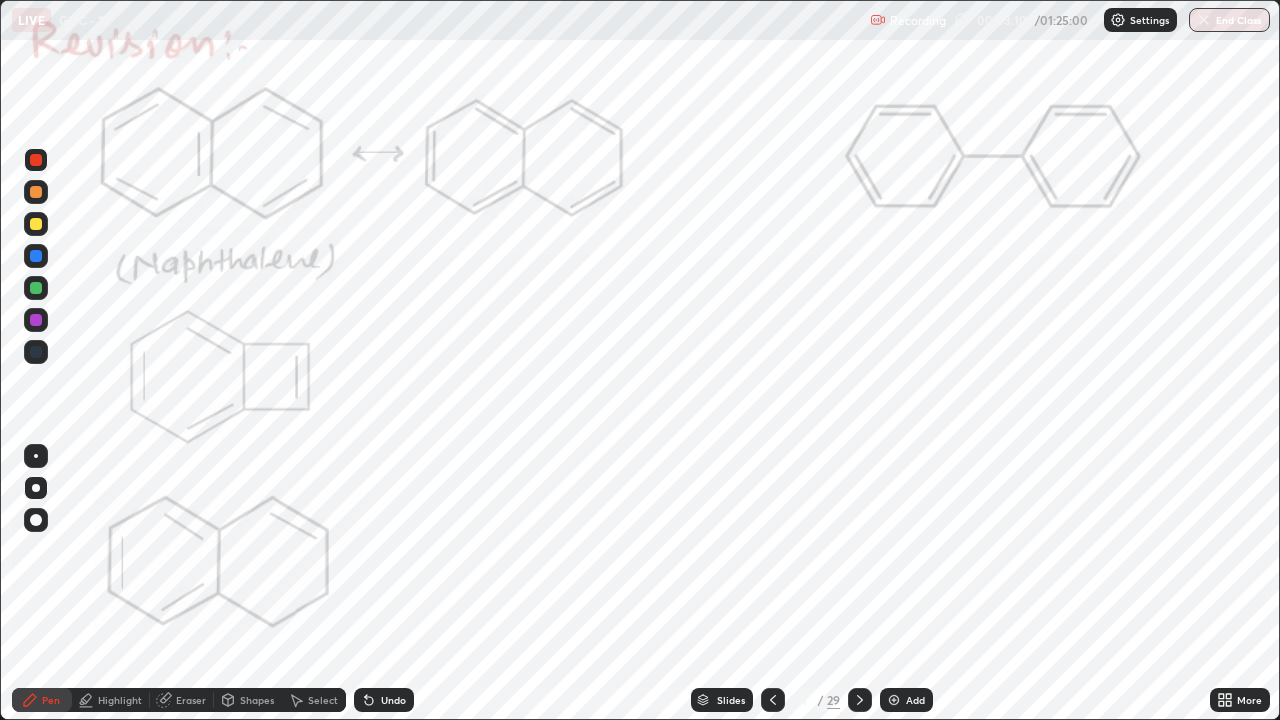 click at bounding box center [36, 224] 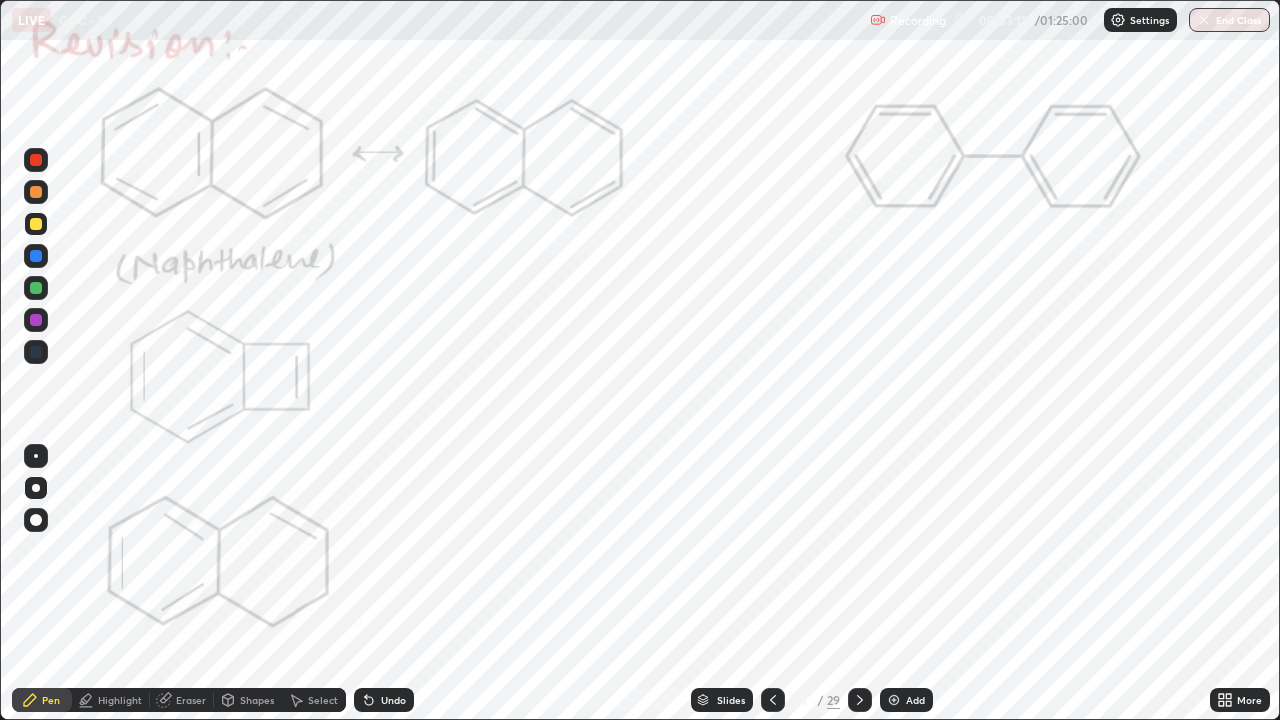 click on "Highlight" at bounding box center [120, 700] 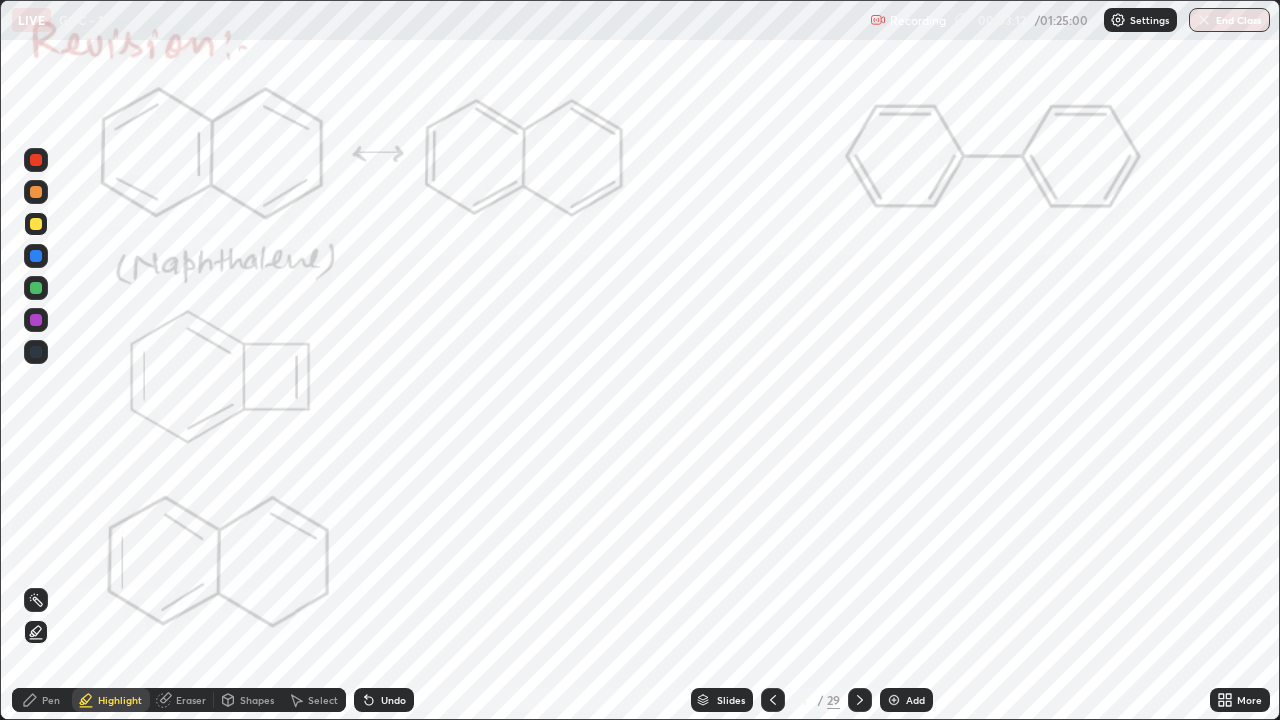 click 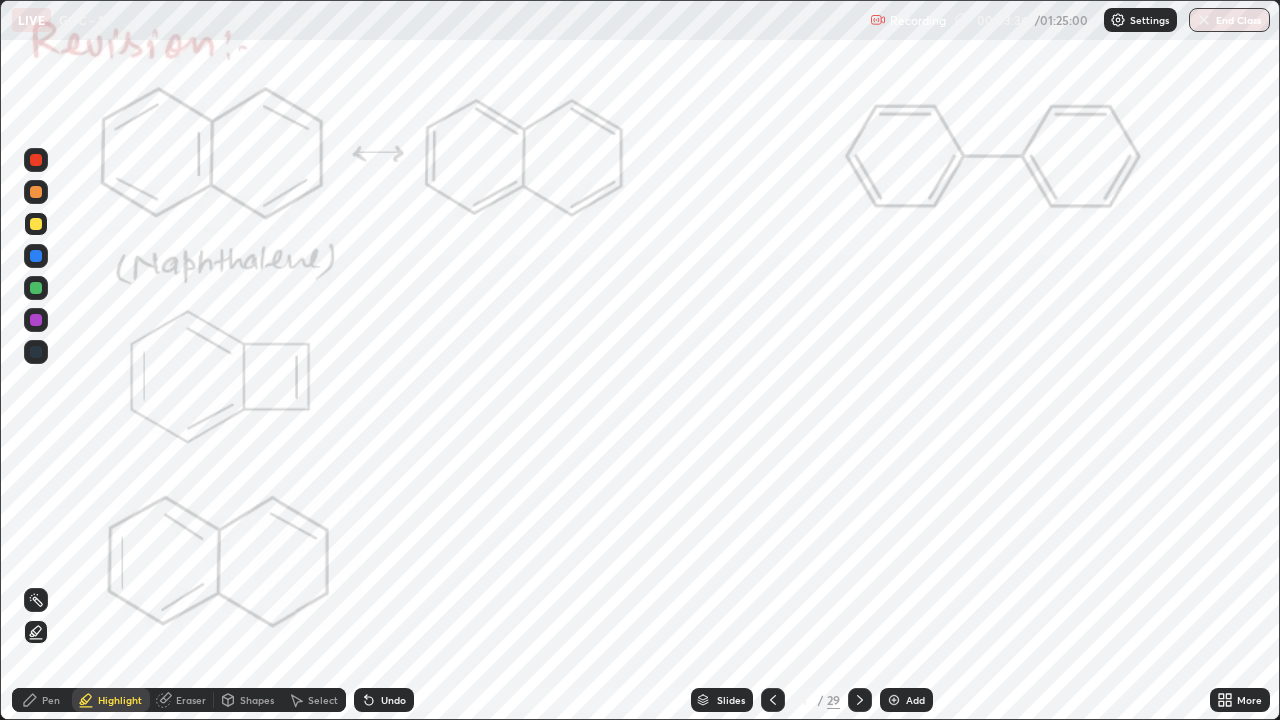 click at bounding box center [36, 160] 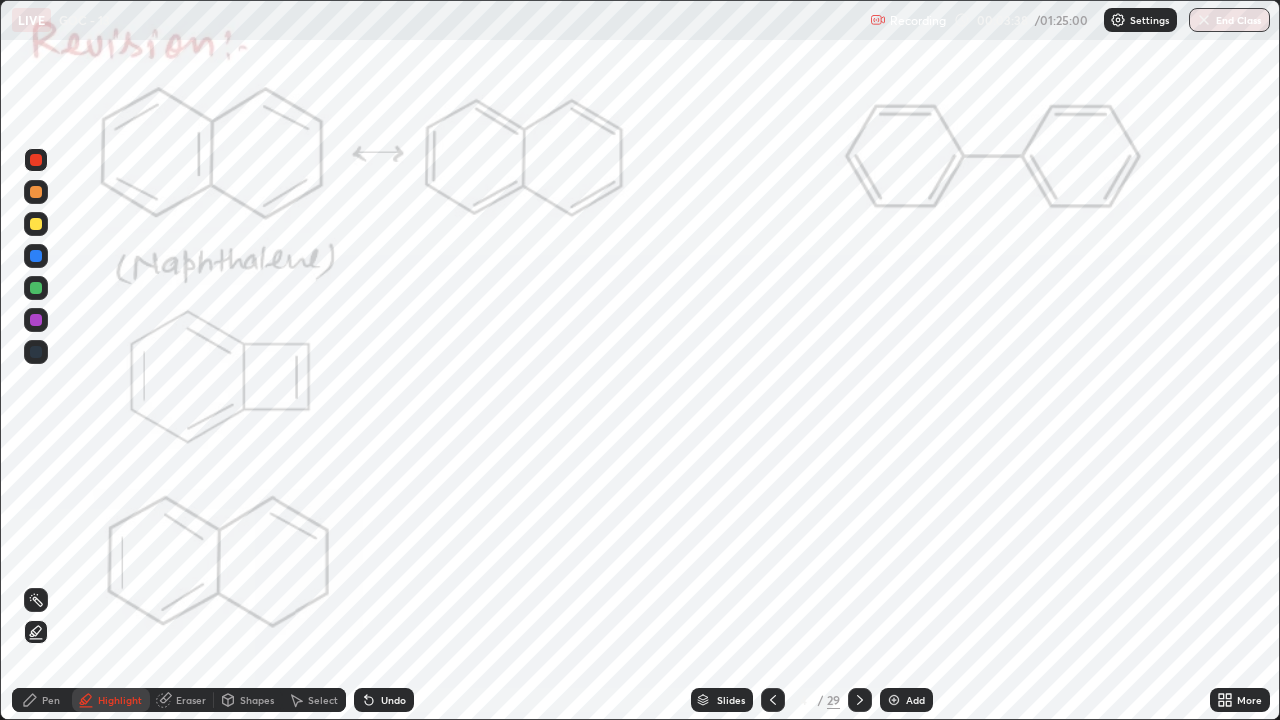 click 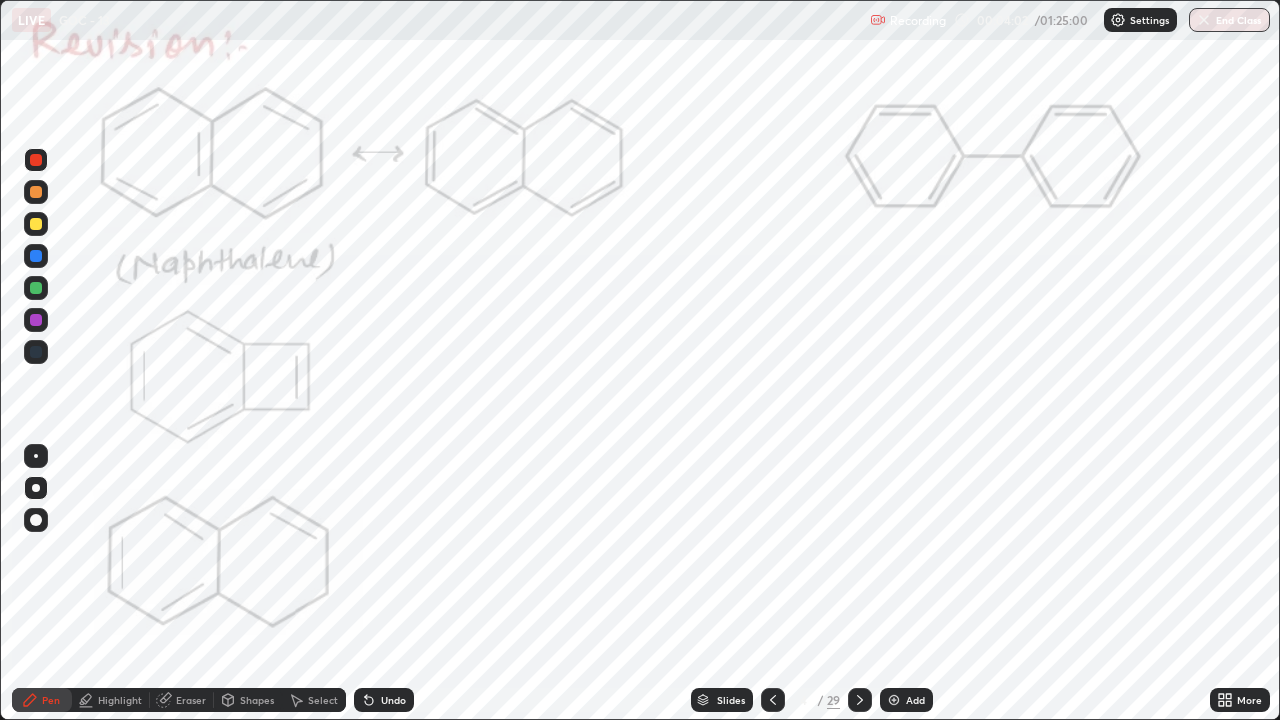 click on "Highlight" at bounding box center [120, 700] 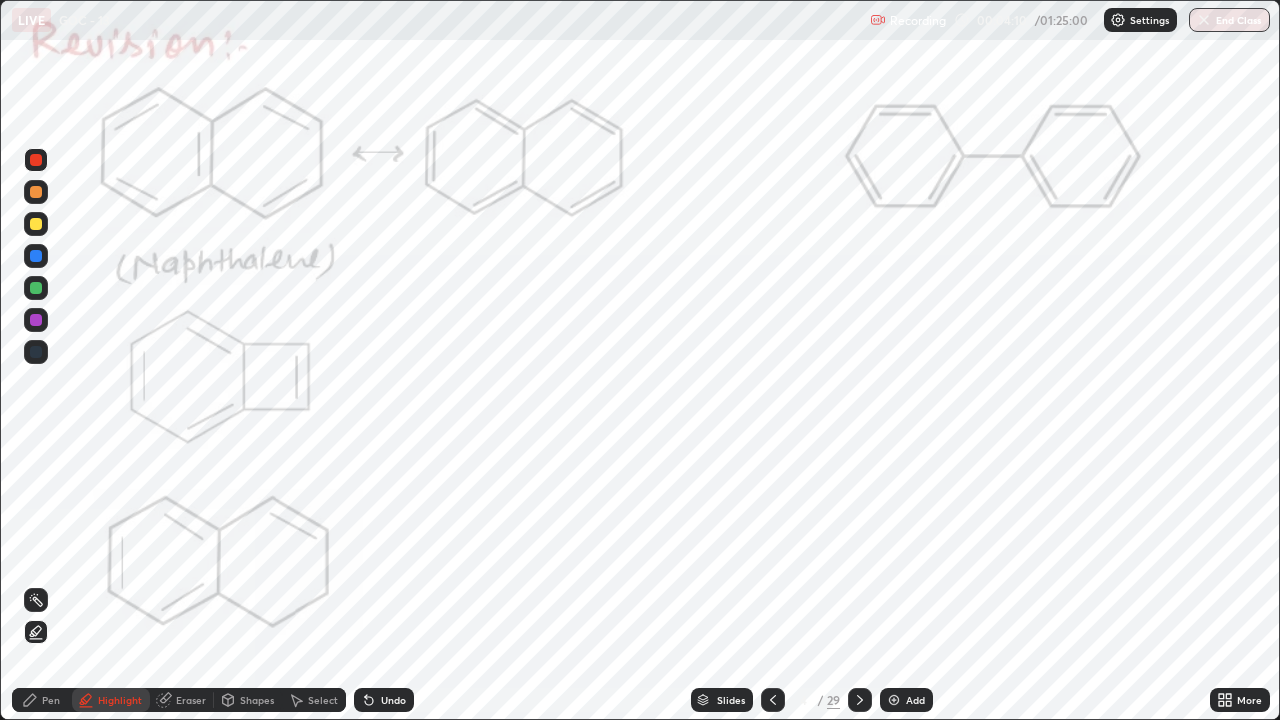 click on "Undo" at bounding box center (384, 700) 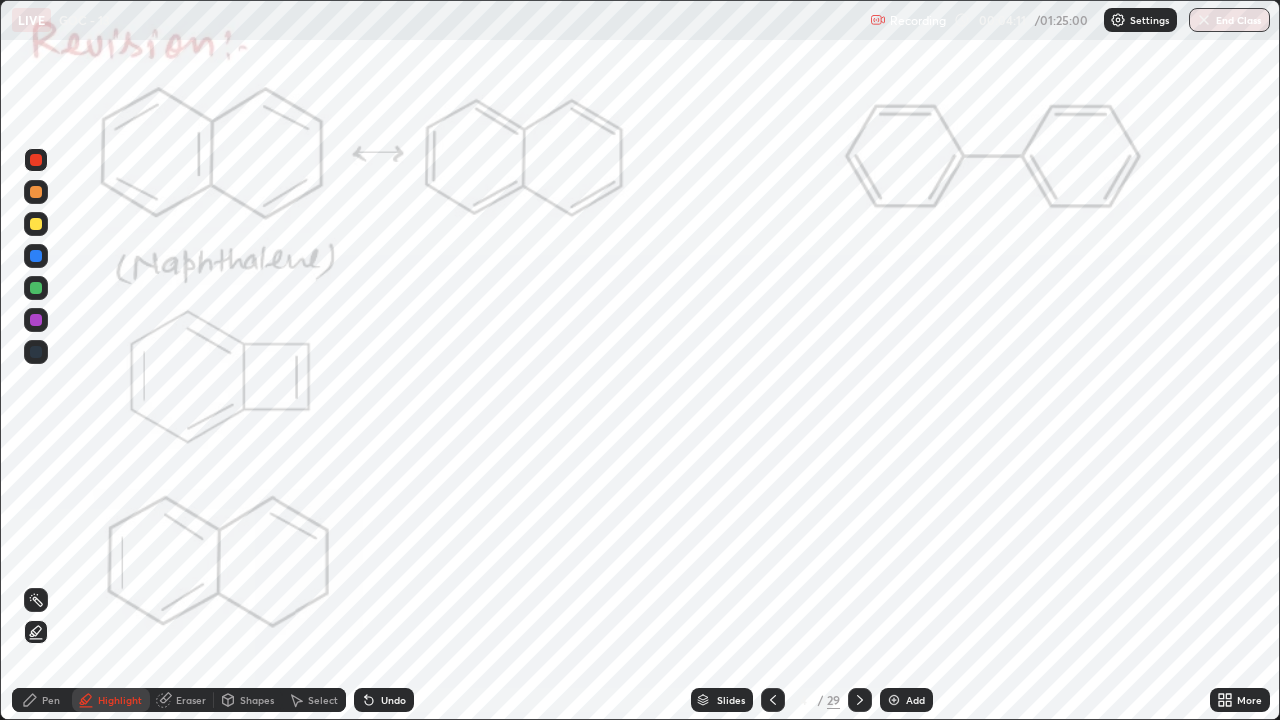 click at bounding box center (36, 320) 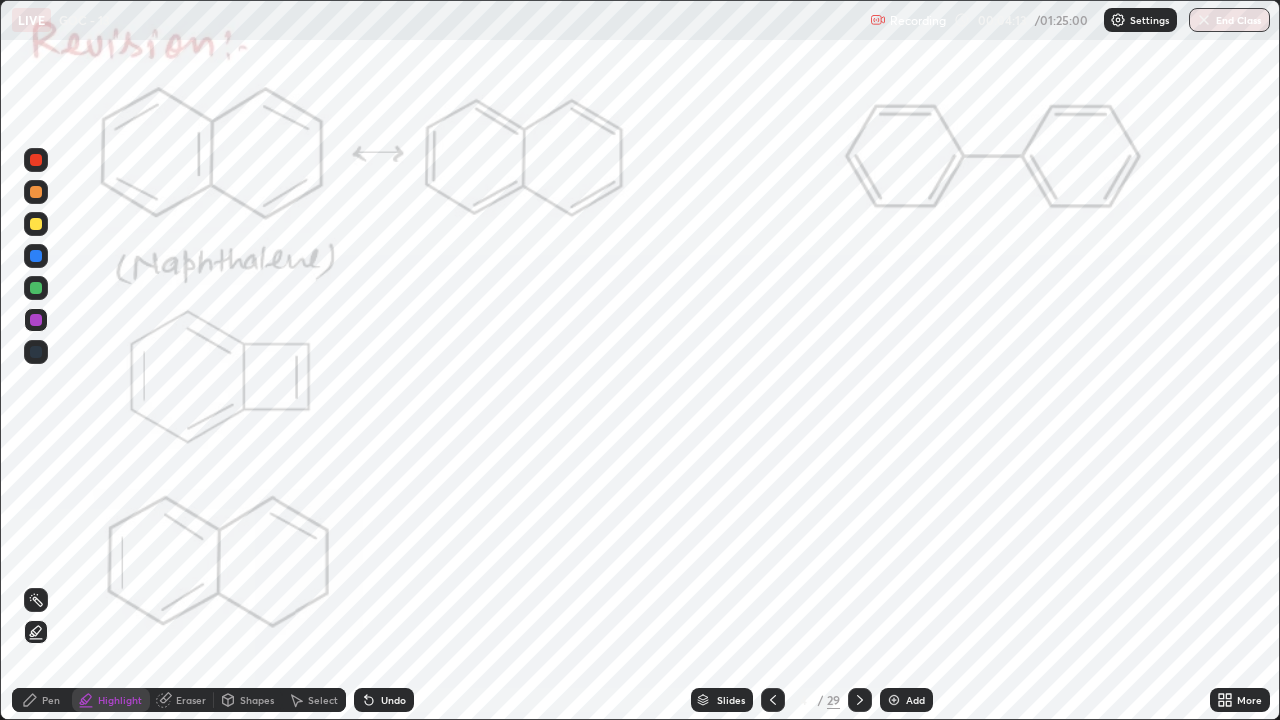 click on "Pen" at bounding box center (51, 700) 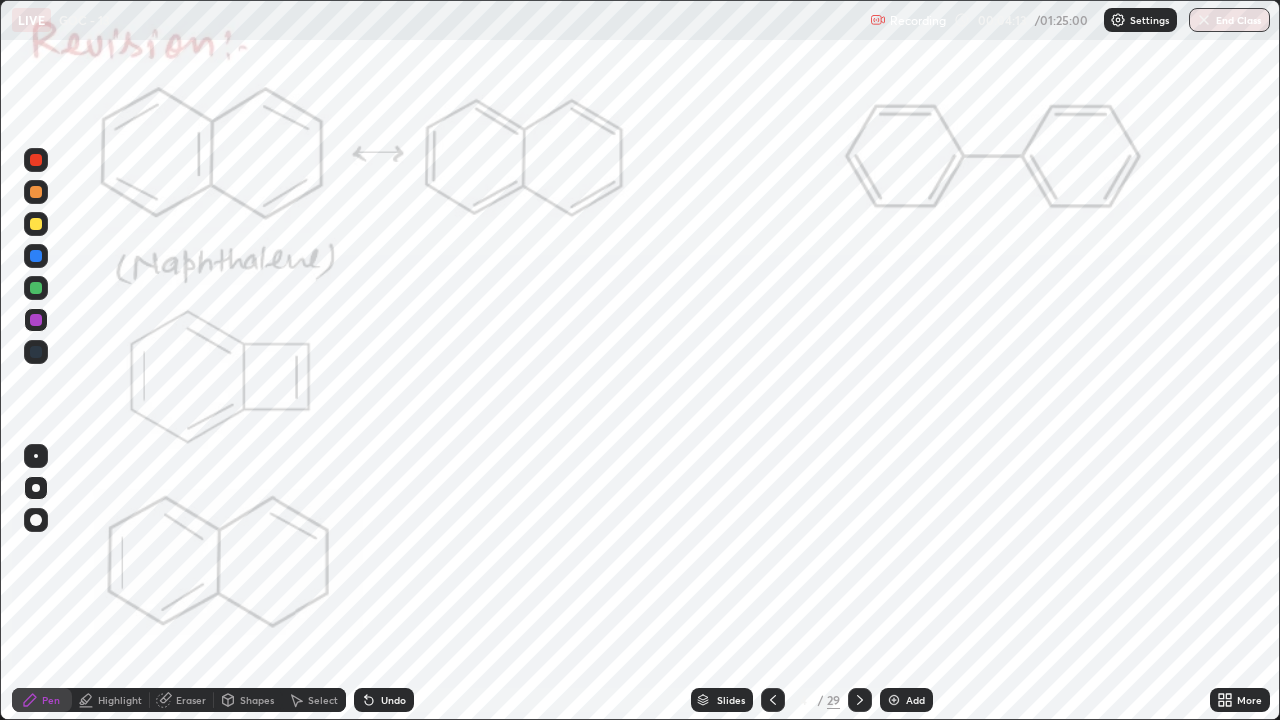 click on "Undo" at bounding box center (393, 700) 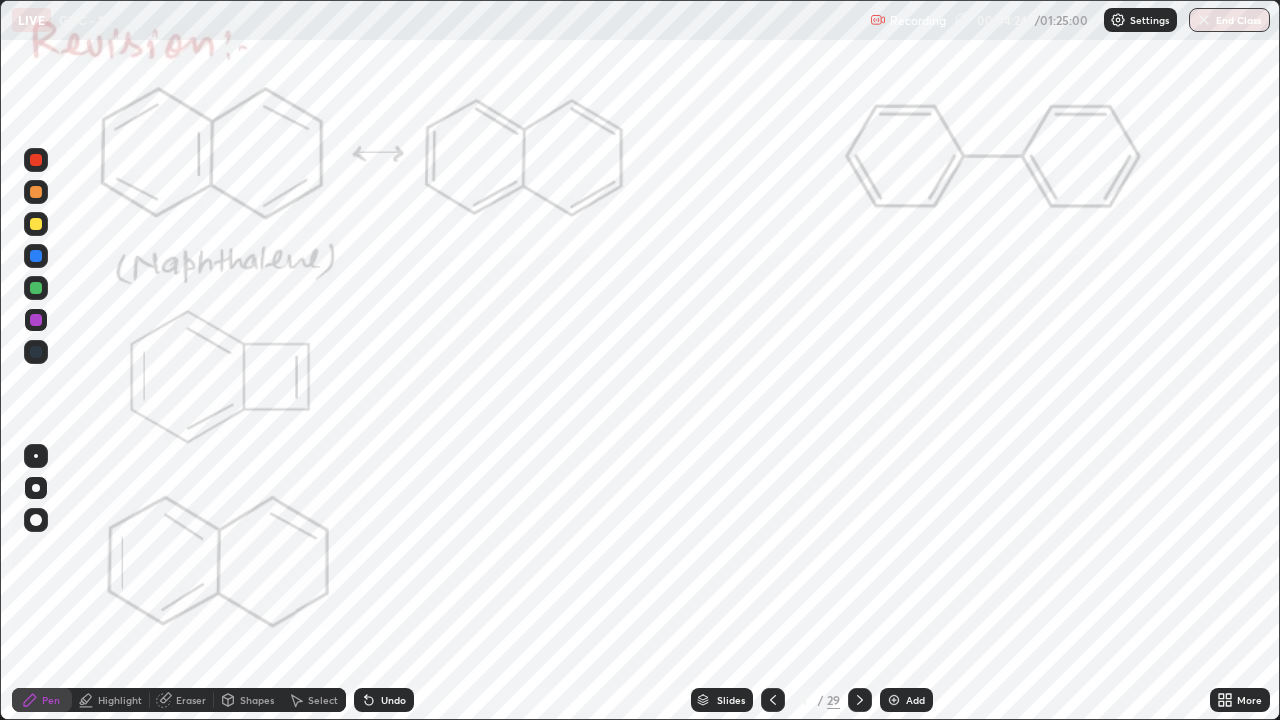 click at bounding box center (36, 224) 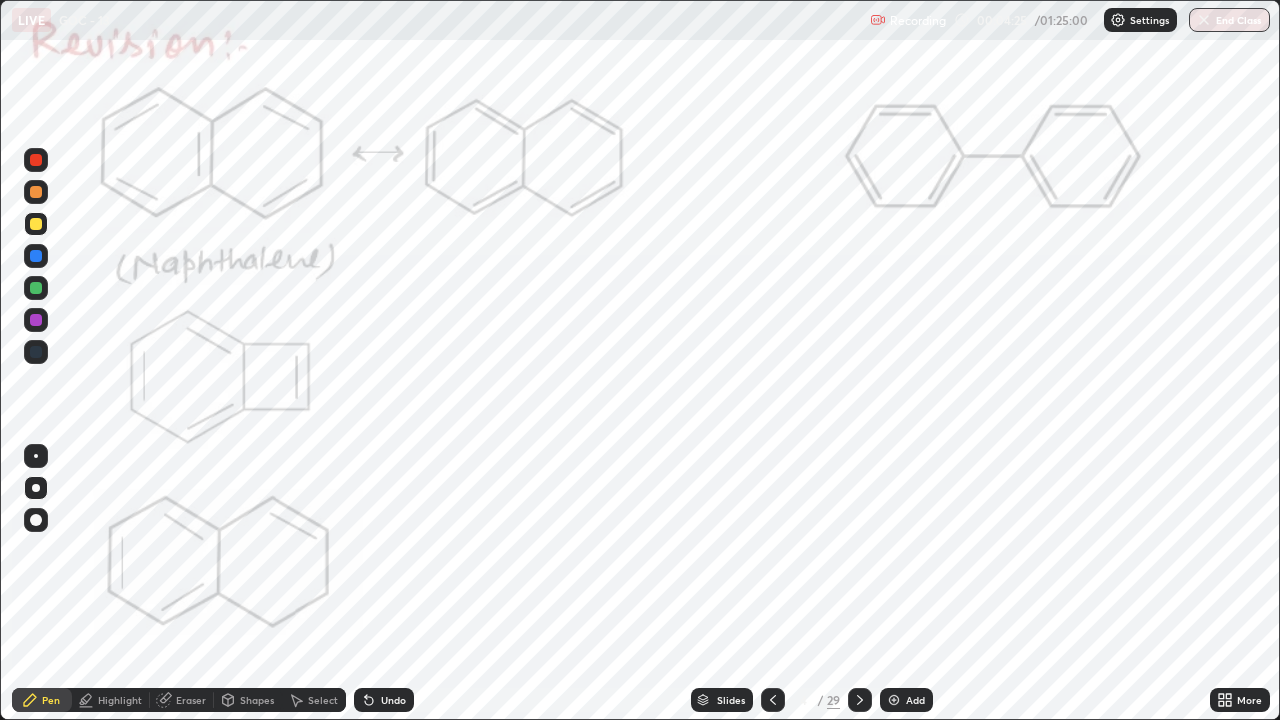 click on "Highlight" at bounding box center [120, 700] 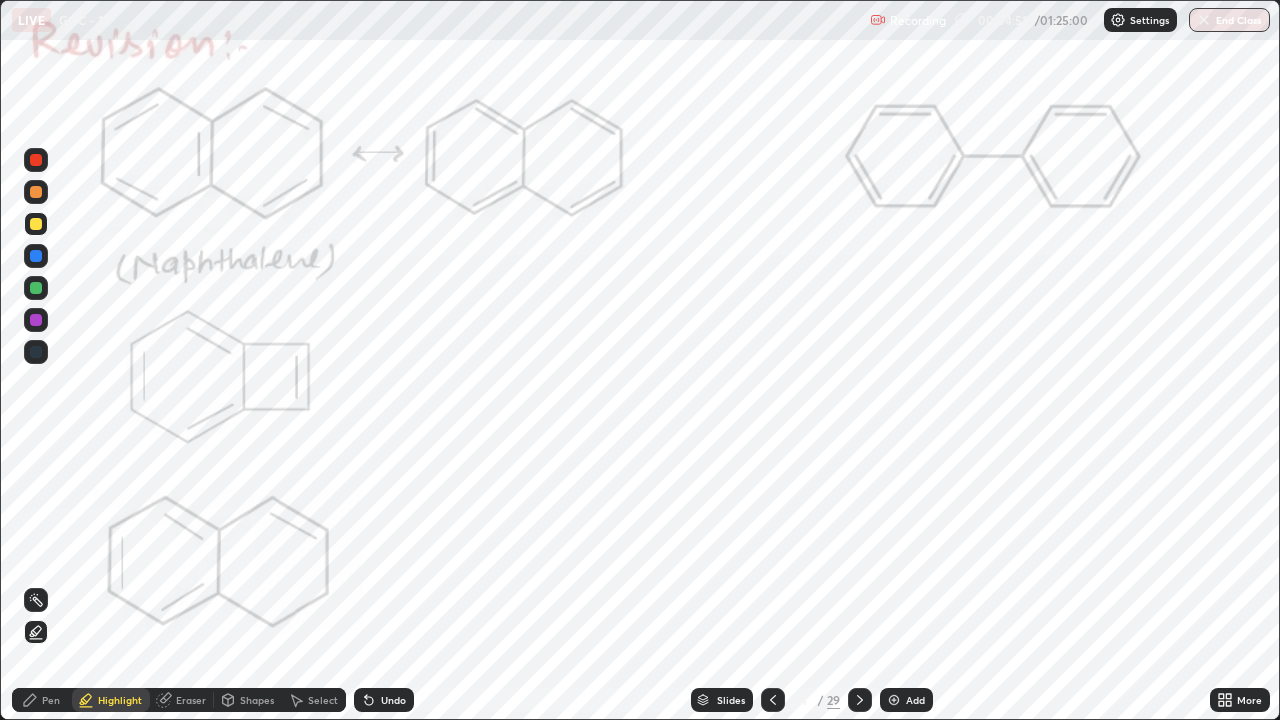 click on "Undo" at bounding box center (393, 700) 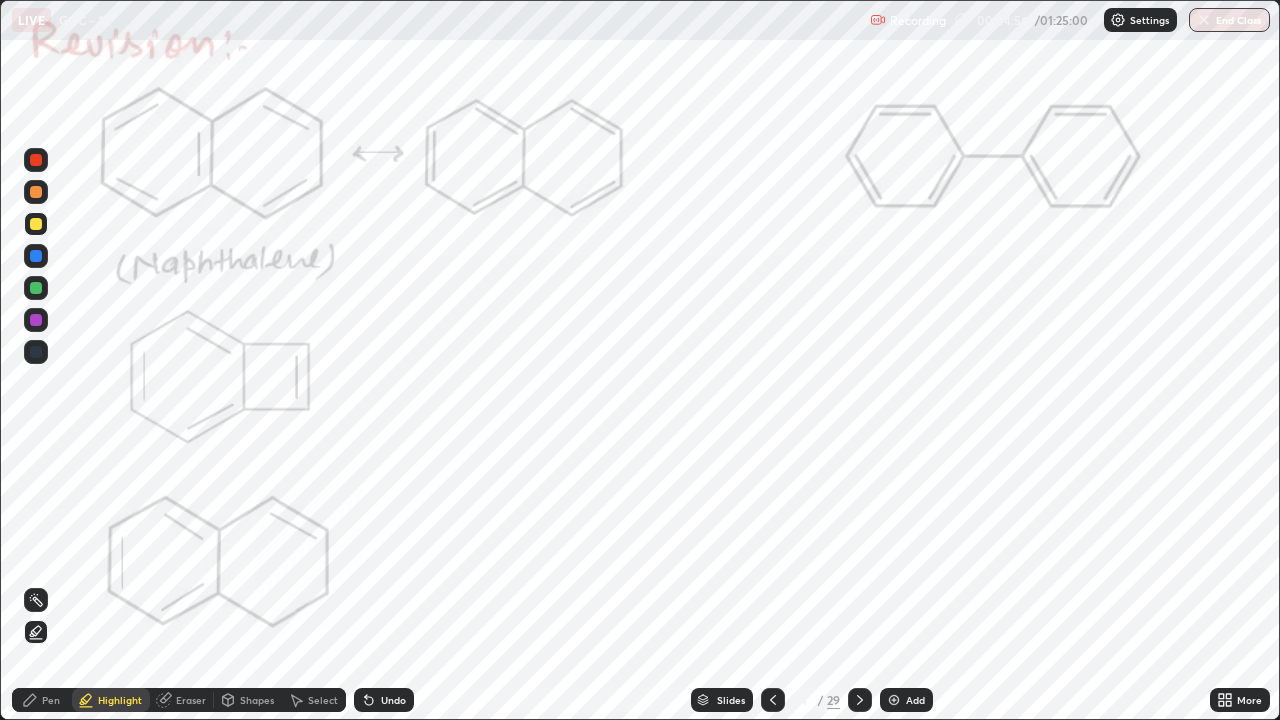 click on "Highlight" at bounding box center [120, 700] 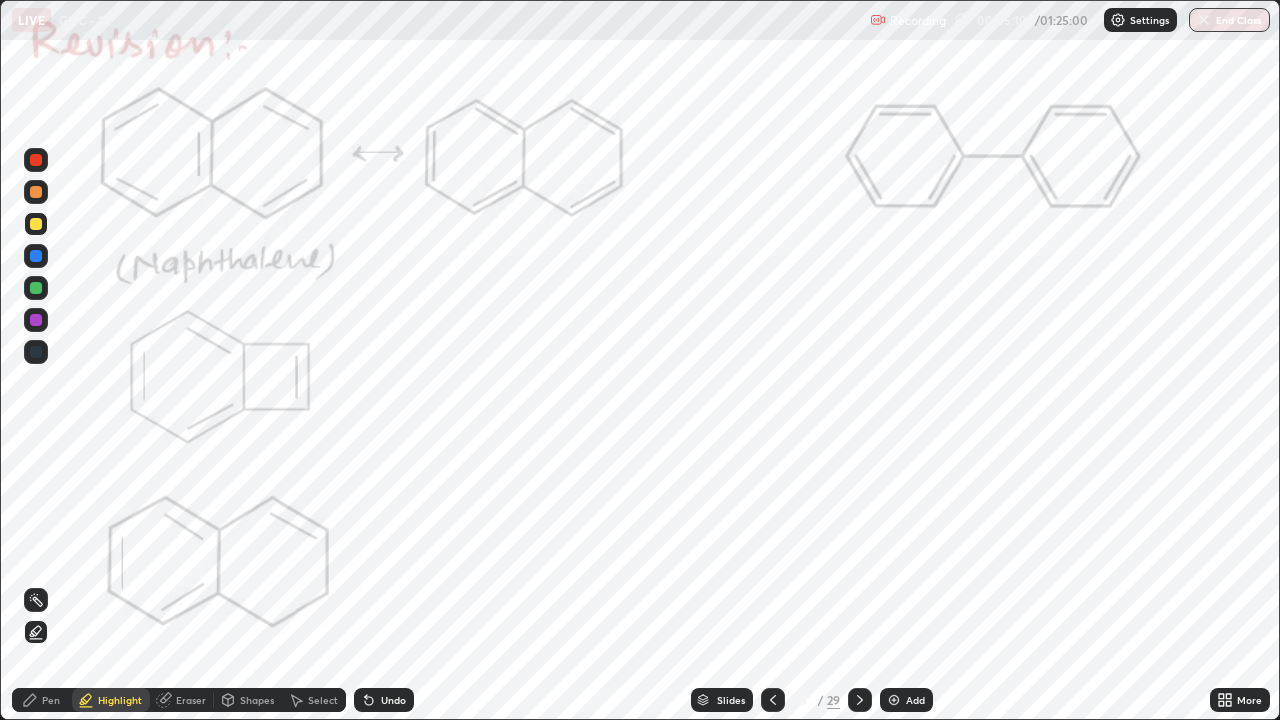 click at bounding box center [36, 160] 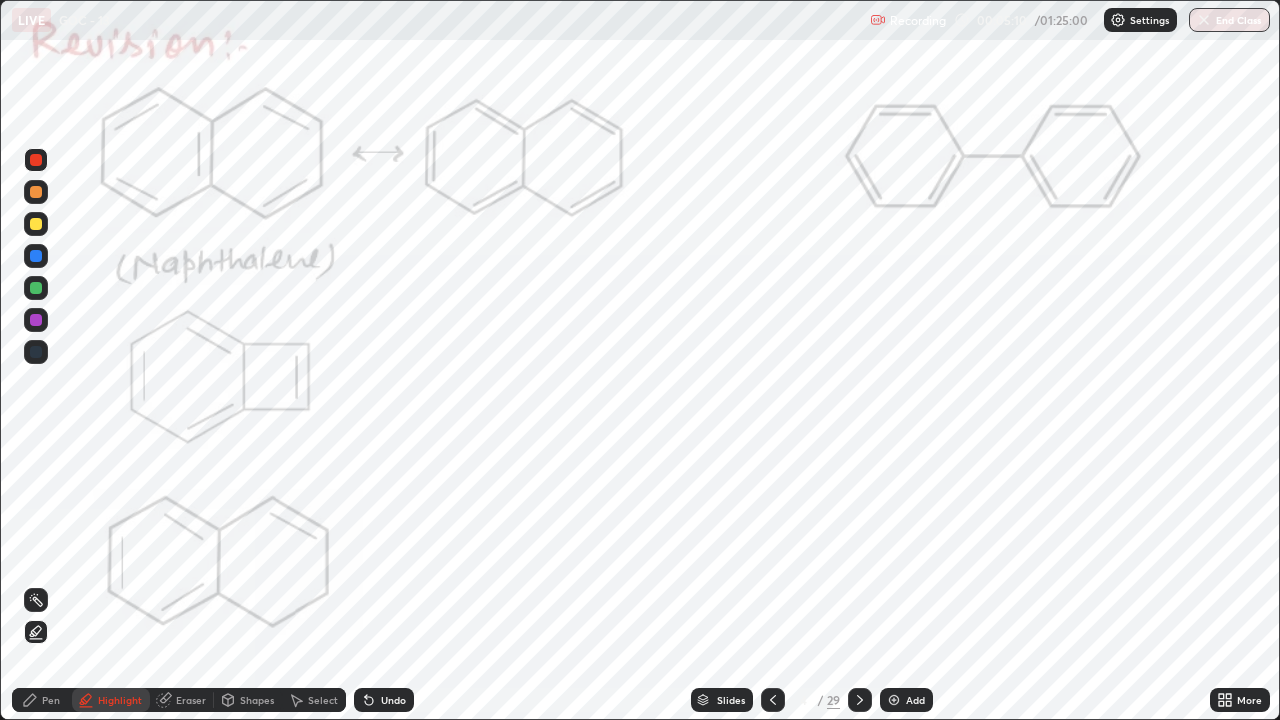 click 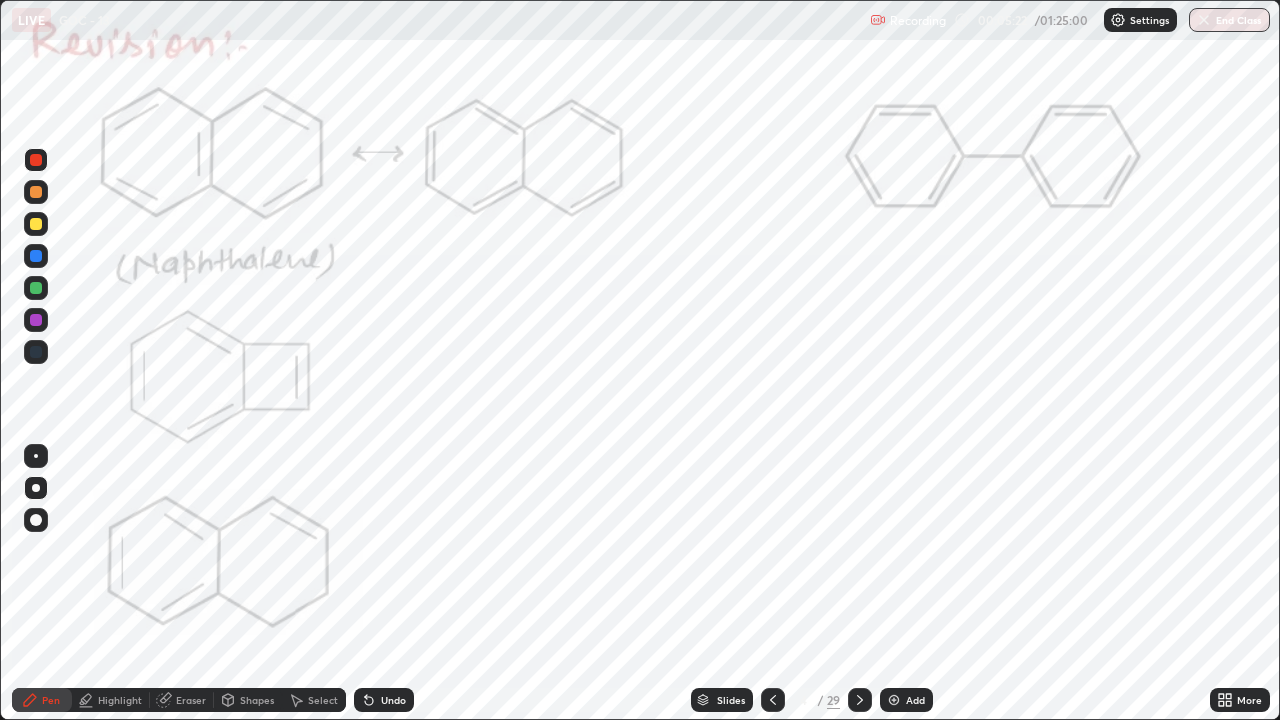 click on "Highlight" at bounding box center (111, 700) 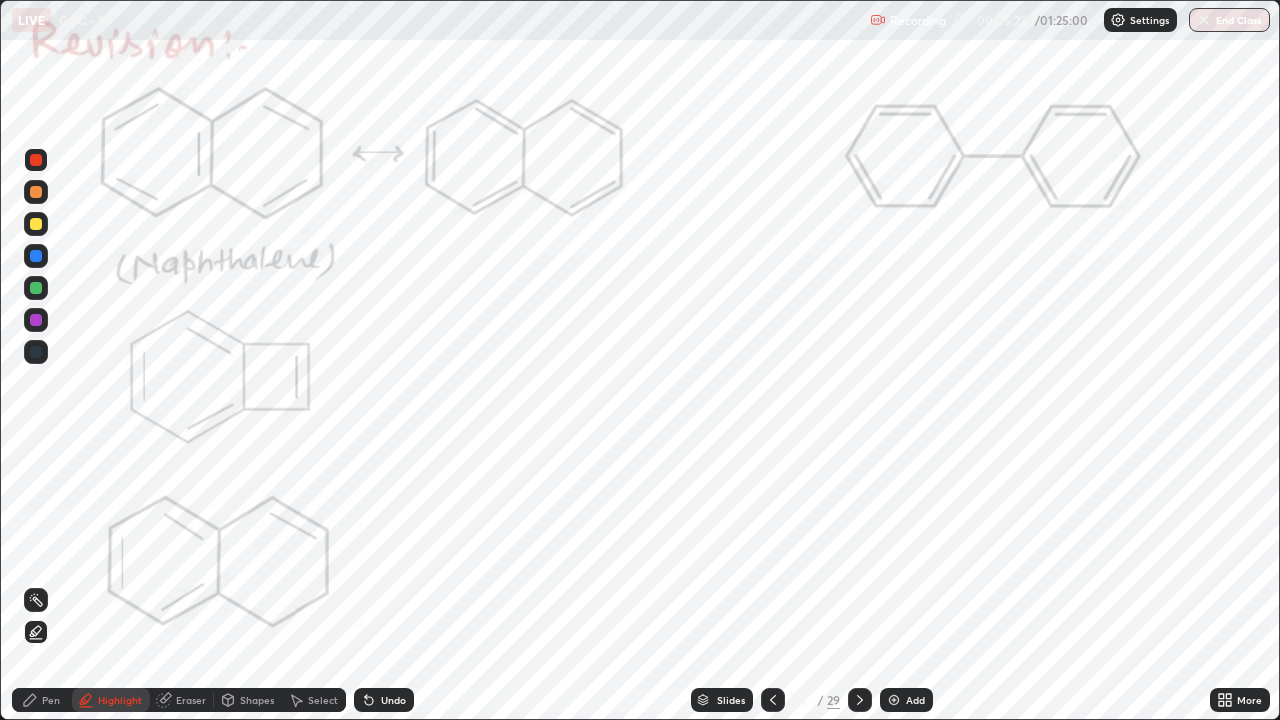 click on "Pen" at bounding box center [42, 700] 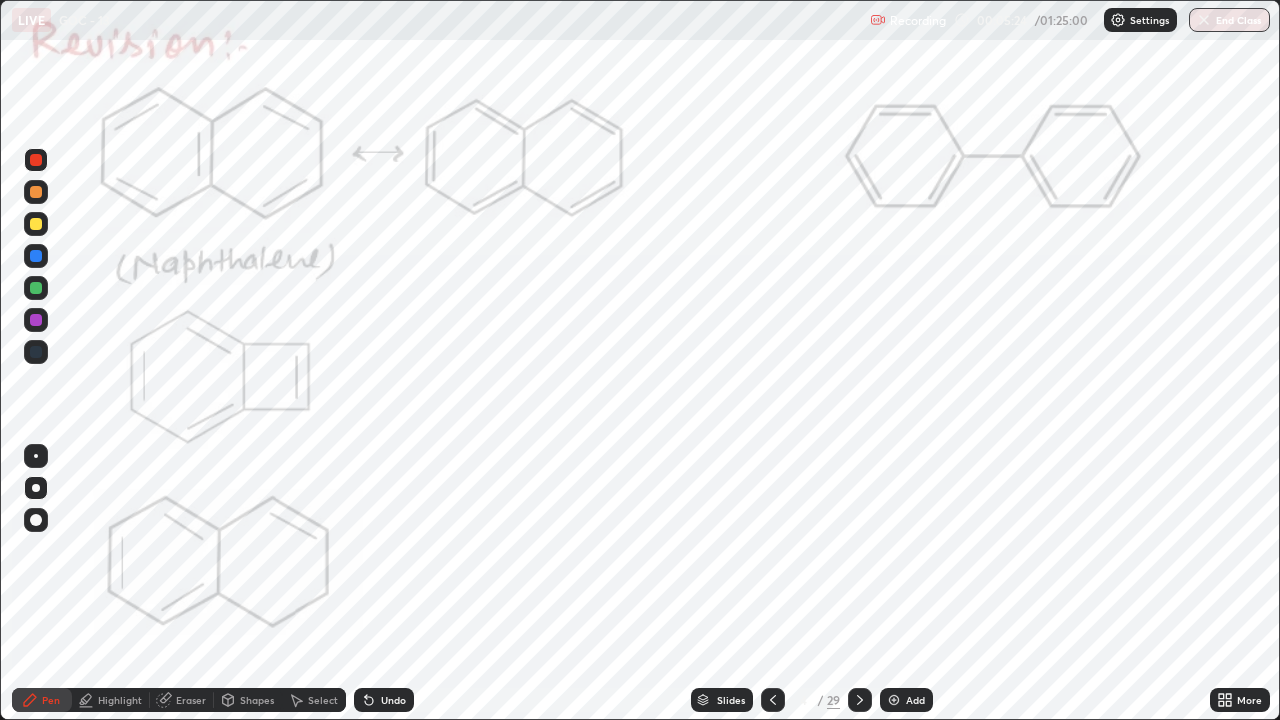 click 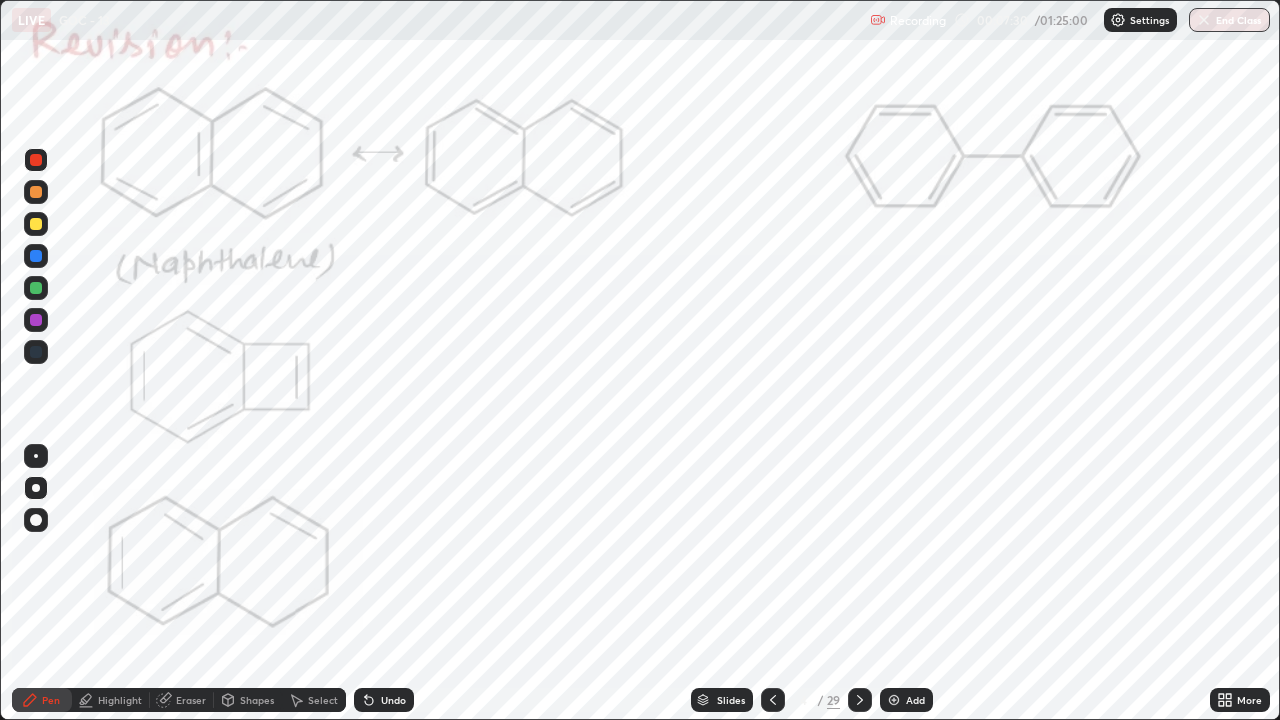 click on "Highlight" at bounding box center [120, 700] 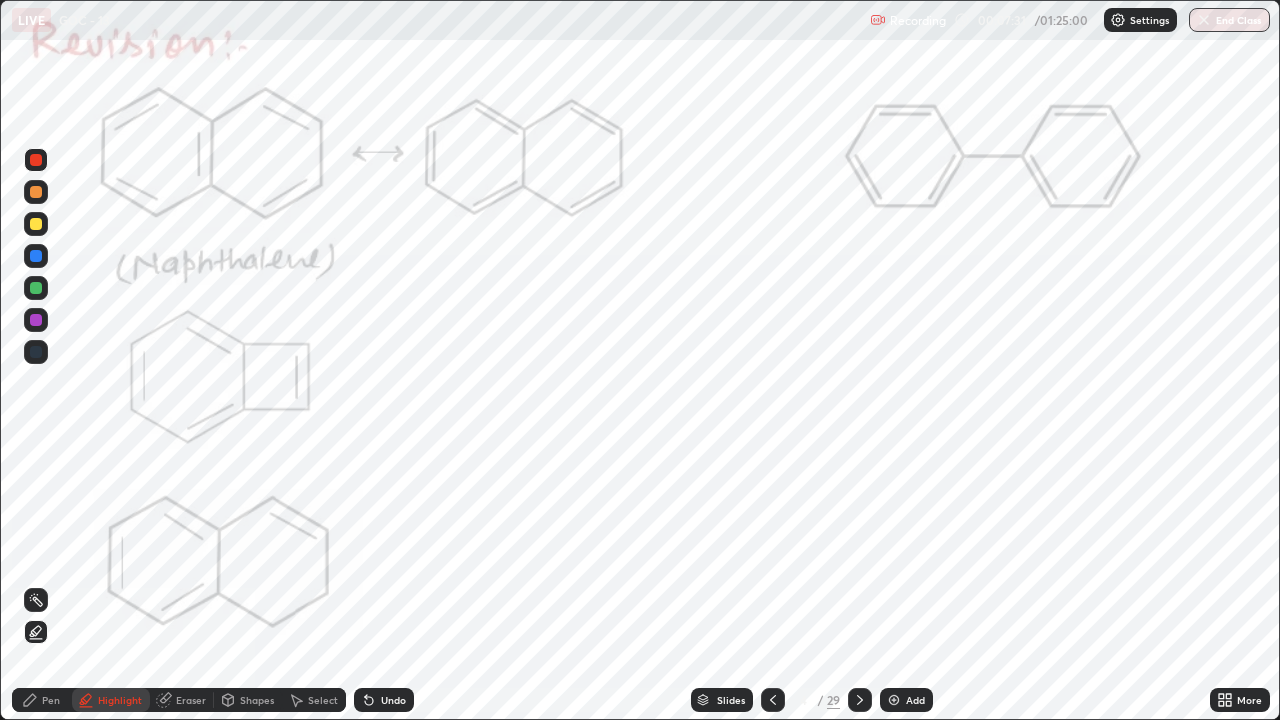 click 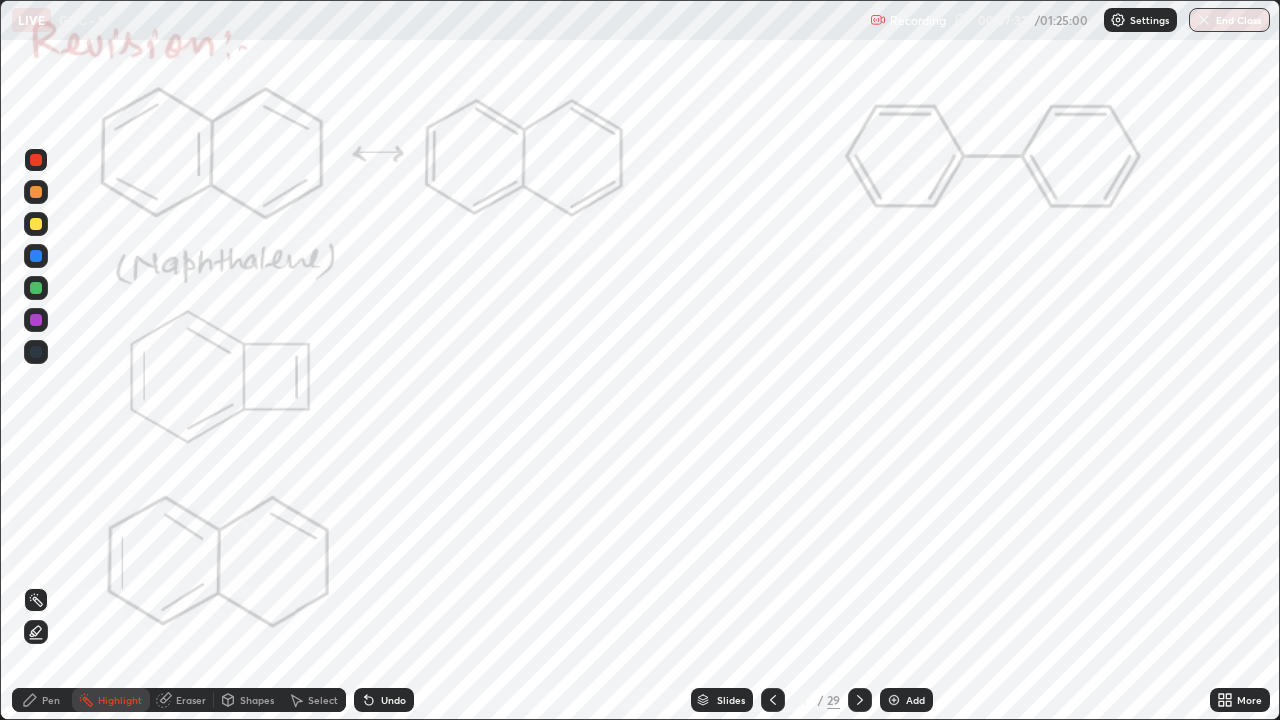 click 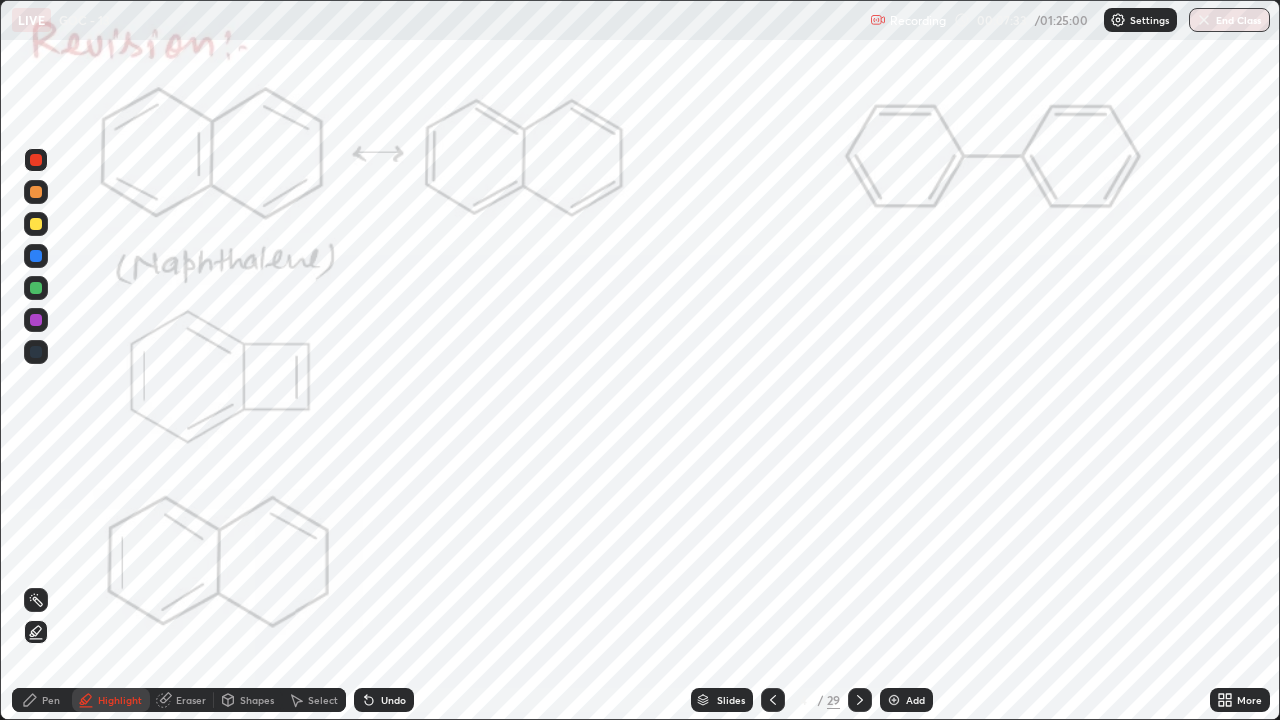 click 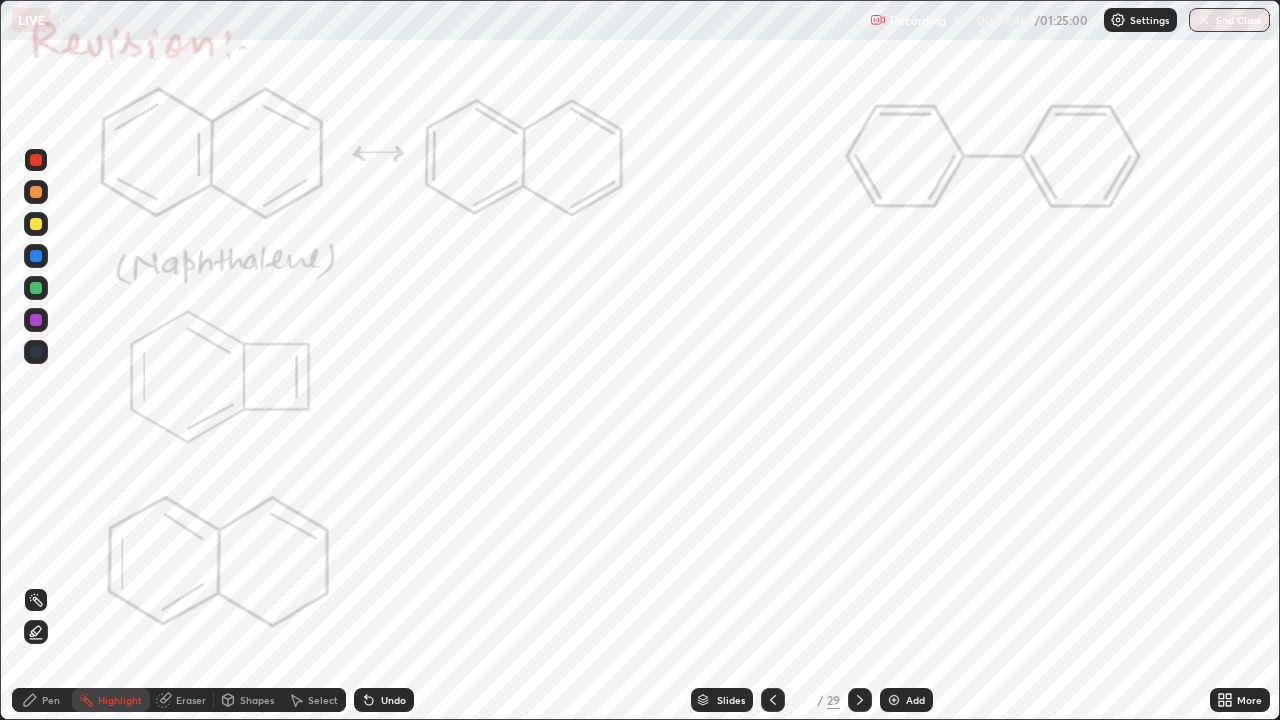click on "Pen" at bounding box center (42, 700) 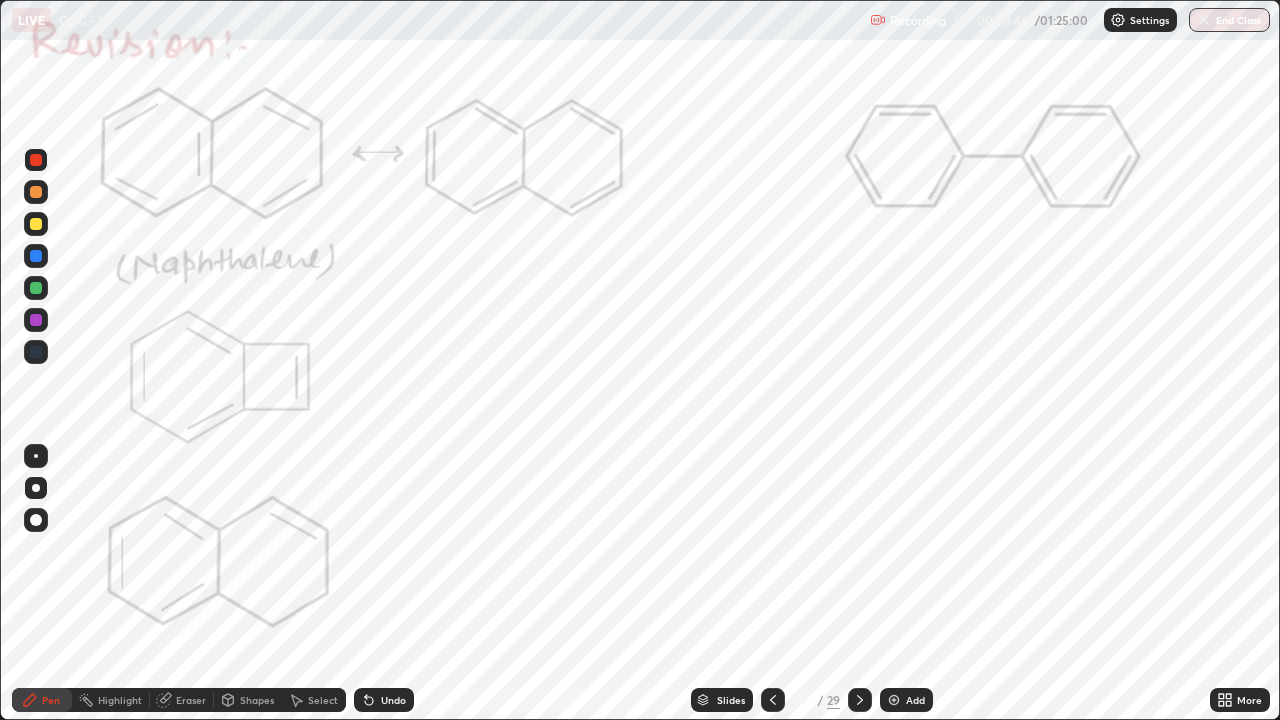 click 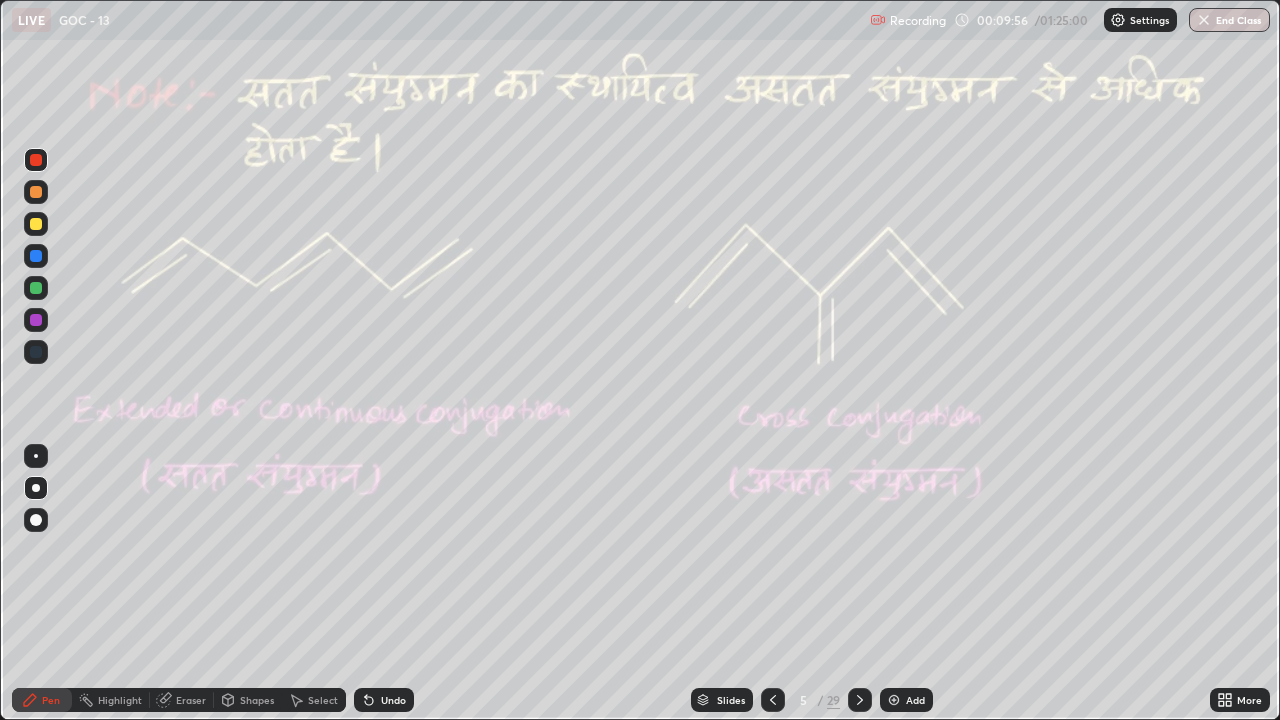 click at bounding box center (36, 288) 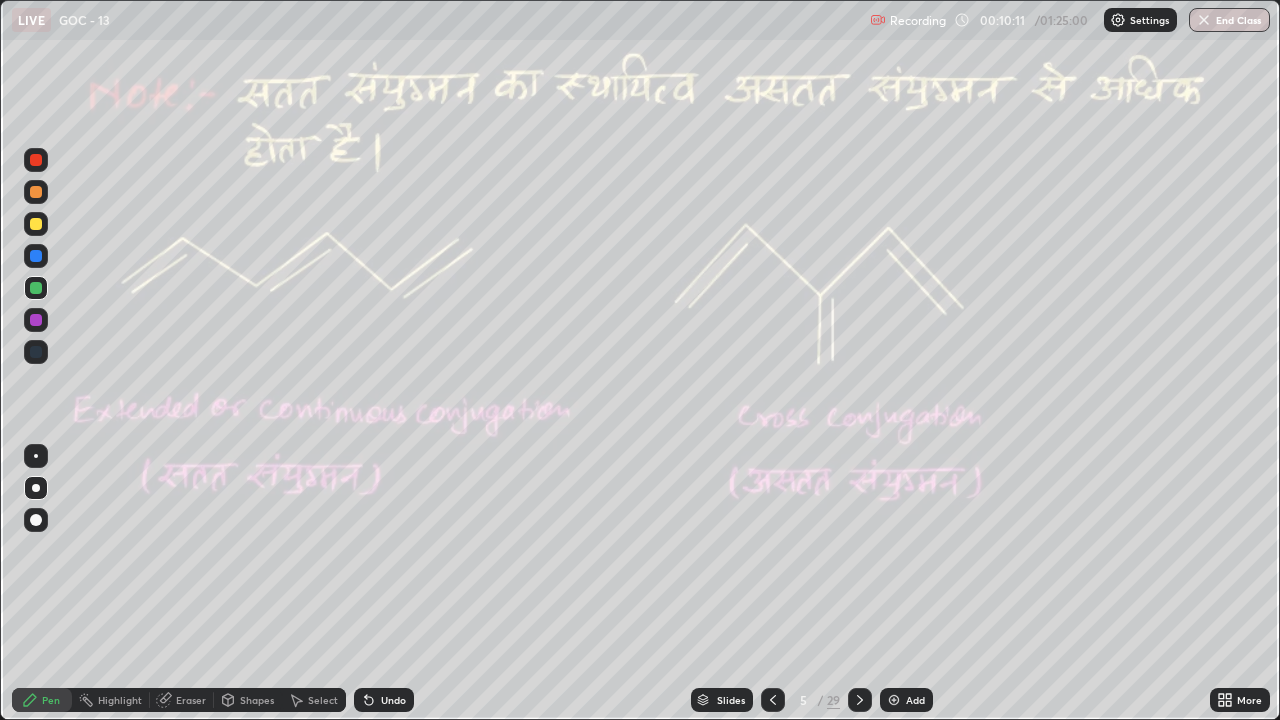 click on "Undo" at bounding box center (384, 700) 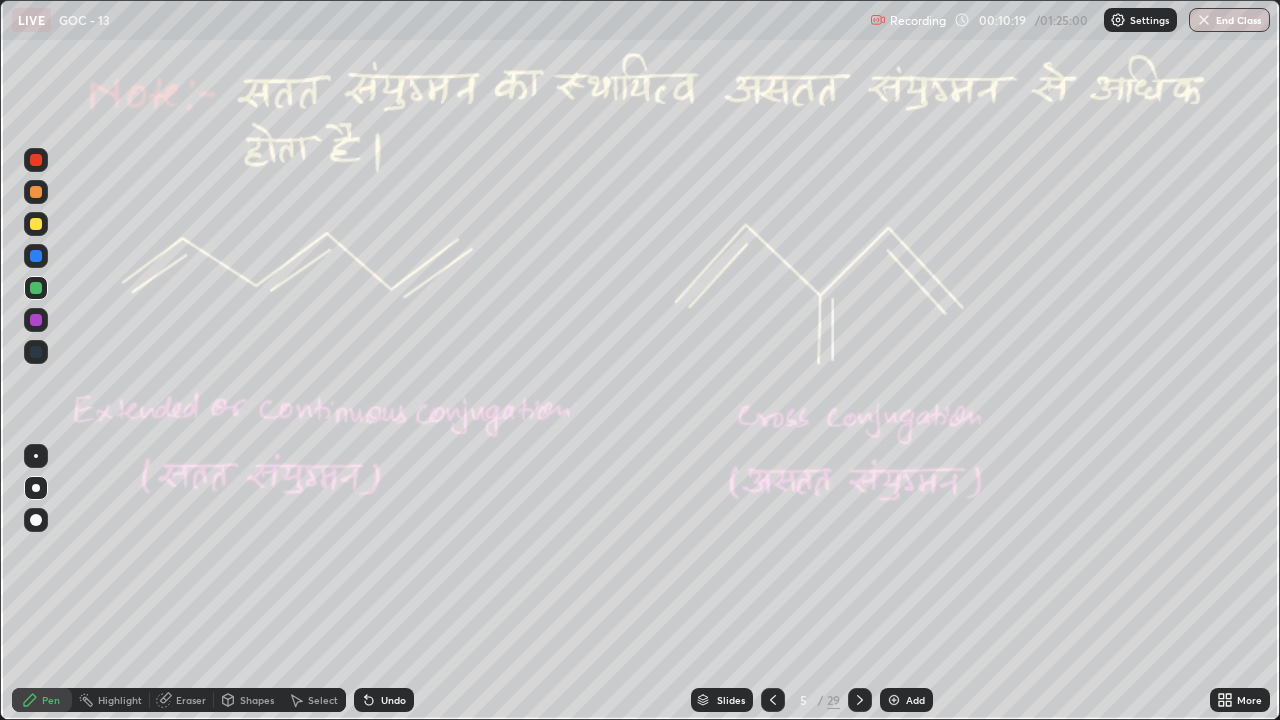 click 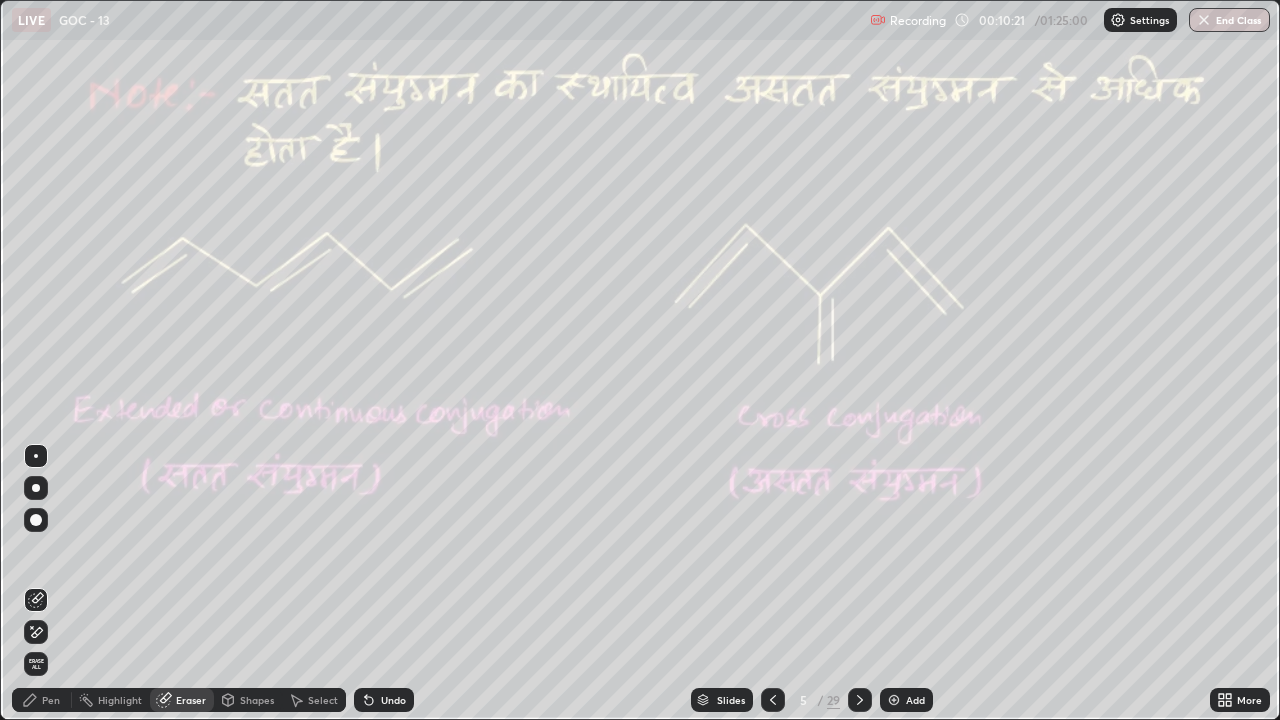 click on "Pen" at bounding box center [51, 700] 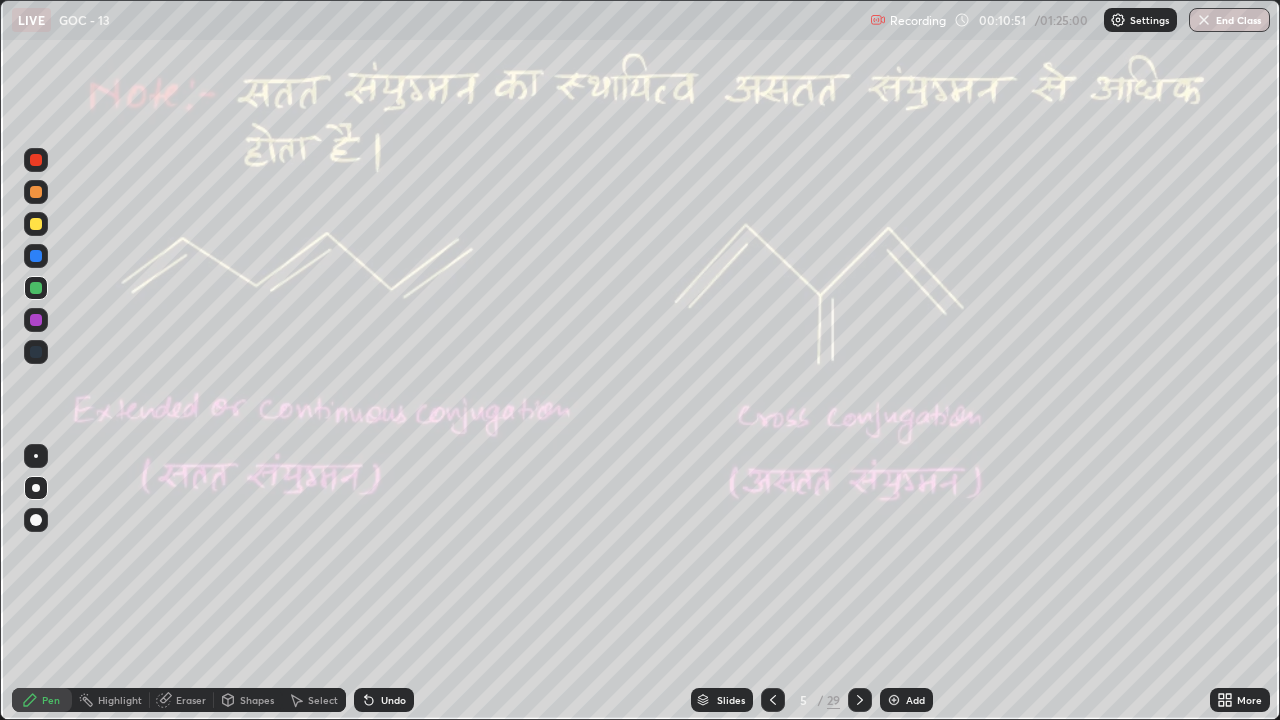 click at bounding box center (36, 288) 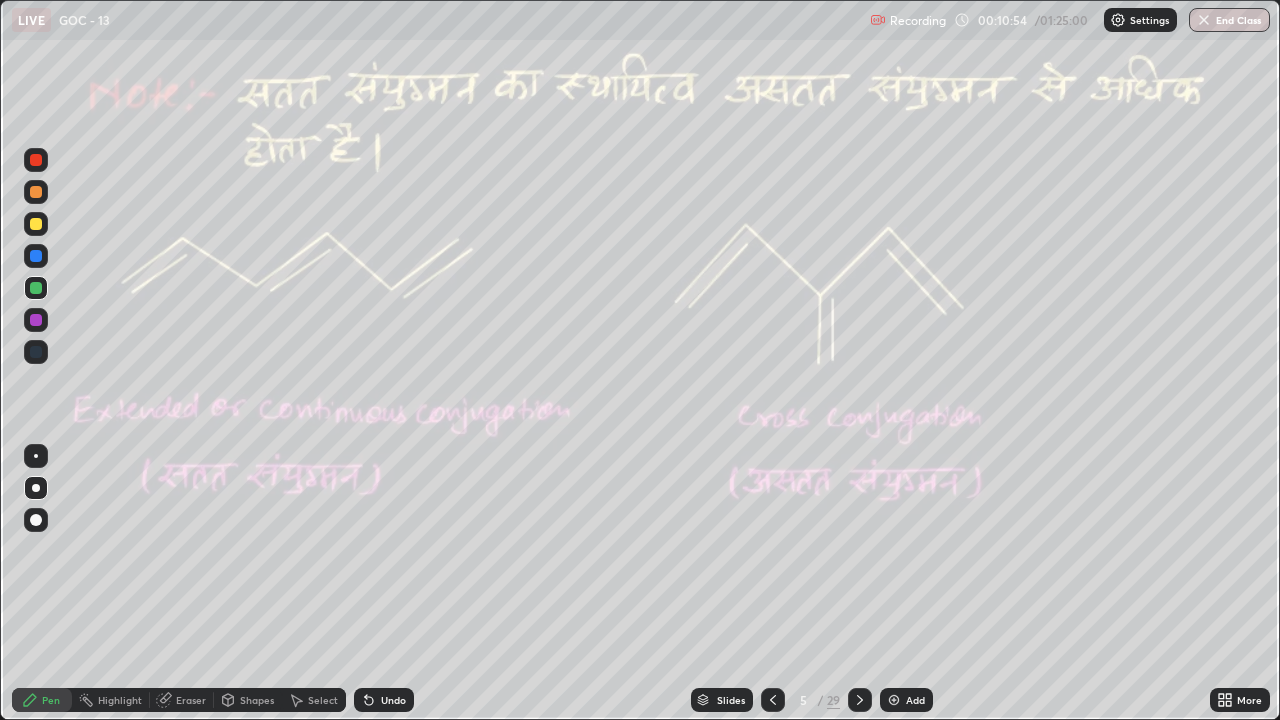 click on "Highlight" at bounding box center [120, 700] 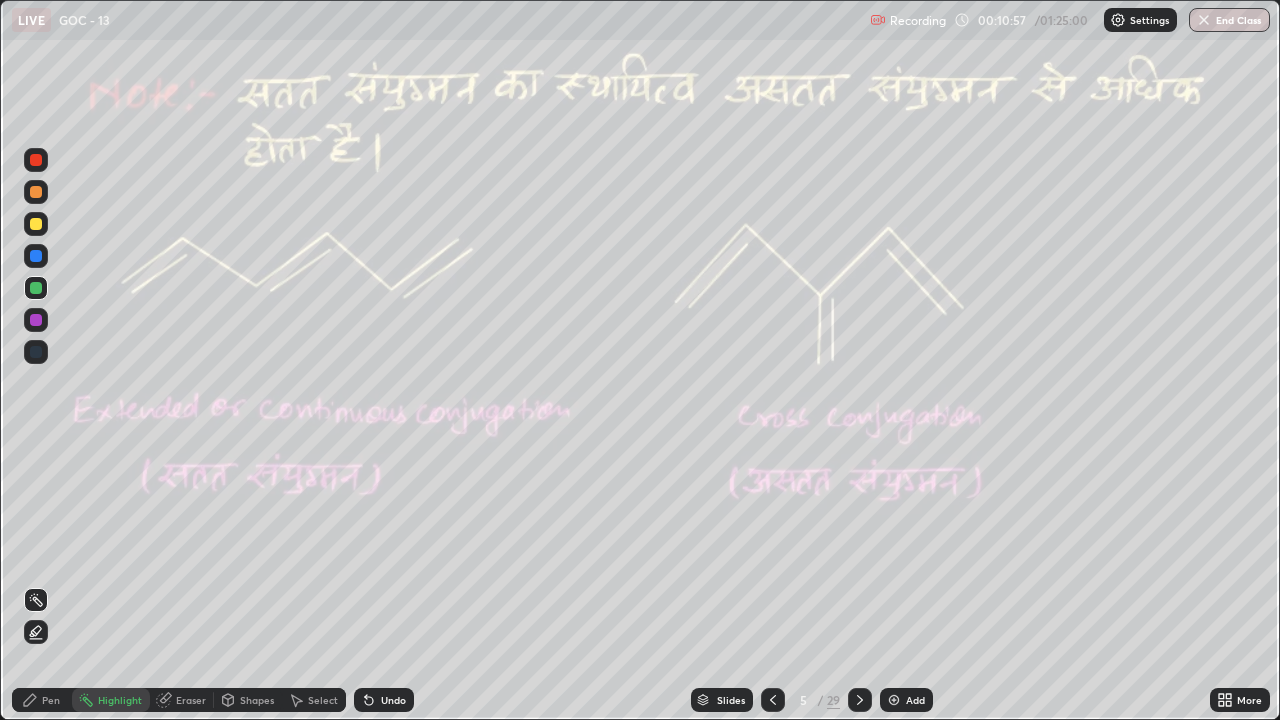 click on "Pen" at bounding box center (42, 700) 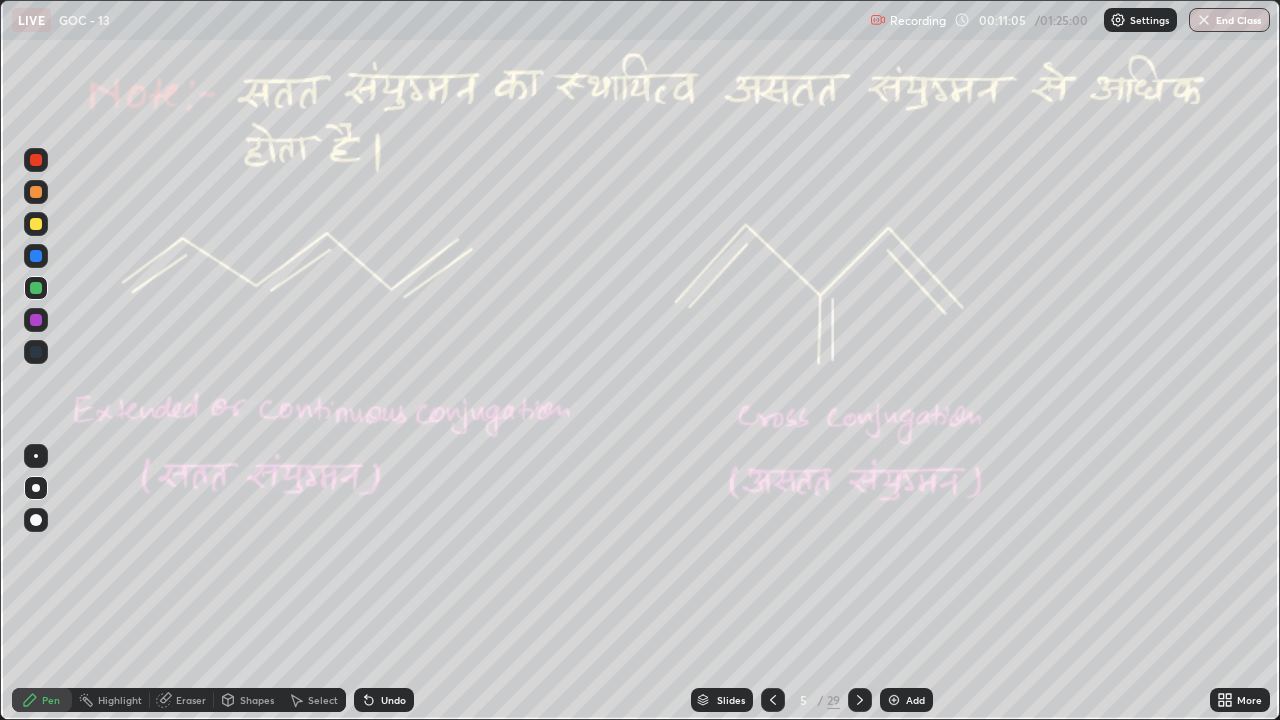 click at bounding box center (36, 160) 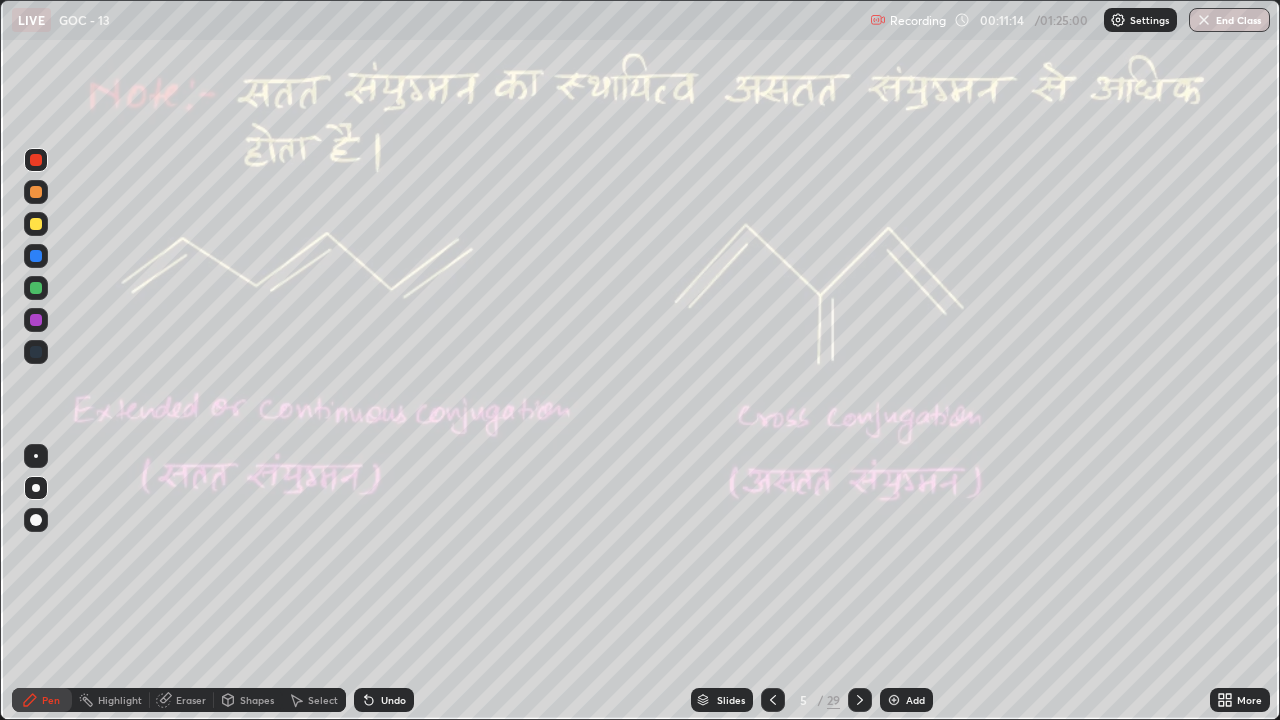 click on "Highlight" at bounding box center (120, 700) 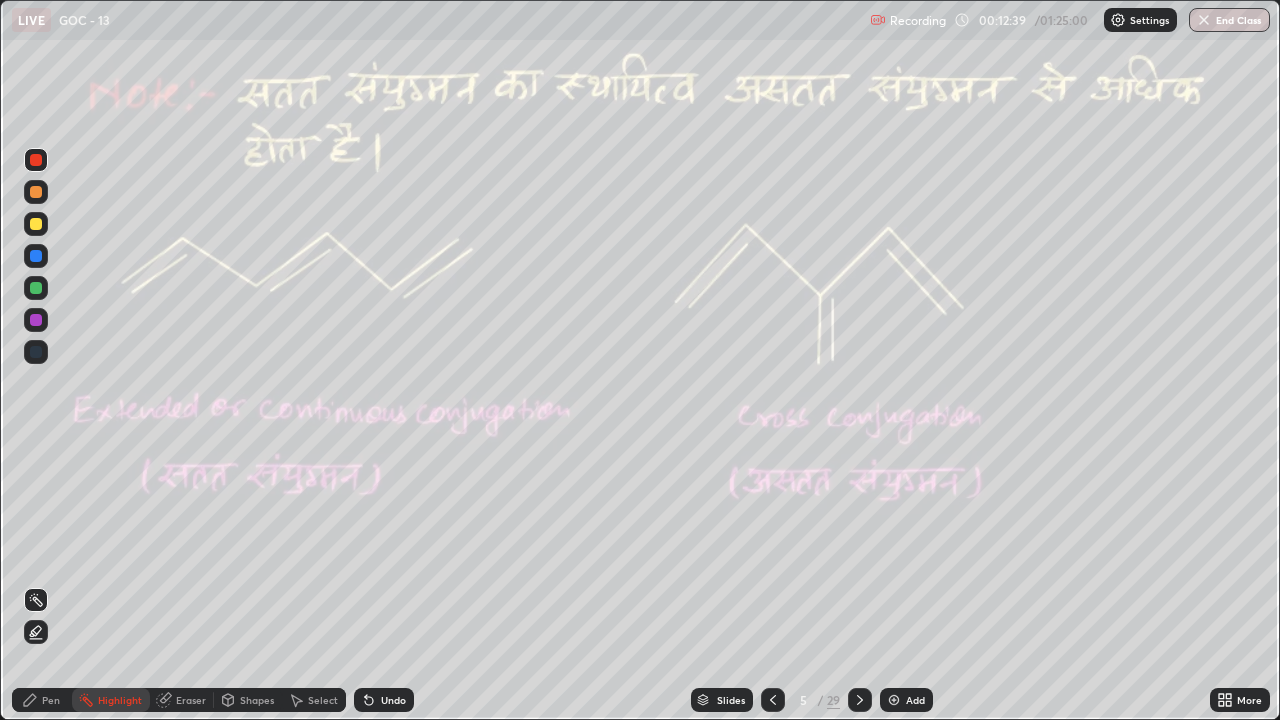click at bounding box center [36, 288] 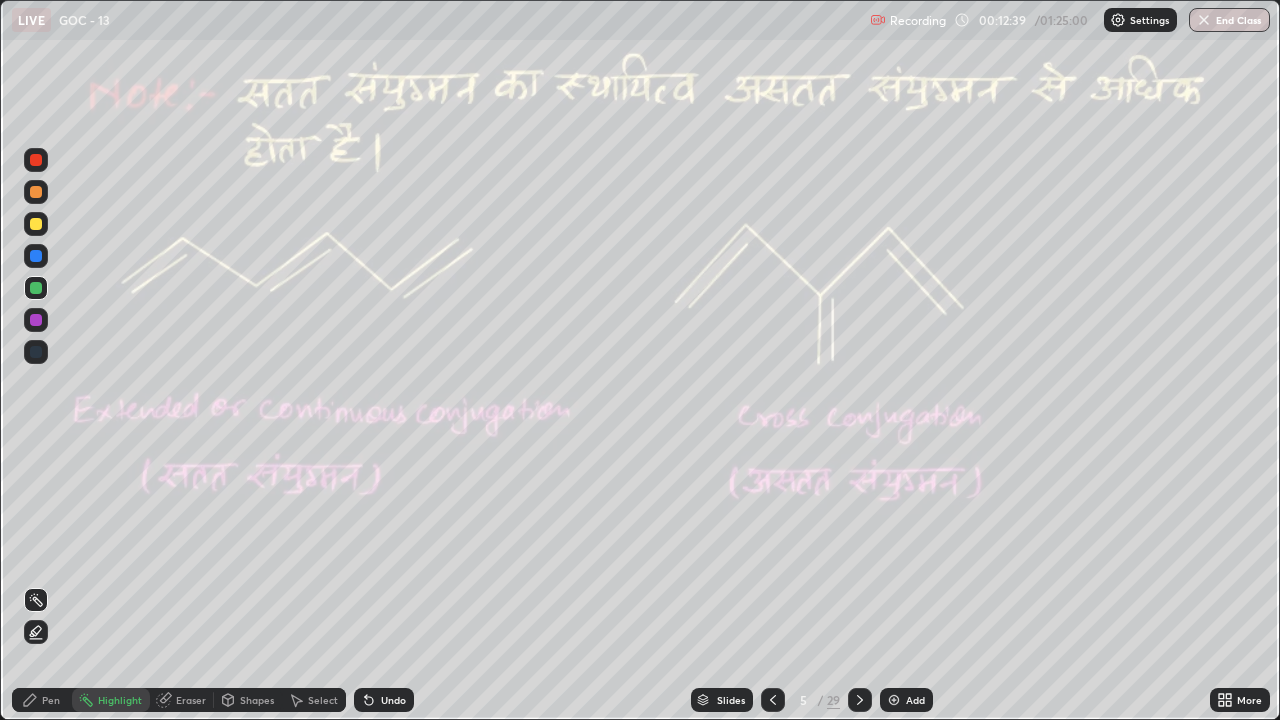 click on "Pen" at bounding box center [42, 700] 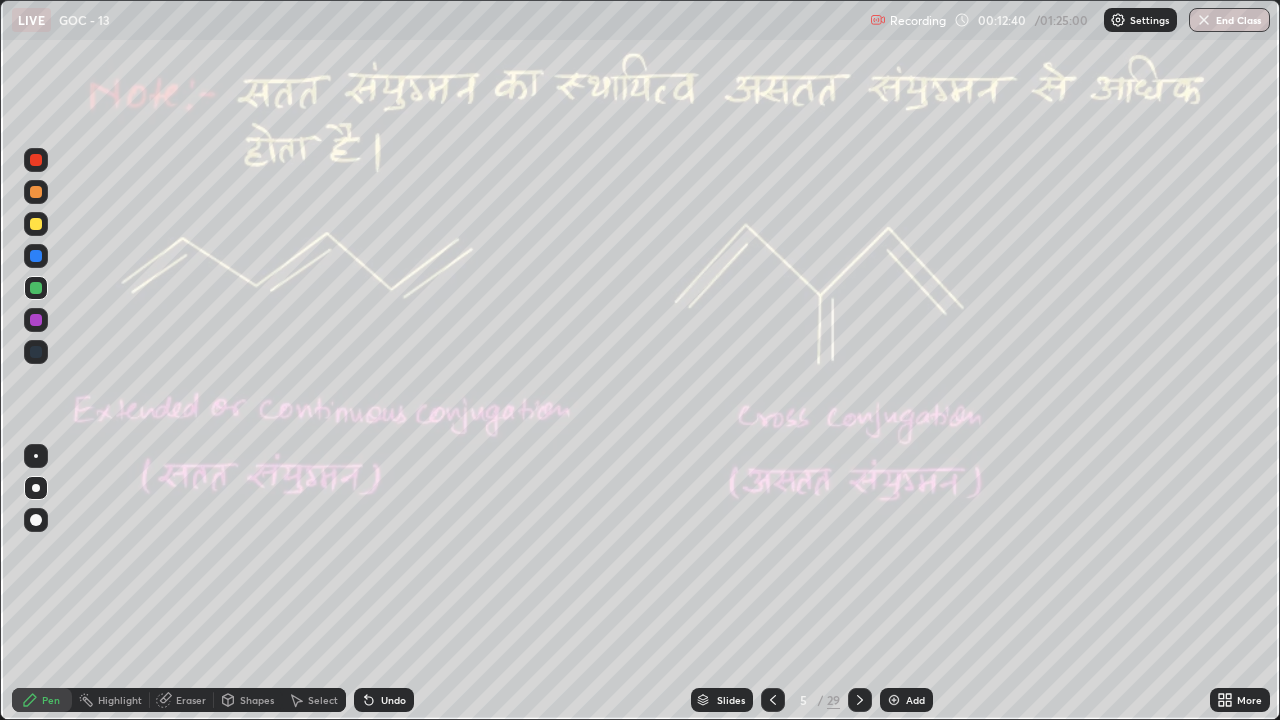 click on "Highlight" at bounding box center (120, 700) 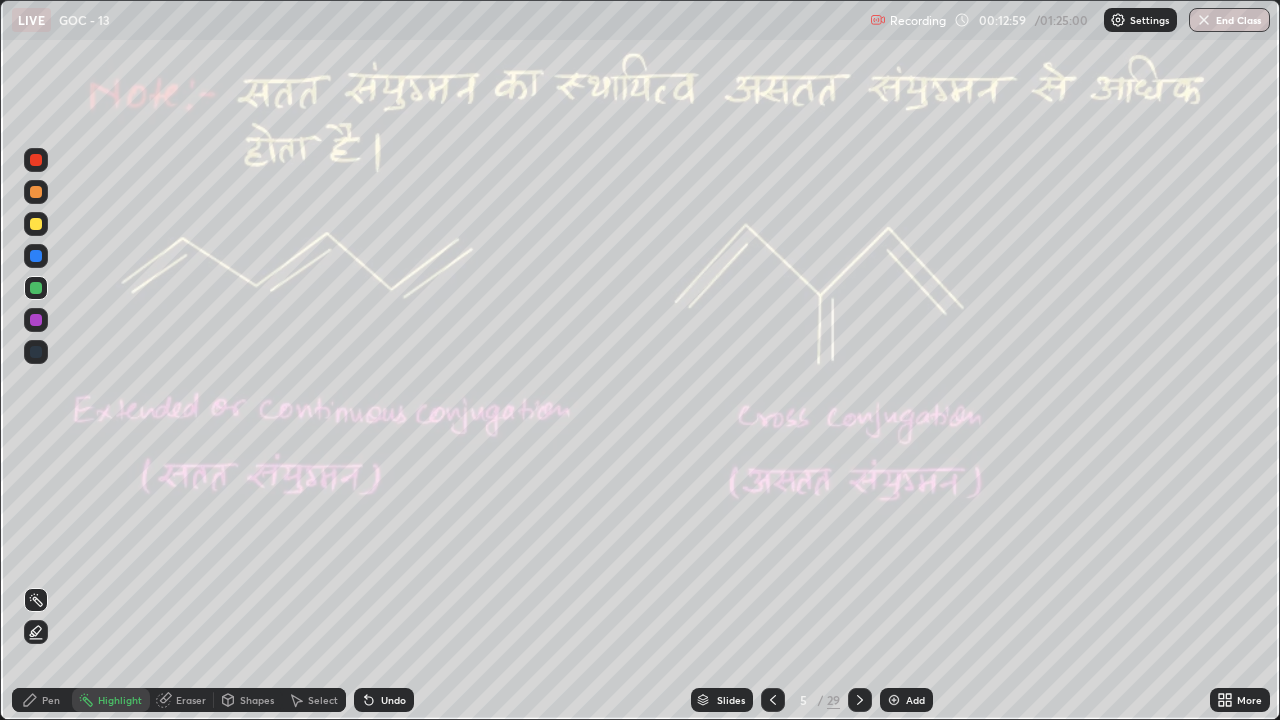 click on "Pen" at bounding box center [51, 700] 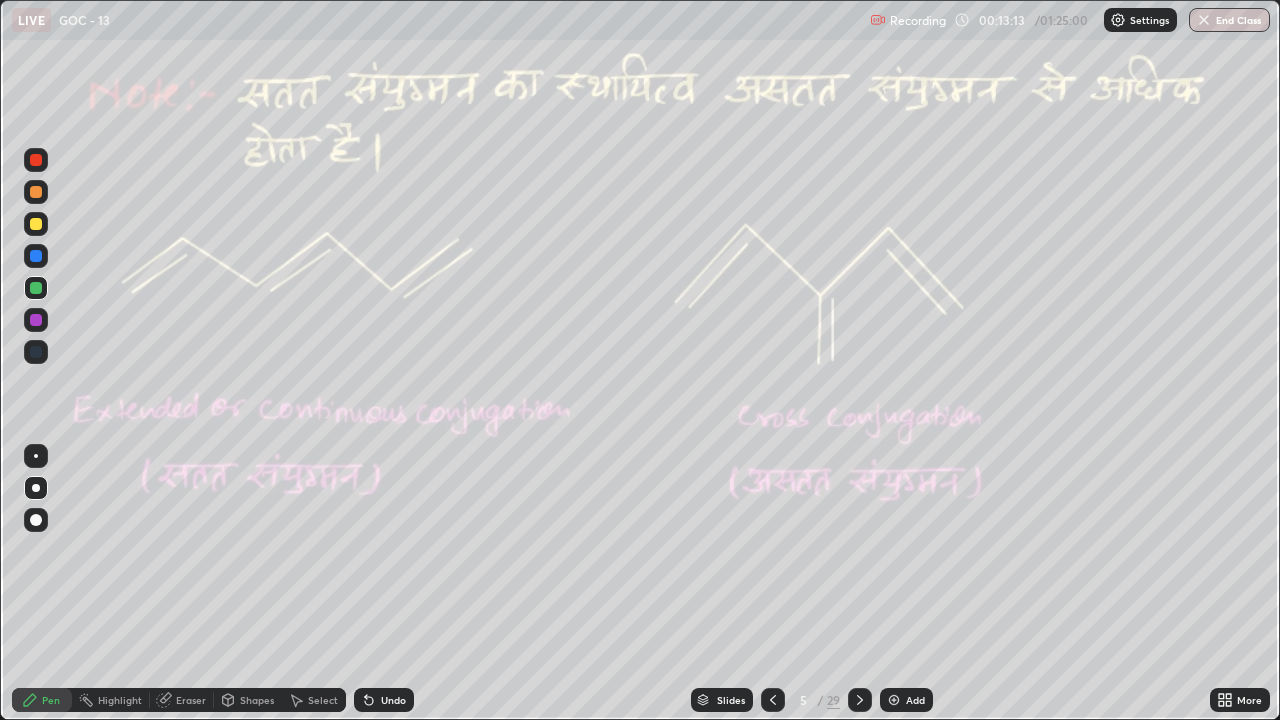 click at bounding box center (36, 160) 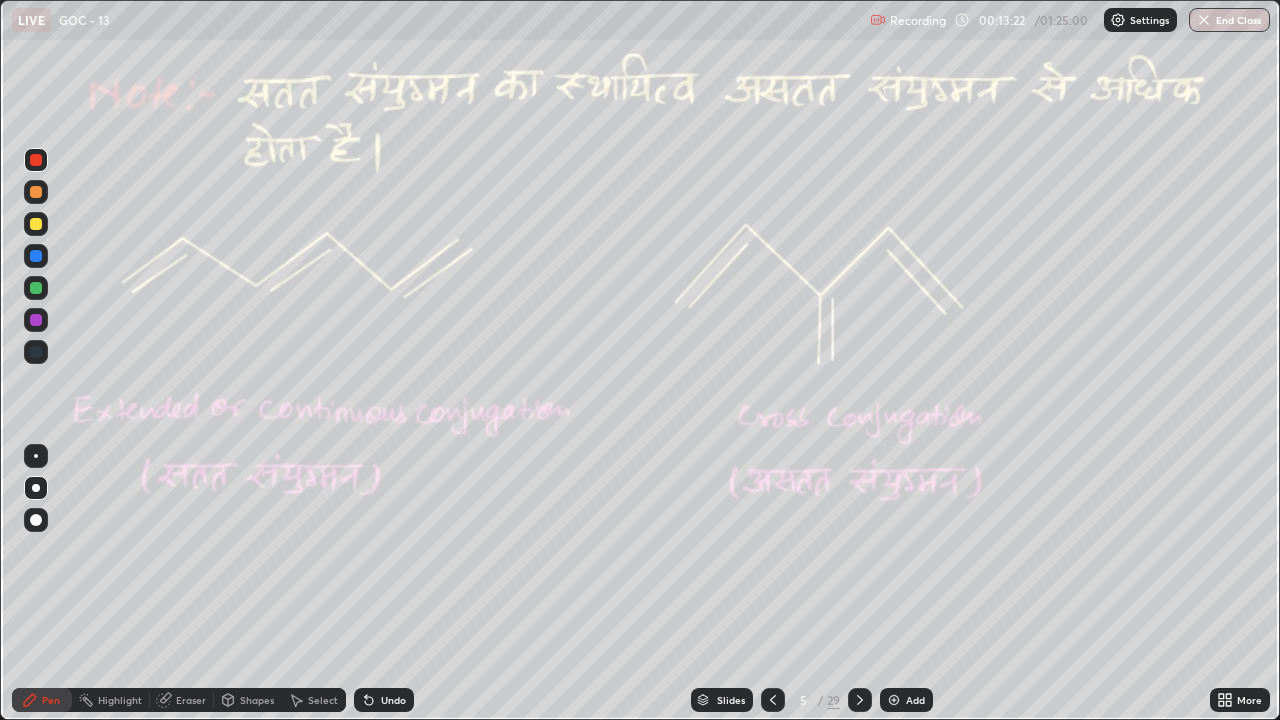 click at bounding box center [36, 224] 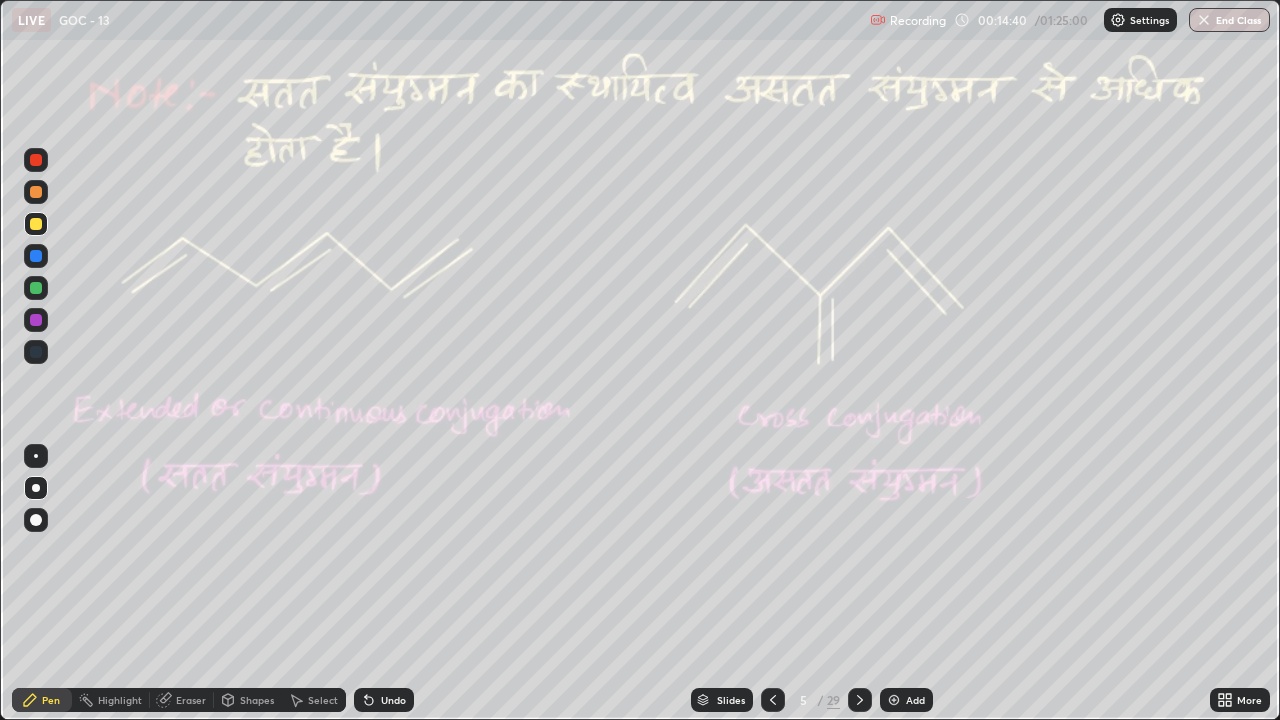 click at bounding box center (36, 288) 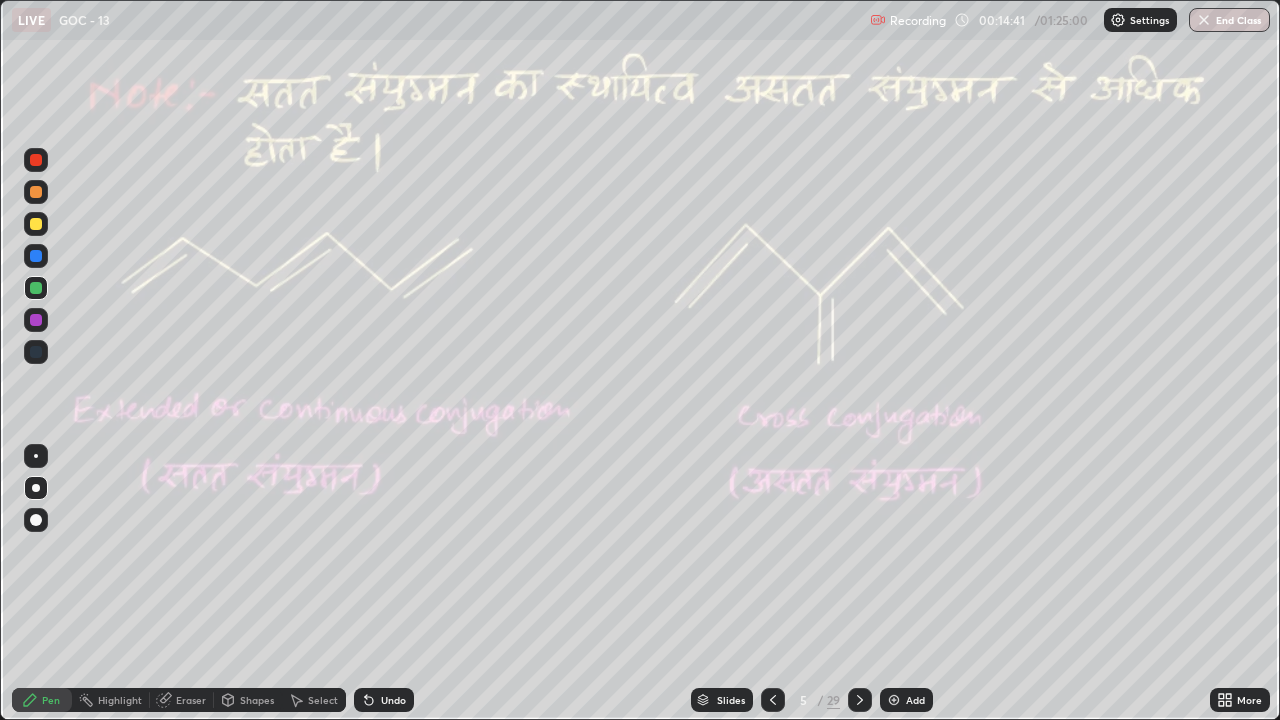 click at bounding box center [36, 160] 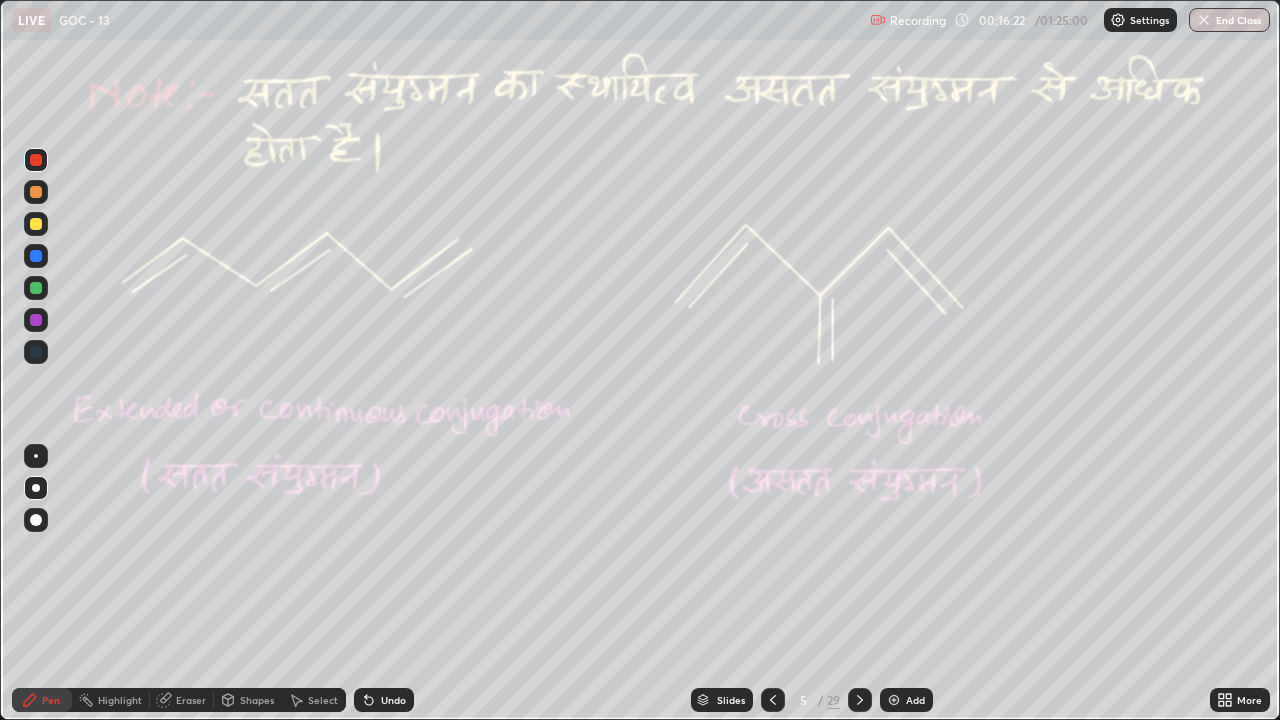click 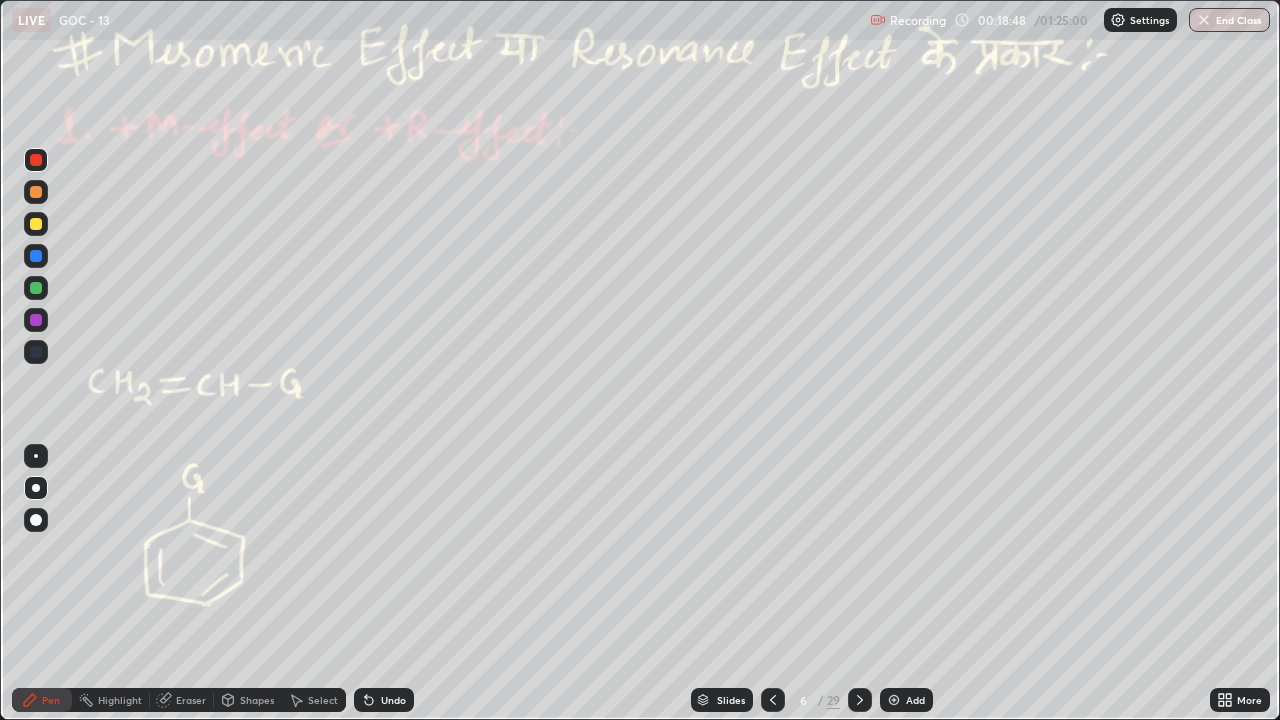 click on "Pen" at bounding box center [42, 700] 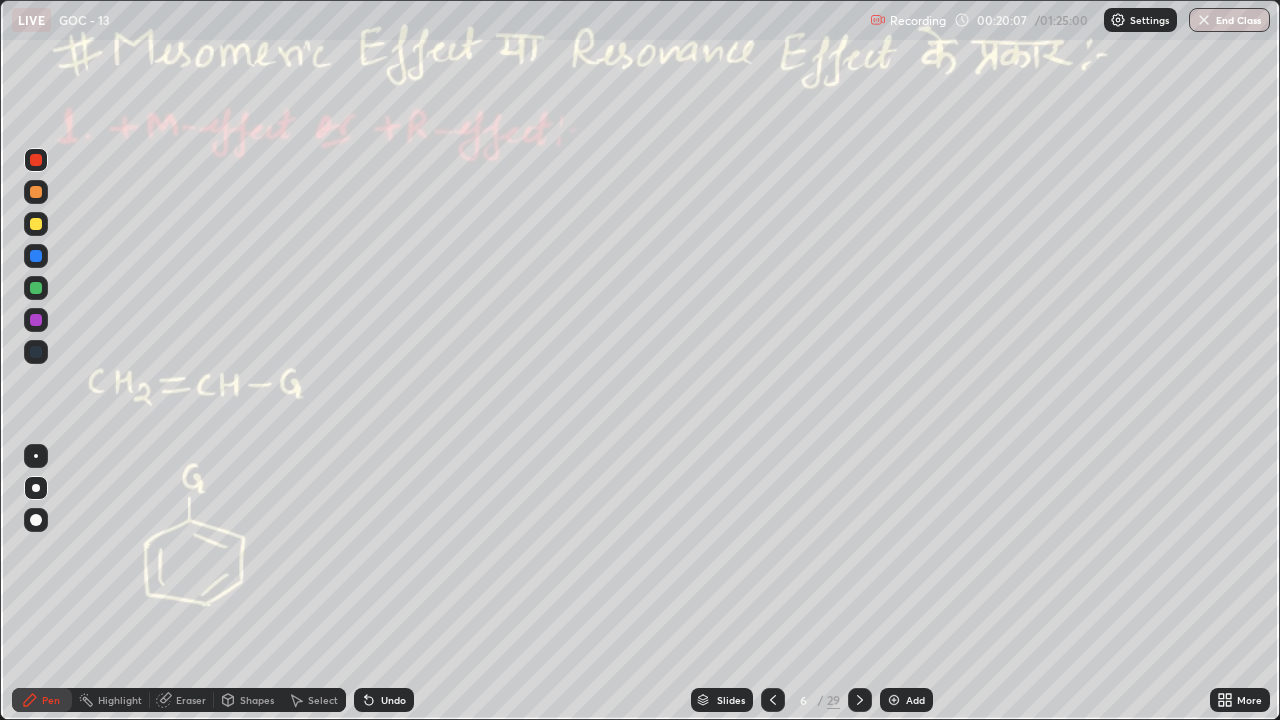click at bounding box center (36, 224) 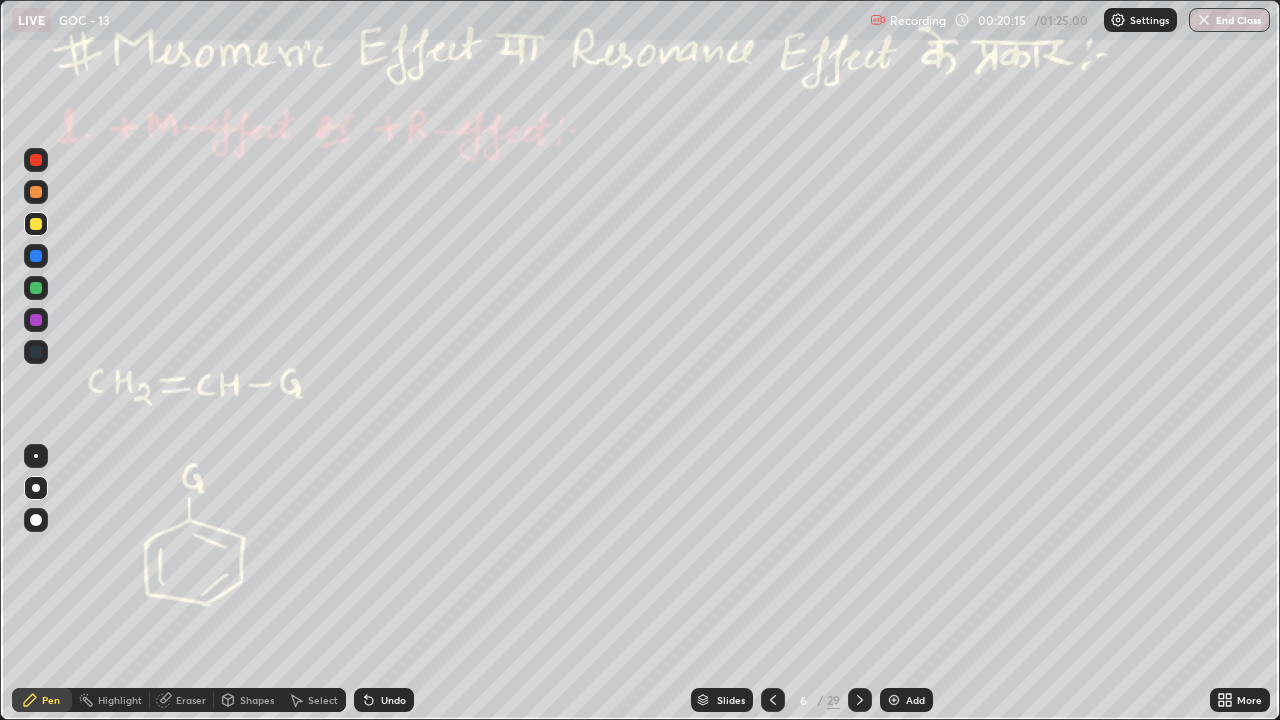 click at bounding box center (36, 288) 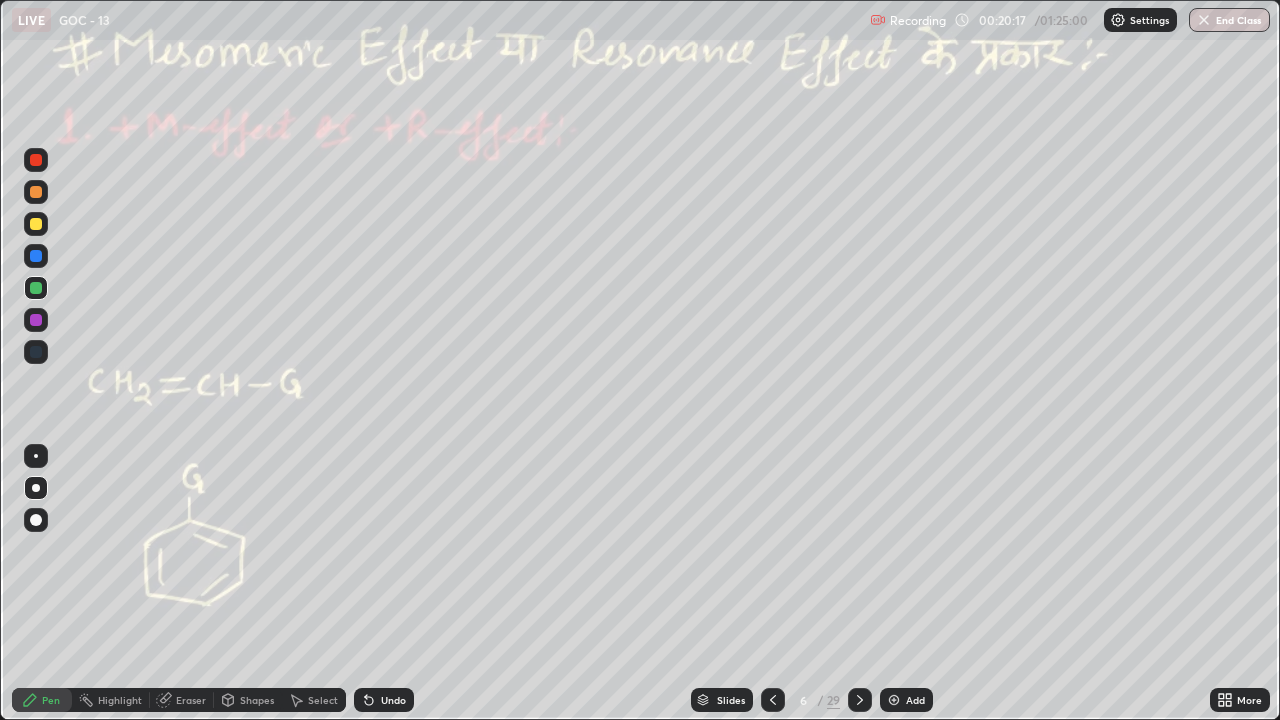 click at bounding box center [36, 288] 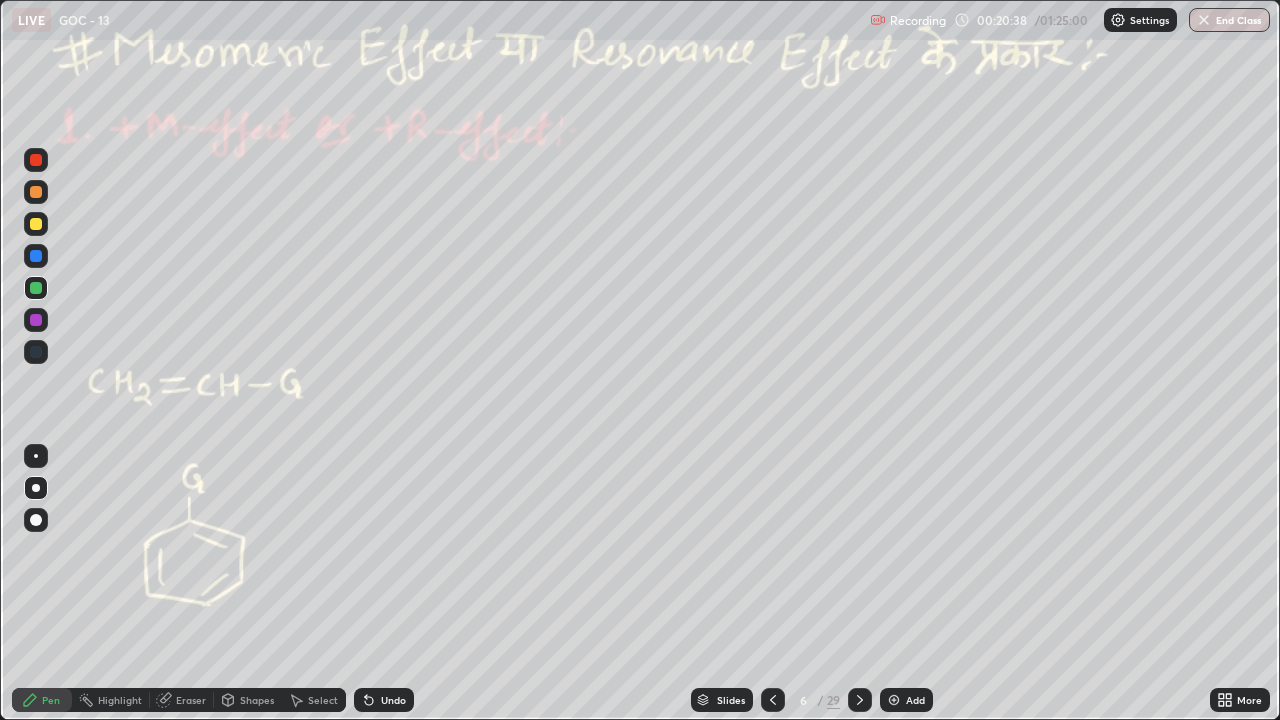 click at bounding box center (36, 160) 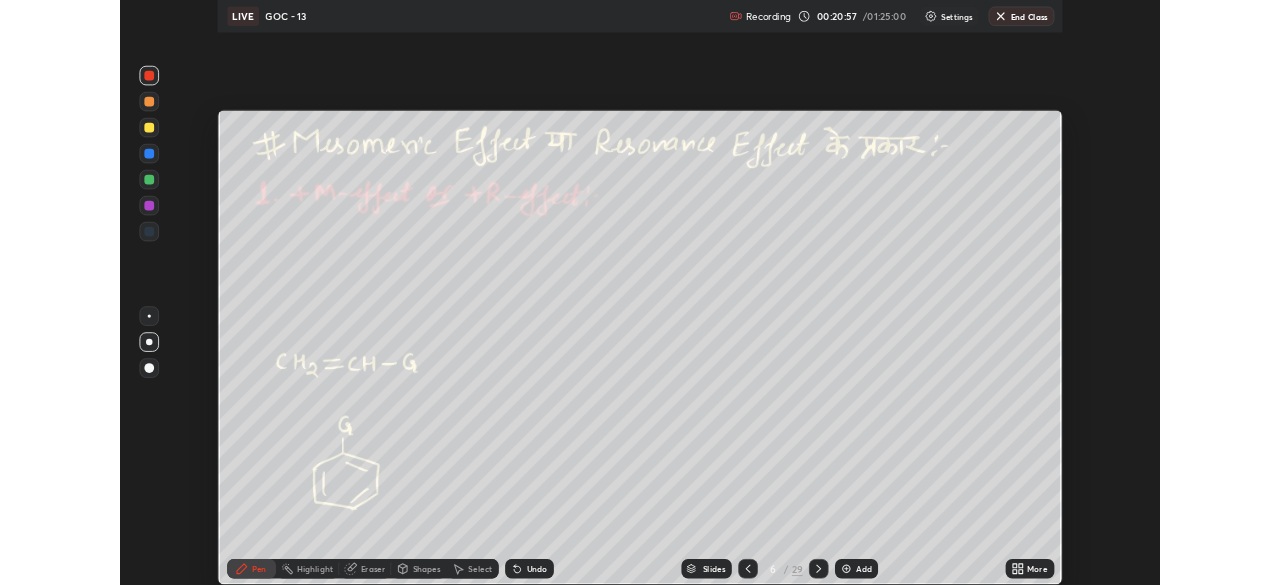 scroll, scrollTop: 585, scrollLeft: 1280, axis: both 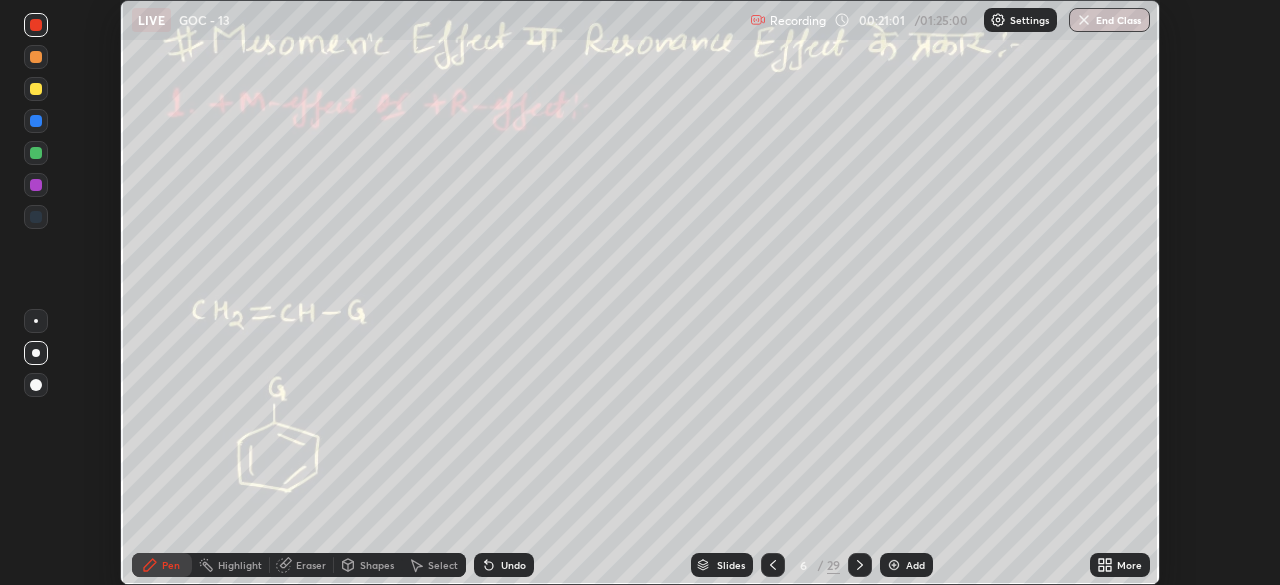 click on "More" at bounding box center [1120, 565] 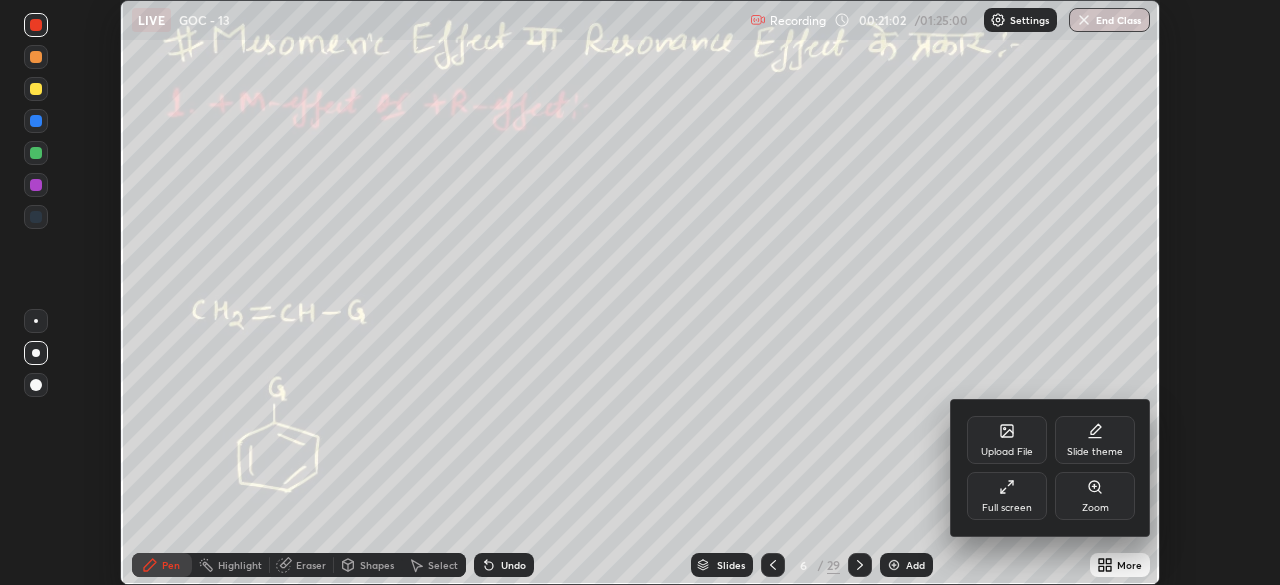 click on "Full screen" at bounding box center [1007, 496] 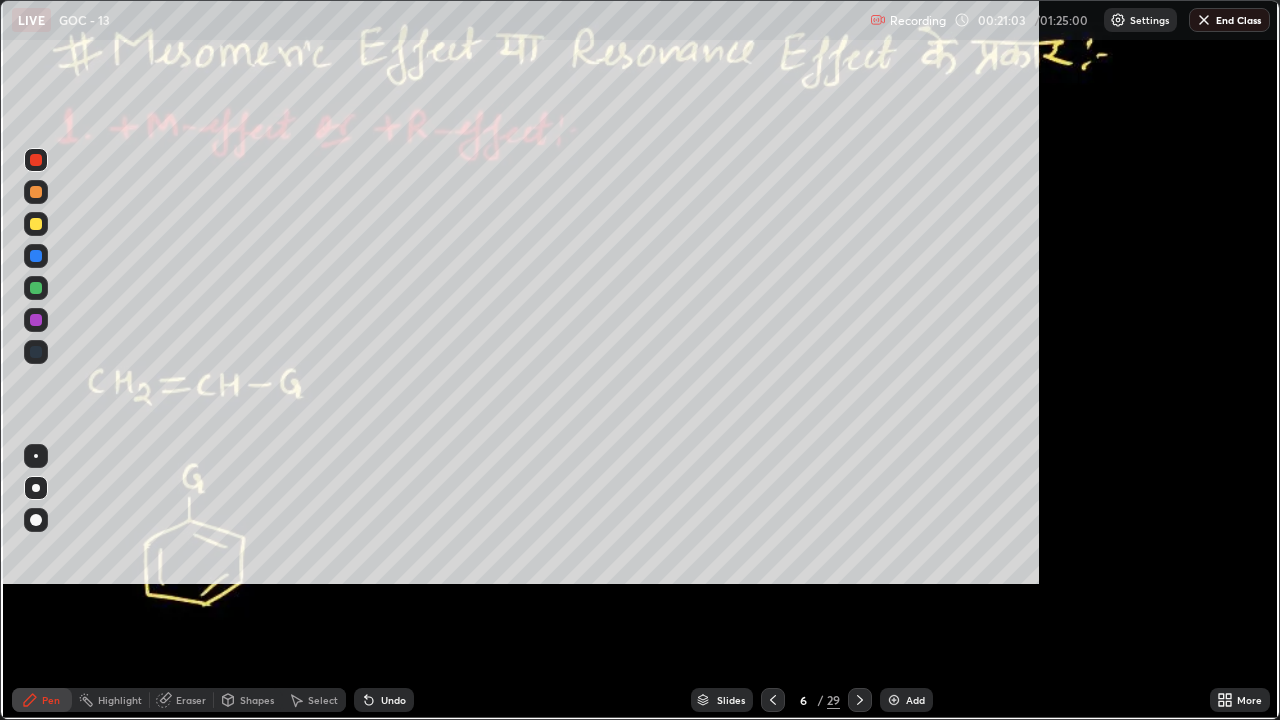 scroll, scrollTop: 99280, scrollLeft: 98720, axis: both 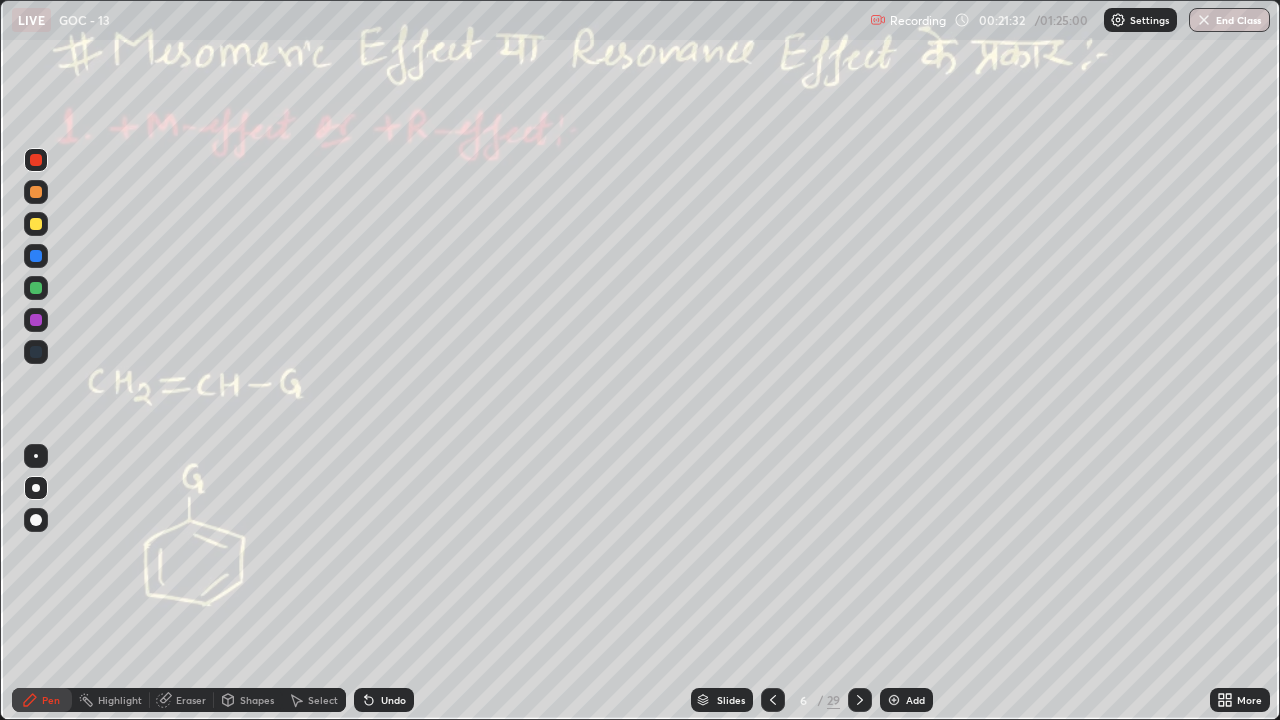 click at bounding box center [36, 288] 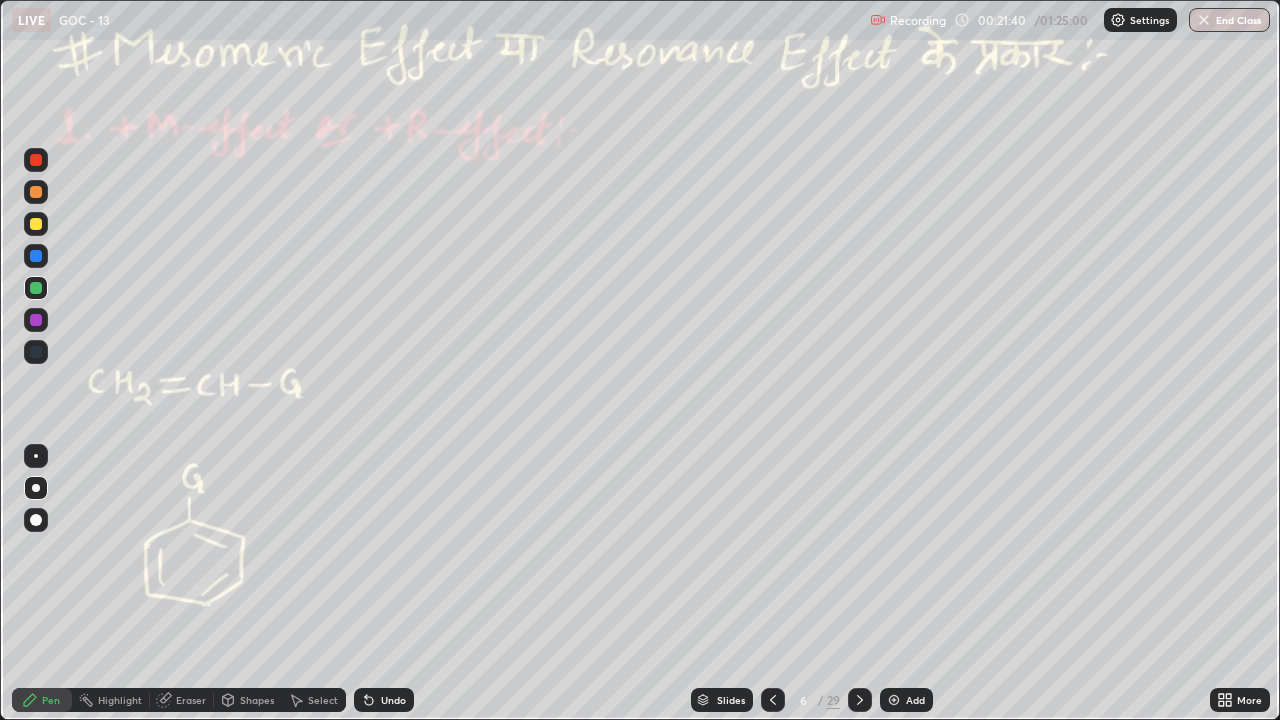 click at bounding box center [36, 160] 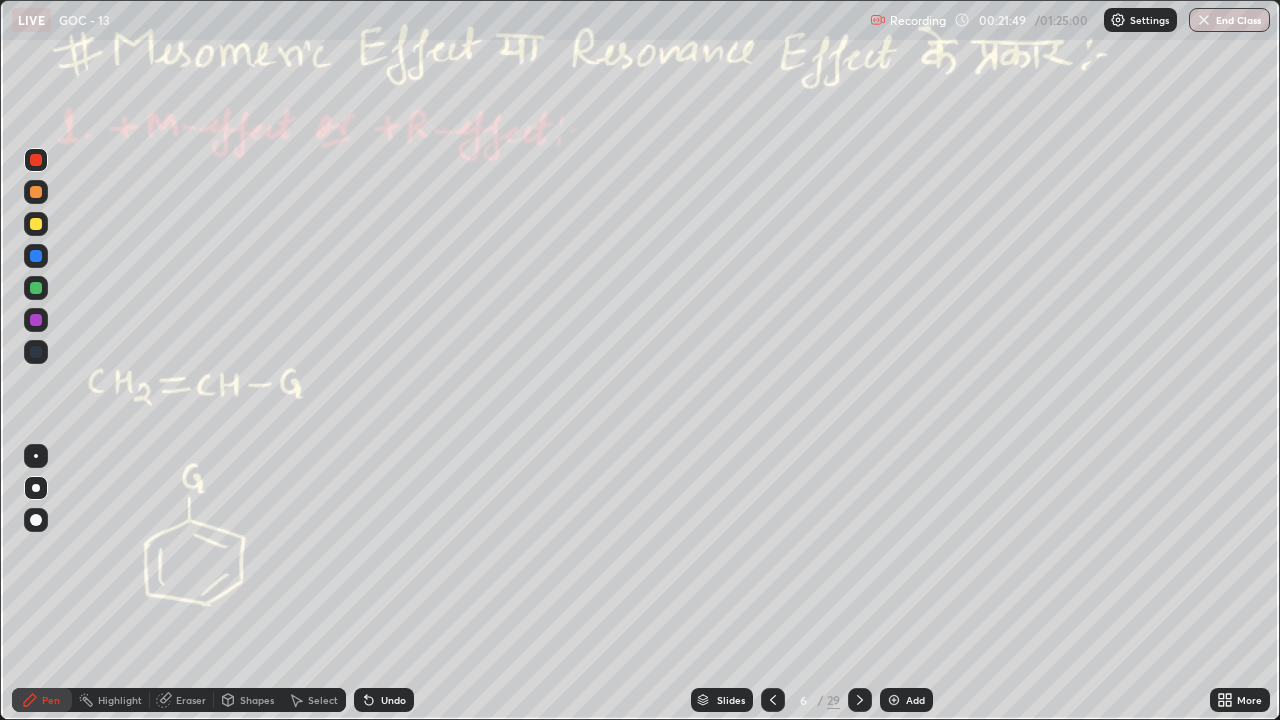 click at bounding box center (36, 288) 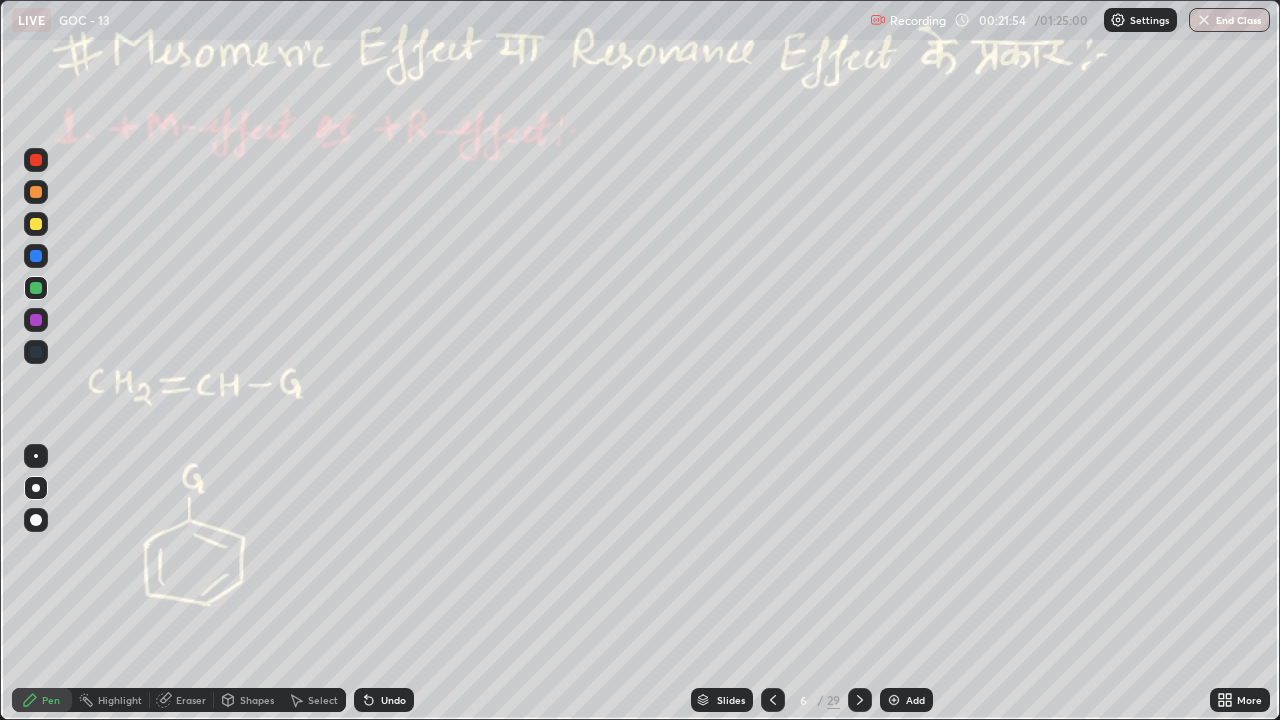 click on "Undo" at bounding box center [384, 700] 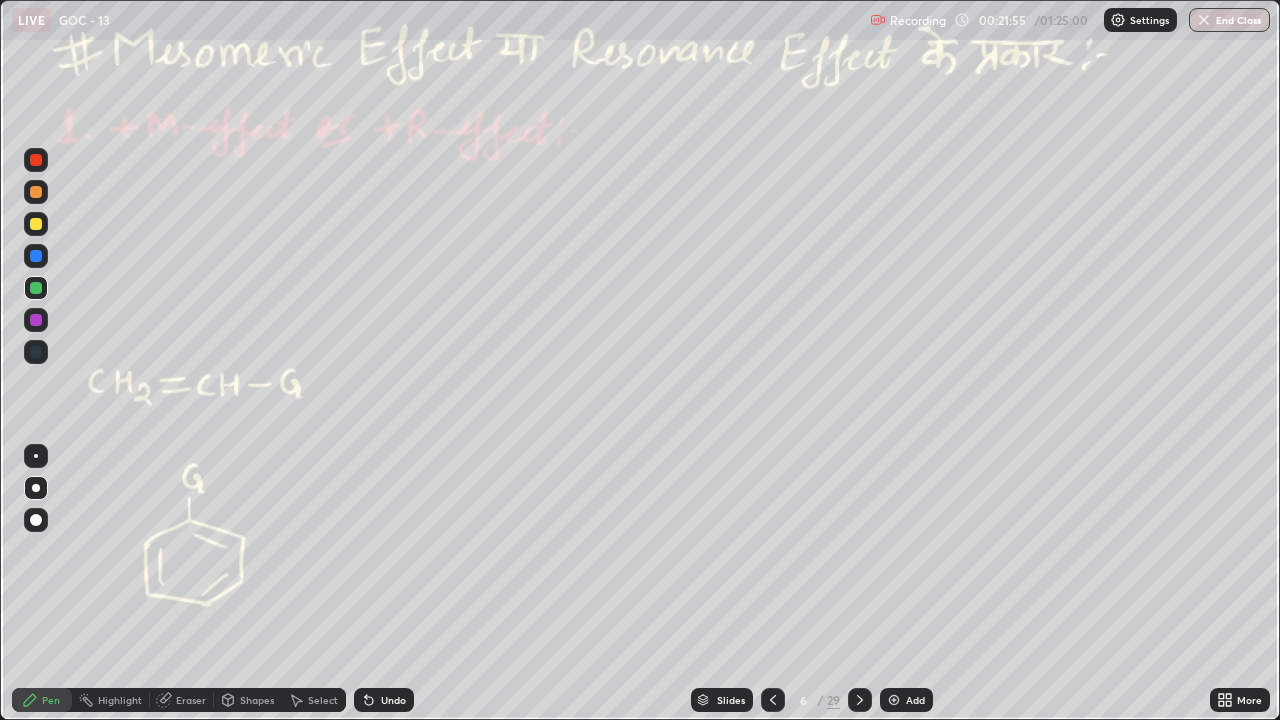 click on "Undo" at bounding box center [393, 700] 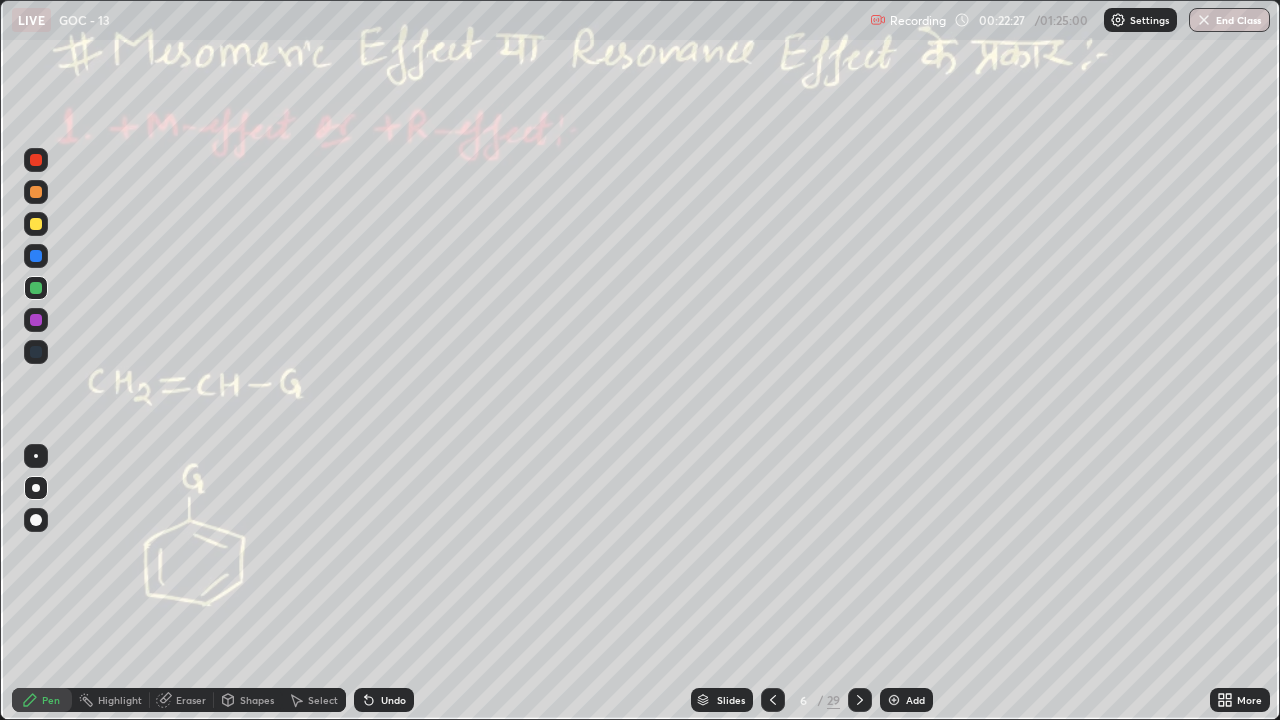 click at bounding box center (36, 320) 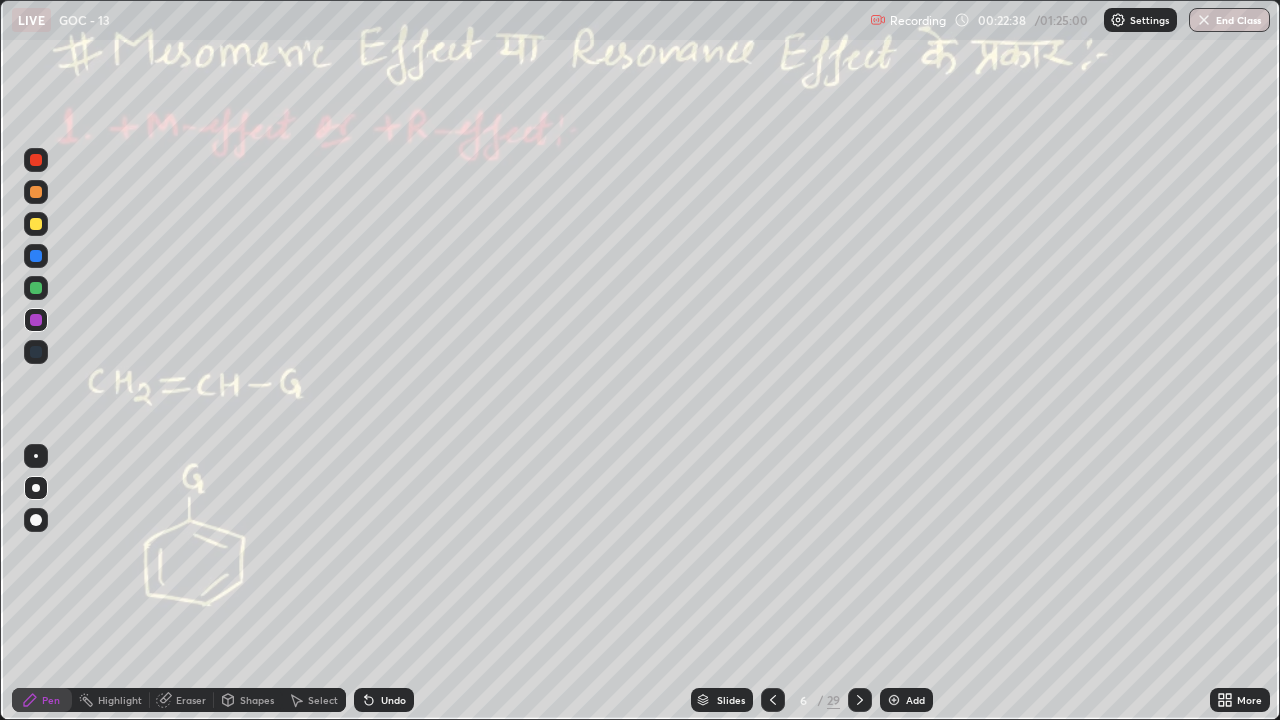 click at bounding box center (36, 224) 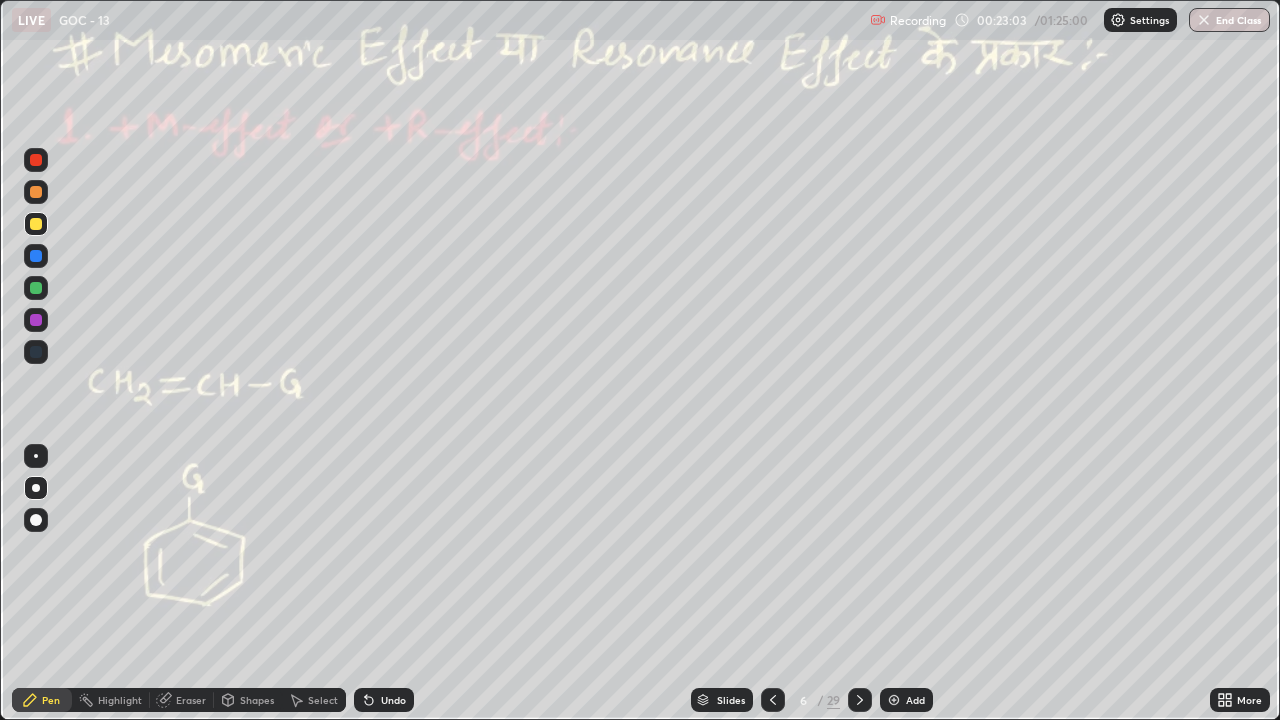 click at bounding box center [36, 288] 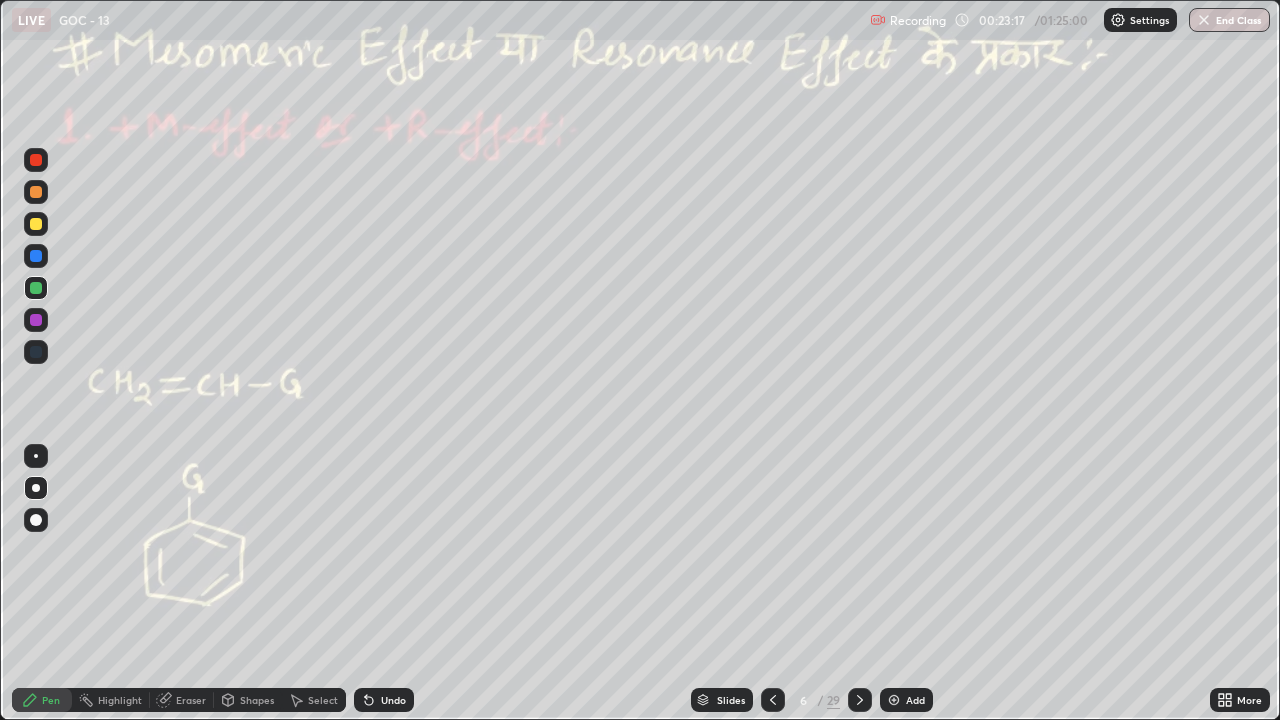 click on "Undo" at bounding box center (393, 700) 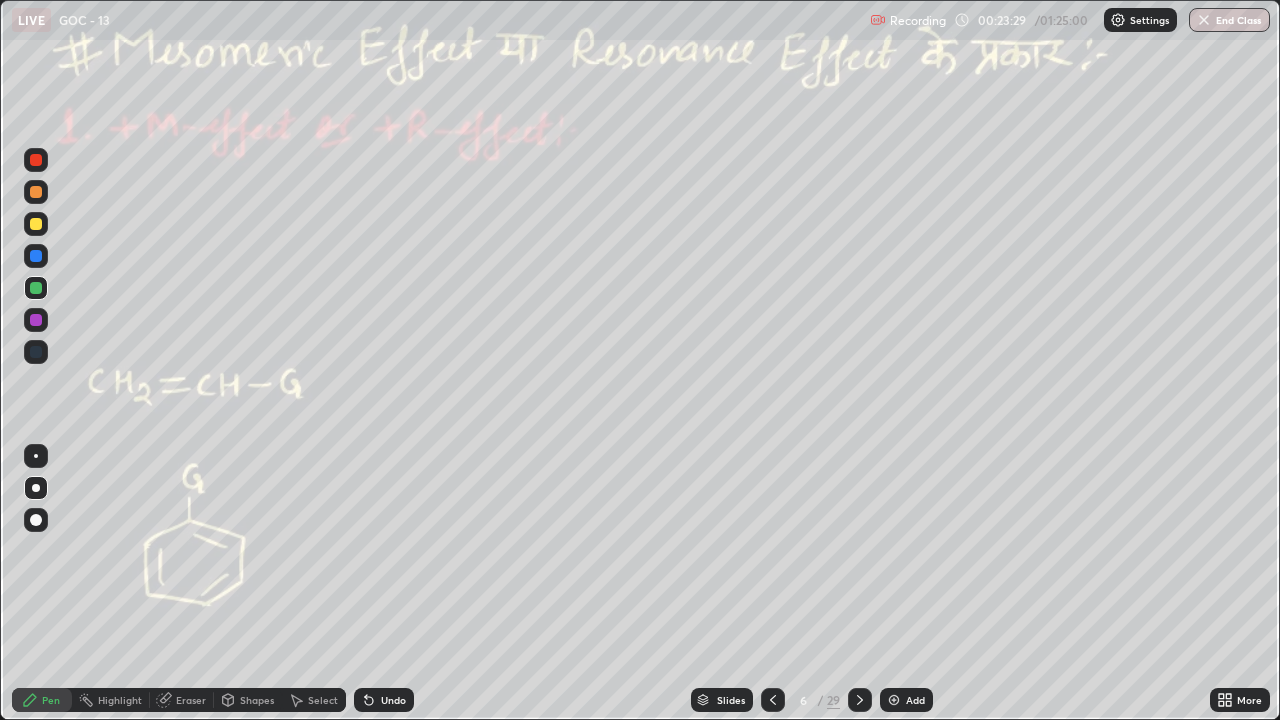 click on "Eraser" at bounding box center (191, 700) 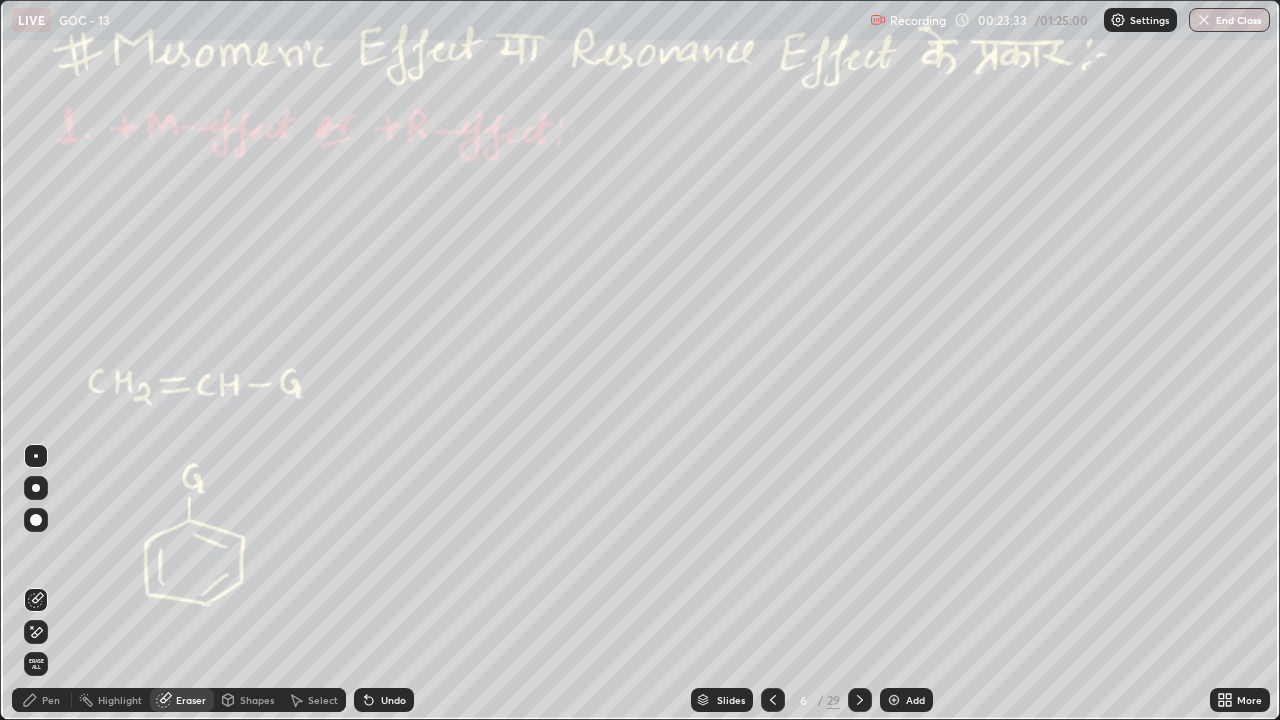 click on "Pen" at bounding box center [51, 700] 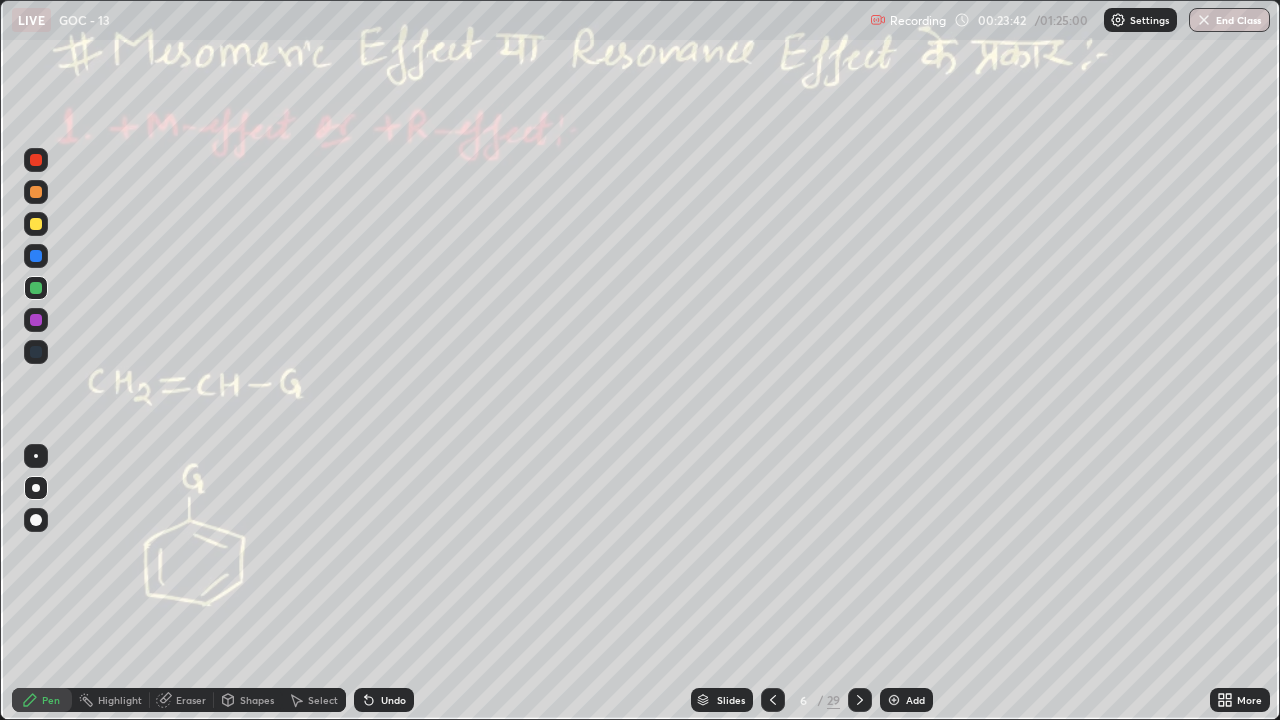 click on "Undo" at bounding box center [384, 700] 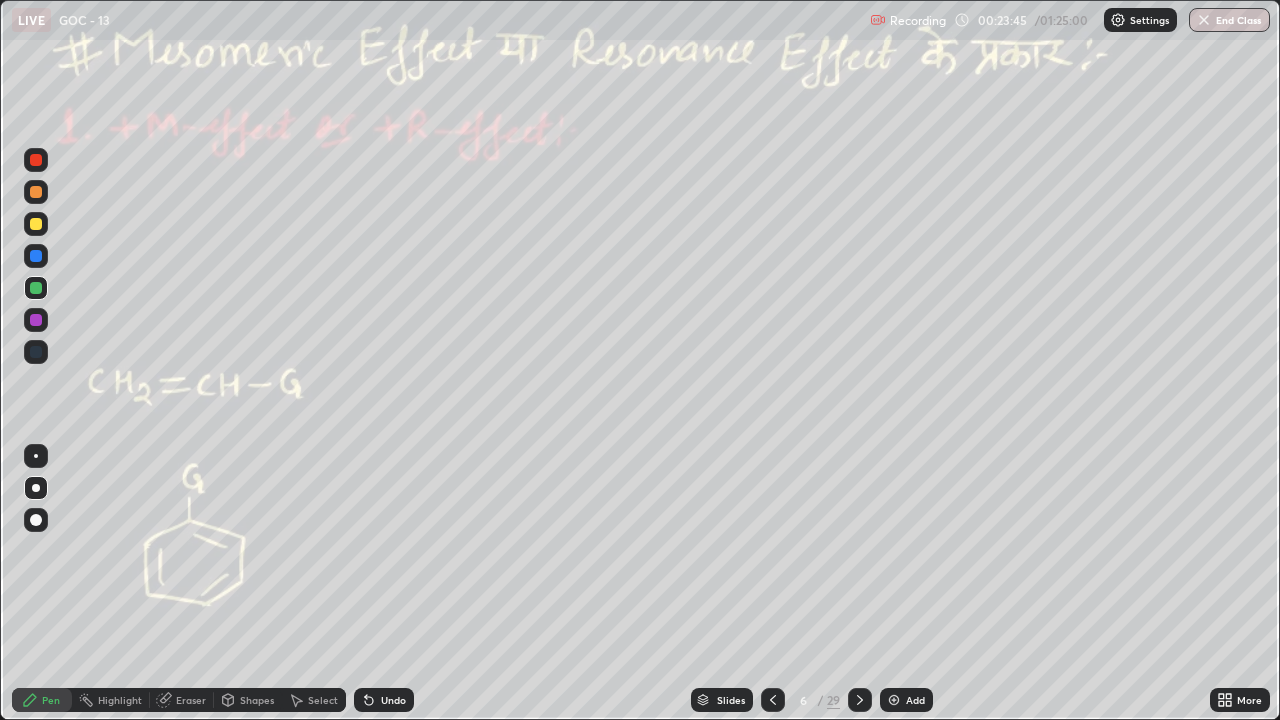 click on "Eraser" at bounding box center (182, 700) 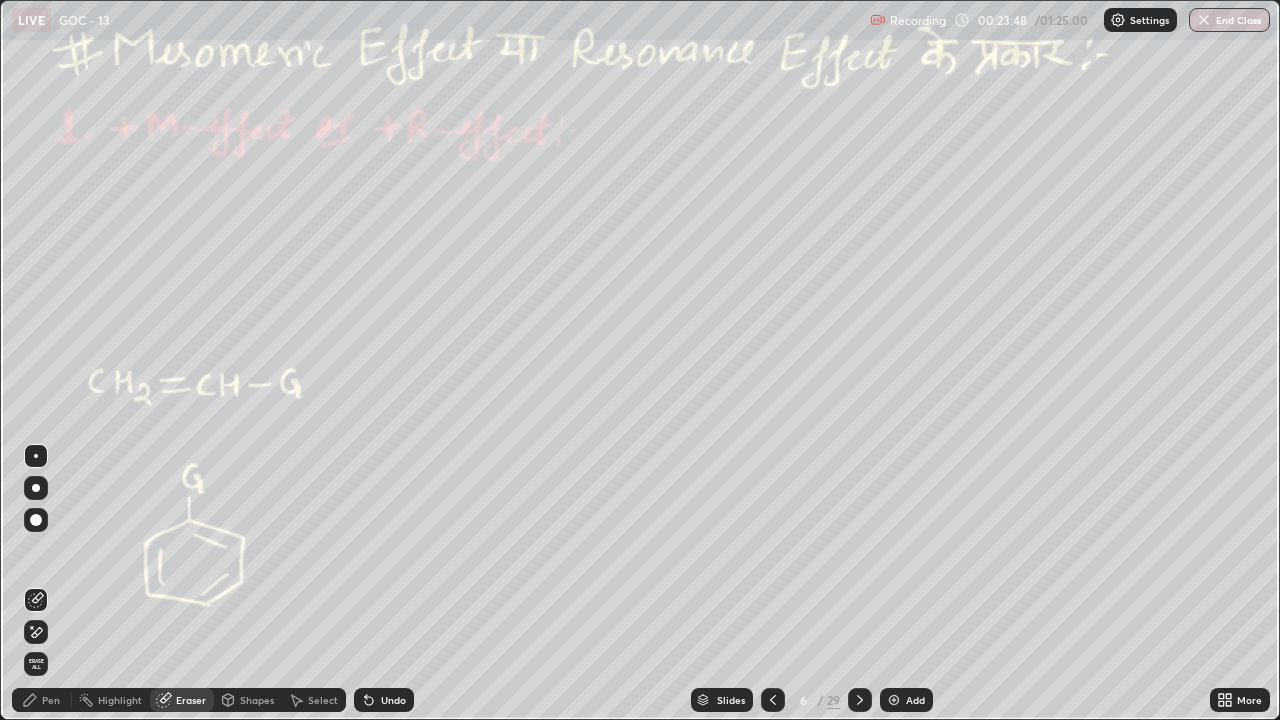 click on "Pen" at bounding box center (51, 700) 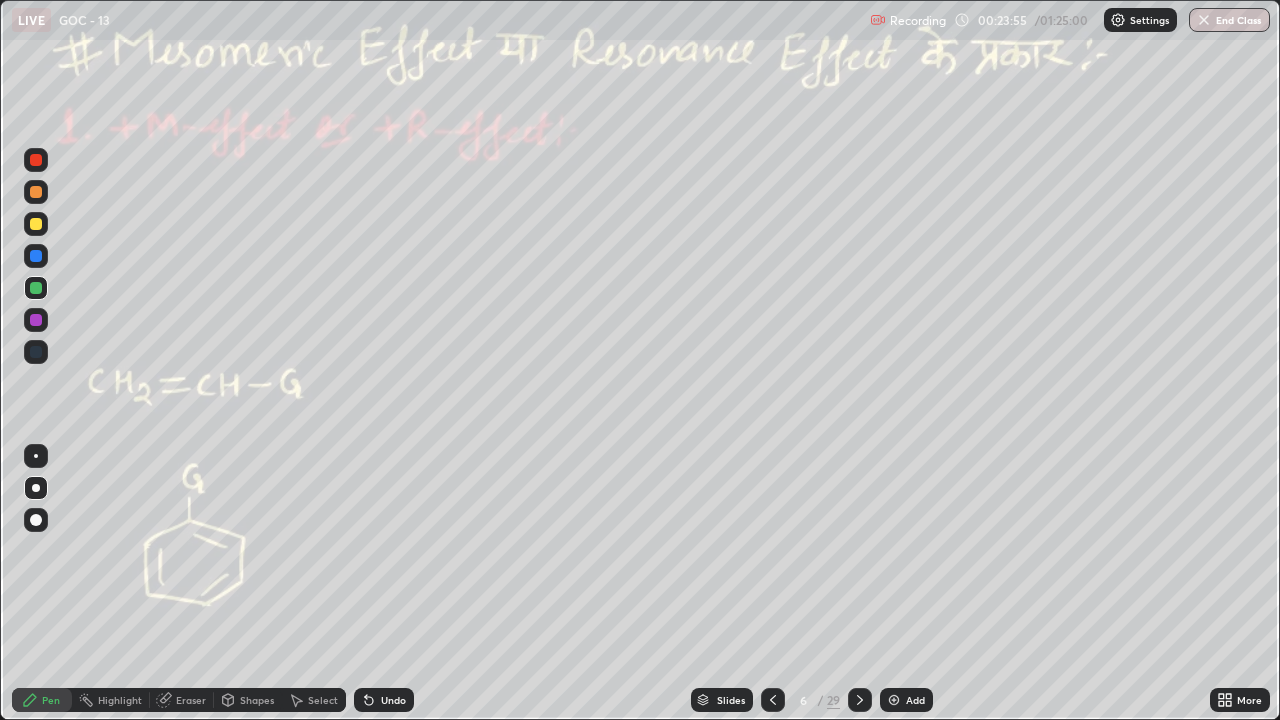 click at bounding box center (36, 224) 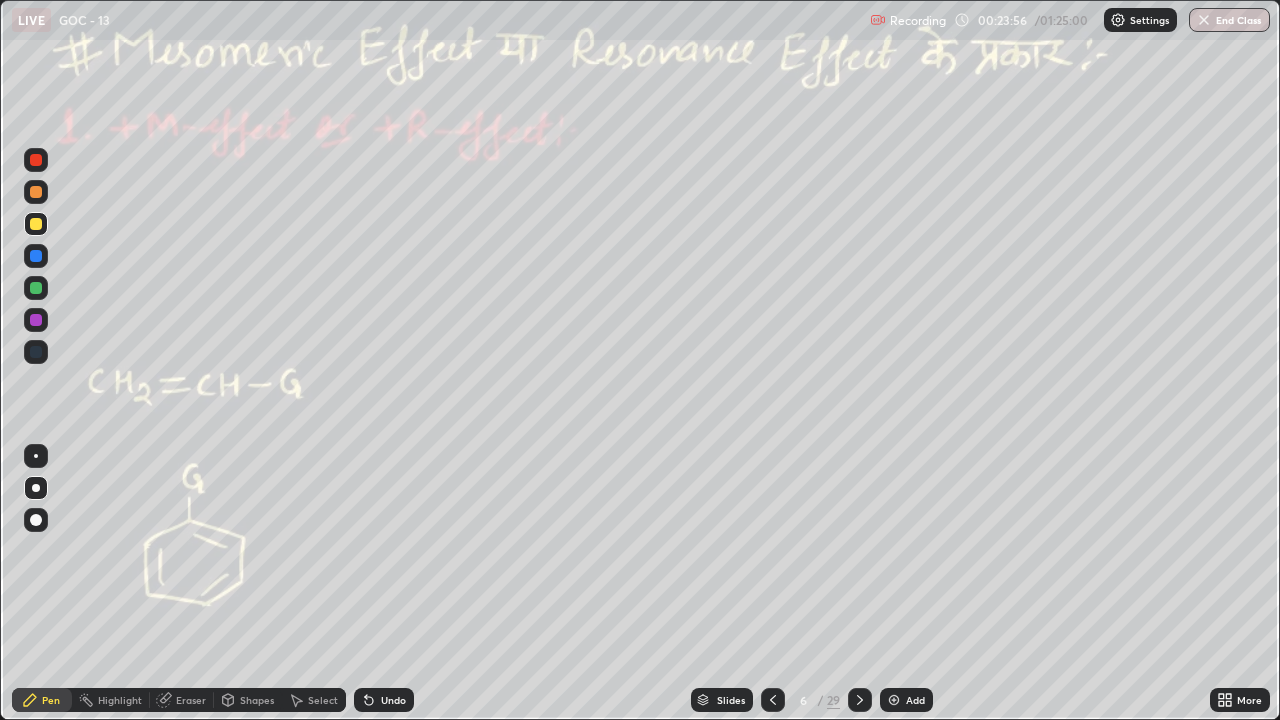 click on "Shapes" at bounding box center [257, 700] 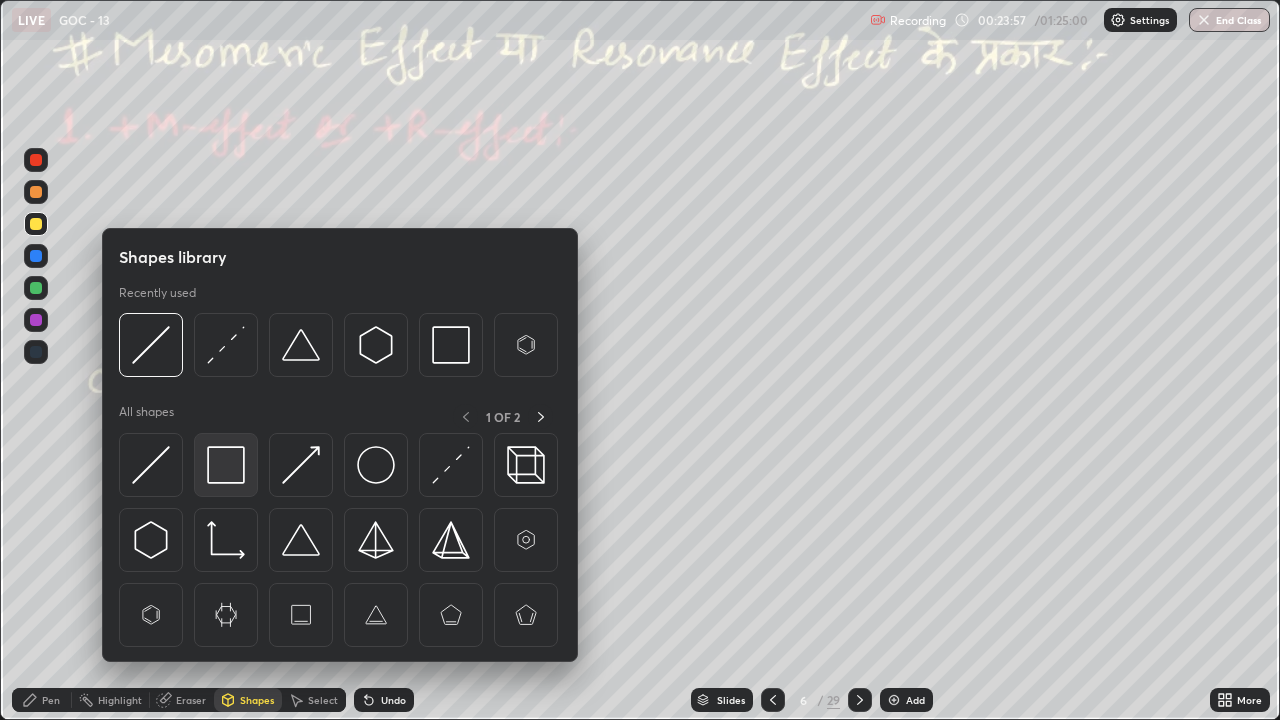 click at bounding box center (226, 465) 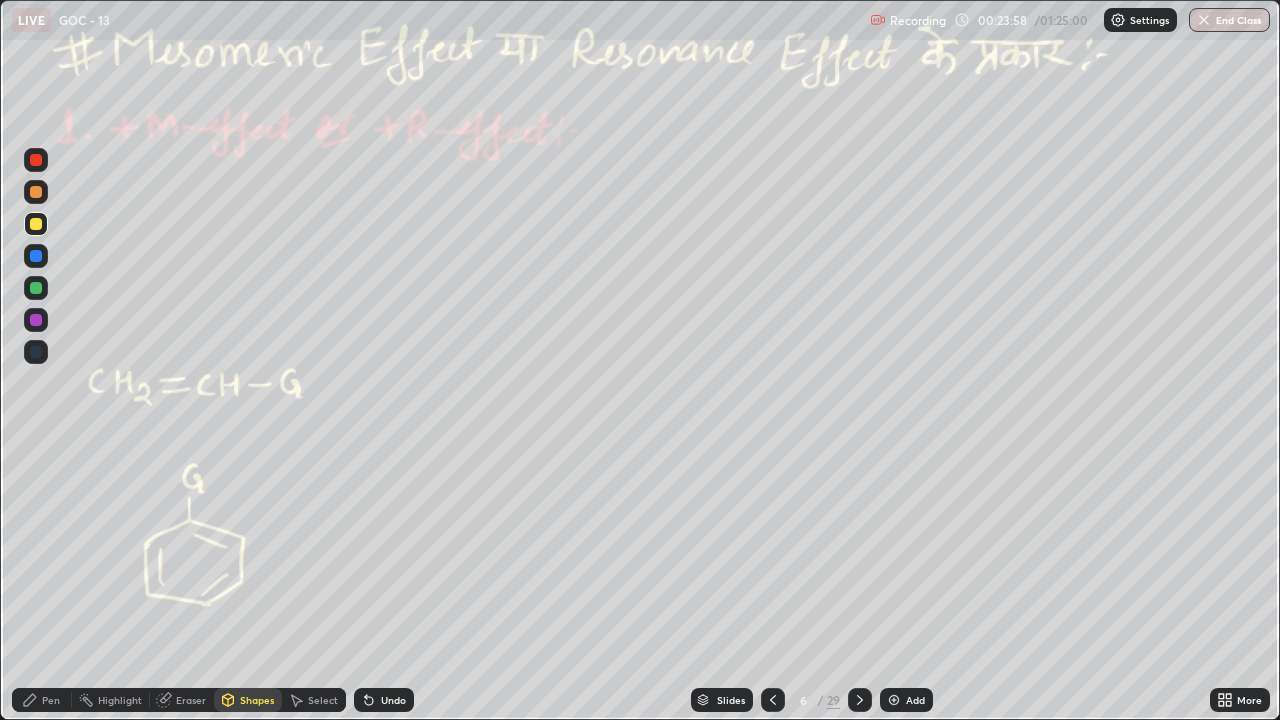 click at bounding box center [36, 160] 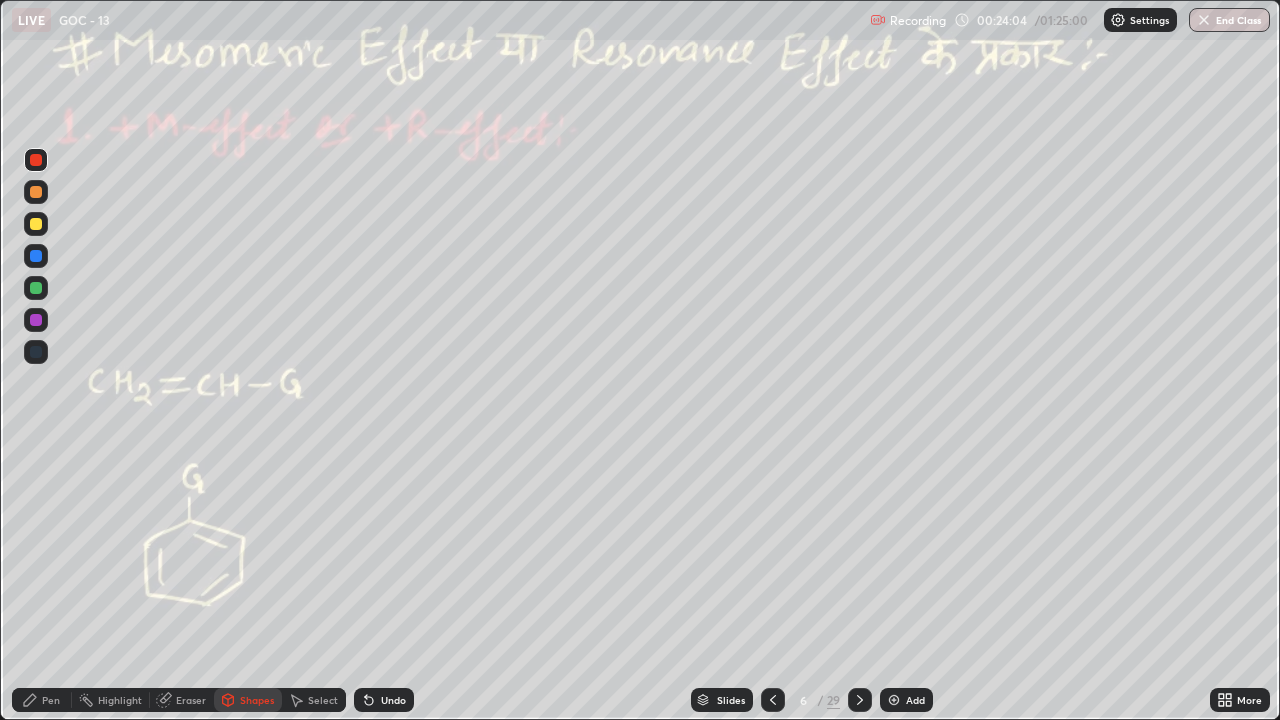 click at bounding box center (36, 224) 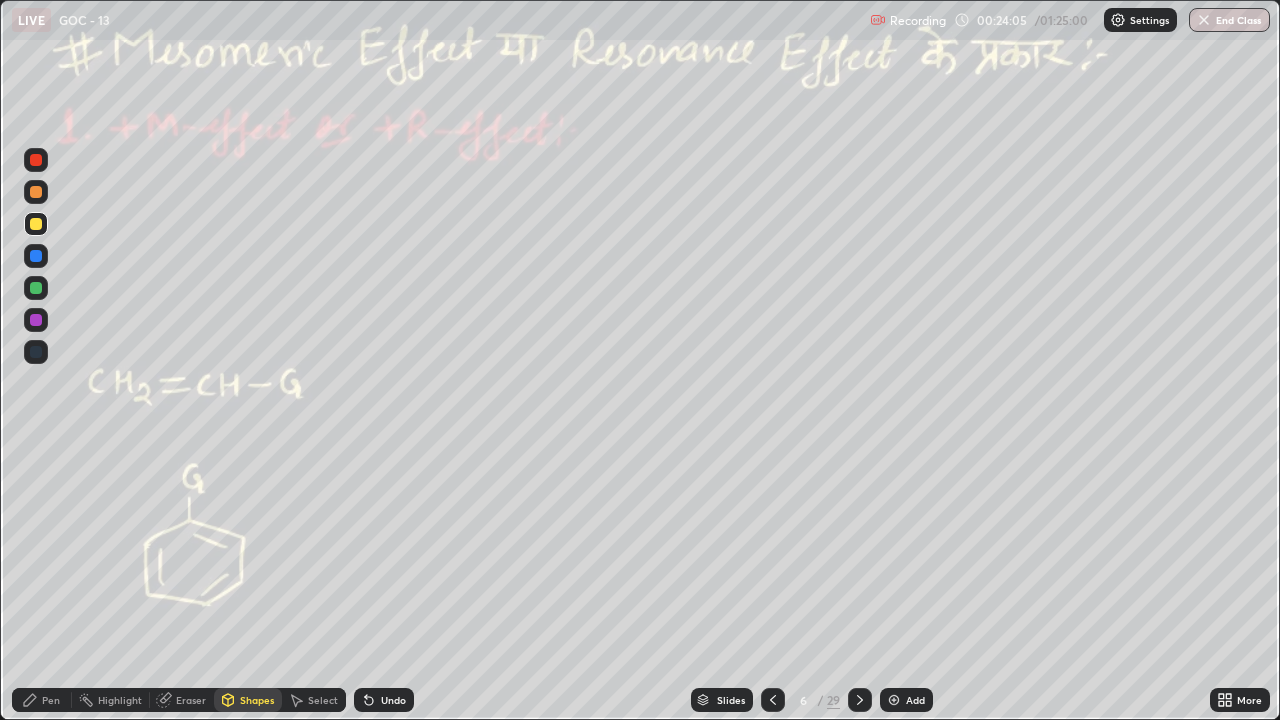 click on "Pen" at bounding box center (51, 700) 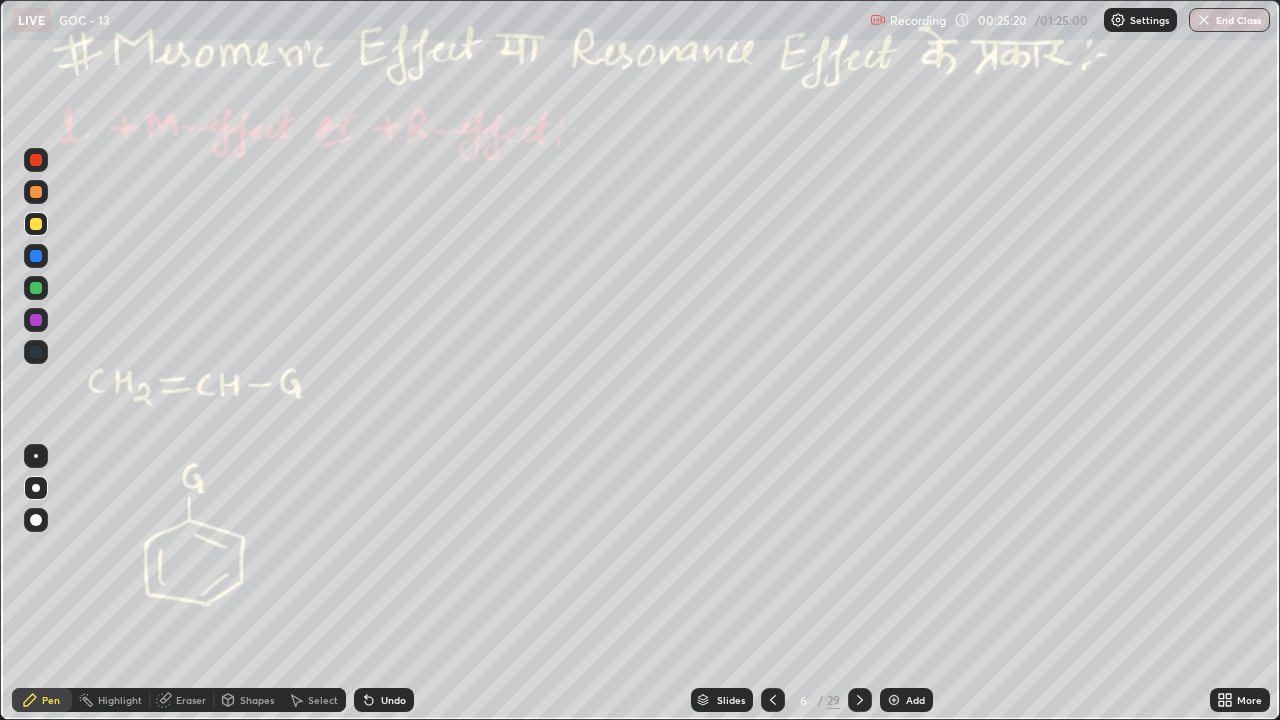 click on "Shapes" at bounding box center (257, 700) 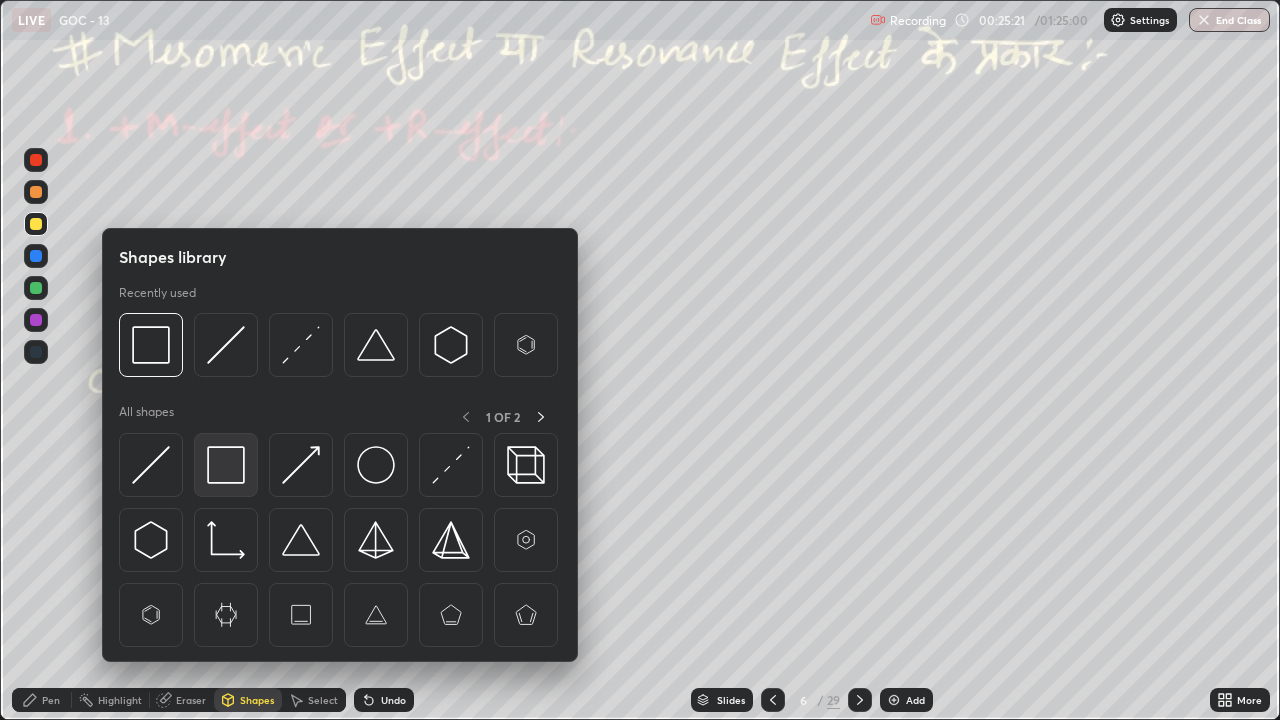 click at bounding box center [226, 465] 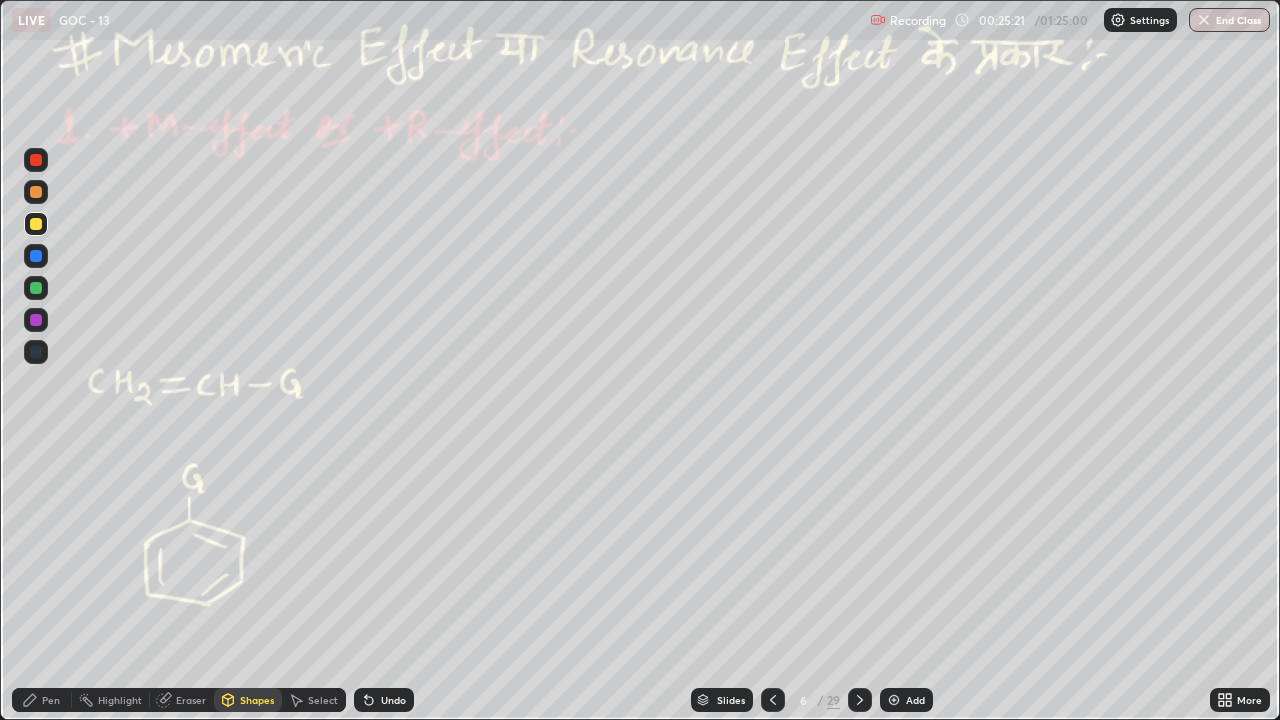 click at bounding box center [36, 160] 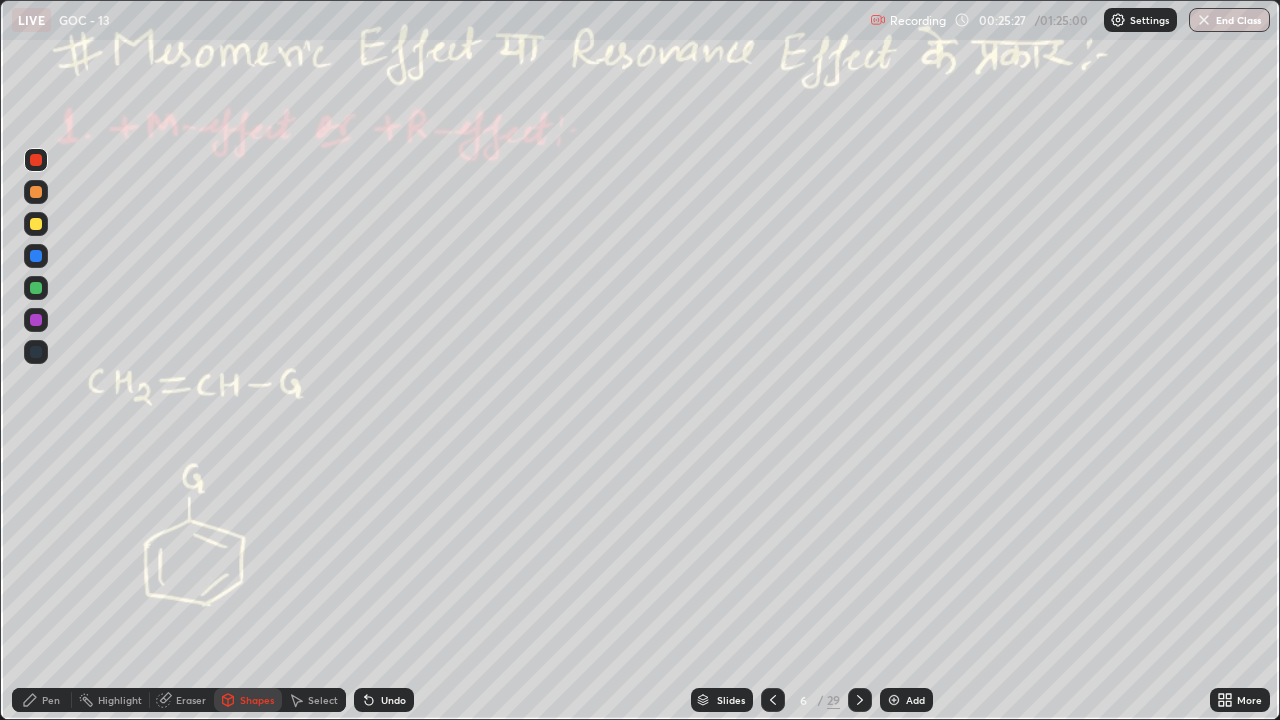 click at bounding box center (36, 288) 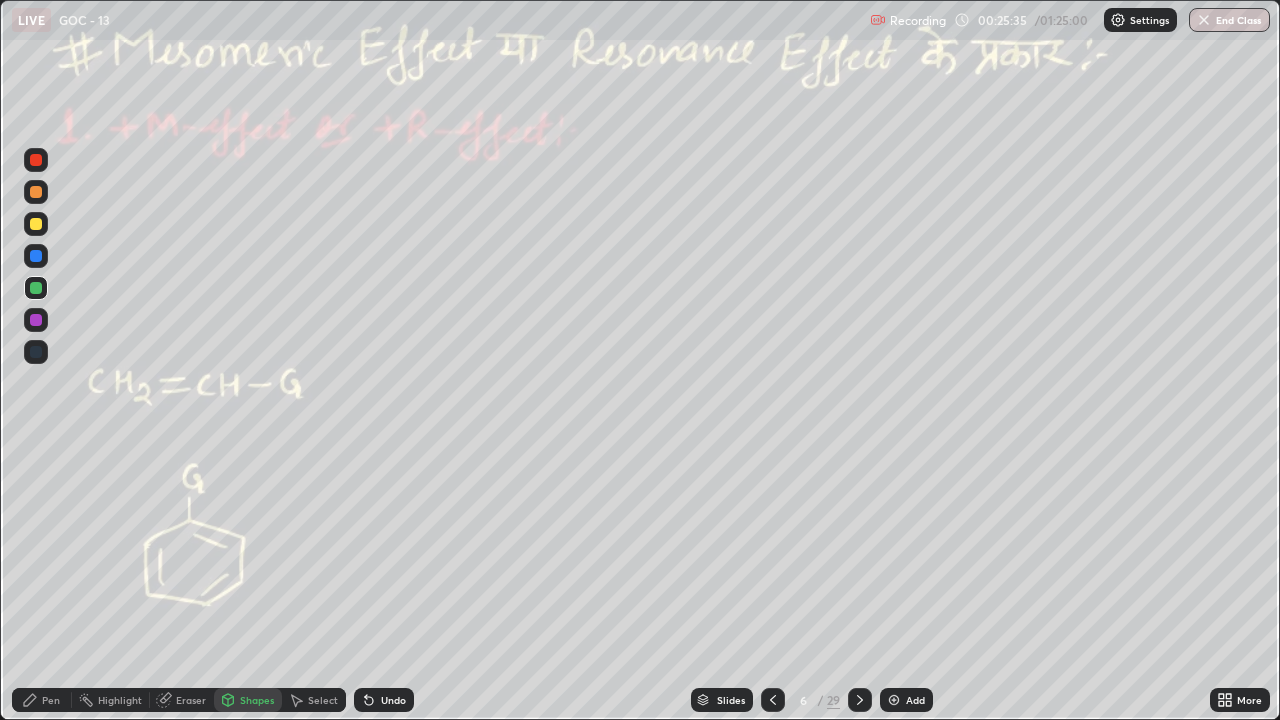 click on "Pen" at bounding box center [42, 700] 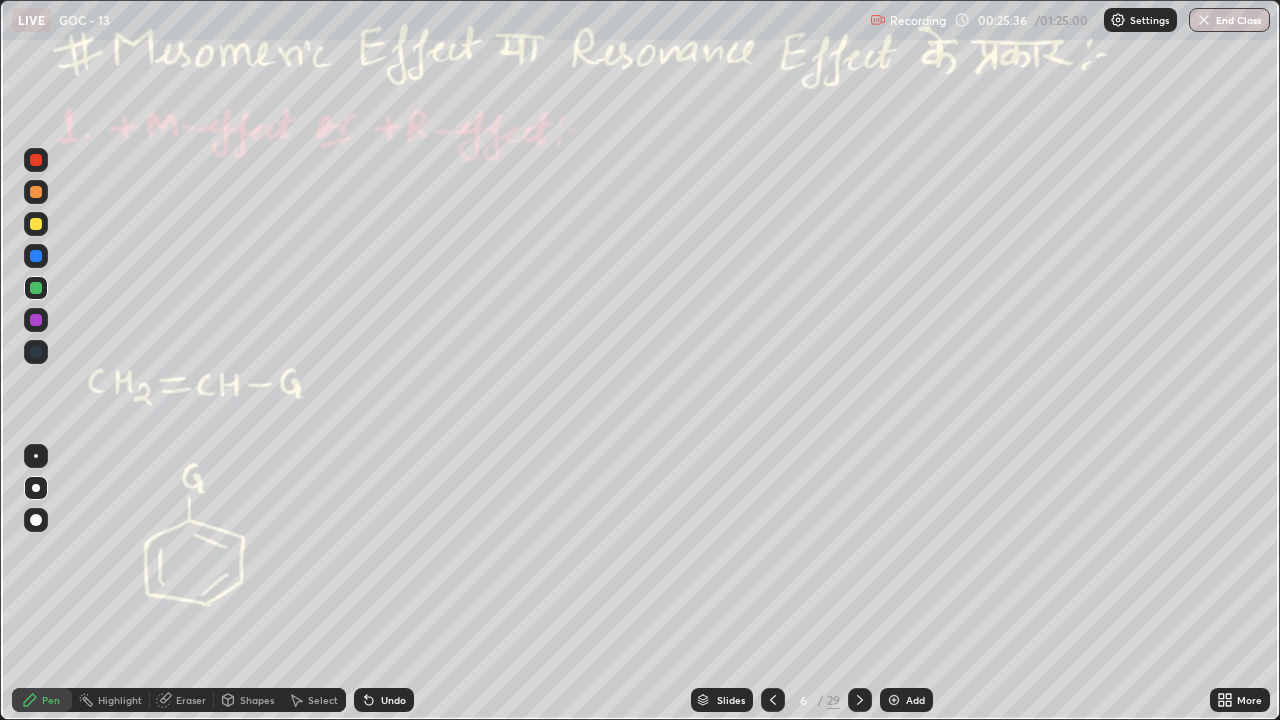 click at bounding box center (36, 160) 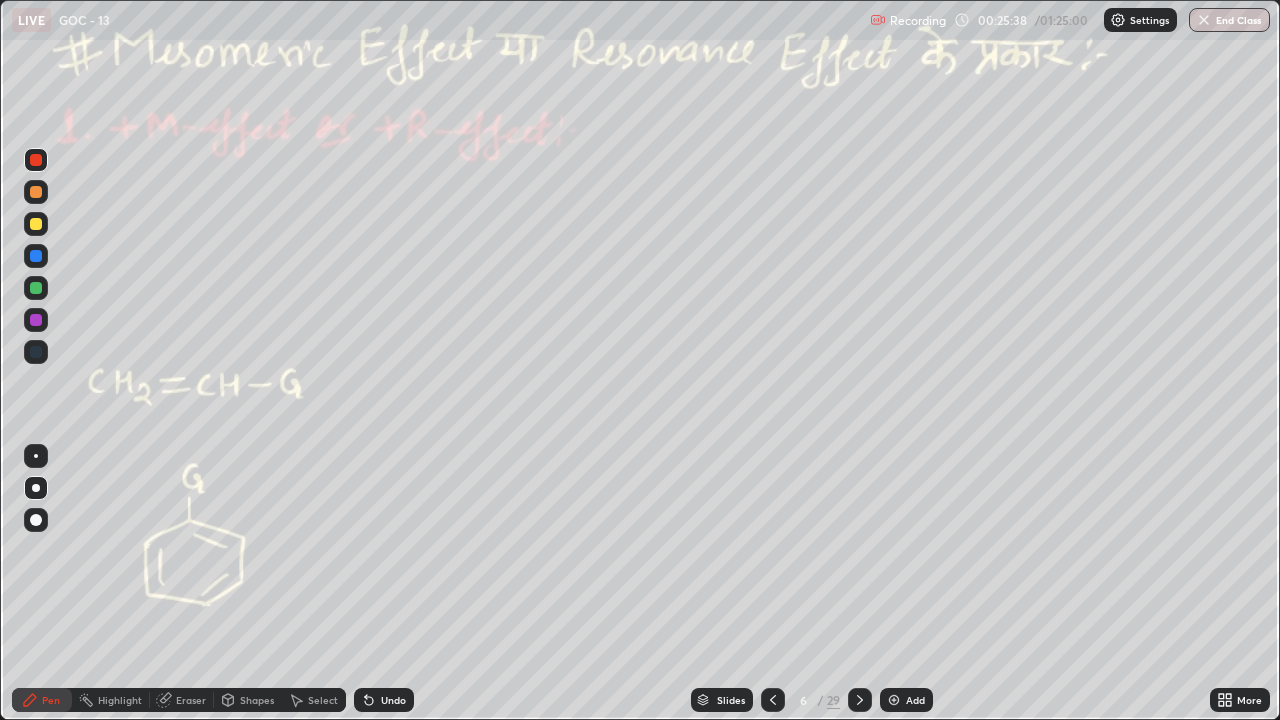 click 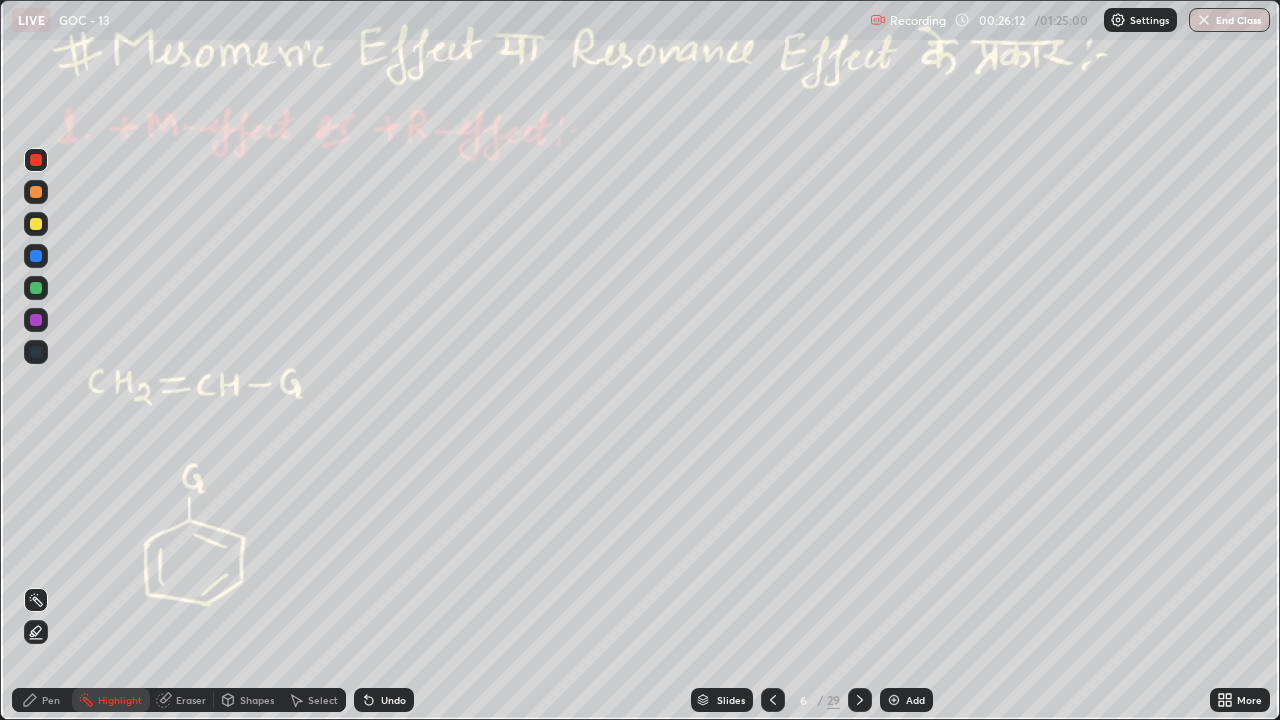 click on "Pen" at bounding box center [51, 700] 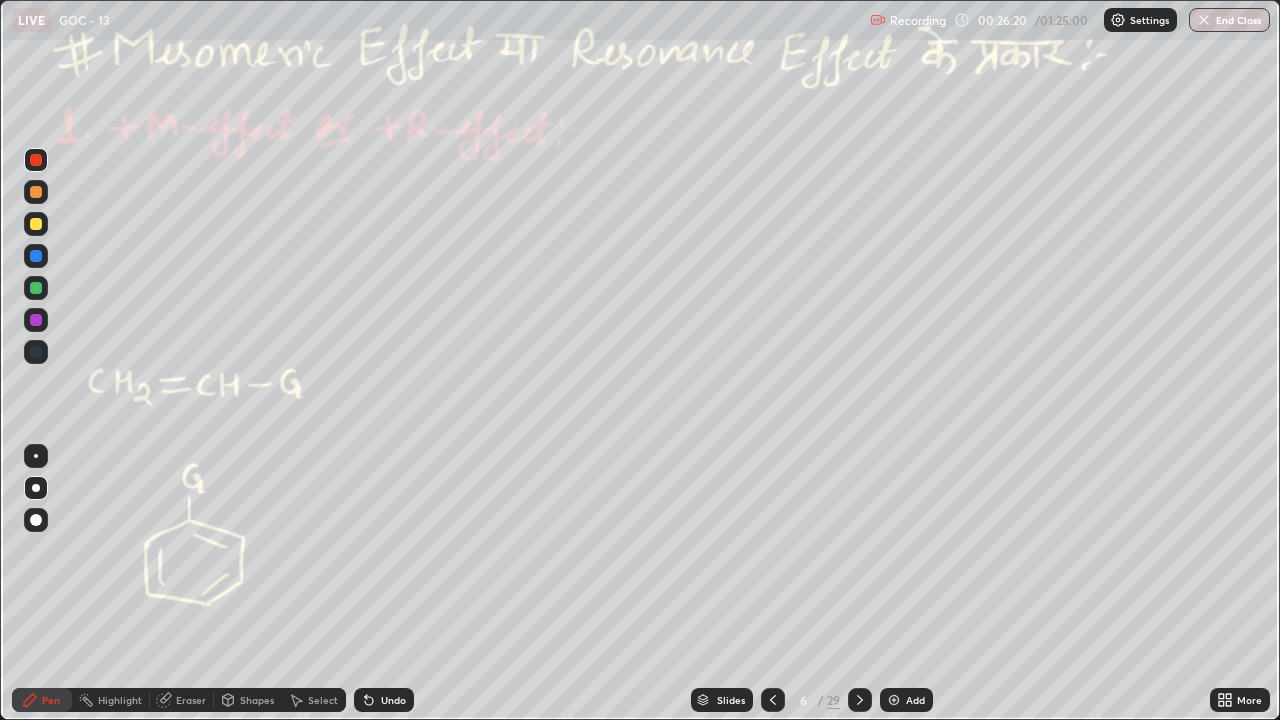 click 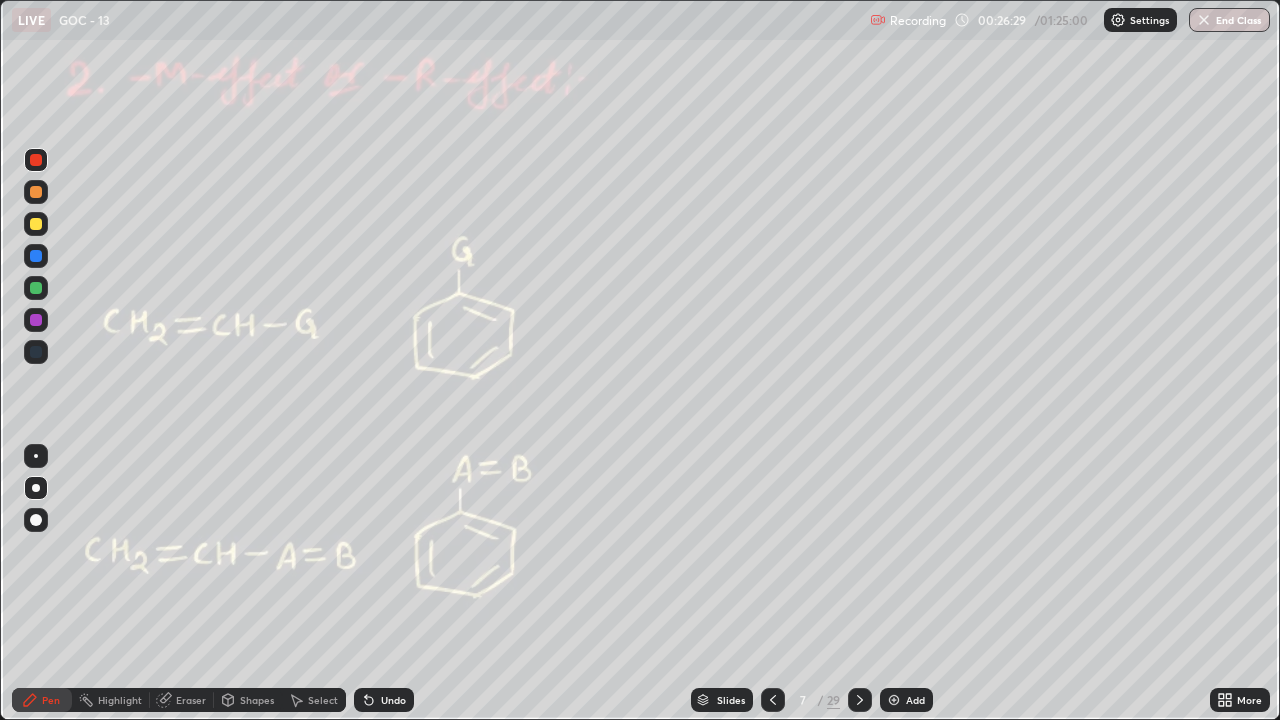click at bounding box center (36, 224) 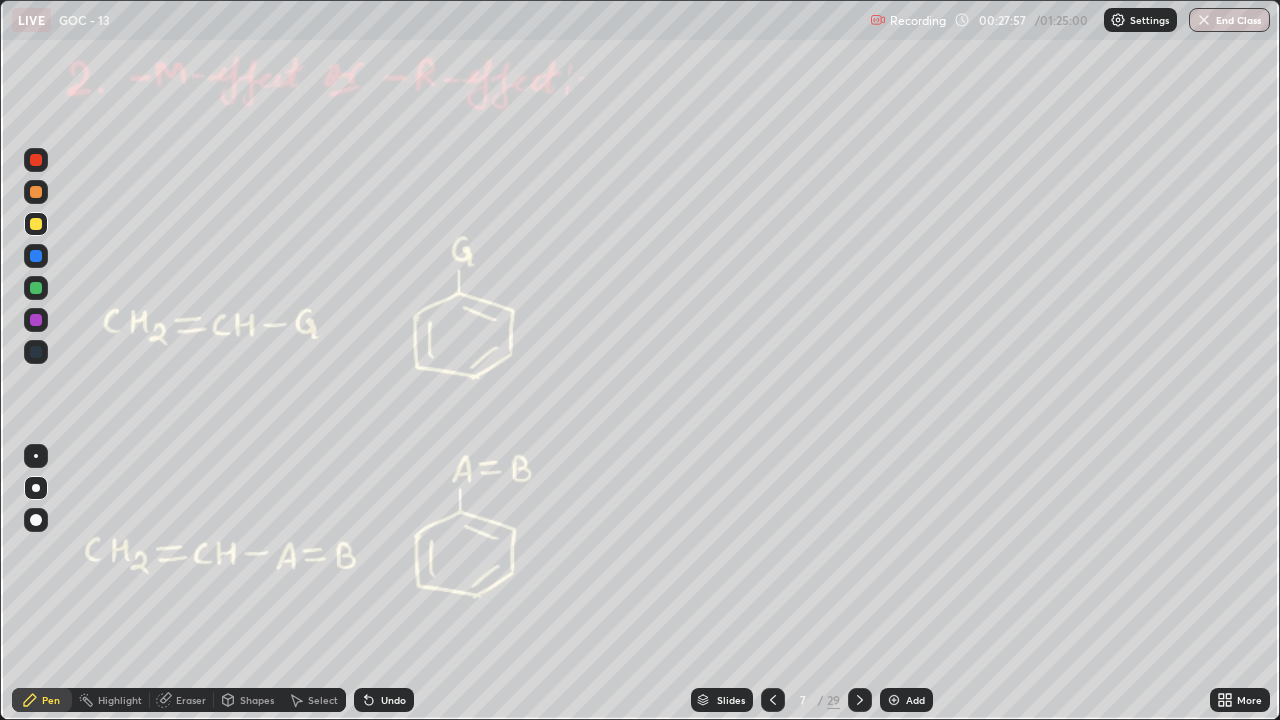 click at bounding box center (36, 288) 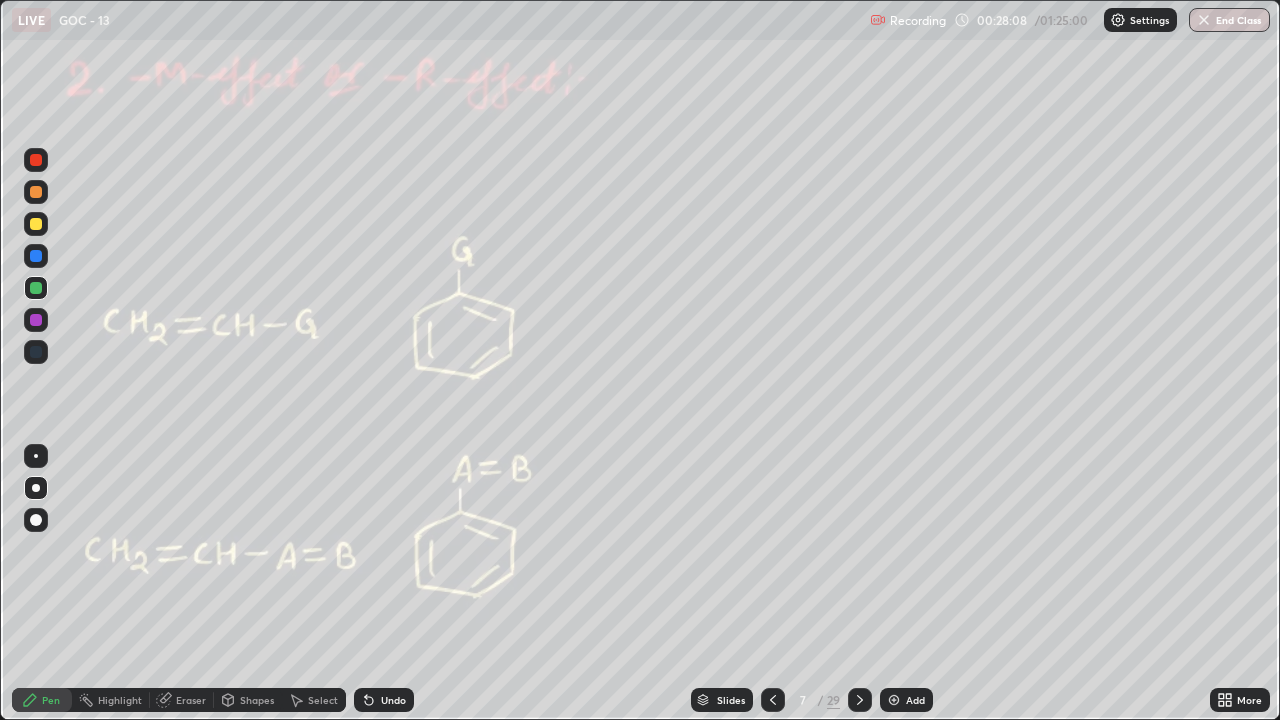 click at bounding box center [36, 160] 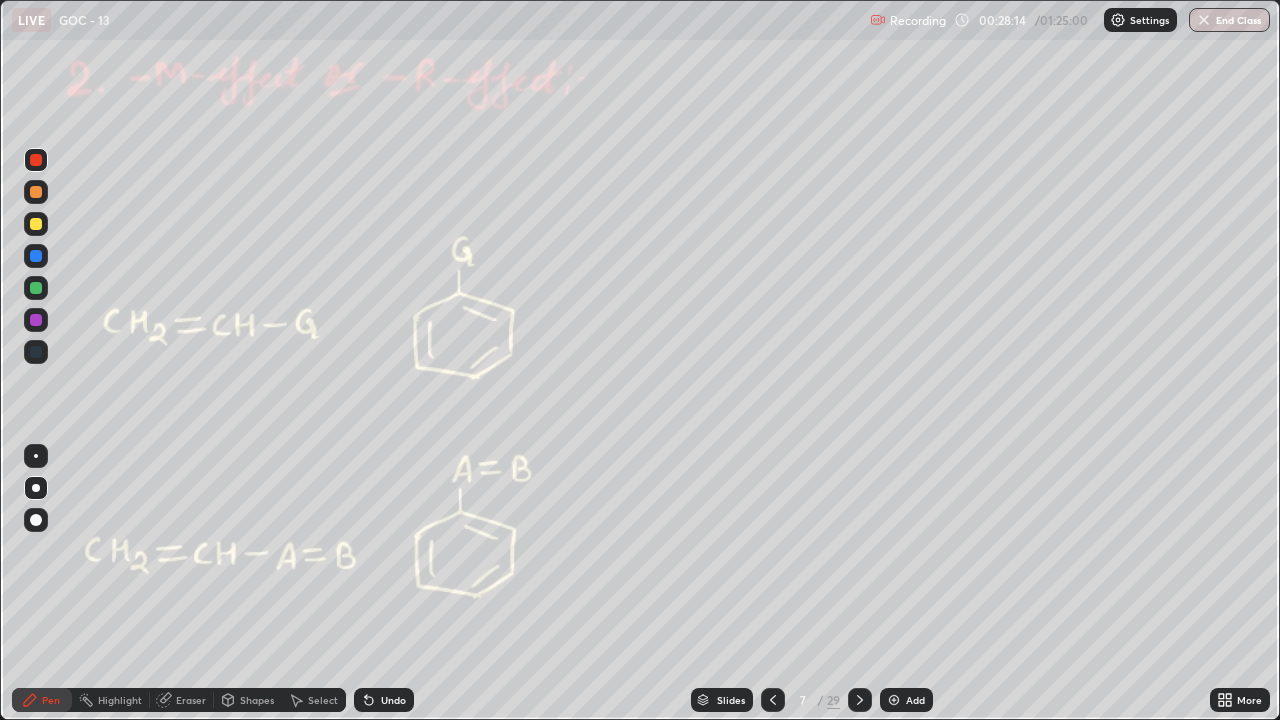 click at bounding box center (36, 288) 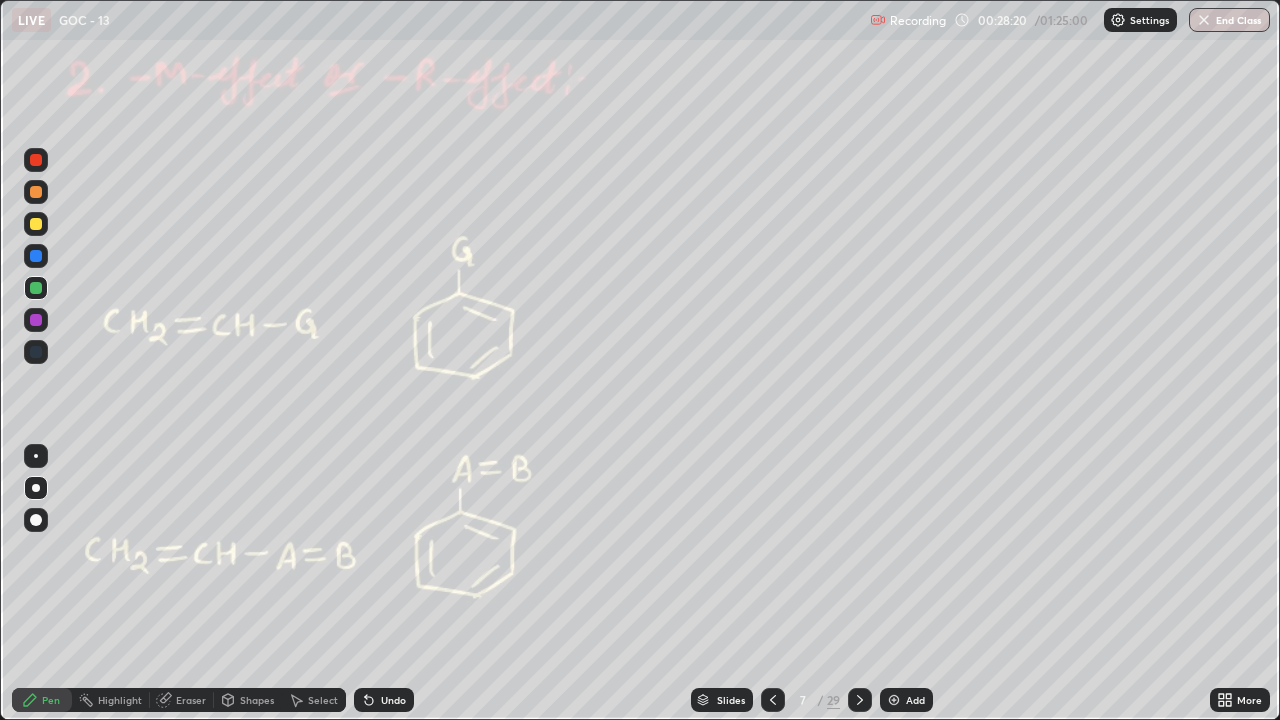 click at bounding box center (36, 160) 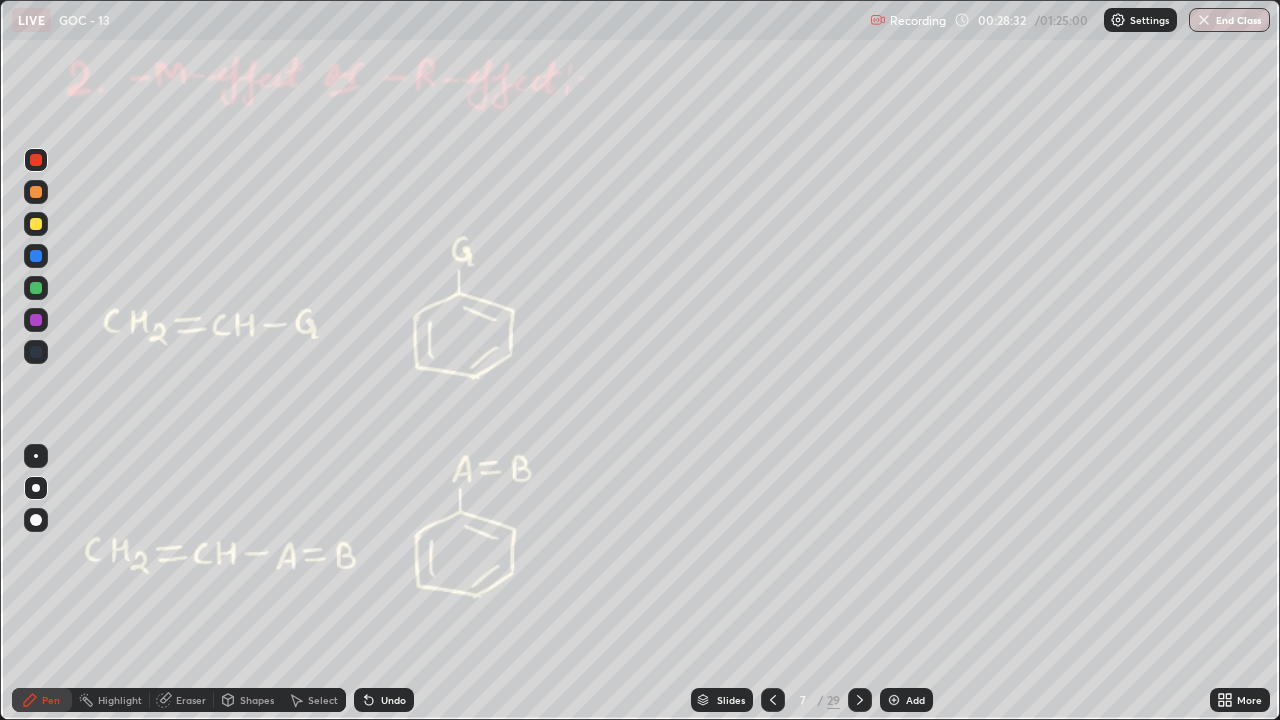 click at bounding box center [36, 160] 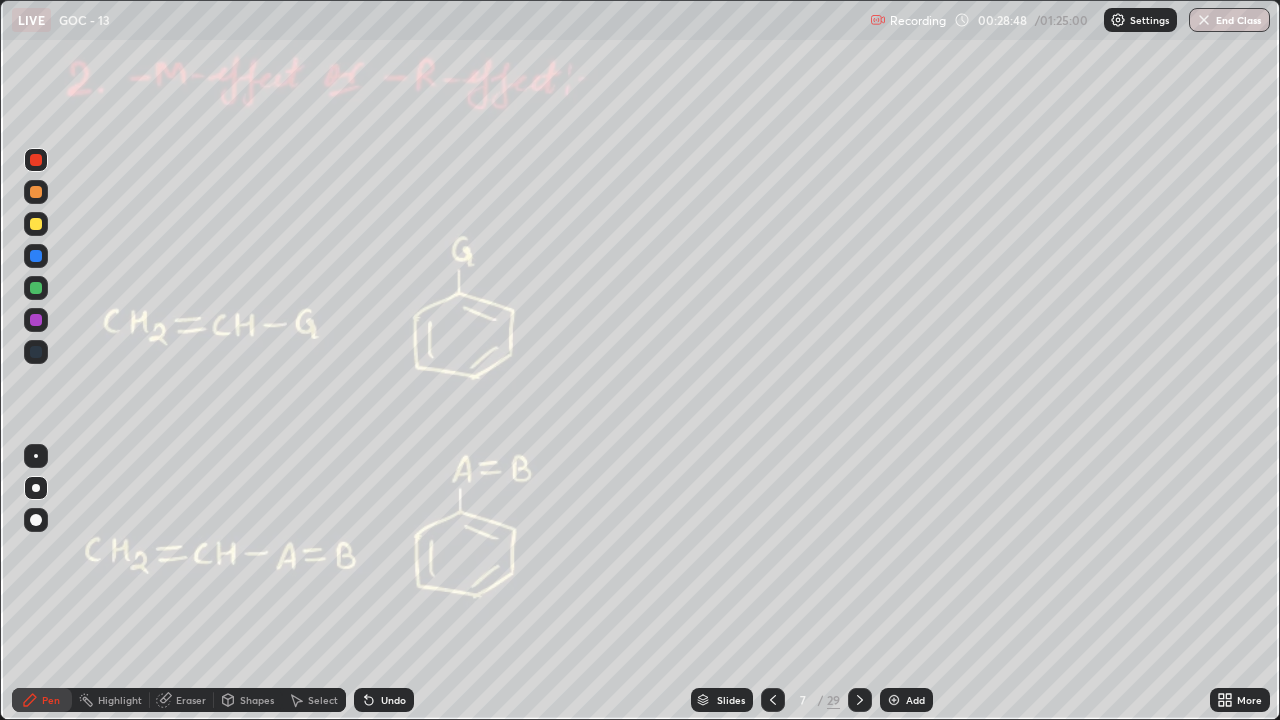 click at bounding box center (36, 288) 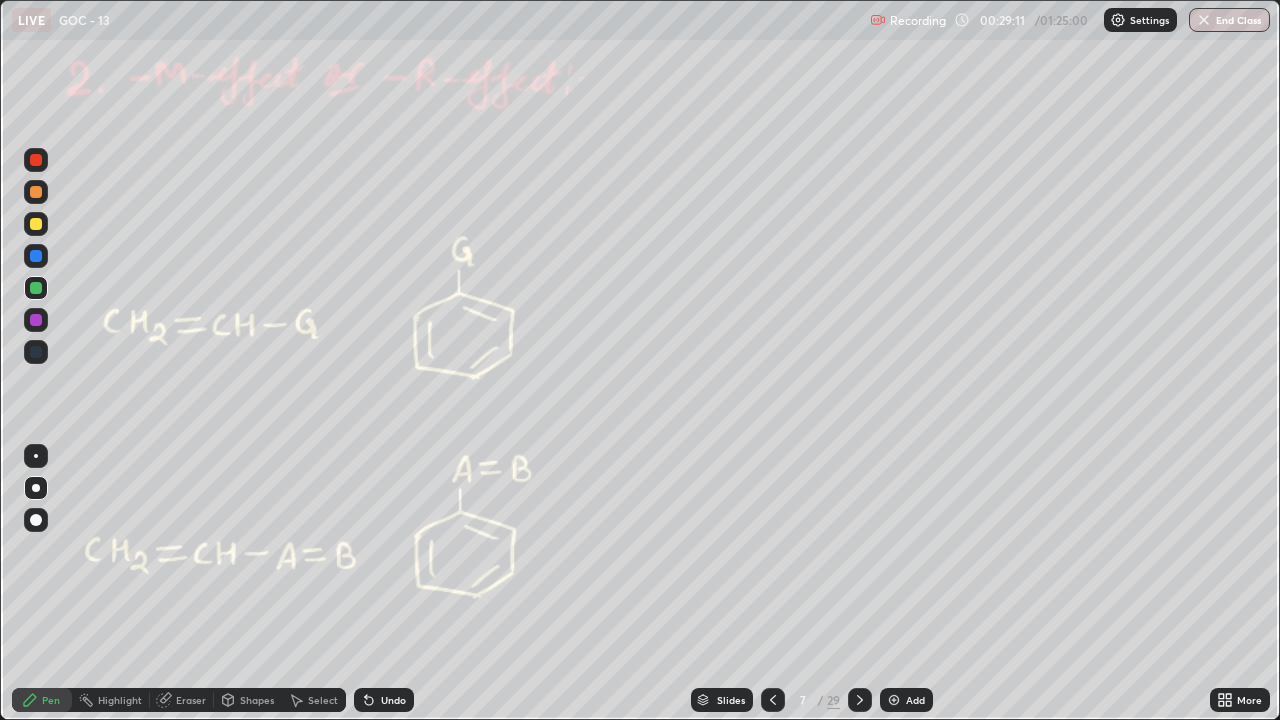 click at bounding box center [36, 160] 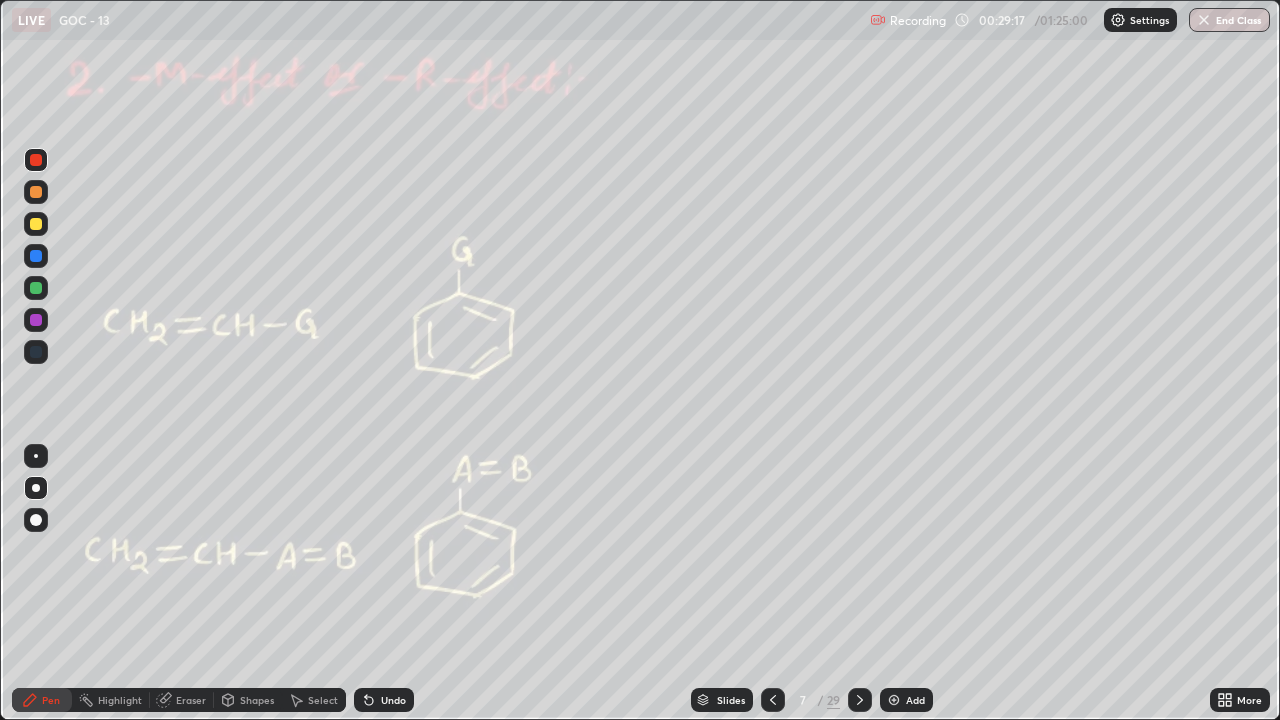 click at bounding box center [36, 288] 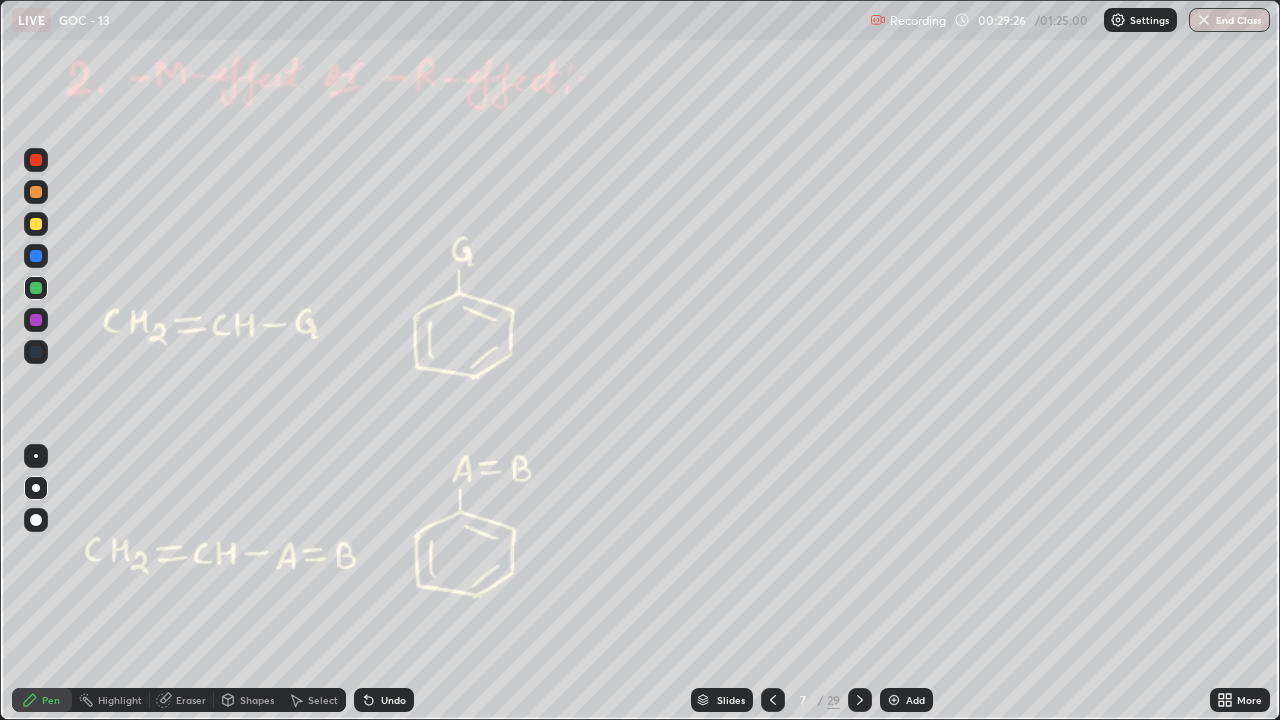 click at bounding box center (36, 192) 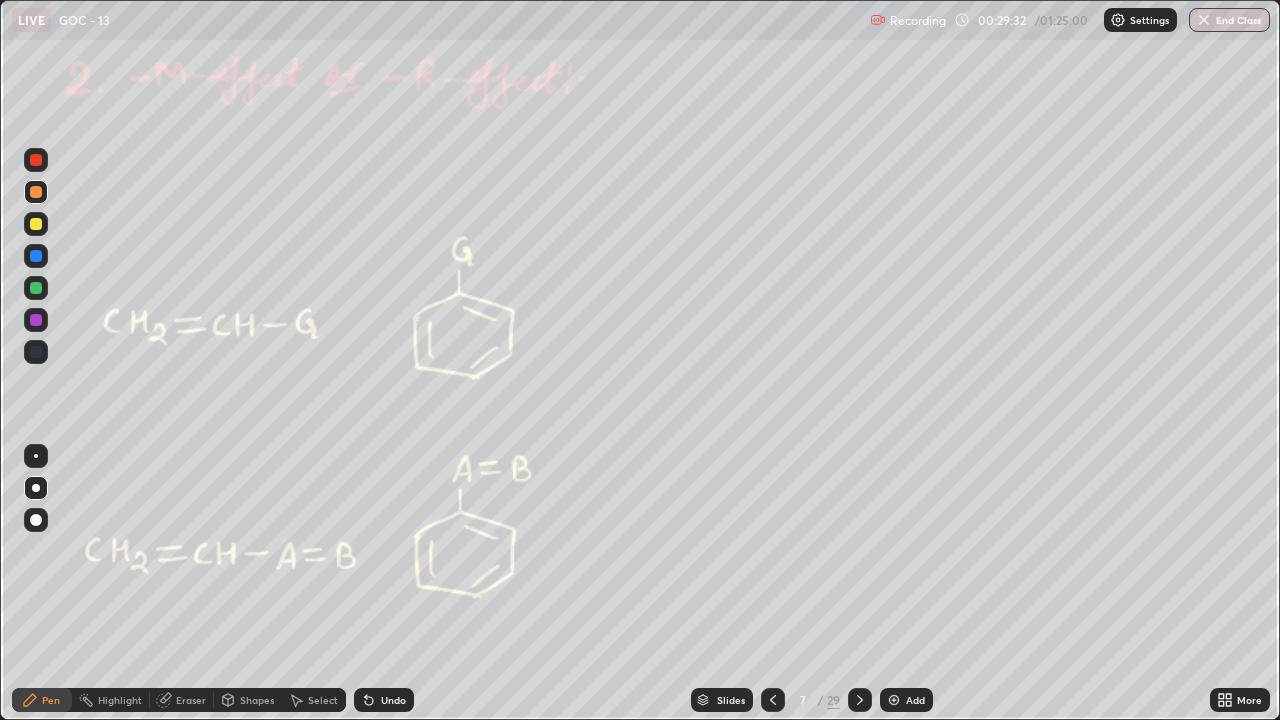 click on "Undo" at bounding box center [393, 700] 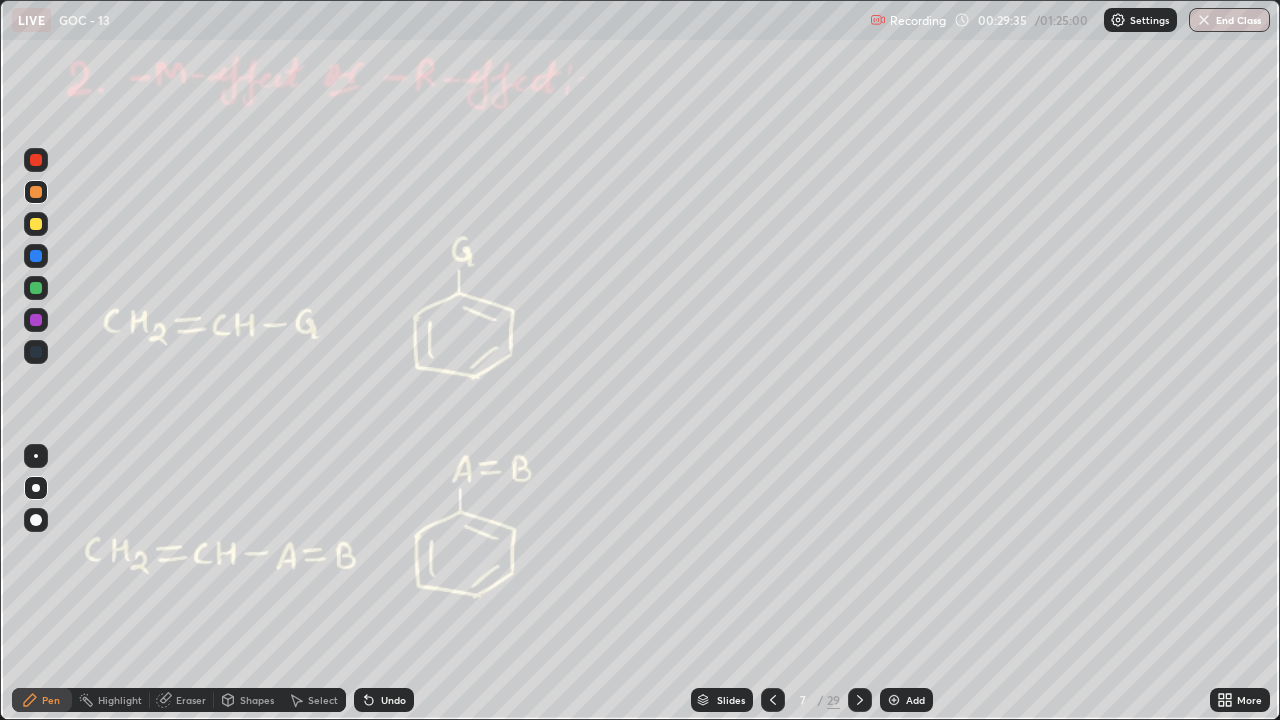 click on "Undo" at bounding box center [393, 700] 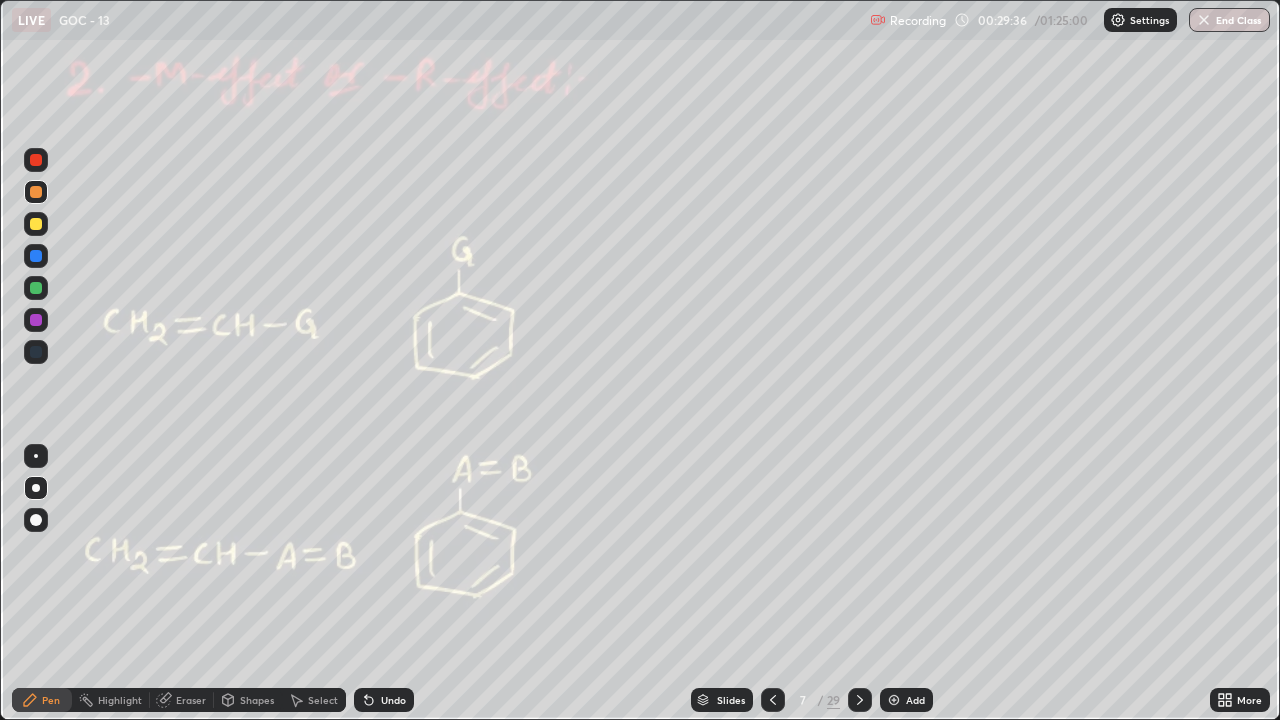 click on "Undo" at bounding box center (393, 700) 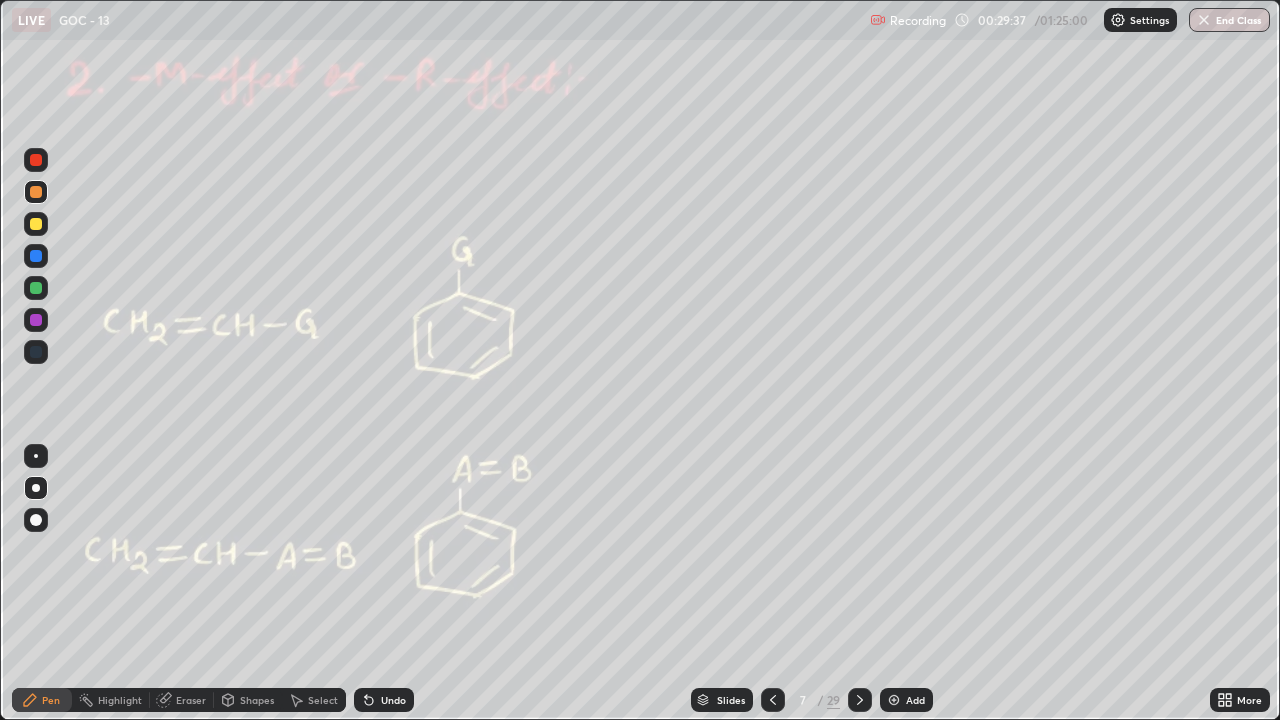 click on "Undo" at bounding box center [393, 700] 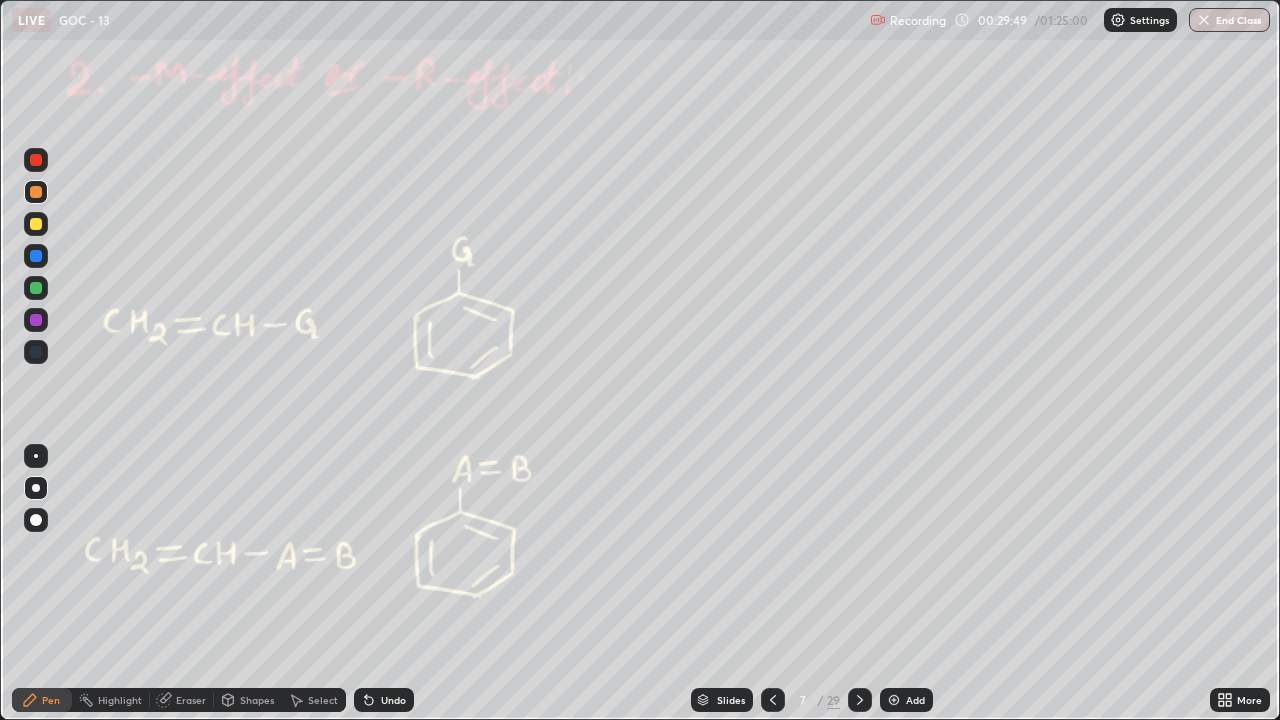 click at bounding box center (36, 160) 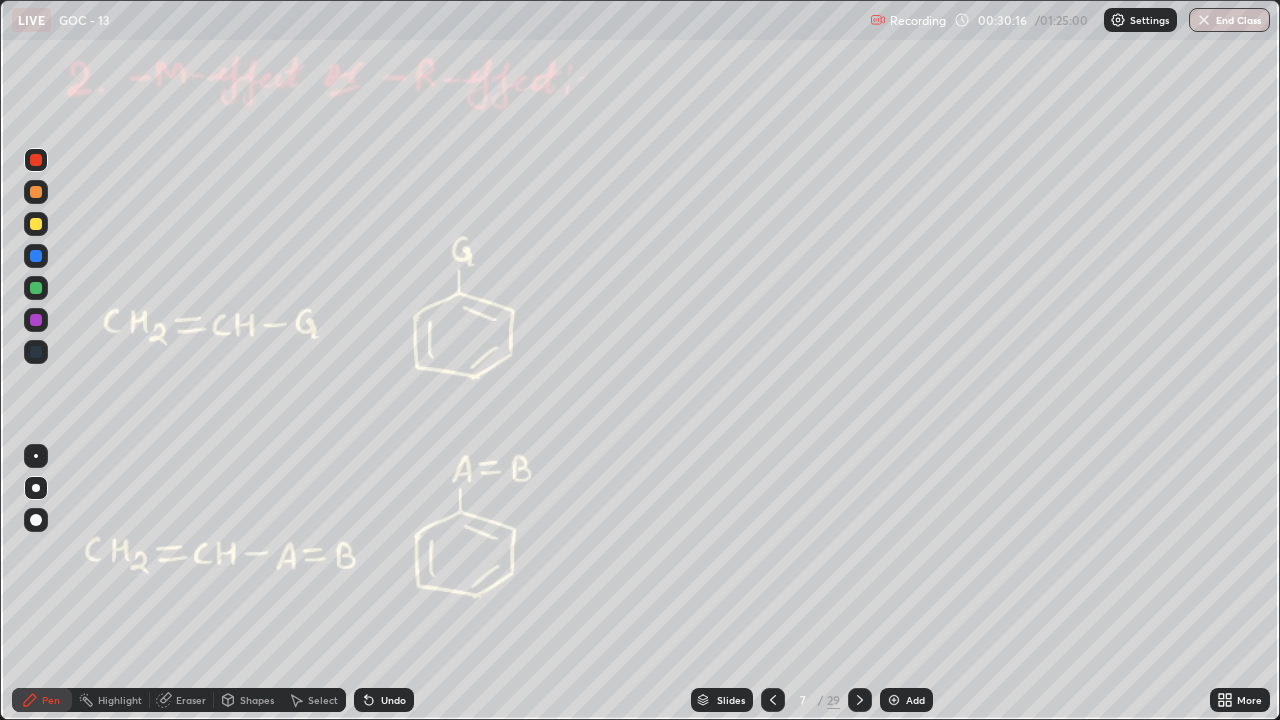 click on "Eraser" at bounding box center [191, 700] 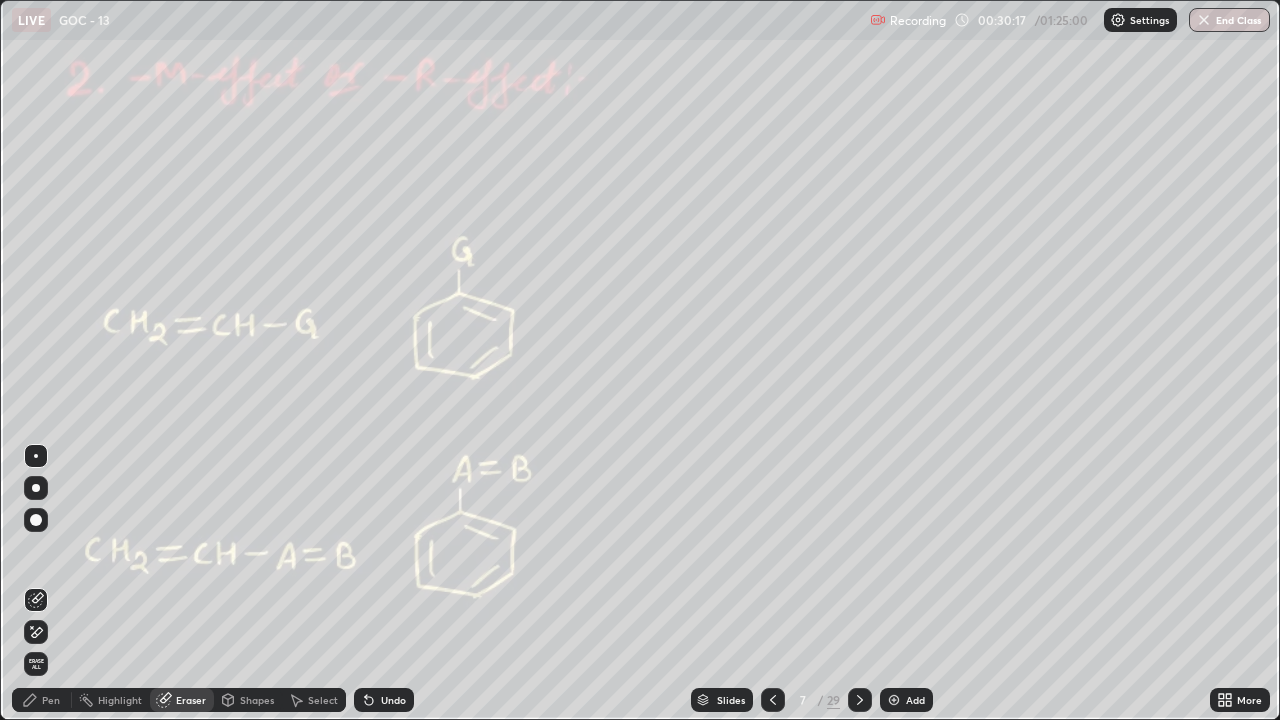 click on "Pen" at bounding box center (42, 700) 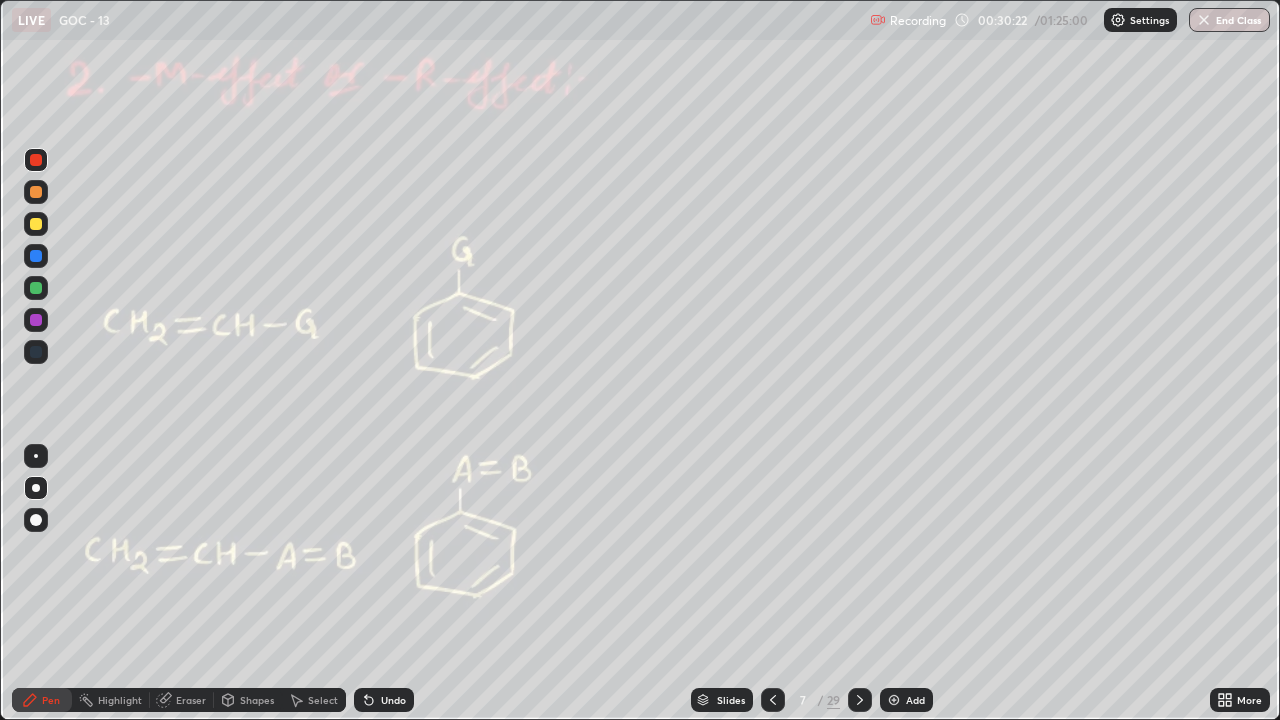 click at bounding box center (36, 288) 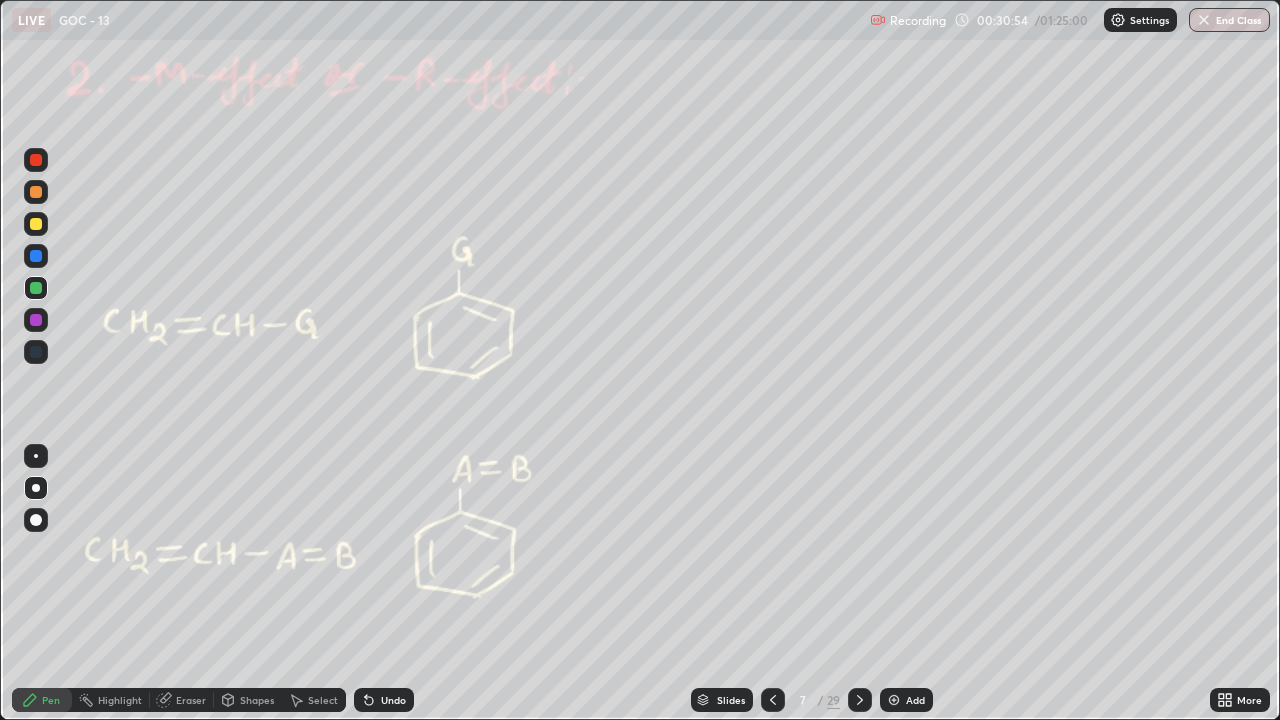 click at bounding box center [36, 320] 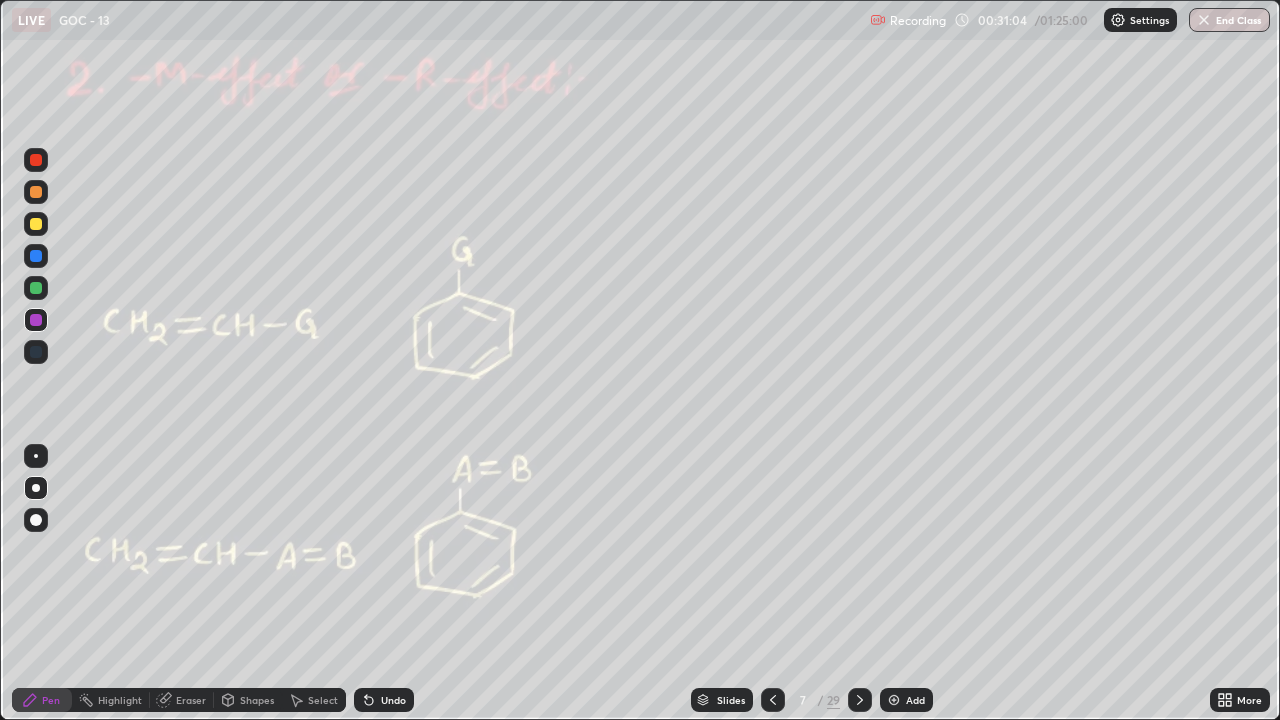 click at bounding box center [36, 224] 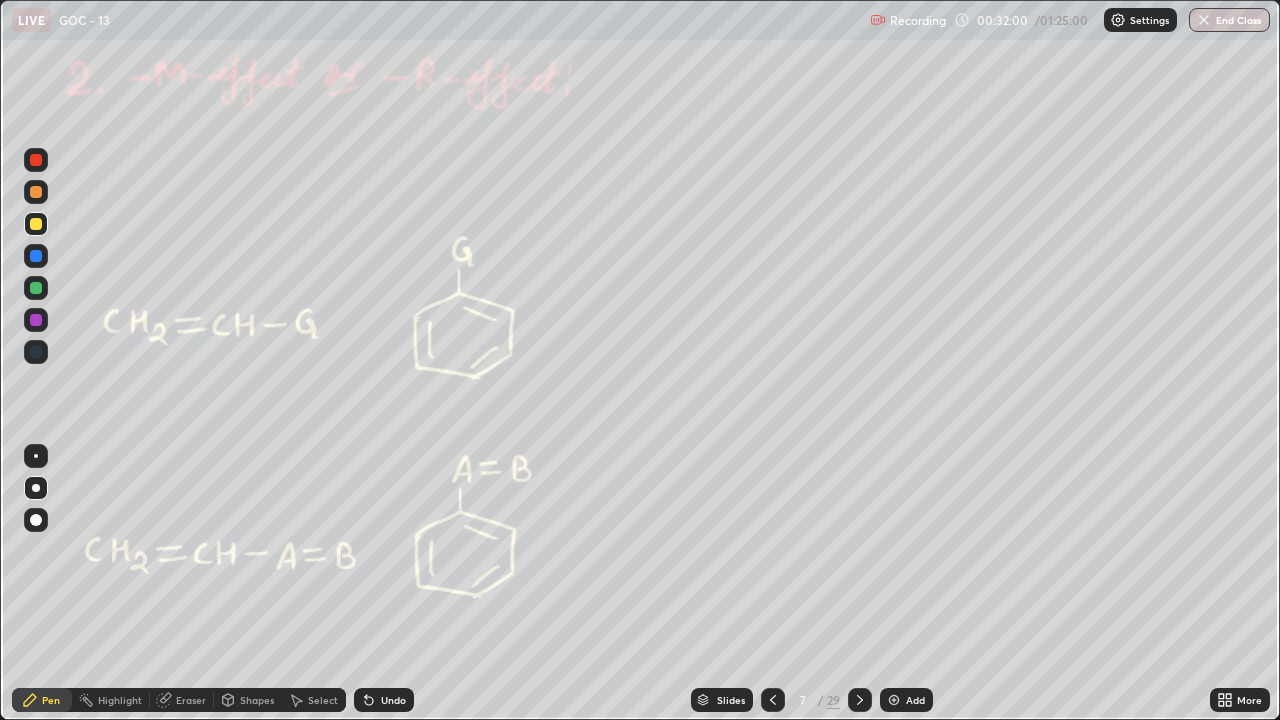 click on "Undo" at bounding box center [393, 700] 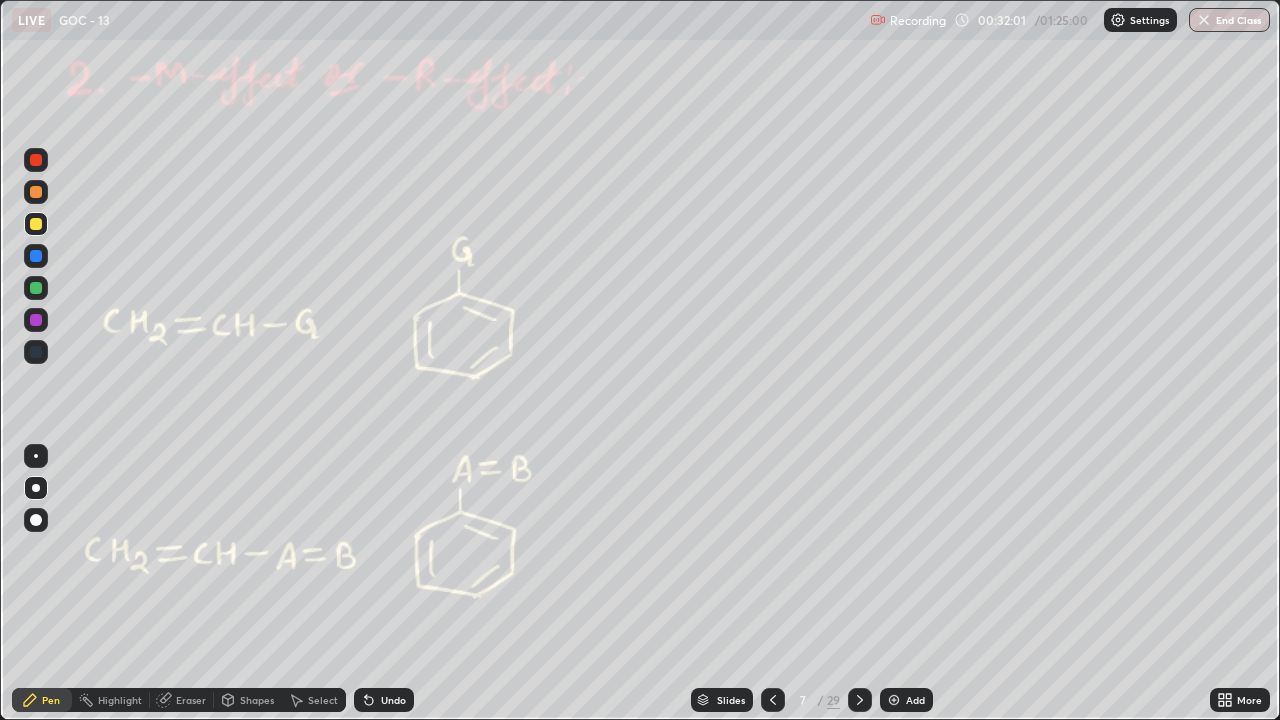 click on "Undo" at bounding box center (393, 700) 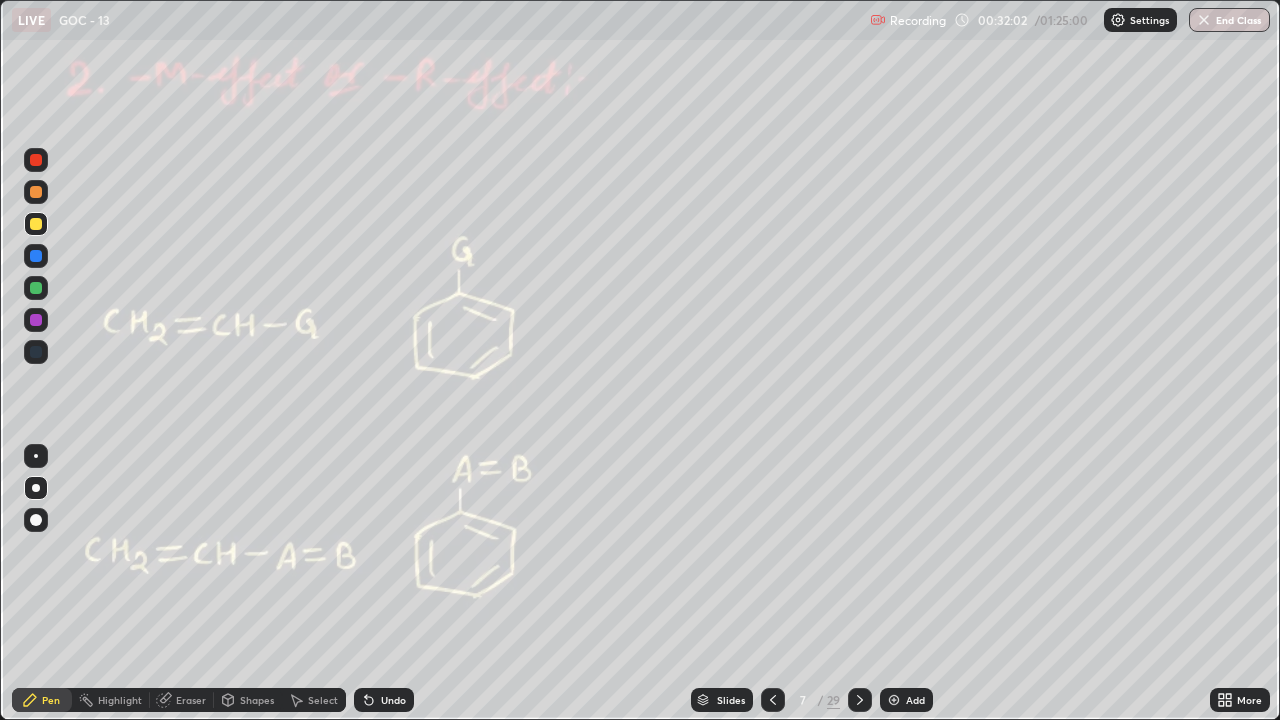 click at bounding box center (36, 288) 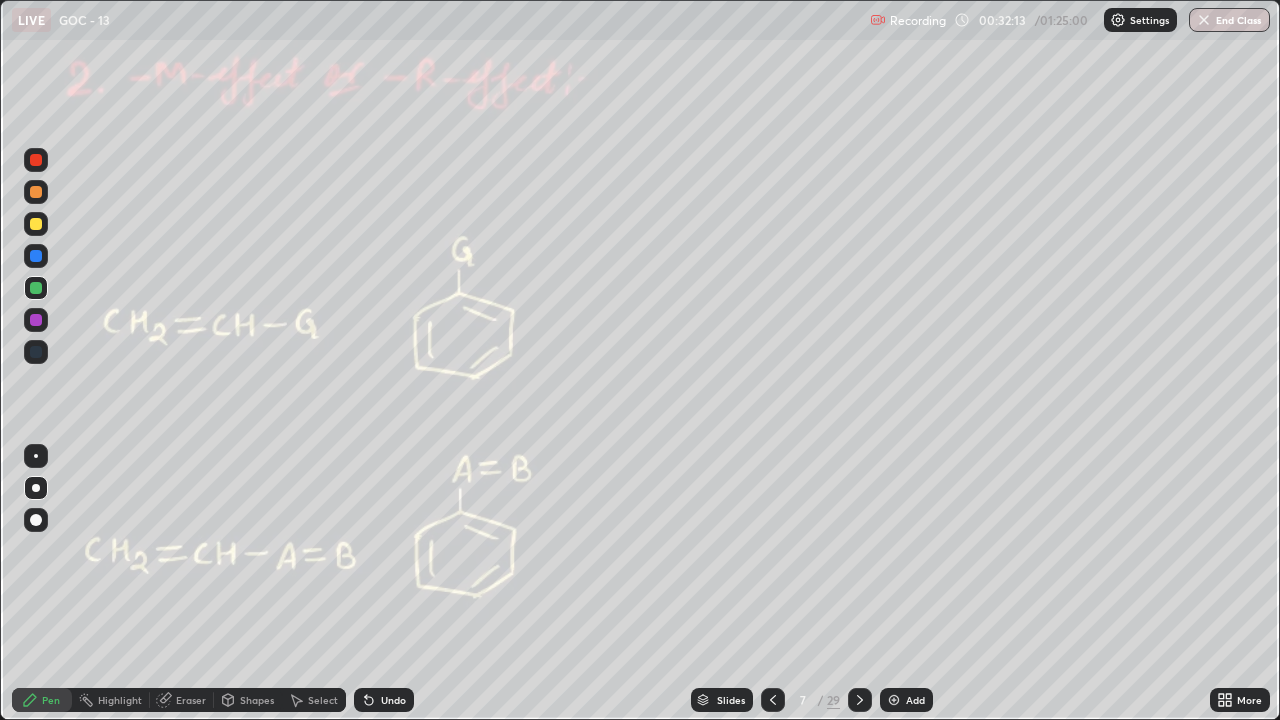 click at bounding box center [36, 160] 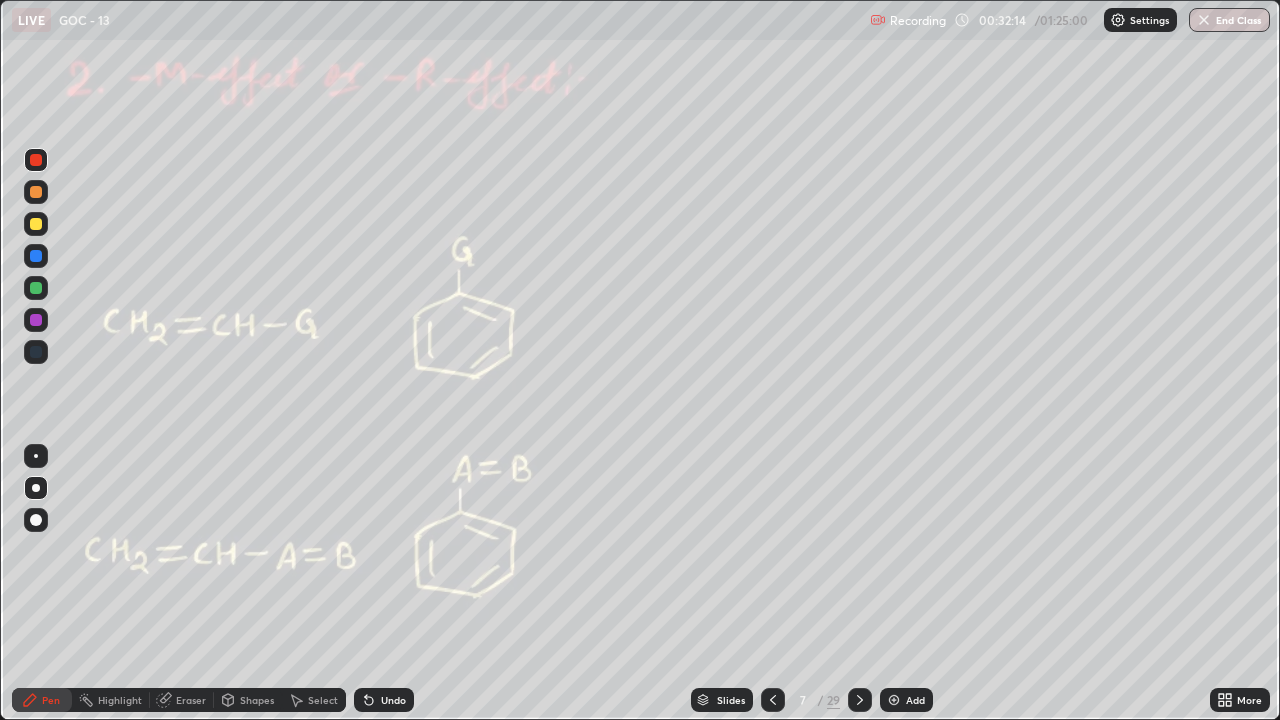 click on "Shapes" at bounding box center (257, 700) 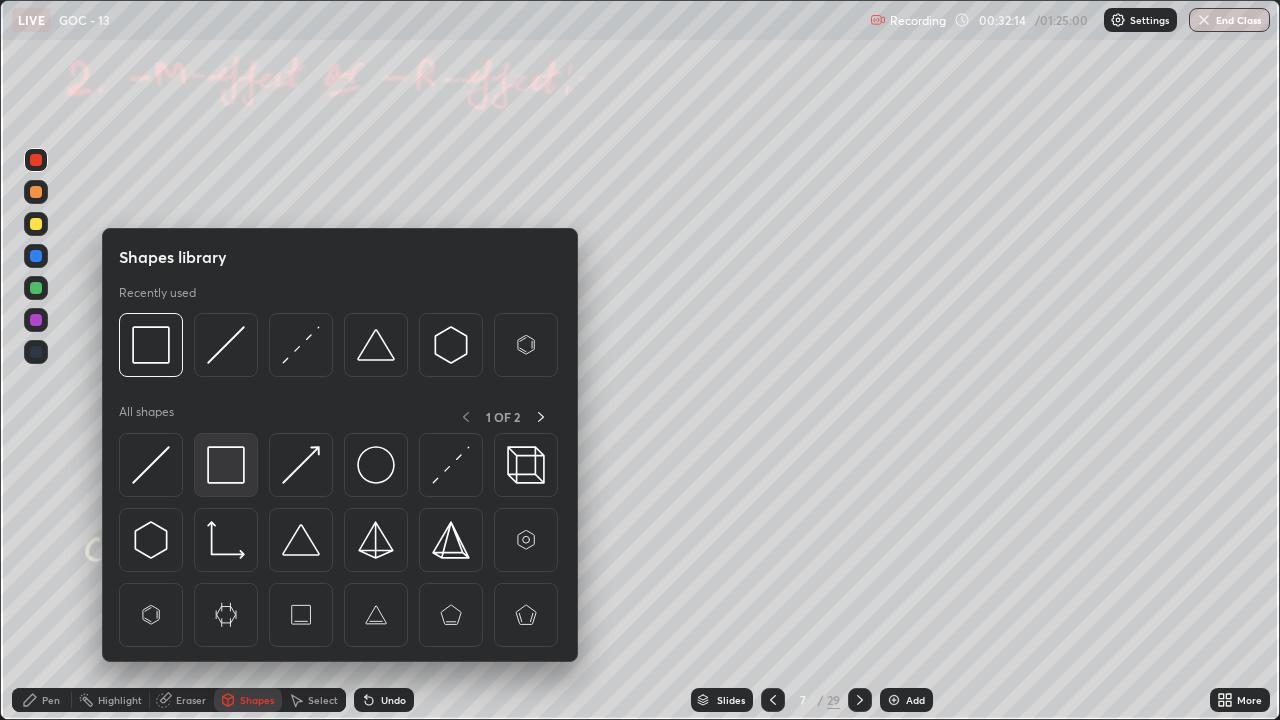 click at bounding box center [226, 465] 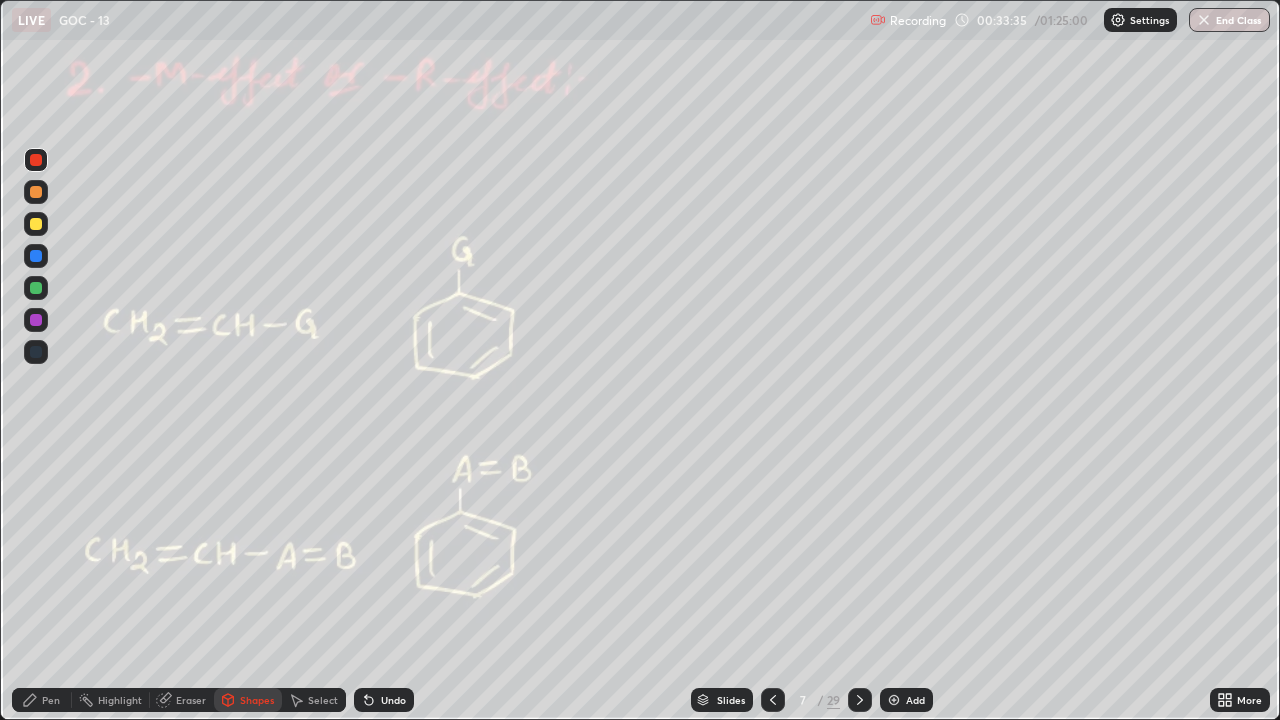 click 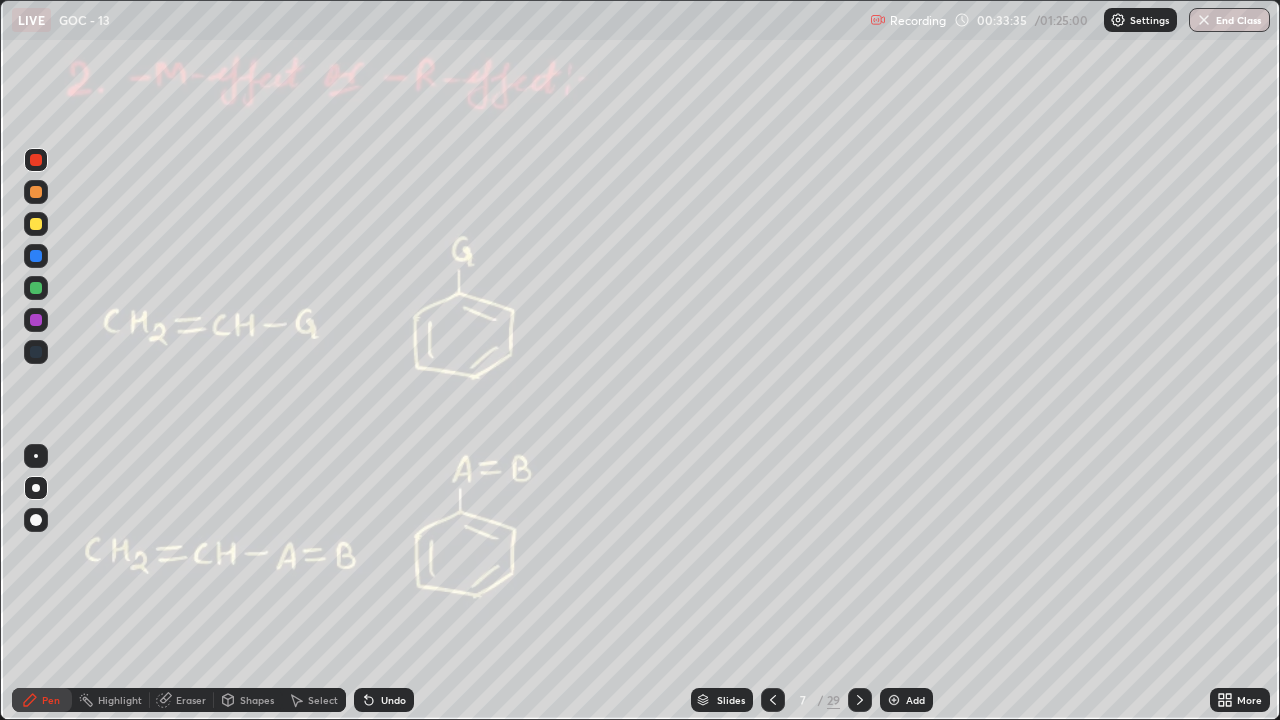 click 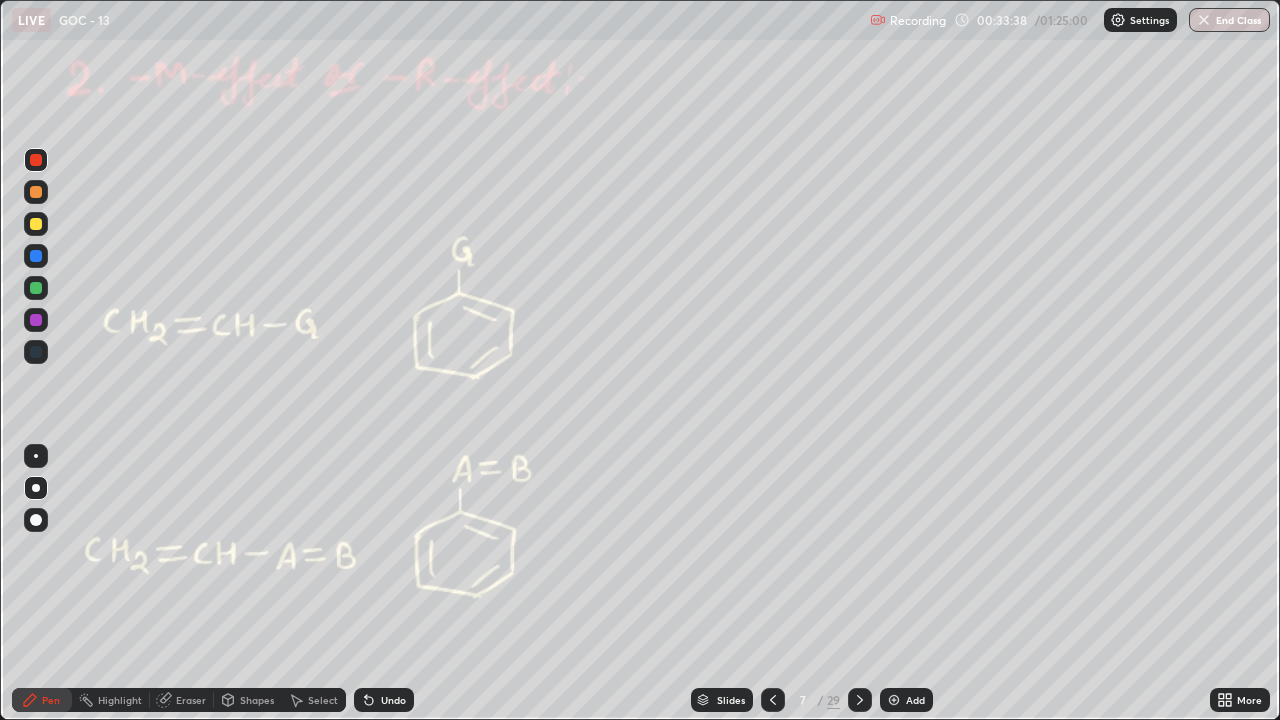 click at bounding box center [36, 224] 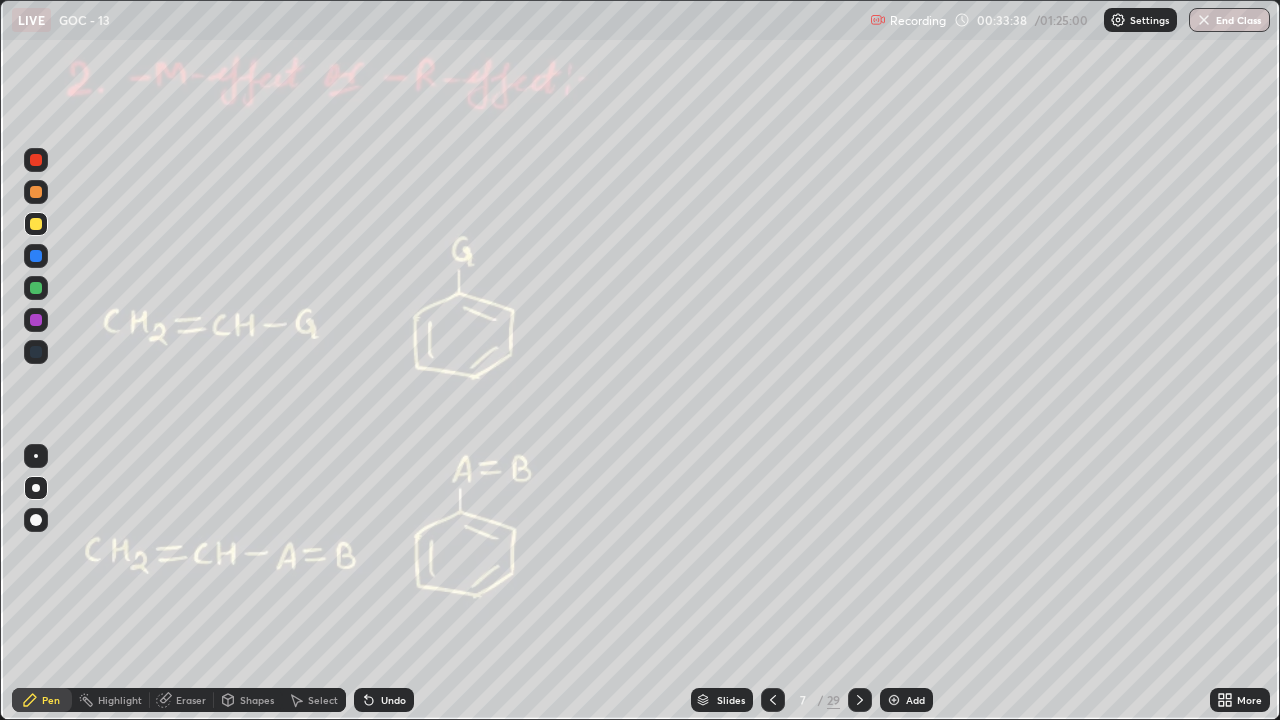 click at bounding box center (36, 224) 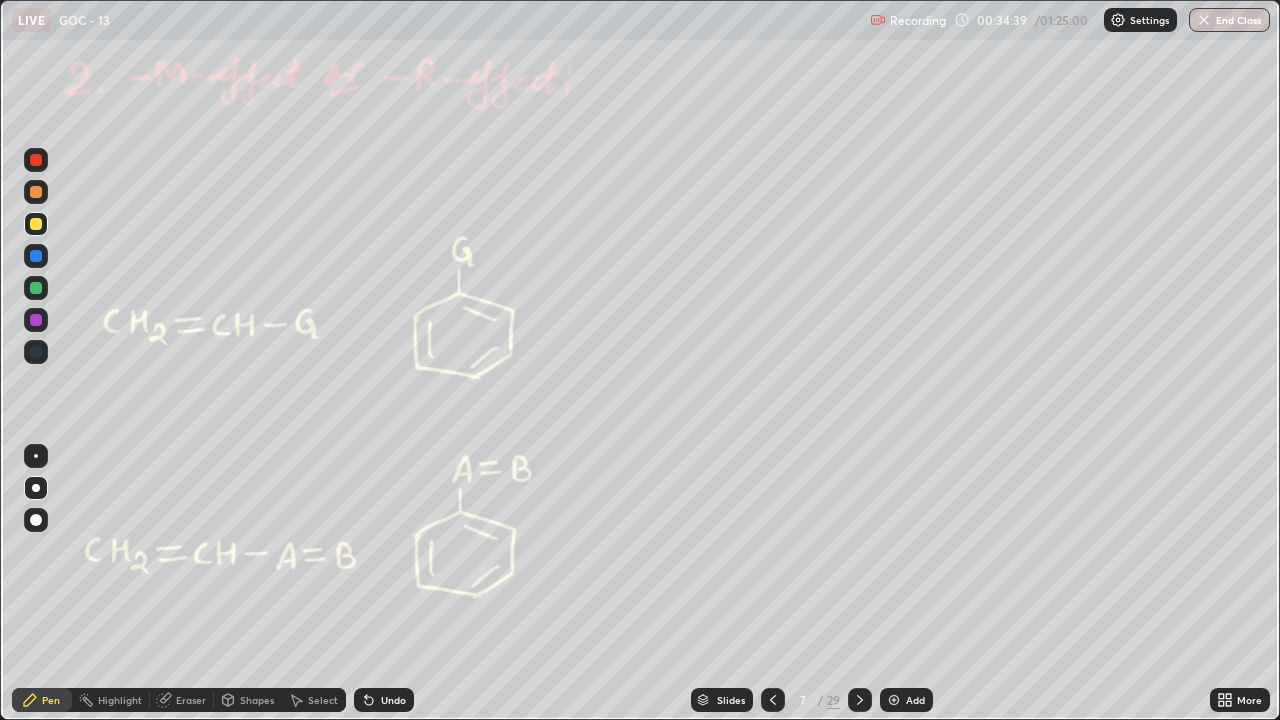 click at bounding box center (36, 160) 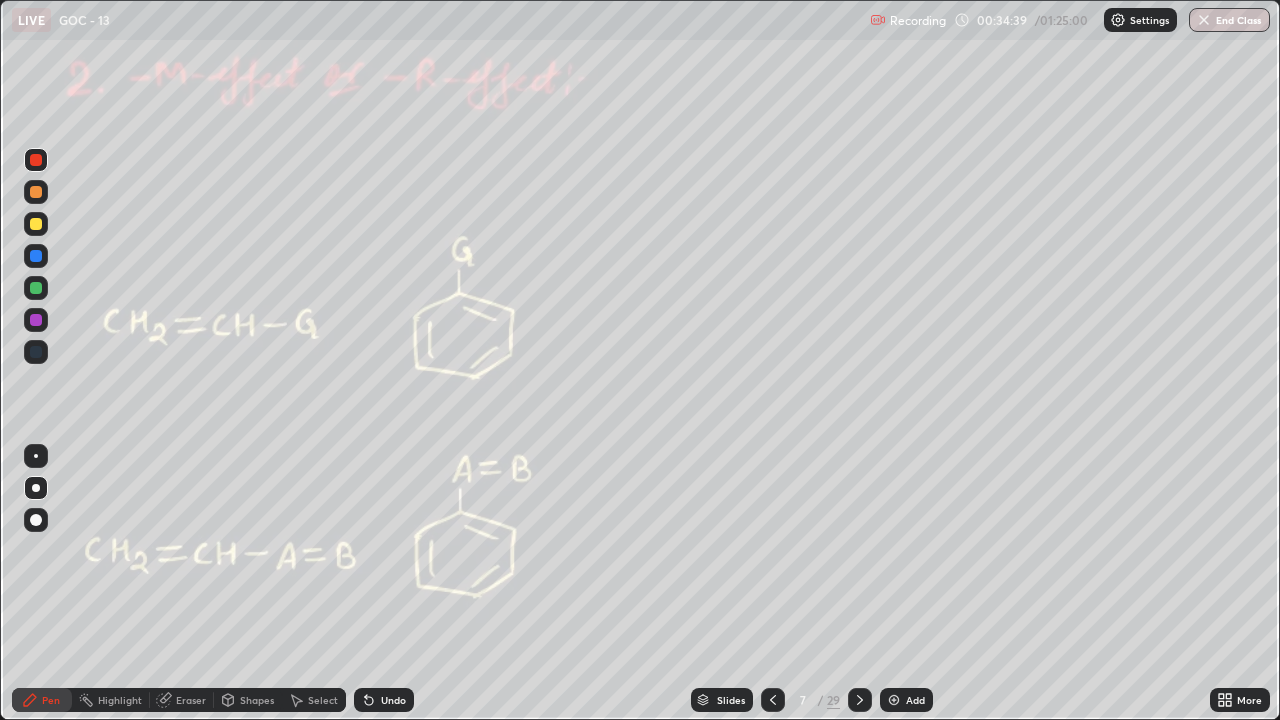 click at bounding box center [36, 192] 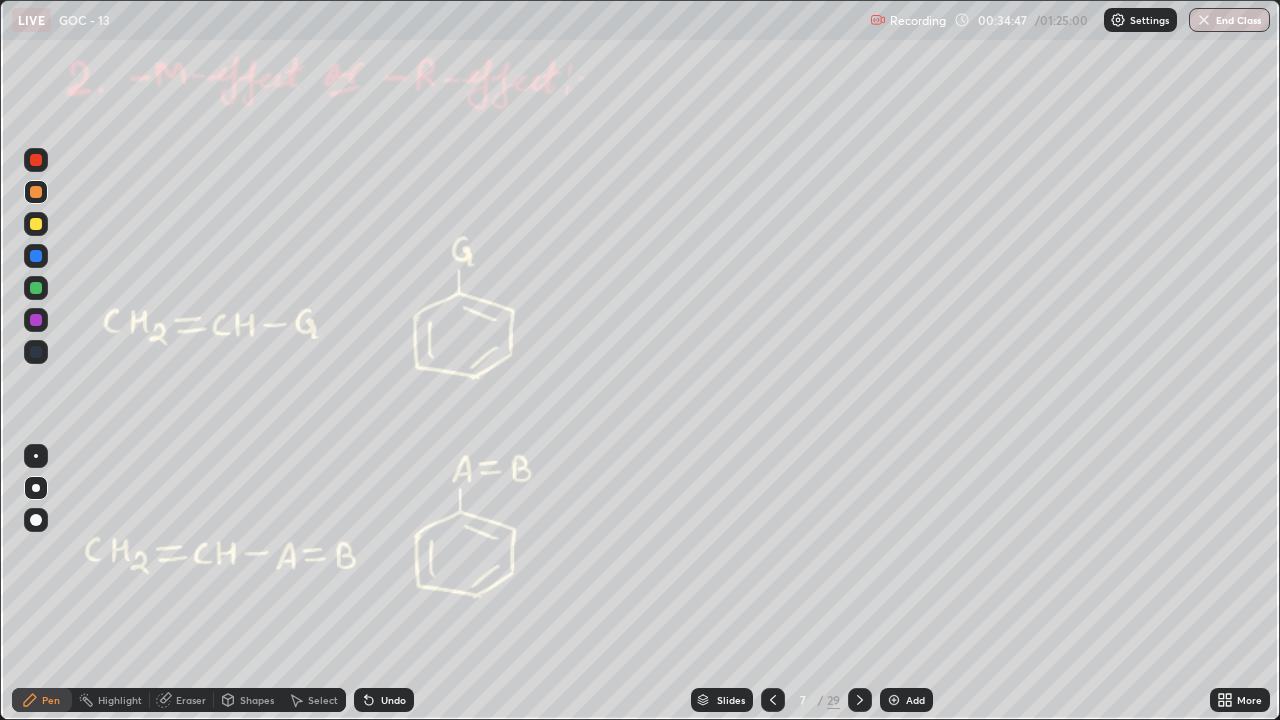 click at bounding box center (36, 224) 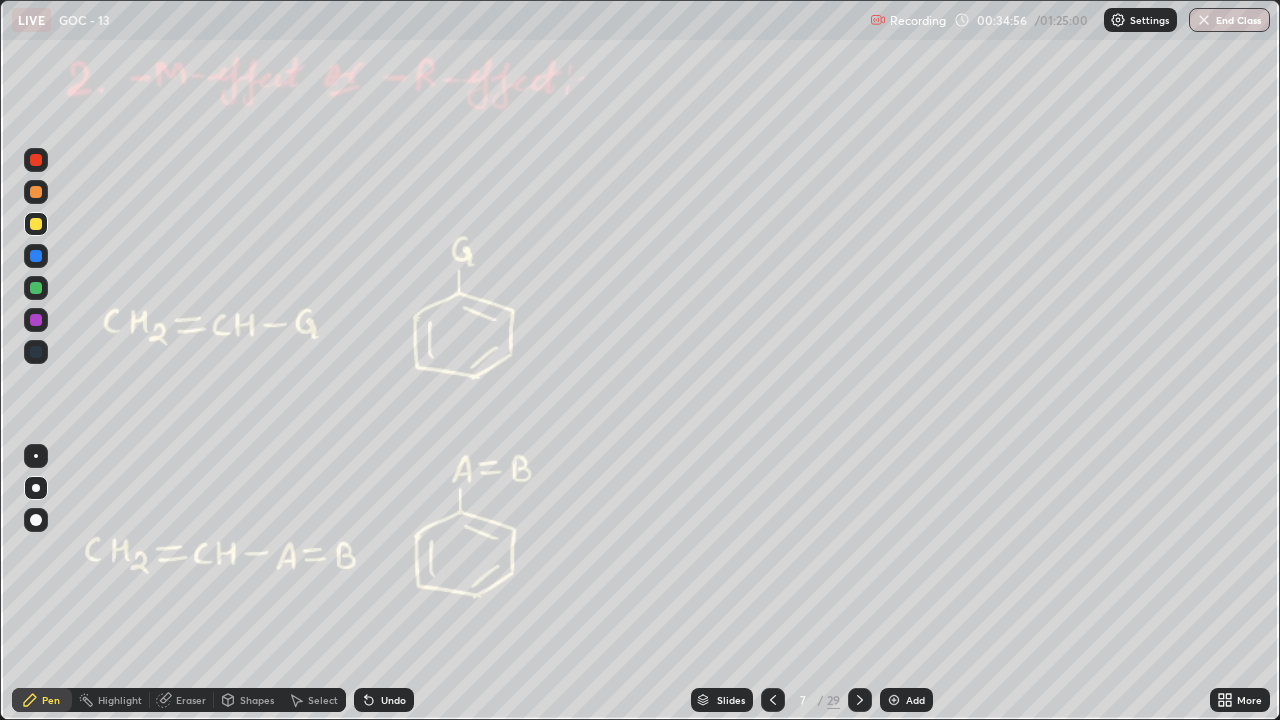 click at bounding box center (36, 160) 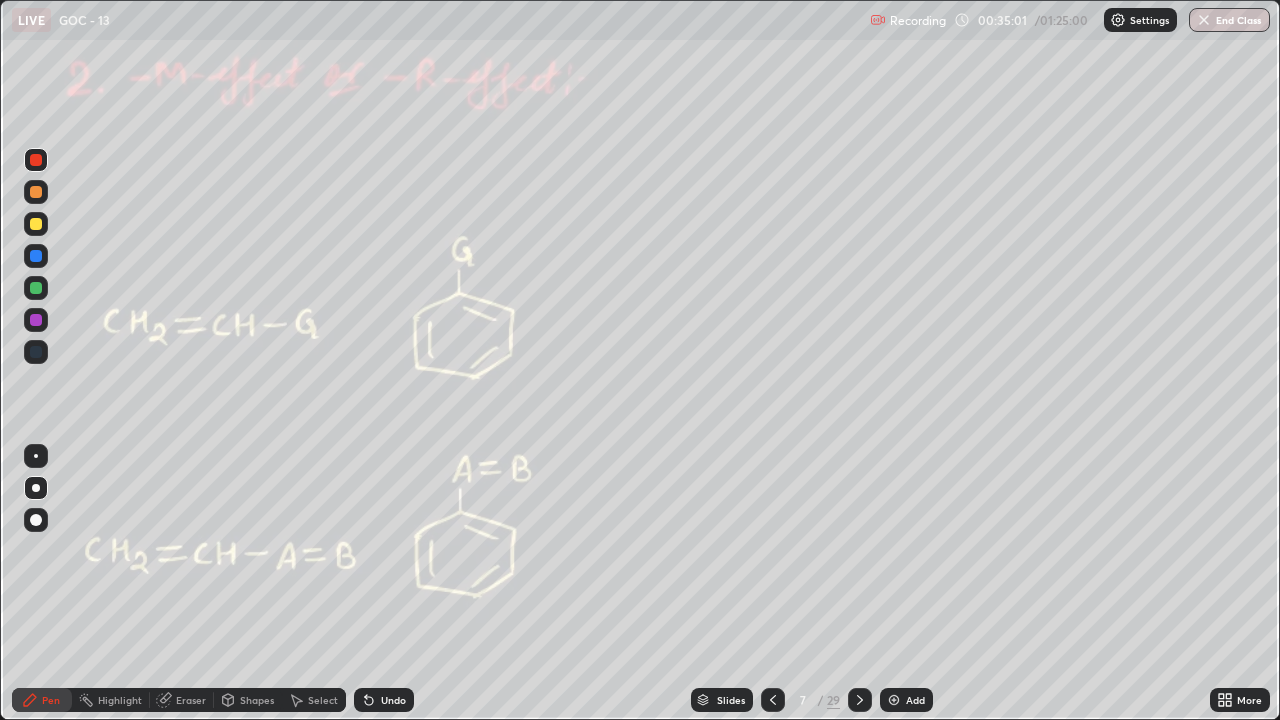 click on "Slides 7 / 29 Add" at bounding box center (812, 700) 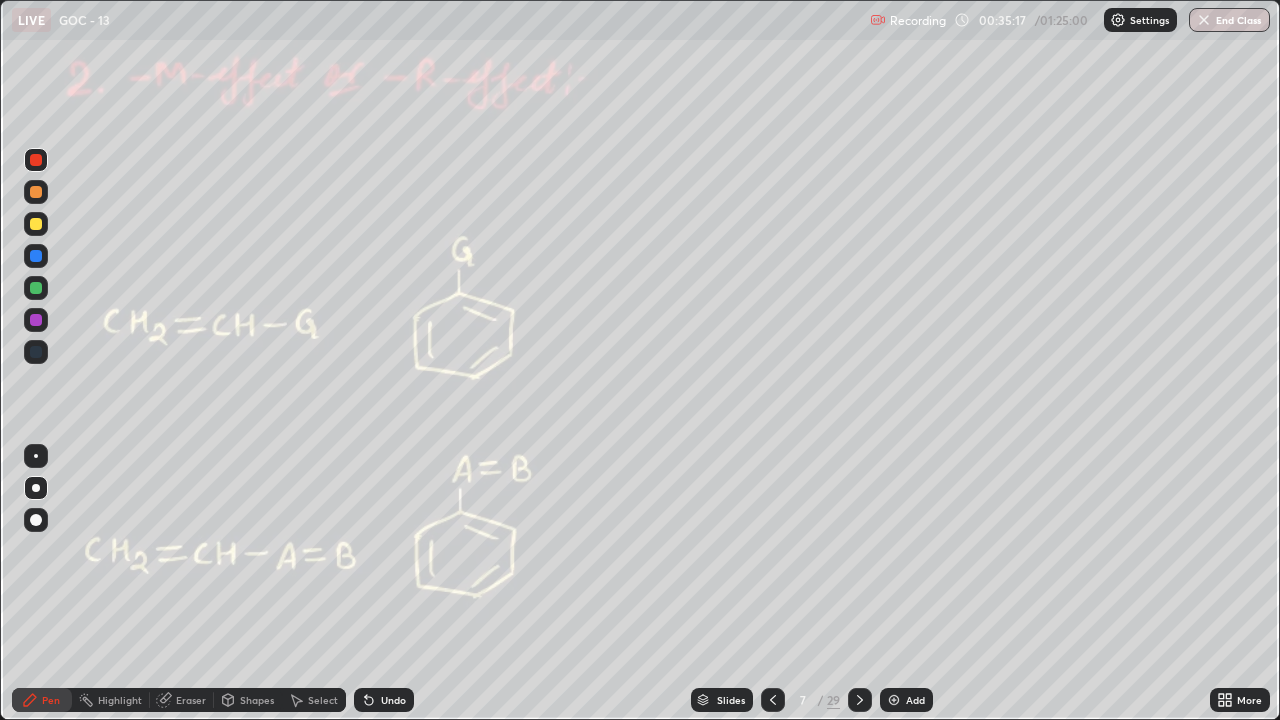 click on "Shapes" at bounding box center (257, 700) 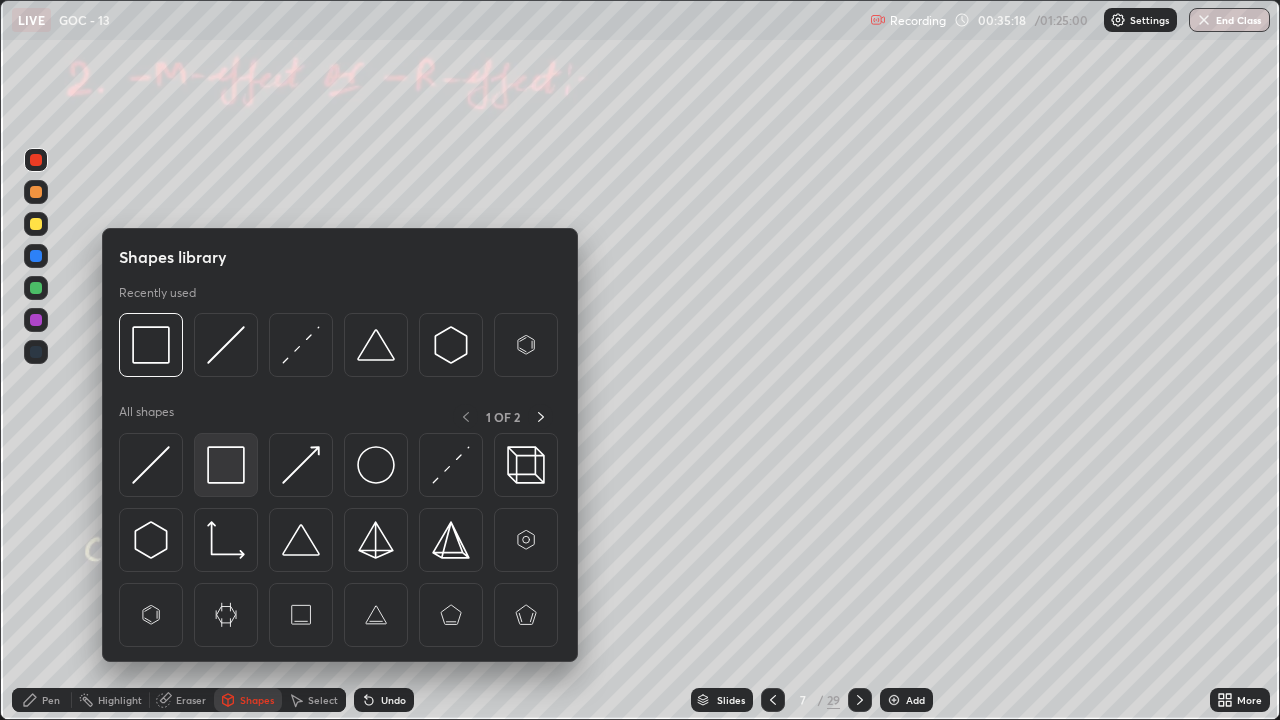 click at bounding box center [226, 465] 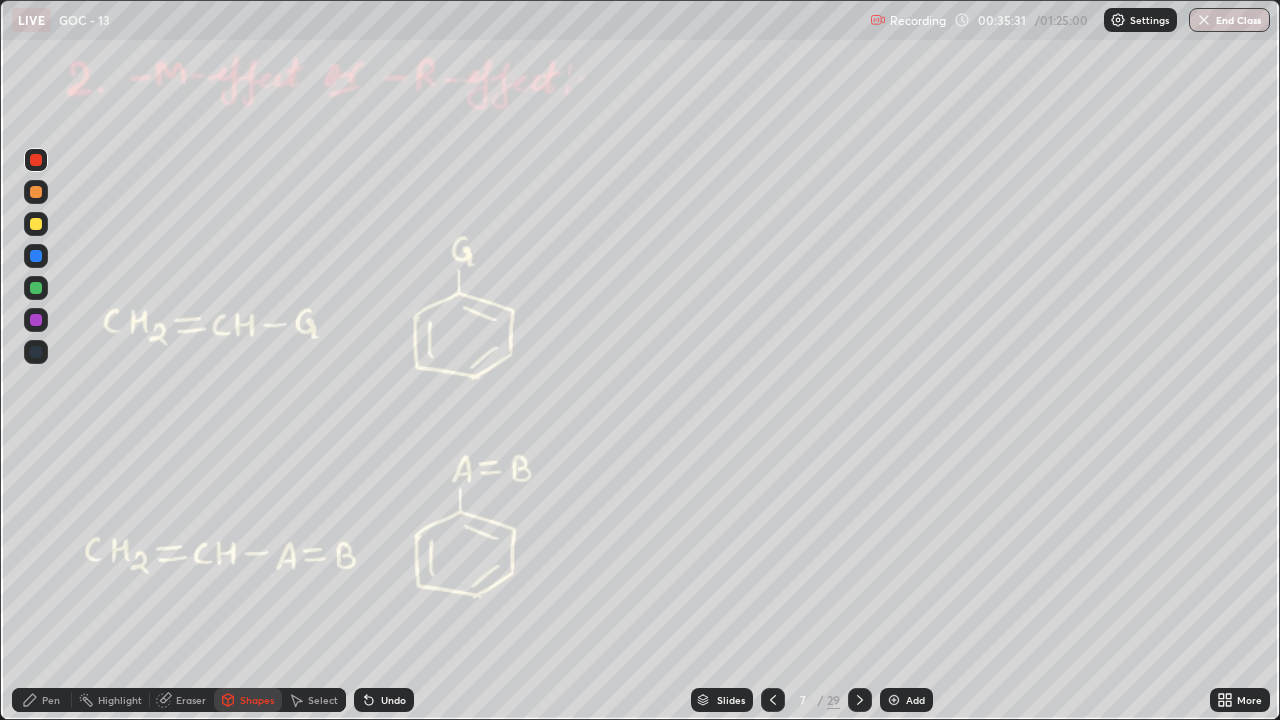click on "Select" at bounding box center (323, 700) 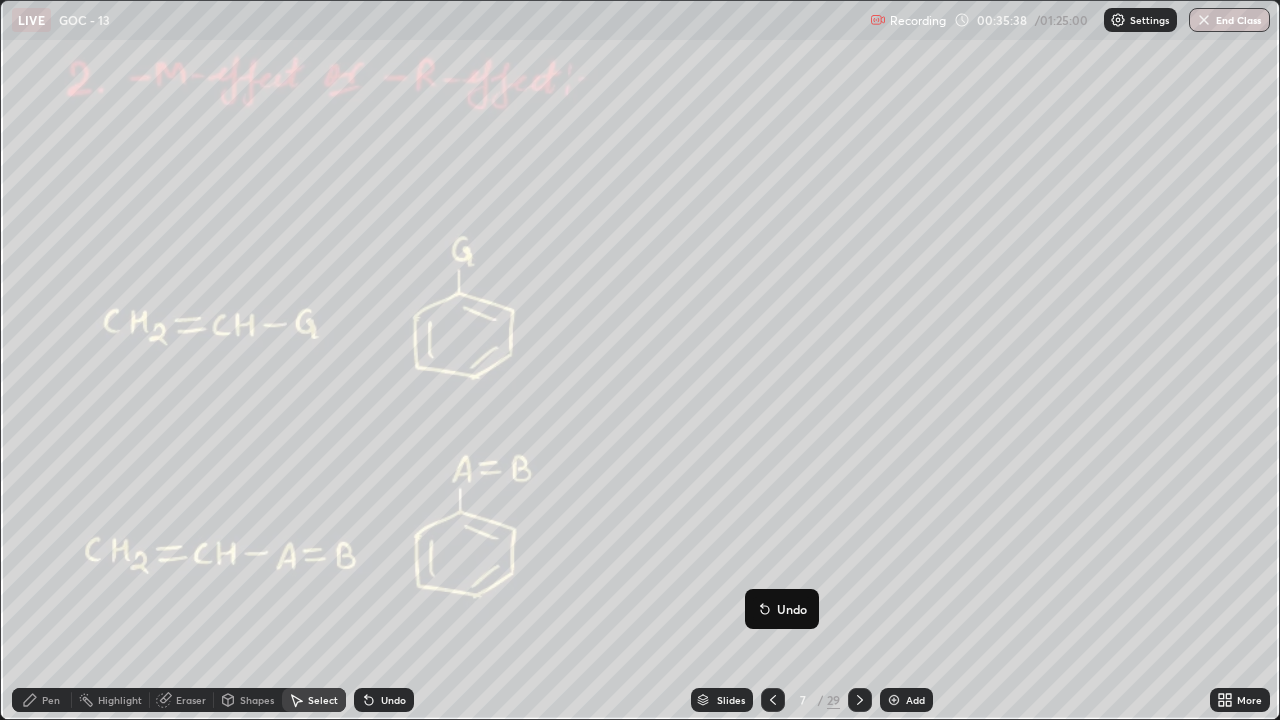 click on "Pen" at bounding box center [51, 700] 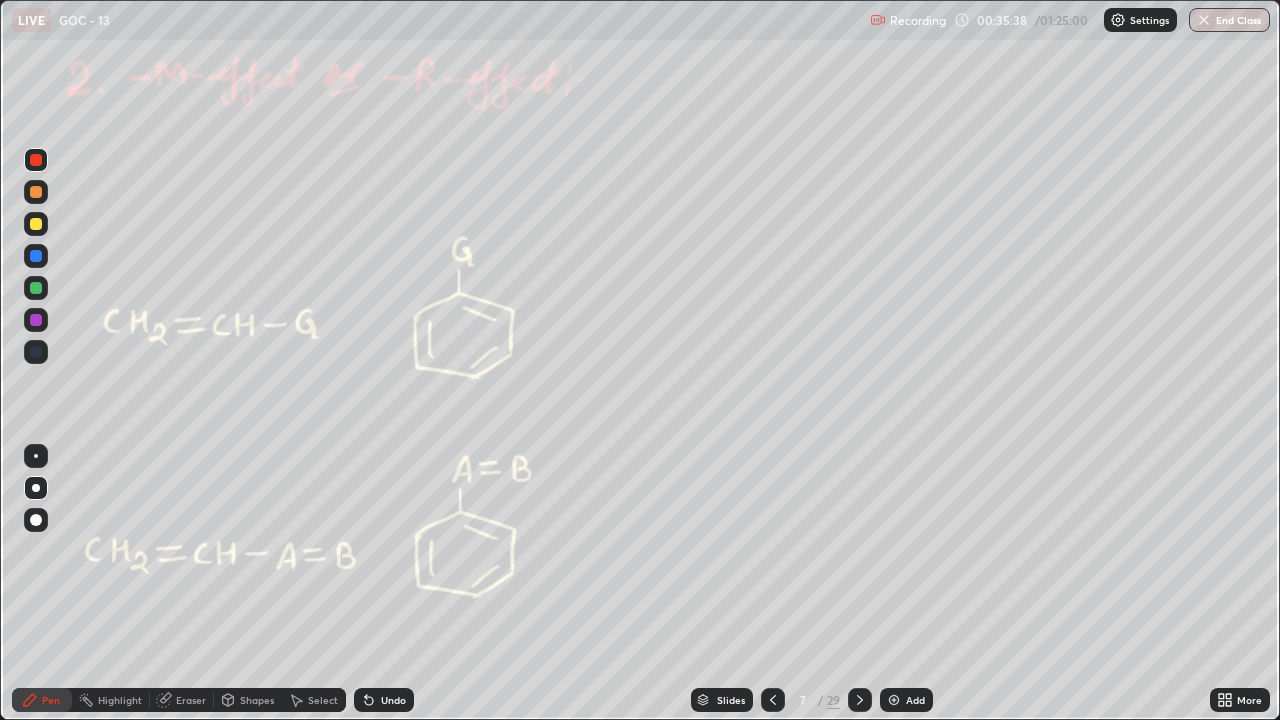 click at bounding box center [36, 288] 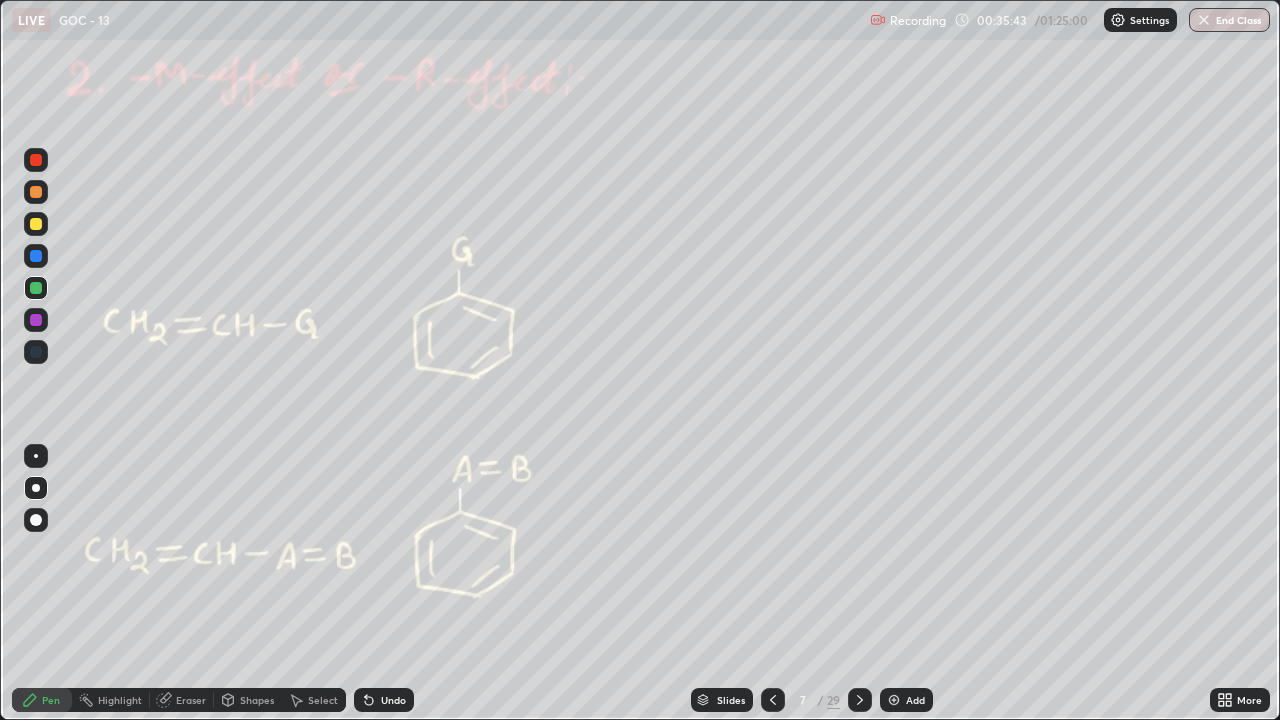 click on "Undo" at bounding box center [384, 700] 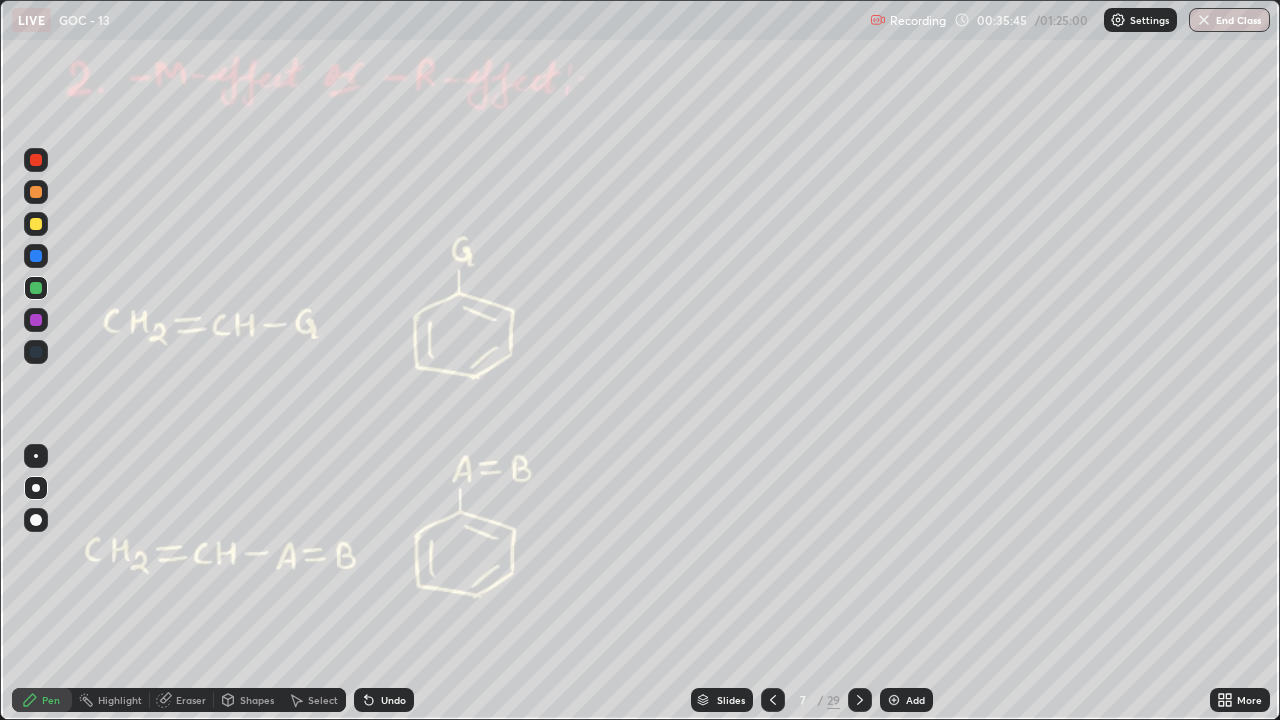 click on "Shapes" at bounding box center (257, 700) 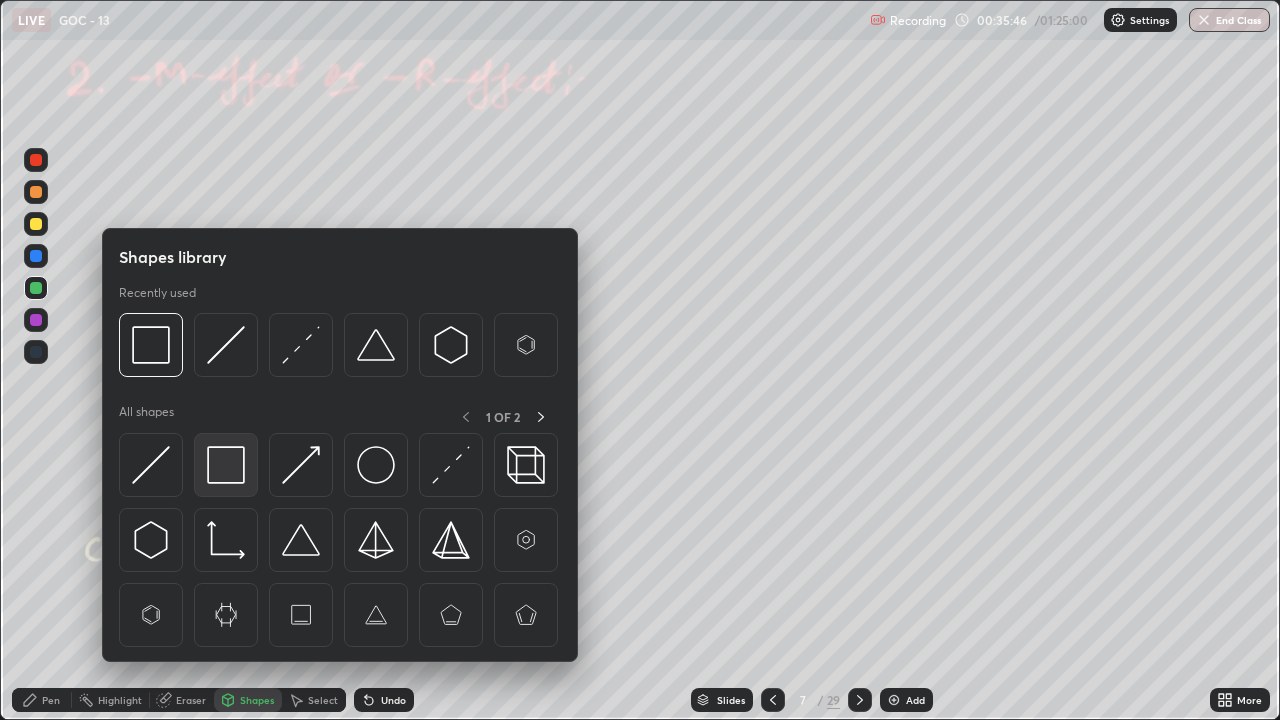 click at bounding box center [226, 465] 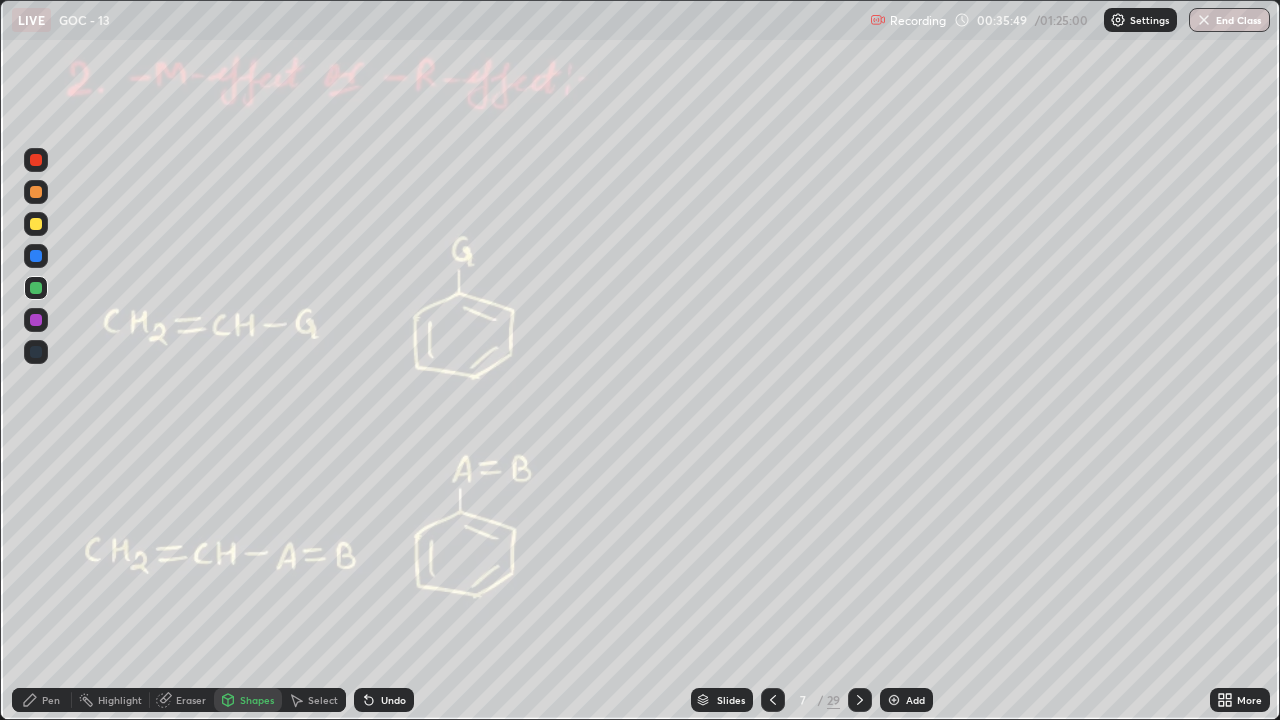 click on "Undo" at bounding box center [393, 700] 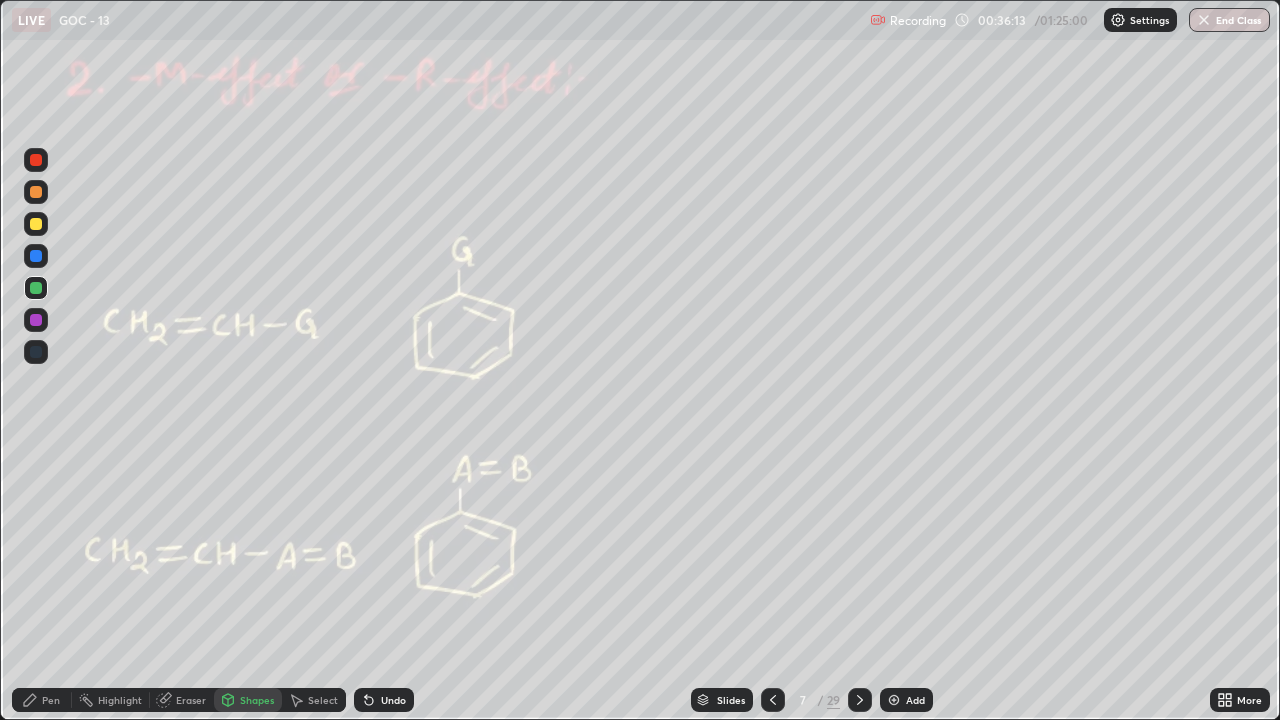 click on "Eraser" at bounding box center (191, 700) 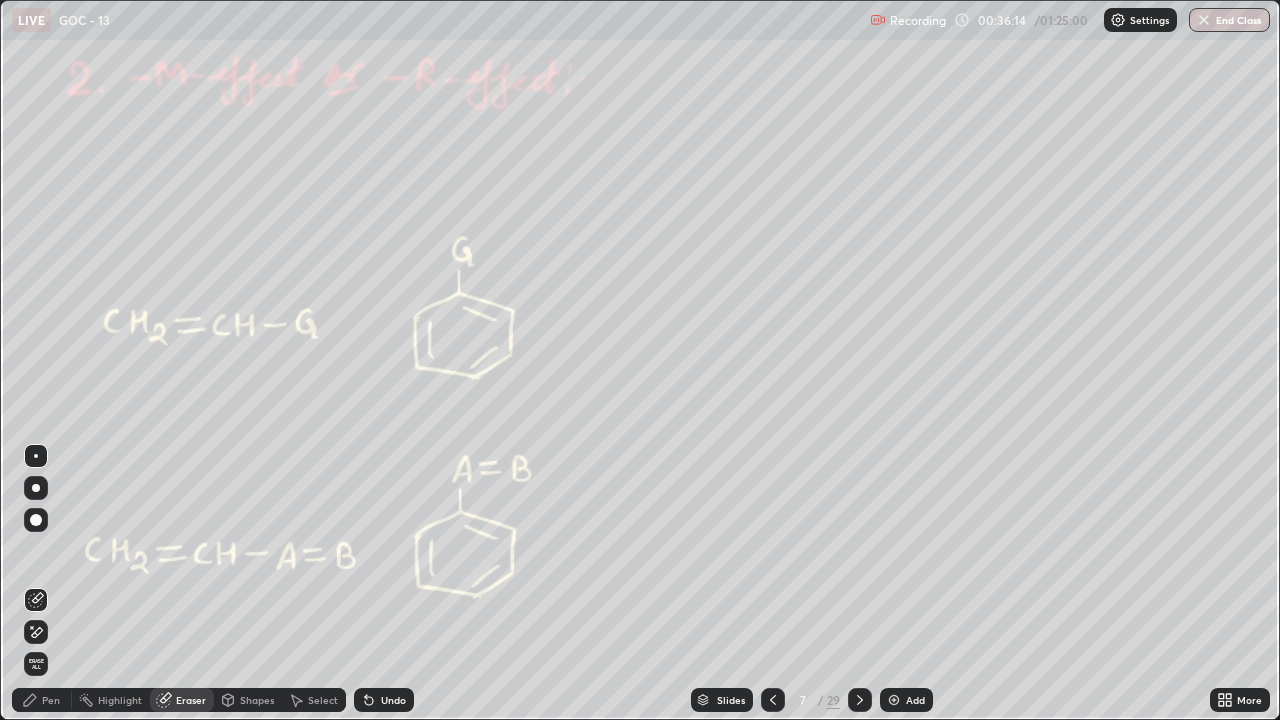 click on "Pen" at bounding box center (51, 700) 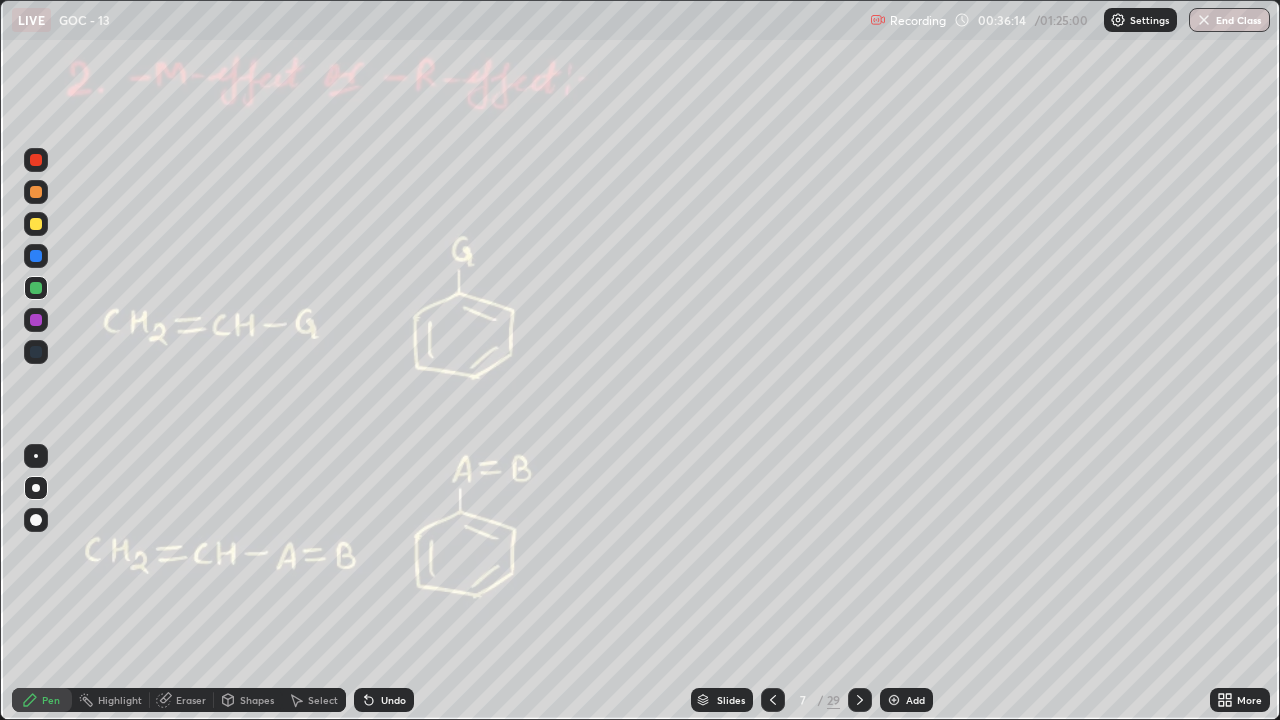 click on "Pen" at bounding box center [42, 700] 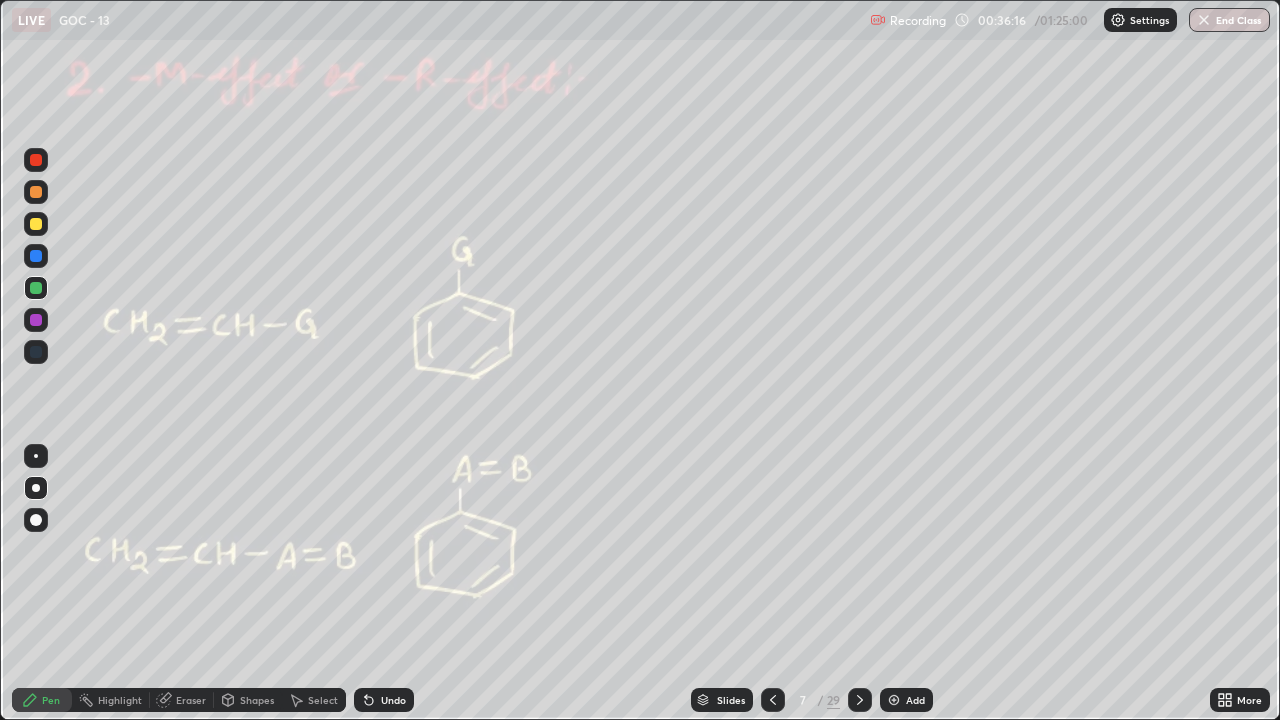 click at bounding box center (36, 224) 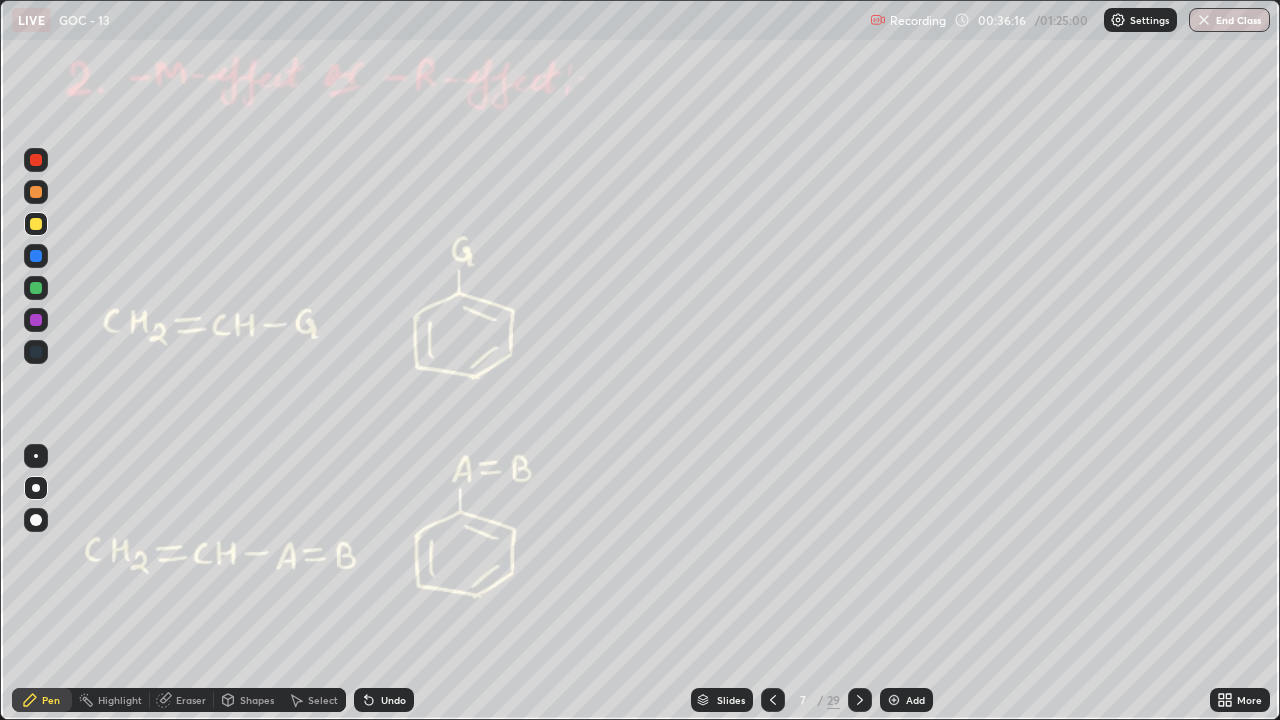 click at bounding box center [36, 224] 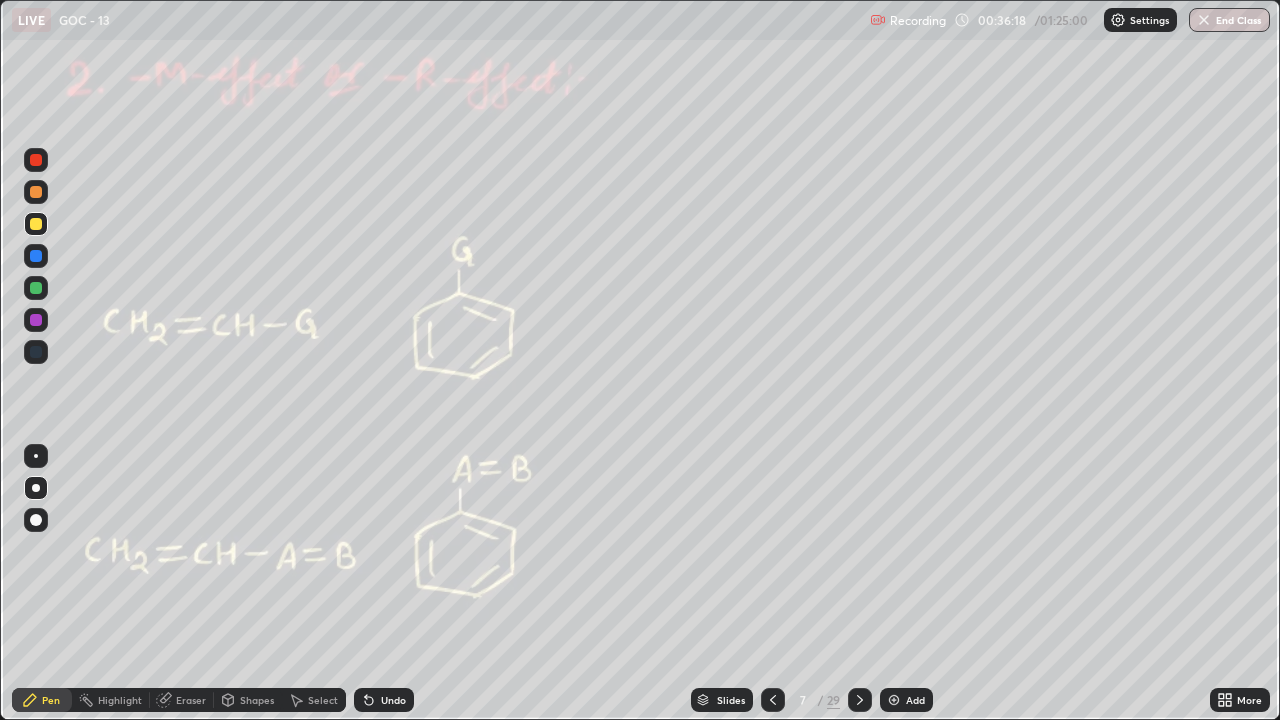 click 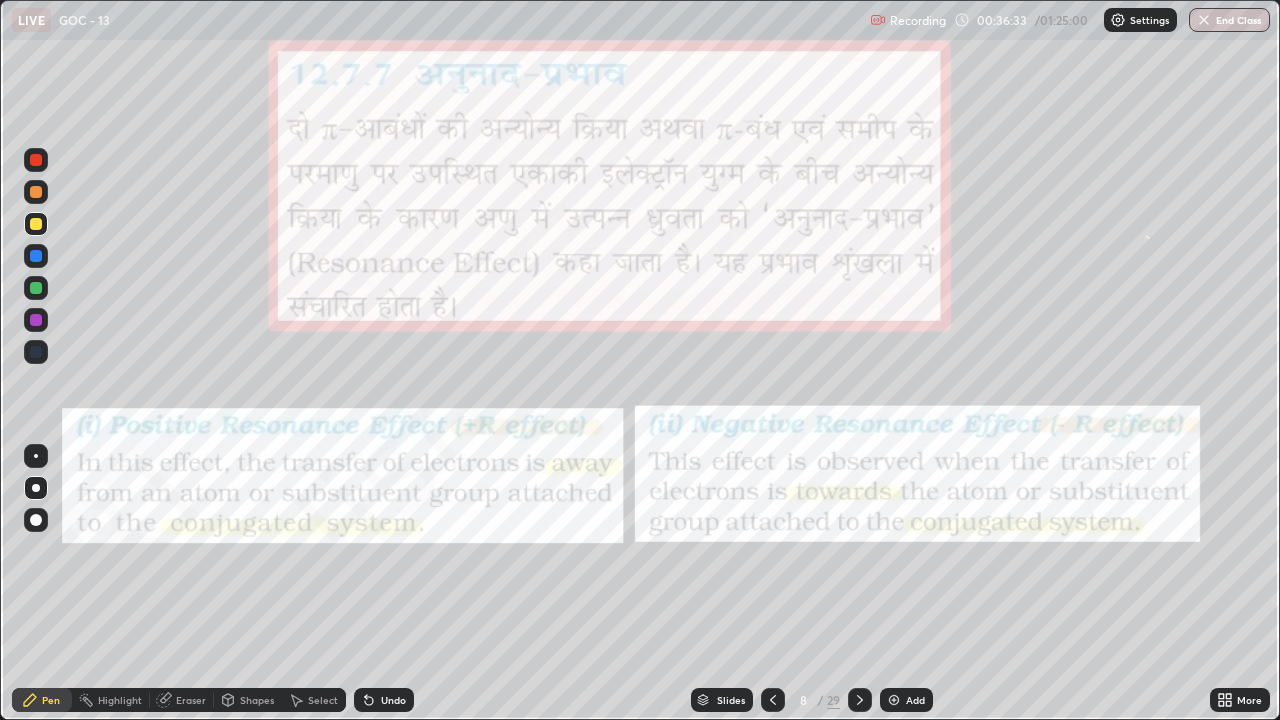 click 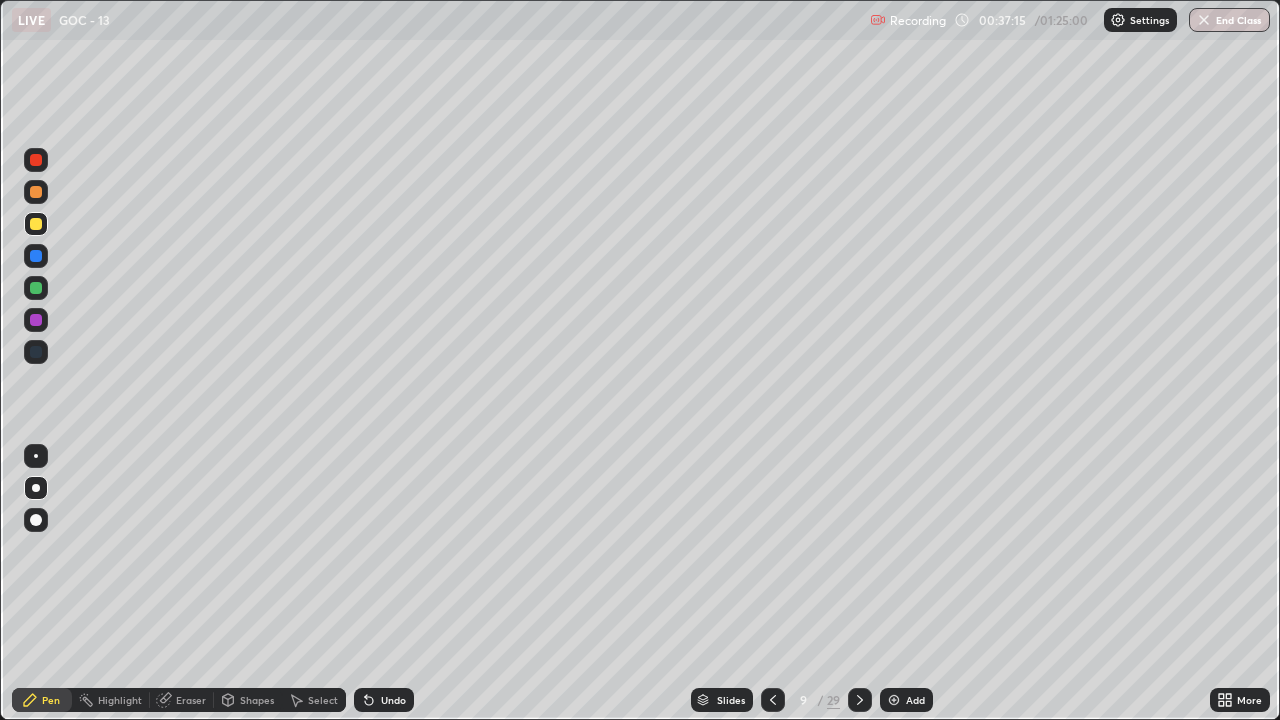 click at bounding box center [36, 160] 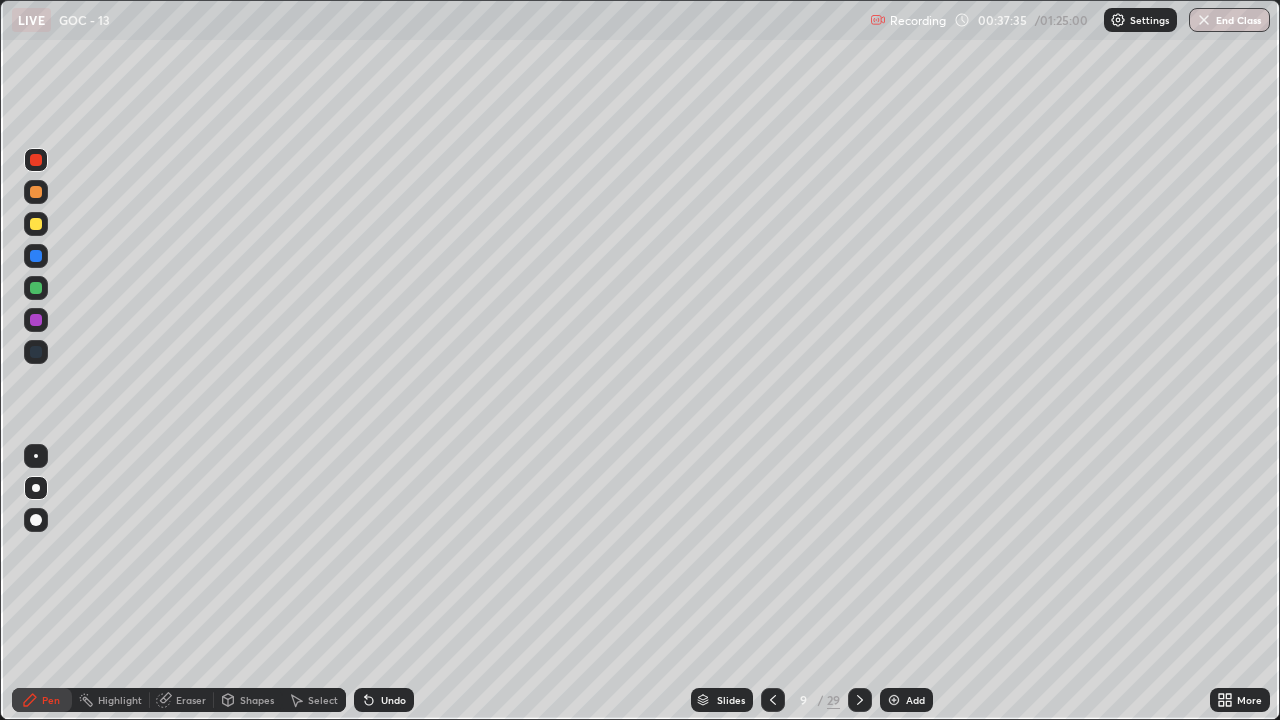 click at bounding box center (36, 224) 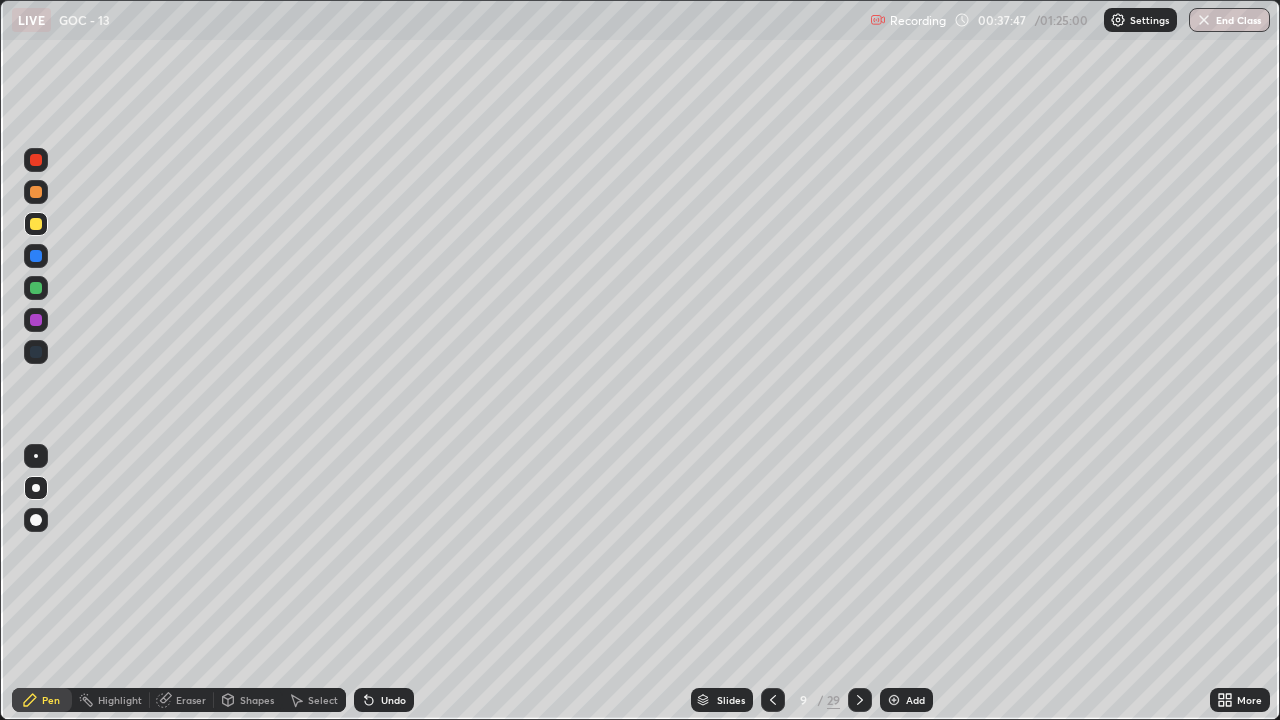 click at bounding box center [36, 288] 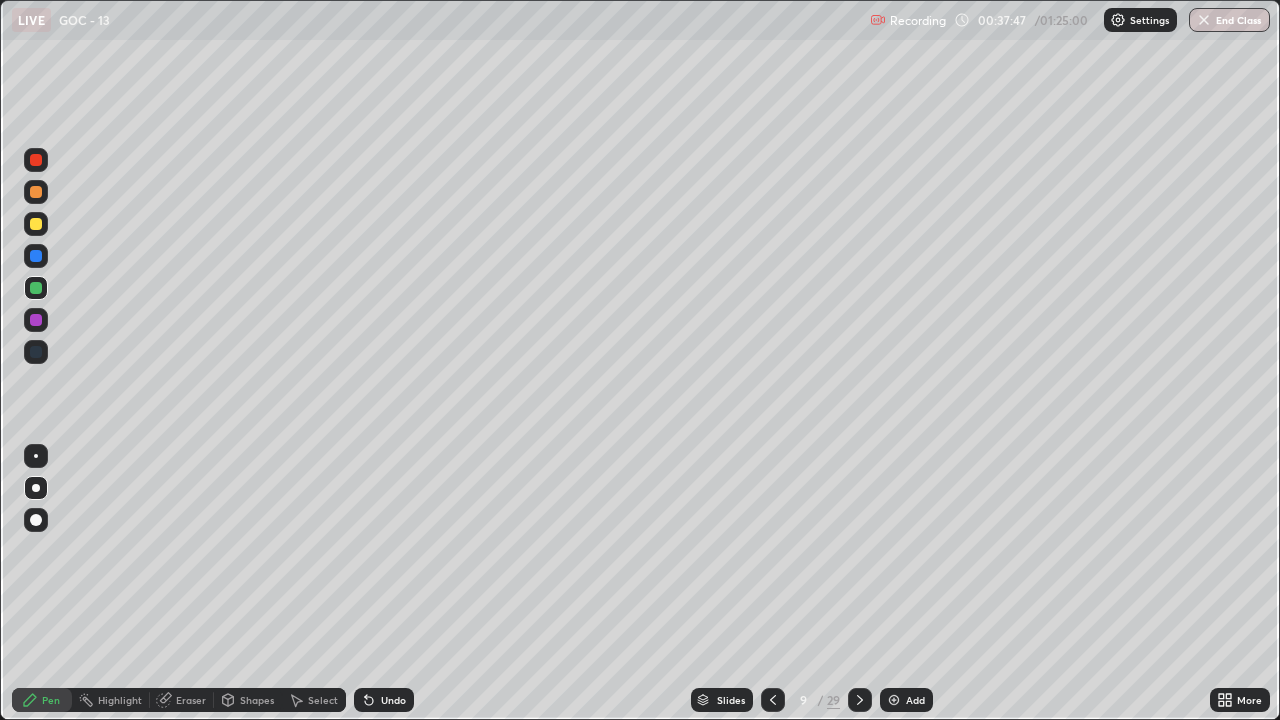 click at bounding box center [36, 288] 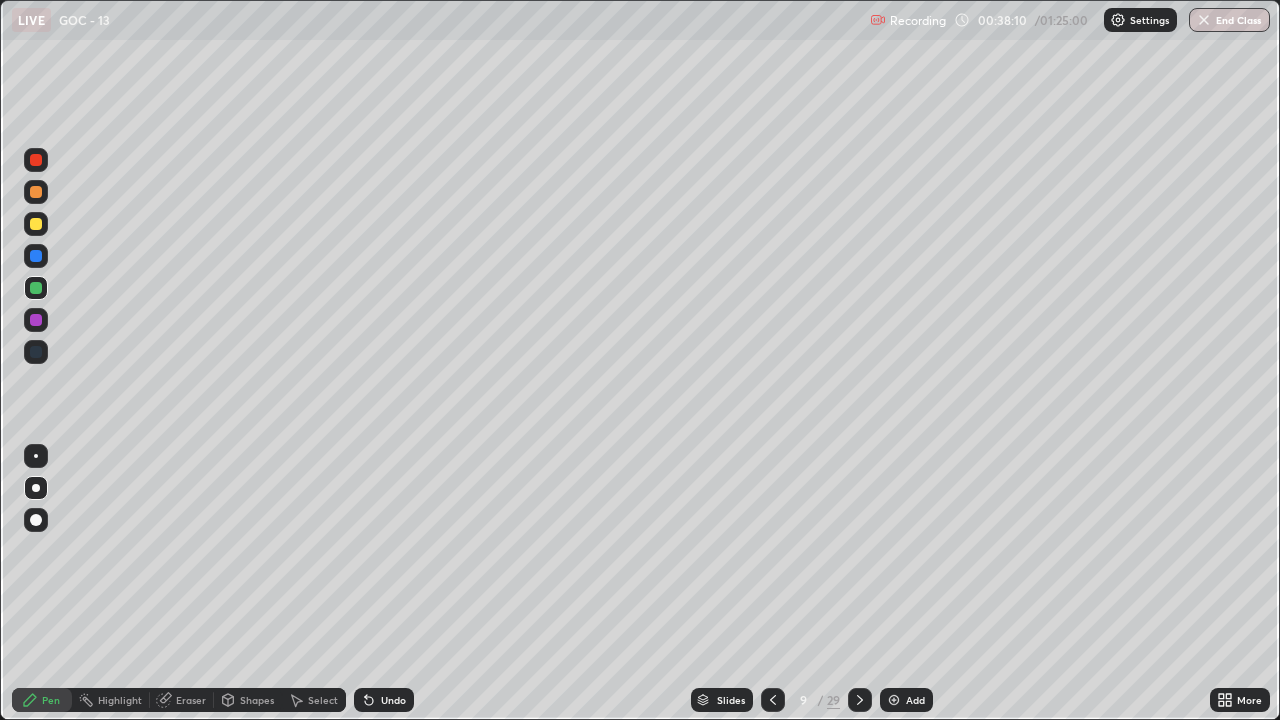 click on "Shapes" at bounding box center (257, 700) 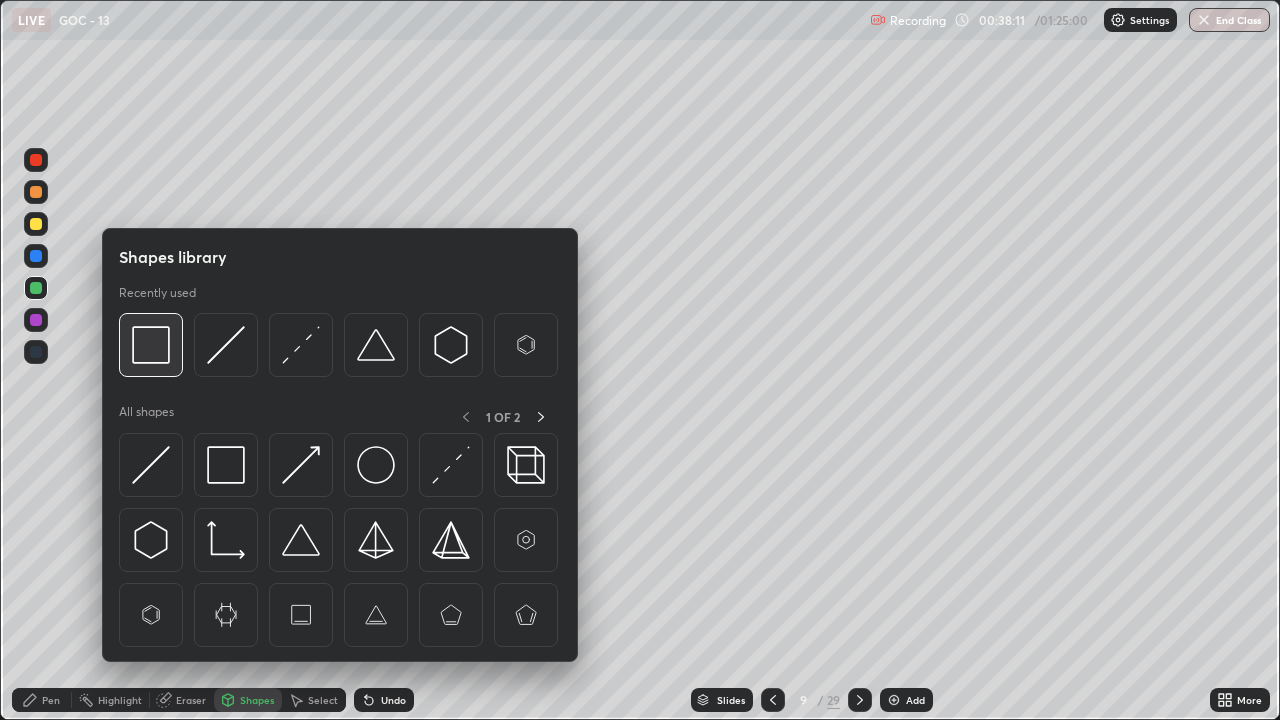 click at bounding box center (151, 345) 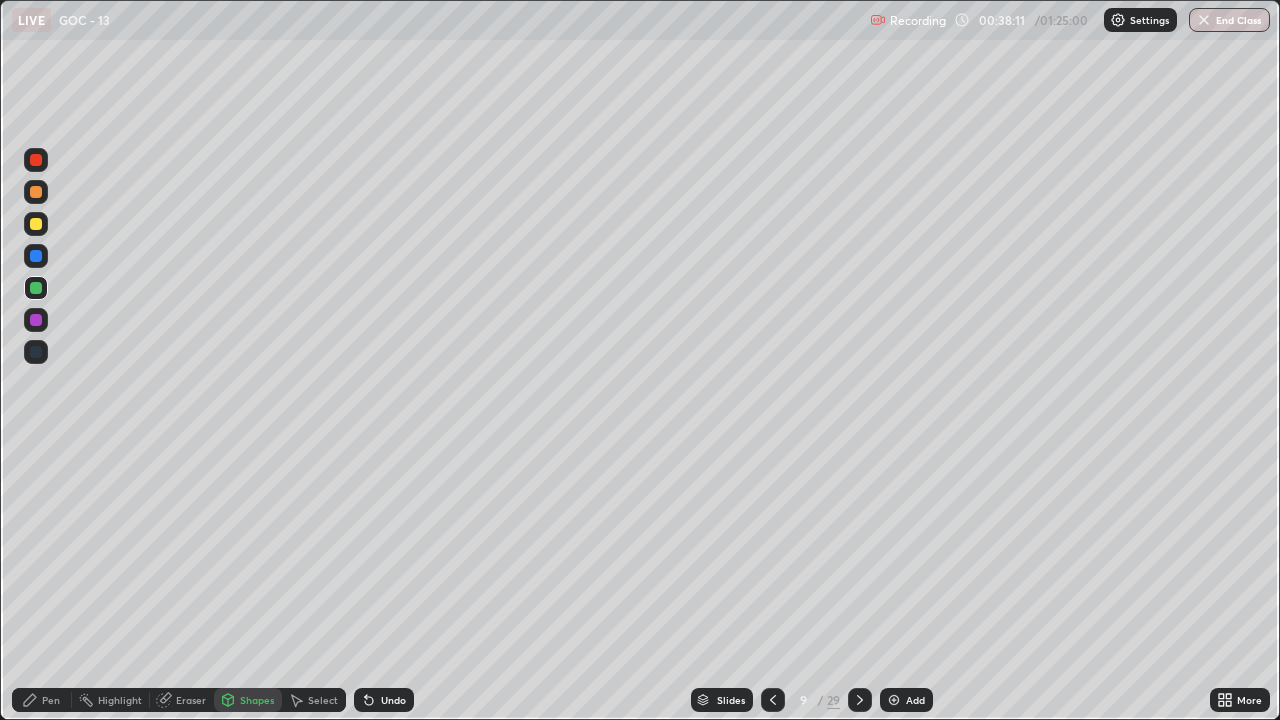click at bounding box center [36, 160] 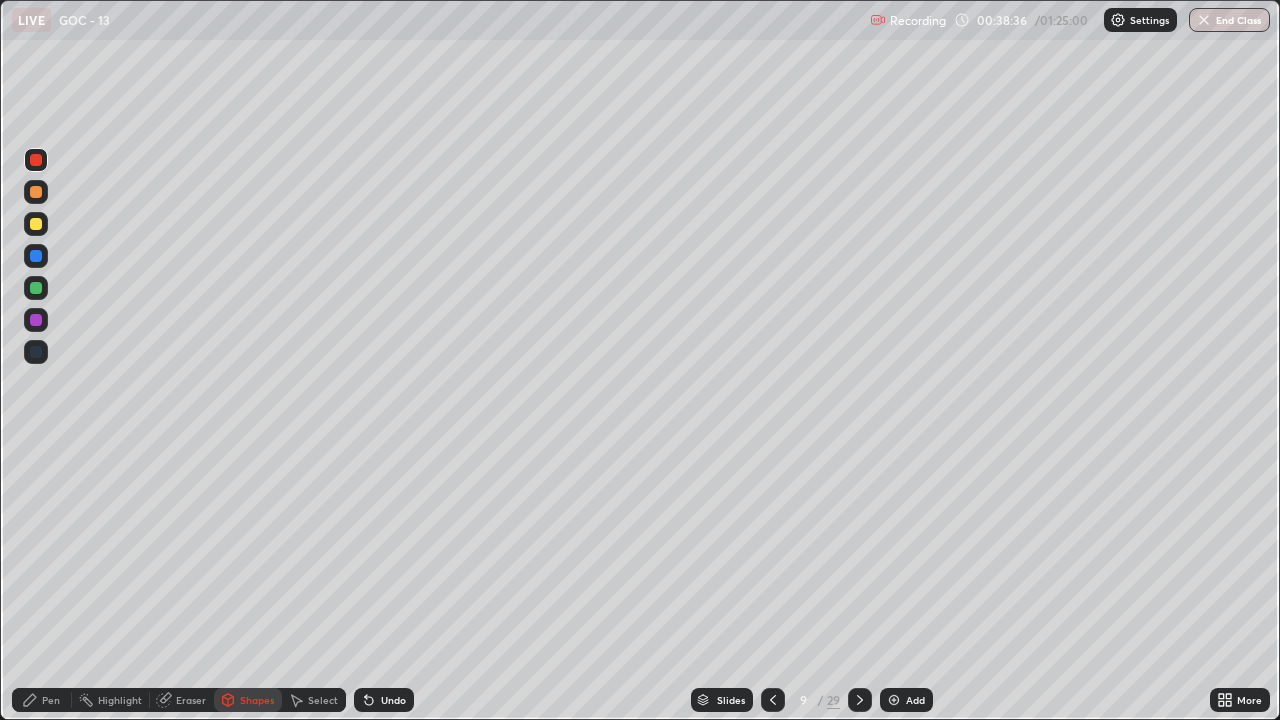 click 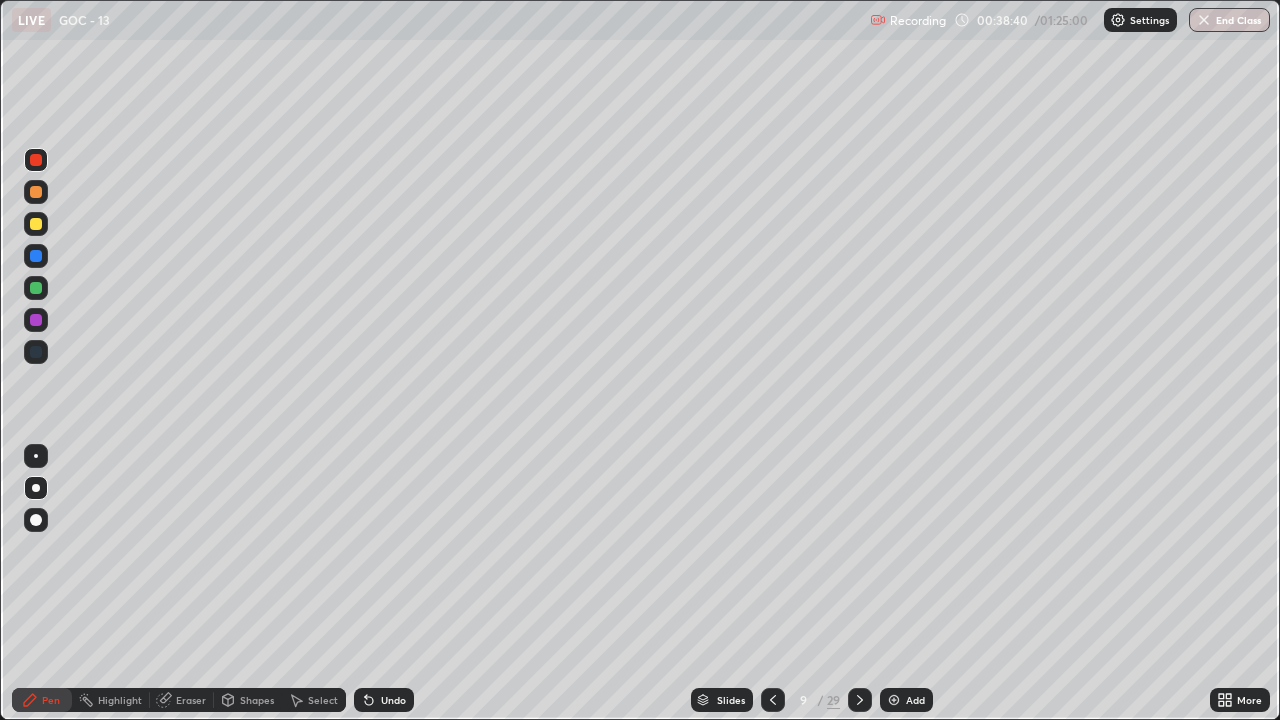 click at bounding box center (36, 192) 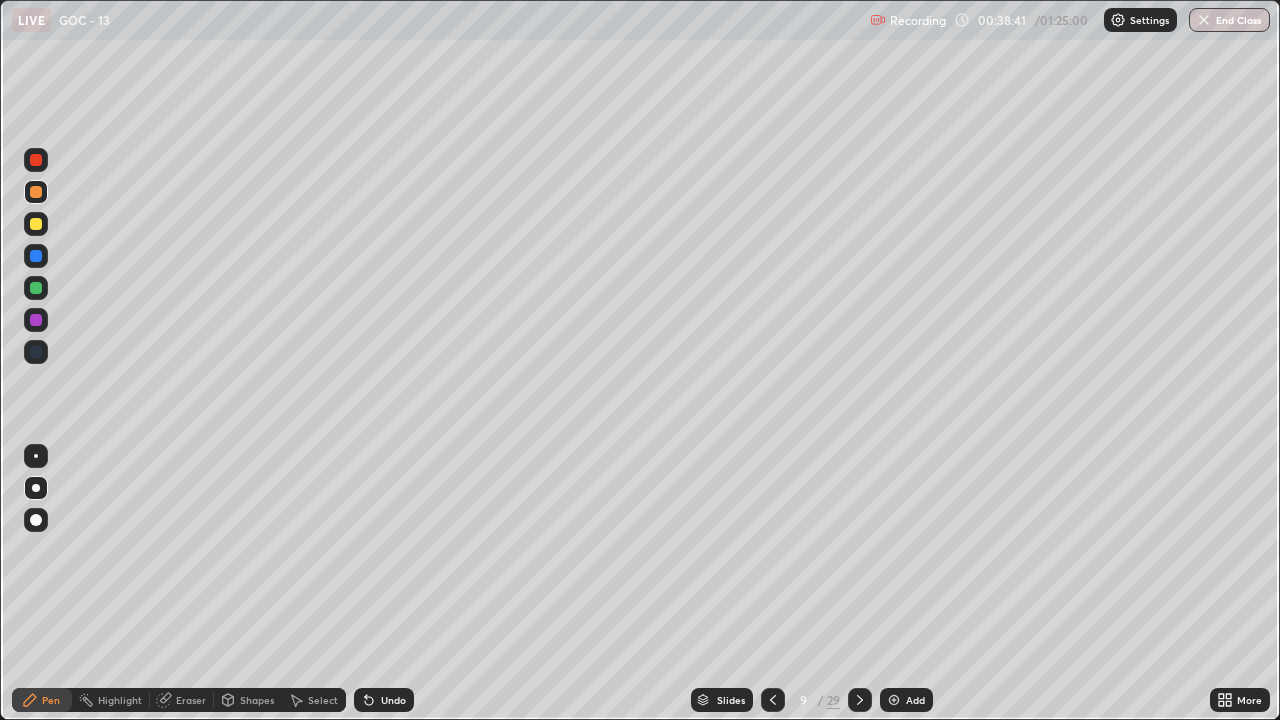 click on "Shapes" at bounding box center [257, 700] 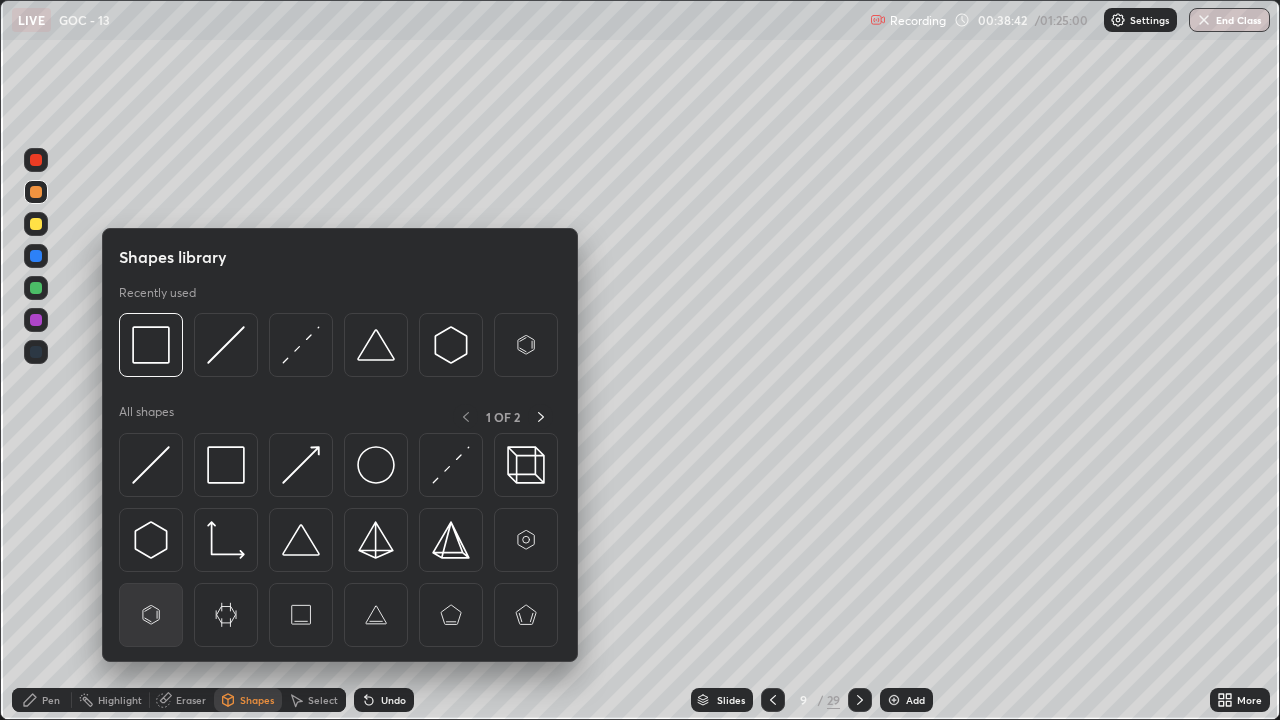 click at bounding box center (151, 615) 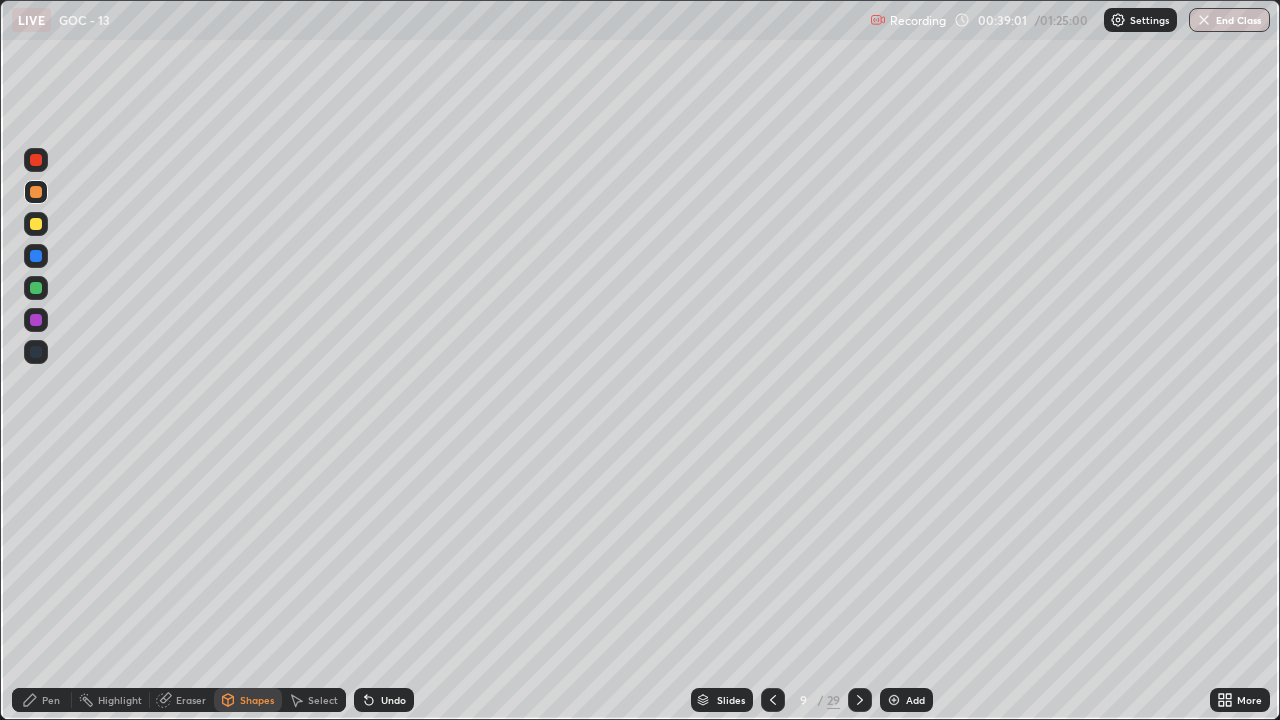 click on "Shapes" at bounding box center [257, 700] 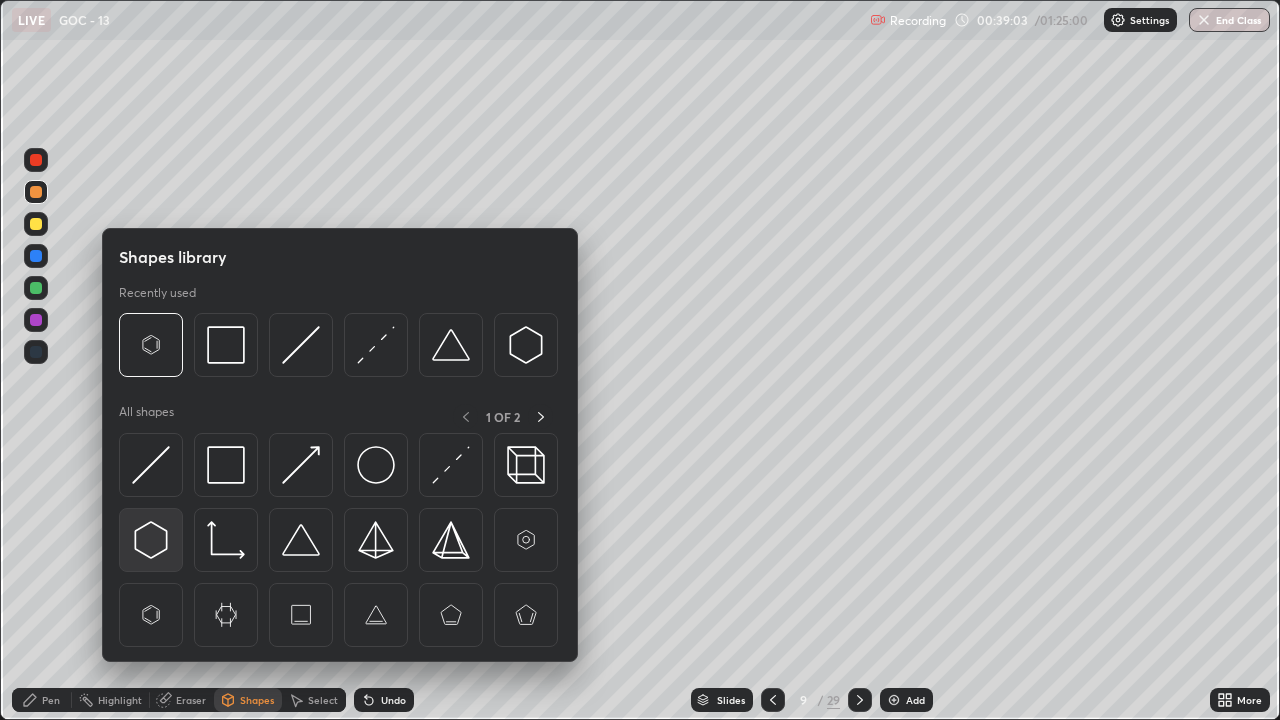 click at bounding box center [151, 540] 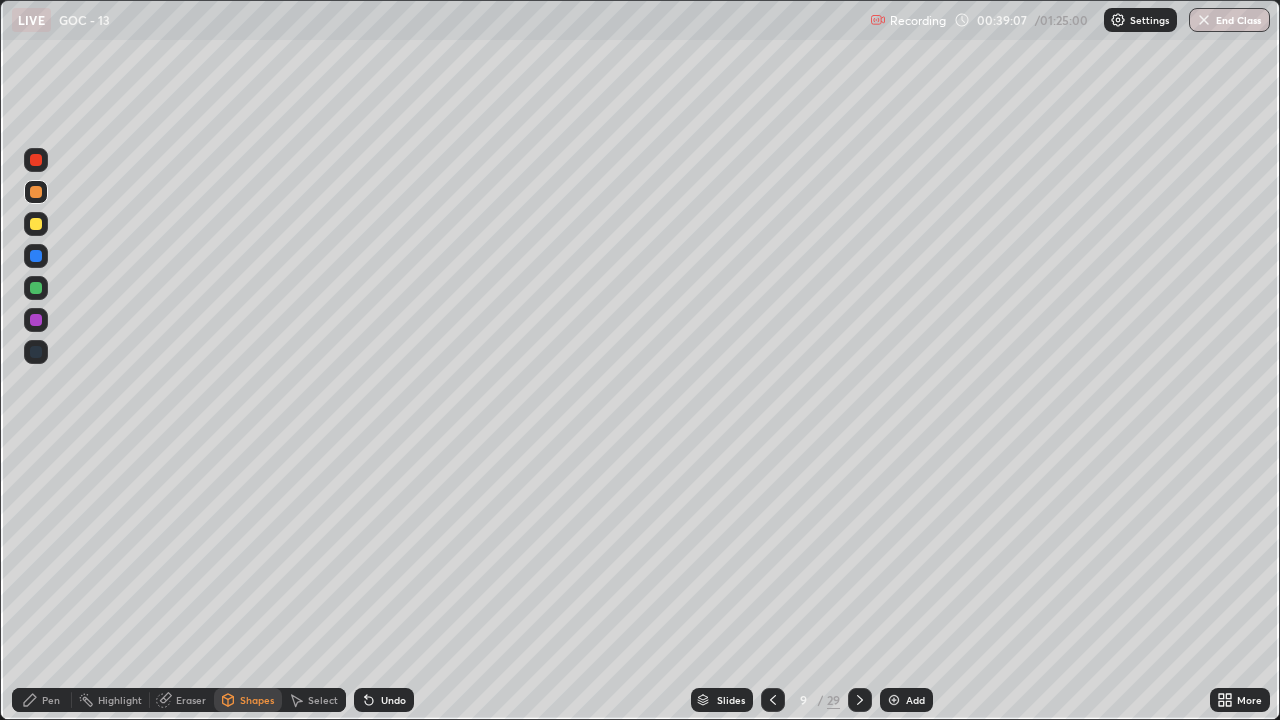 click on "Undo" at bounding box center [393, 700] 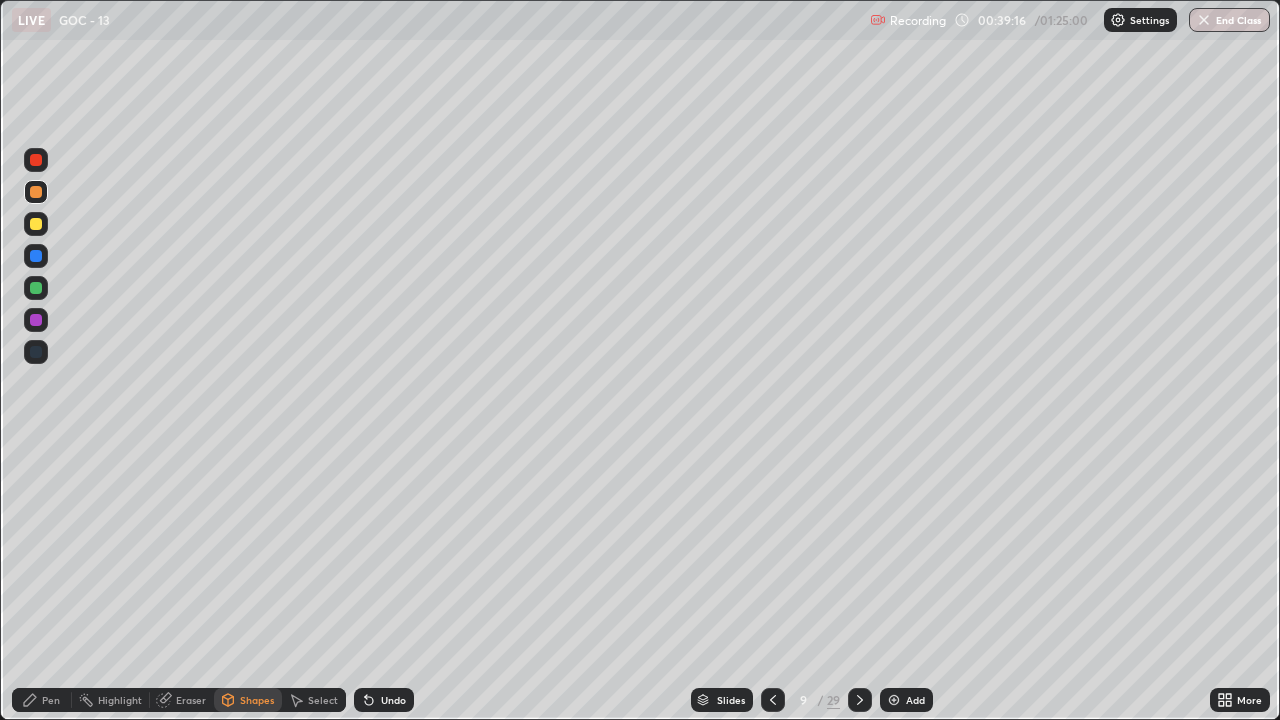click on "Pen" at bounding box center (51, 700) 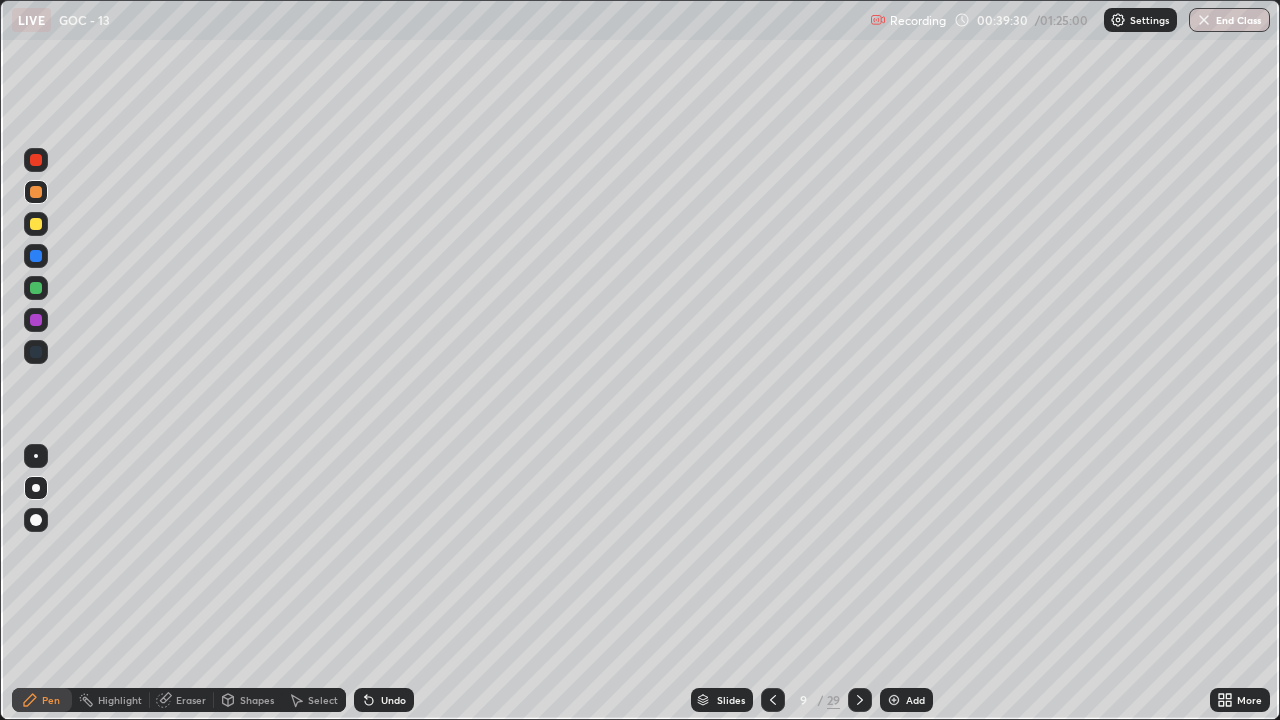 click on "Shapes" at bounding box center [257, 700] 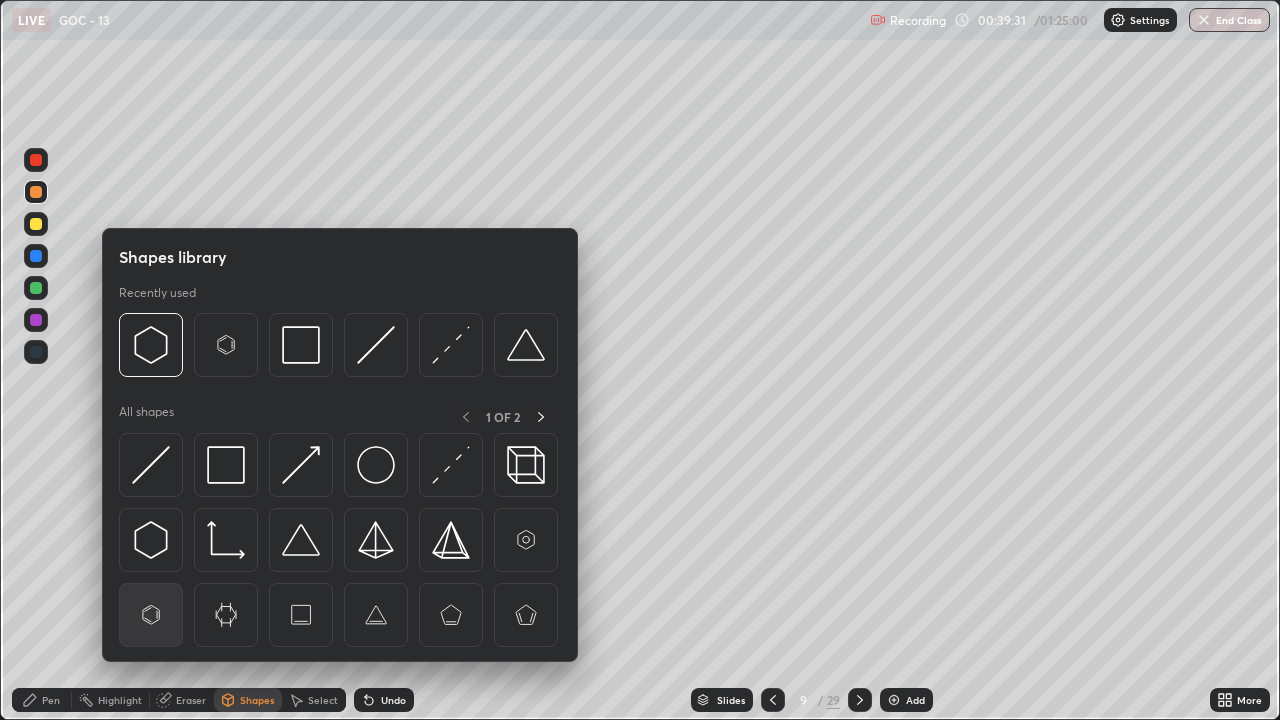 click at bounding box center (151, 615) 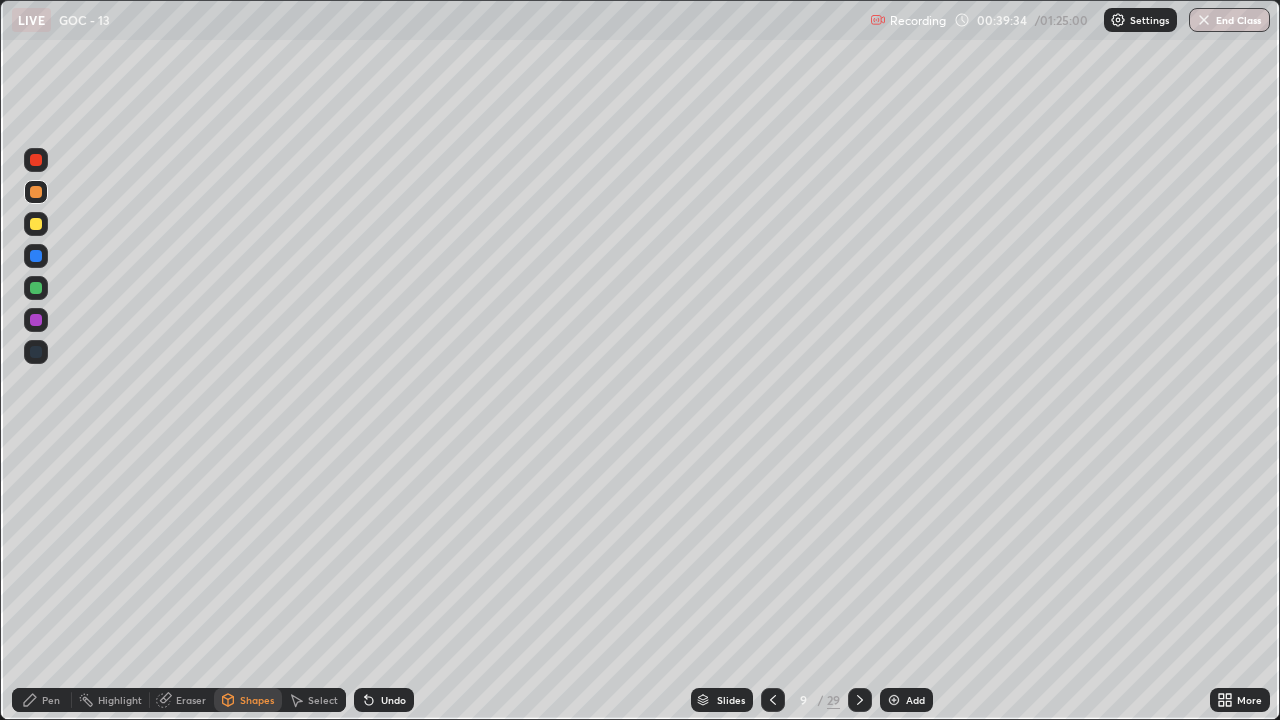 click on "Undo" at bounding box center (384, 700) 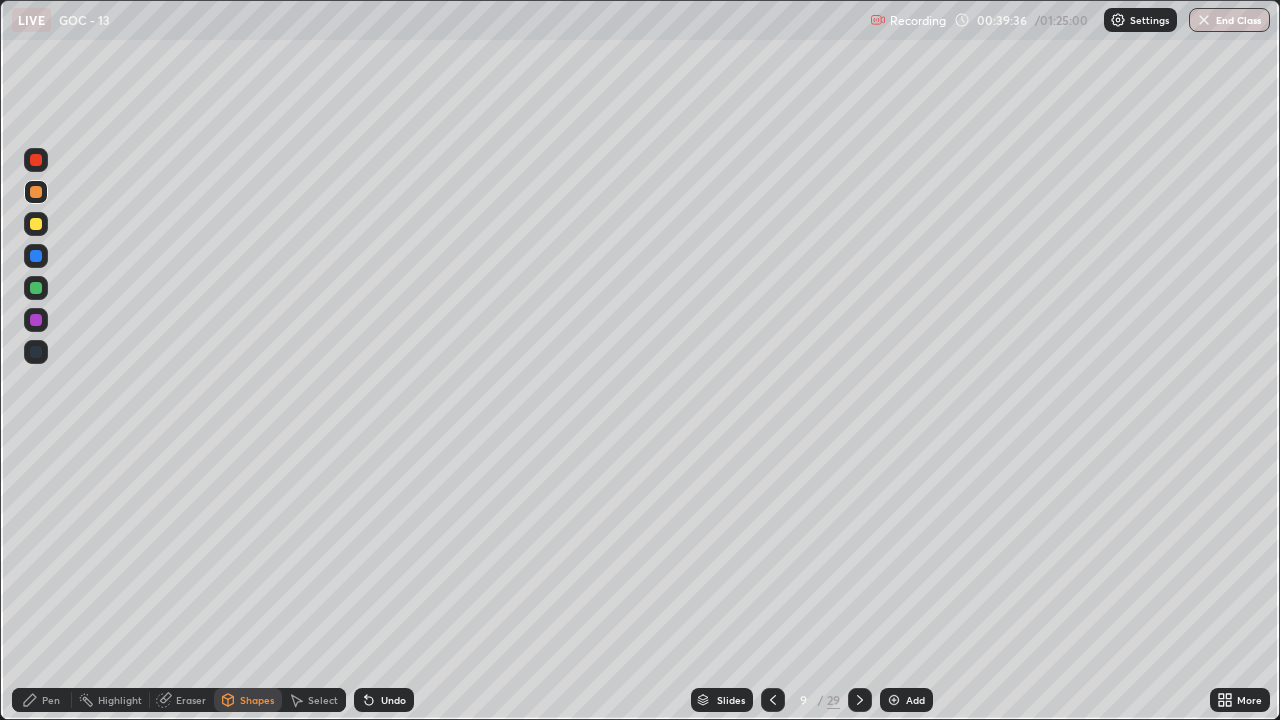 click on "Undo" at bounding box center (384, 700) 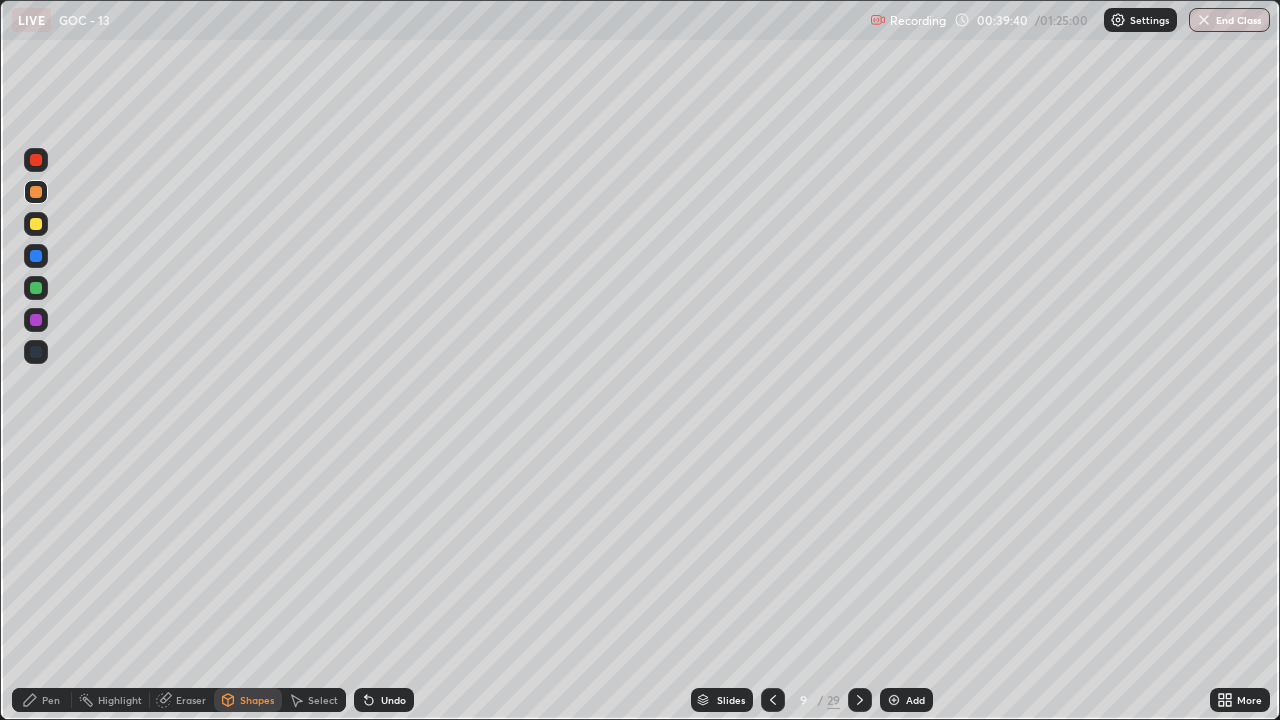 click on "Shapes" at bounding box center (257, 700) 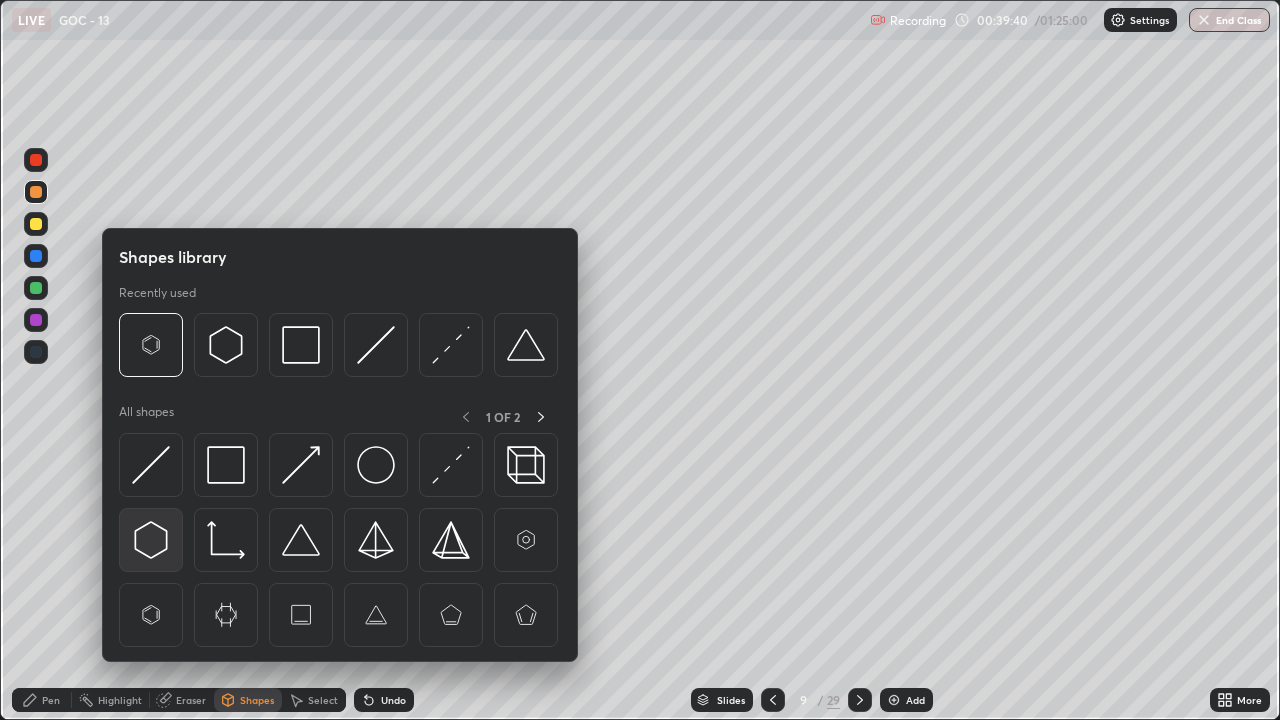 click at bounding box center (151, 540) 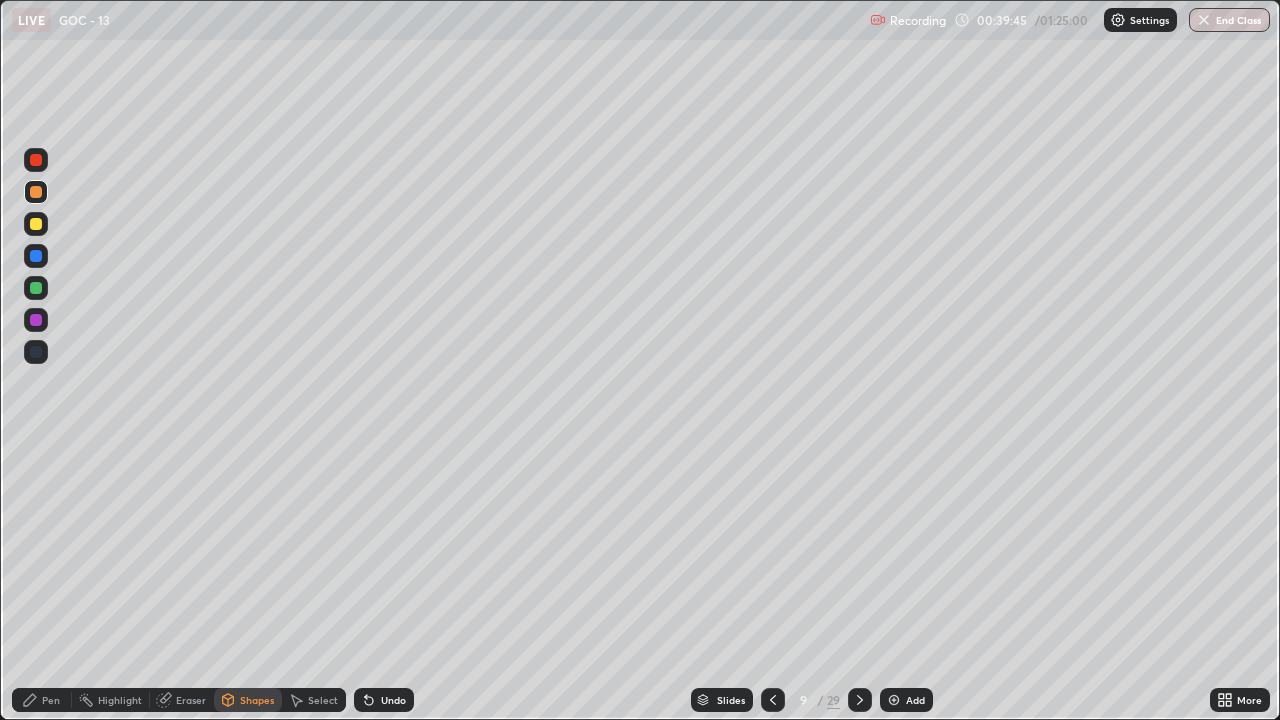 click on "Pen" at bounding box center (51, 700) 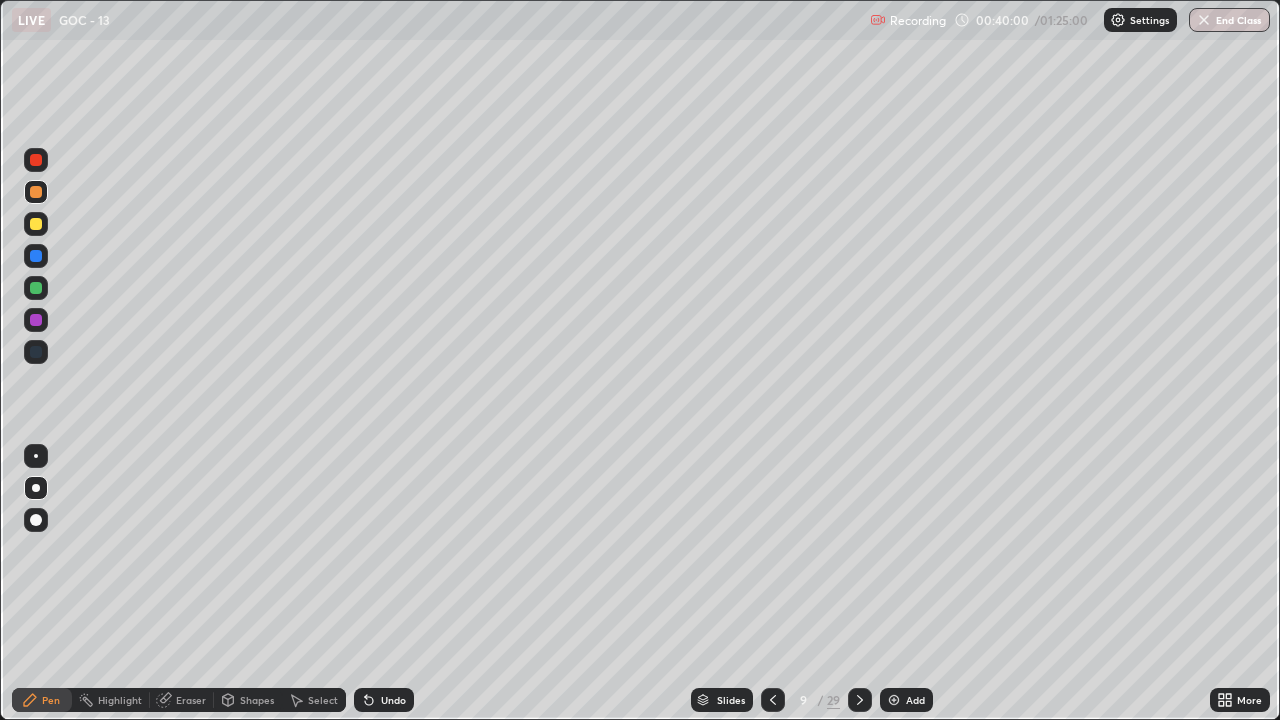 click at bounding box center (36, 224) 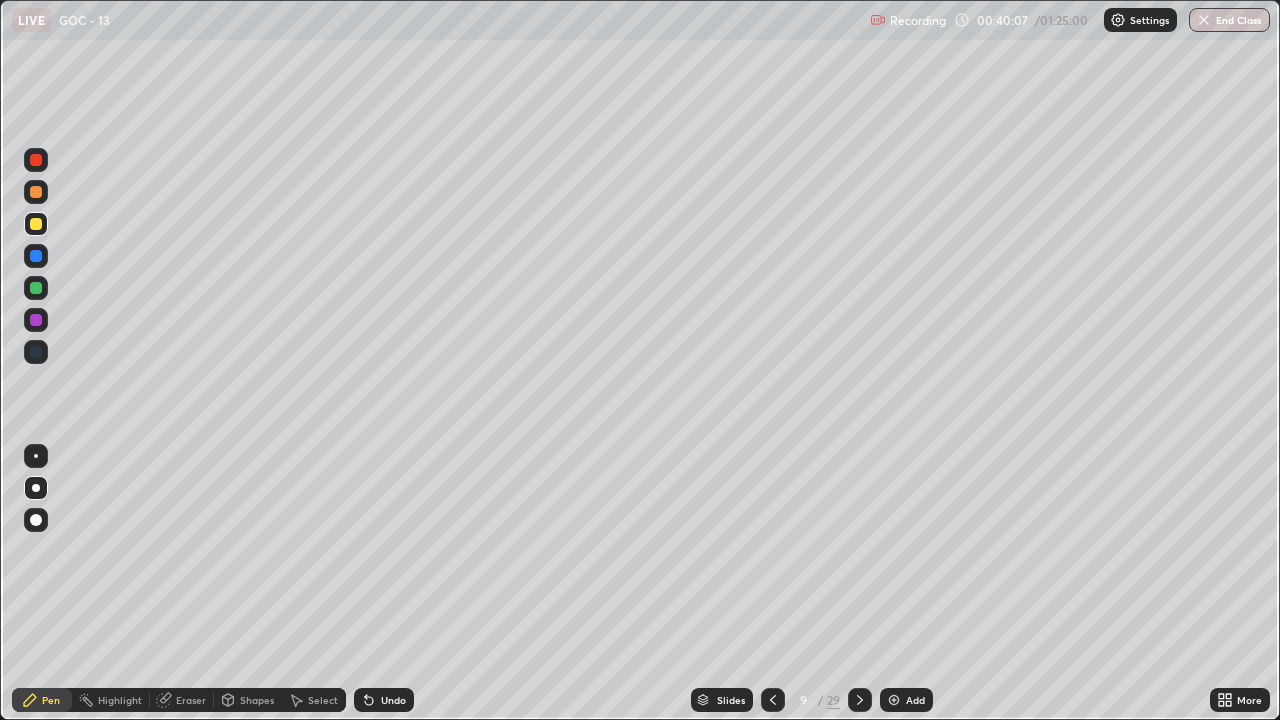click at bounding box center [36, 192] 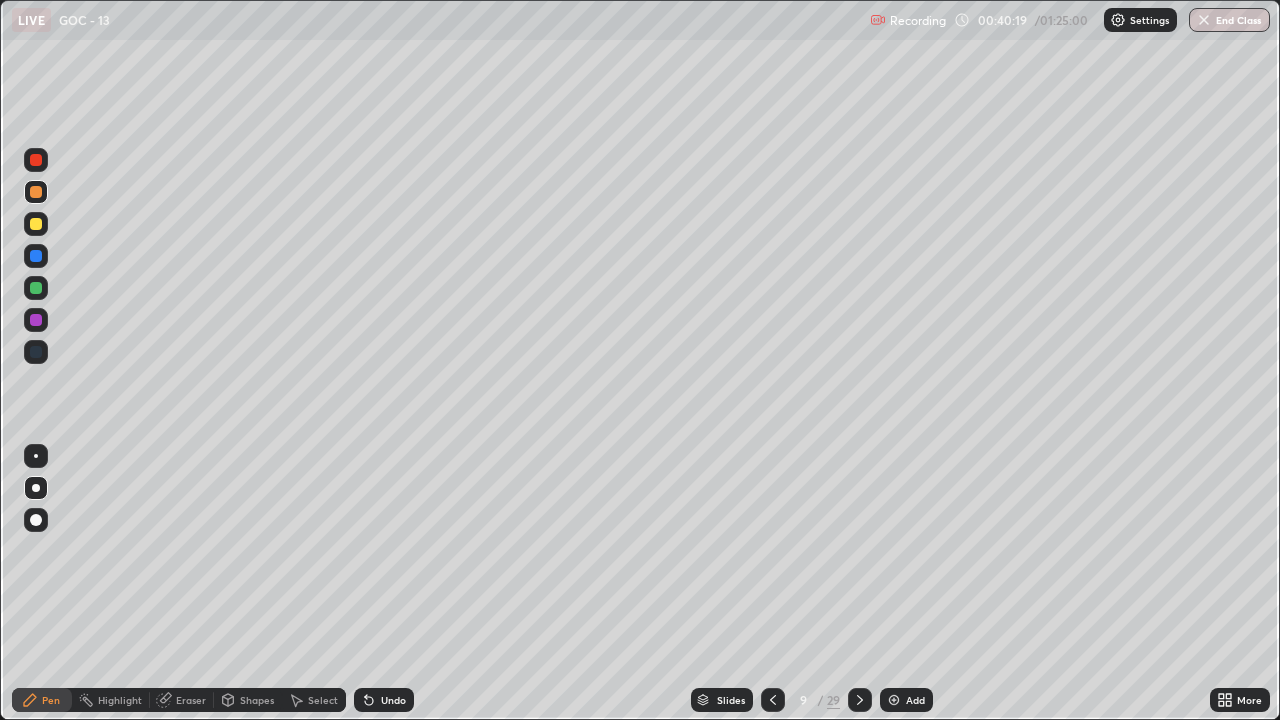 click at bounding box center (36, 224) 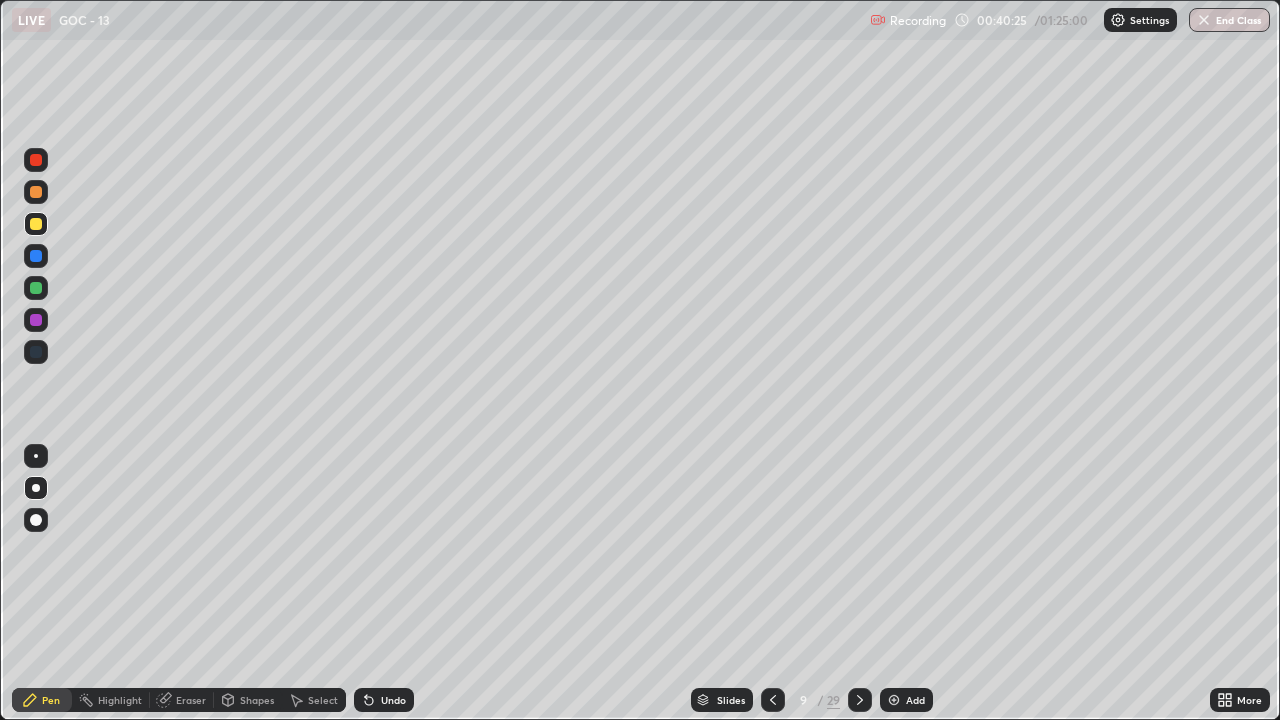 click at bounding box center (36, 192) 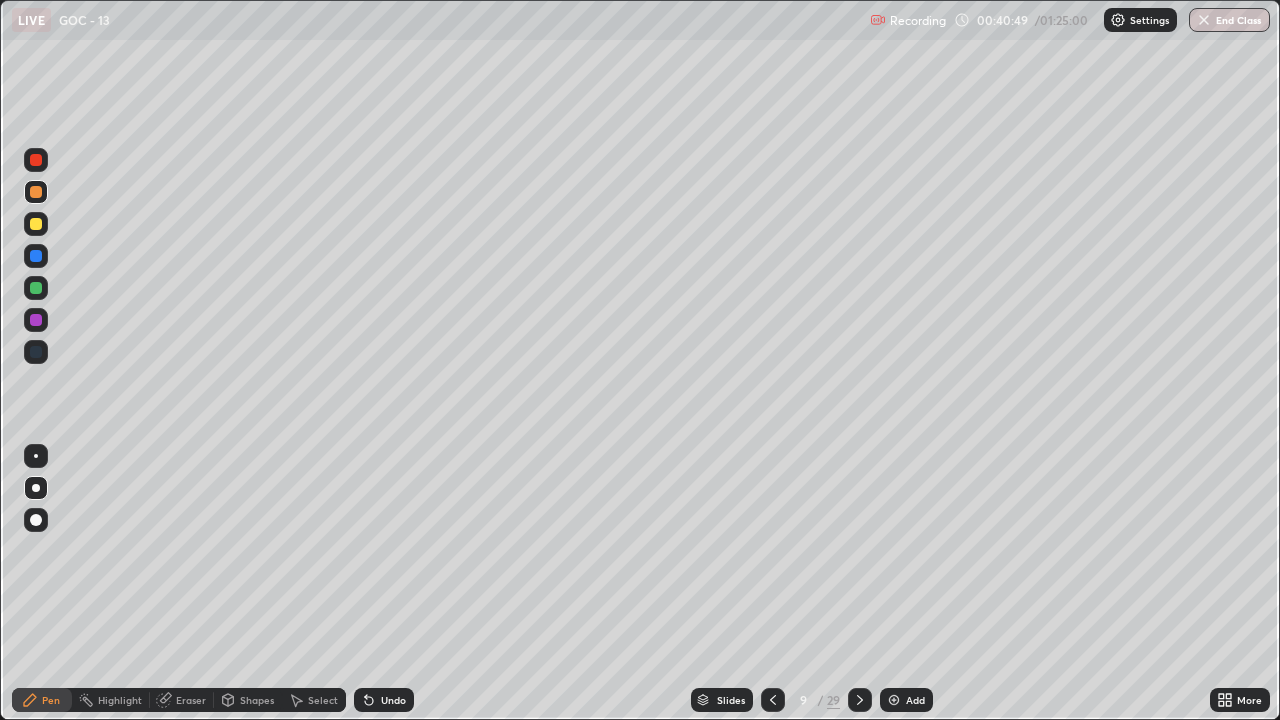 click at bounding box center [36, 224] 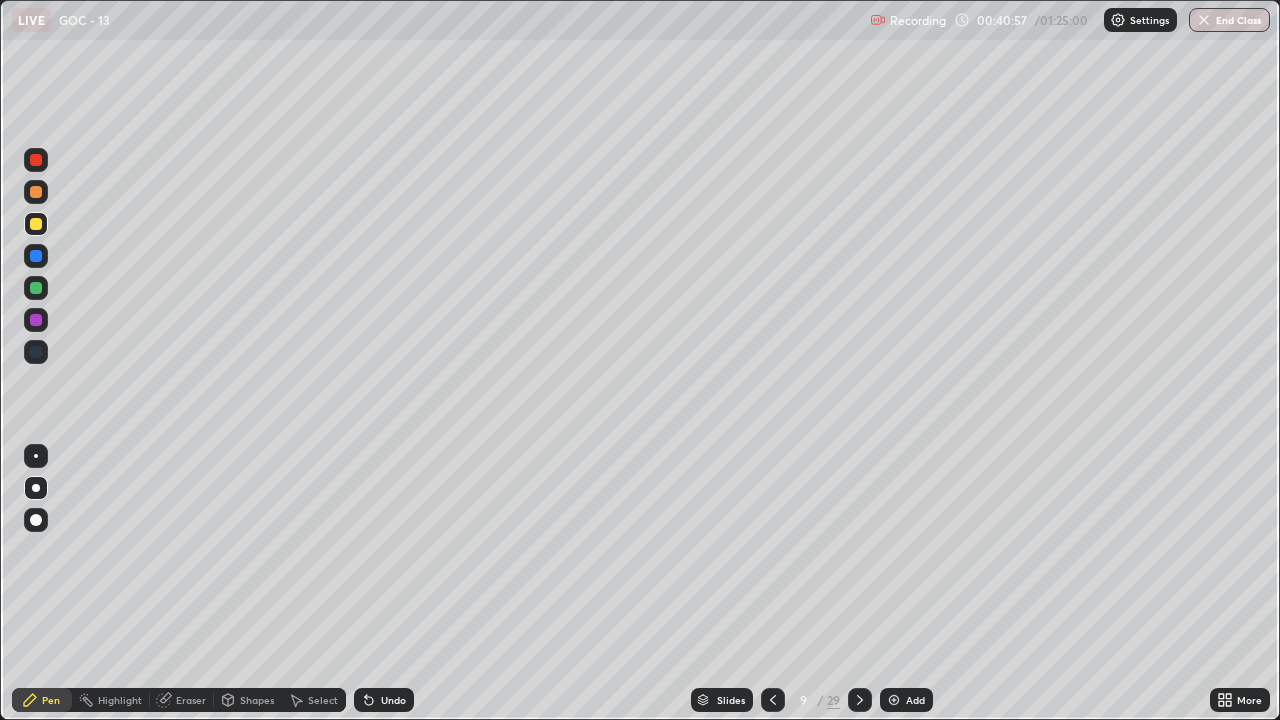 click at bounding box center (36, 192) 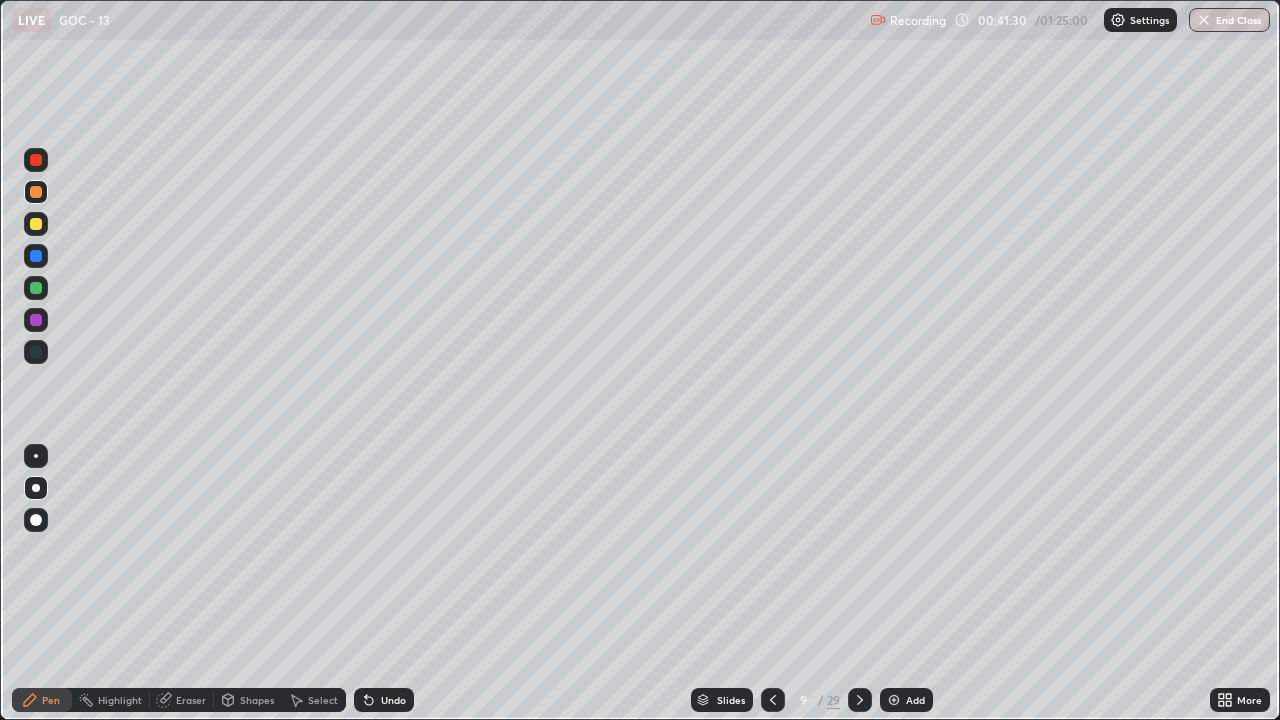 click at bounding box center (36, 224) 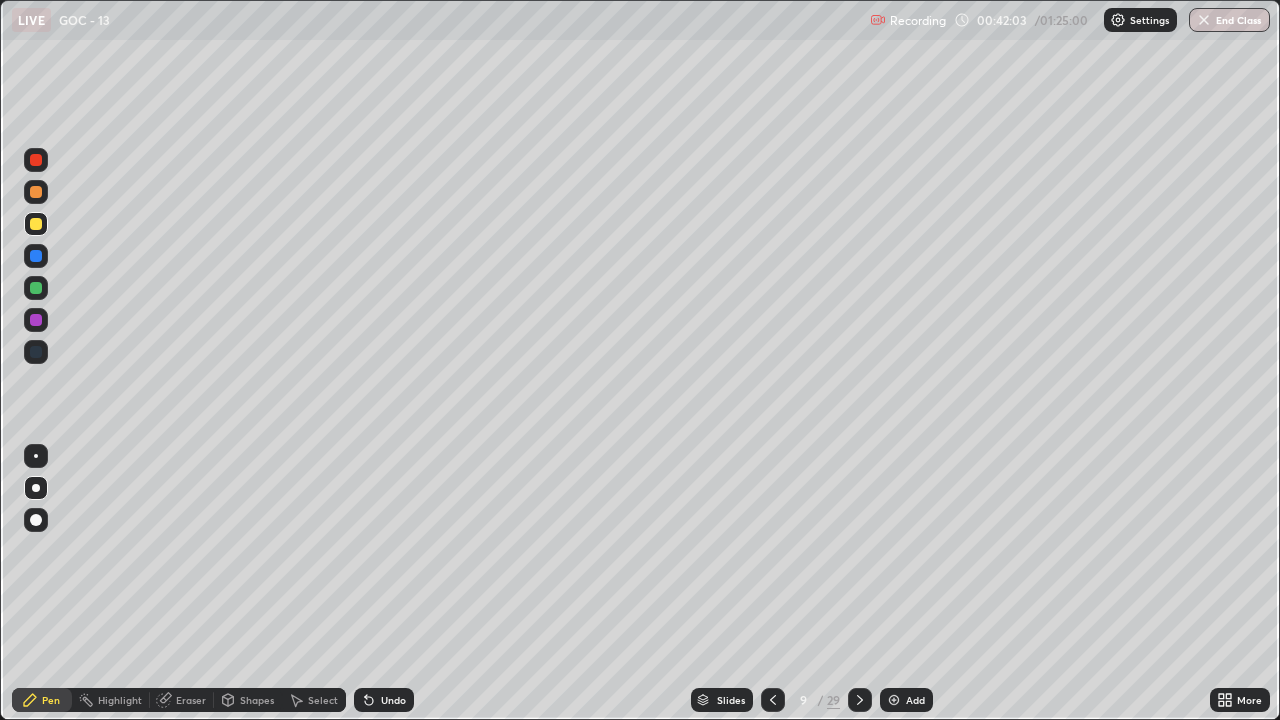 click on "Undo" at bounding box center (384, 700) 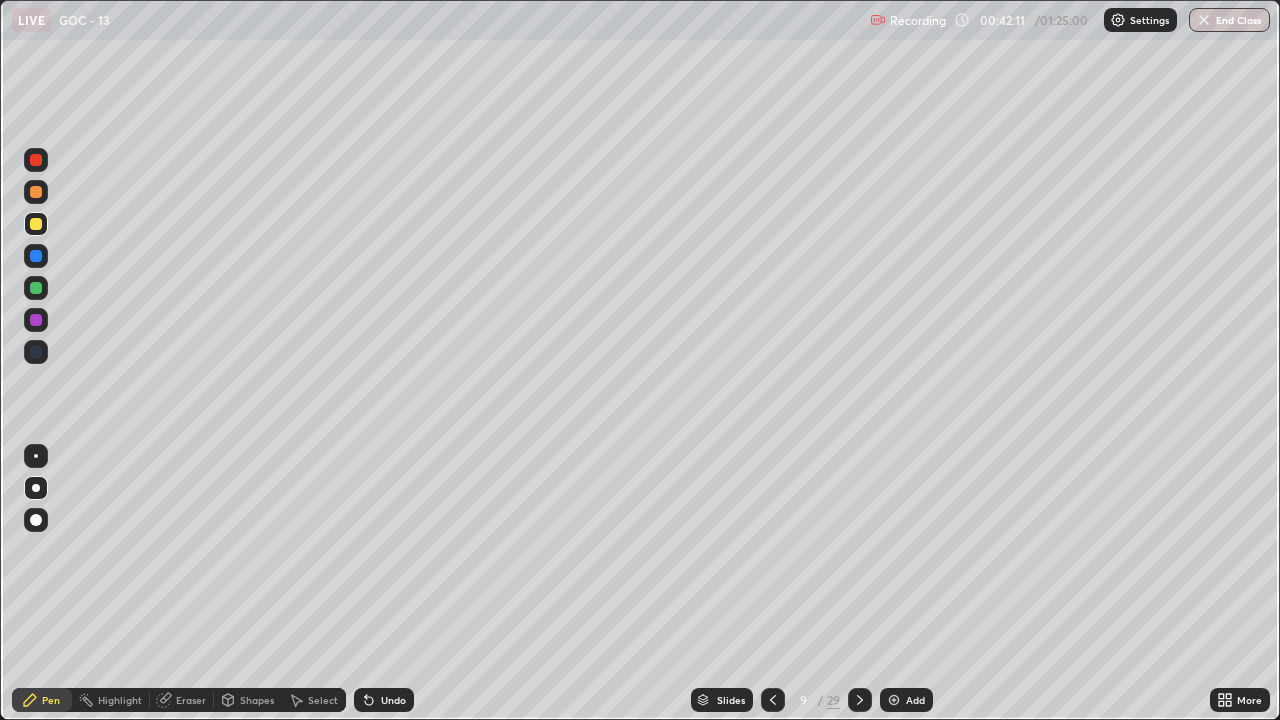 click at bounding box center (36, 288) 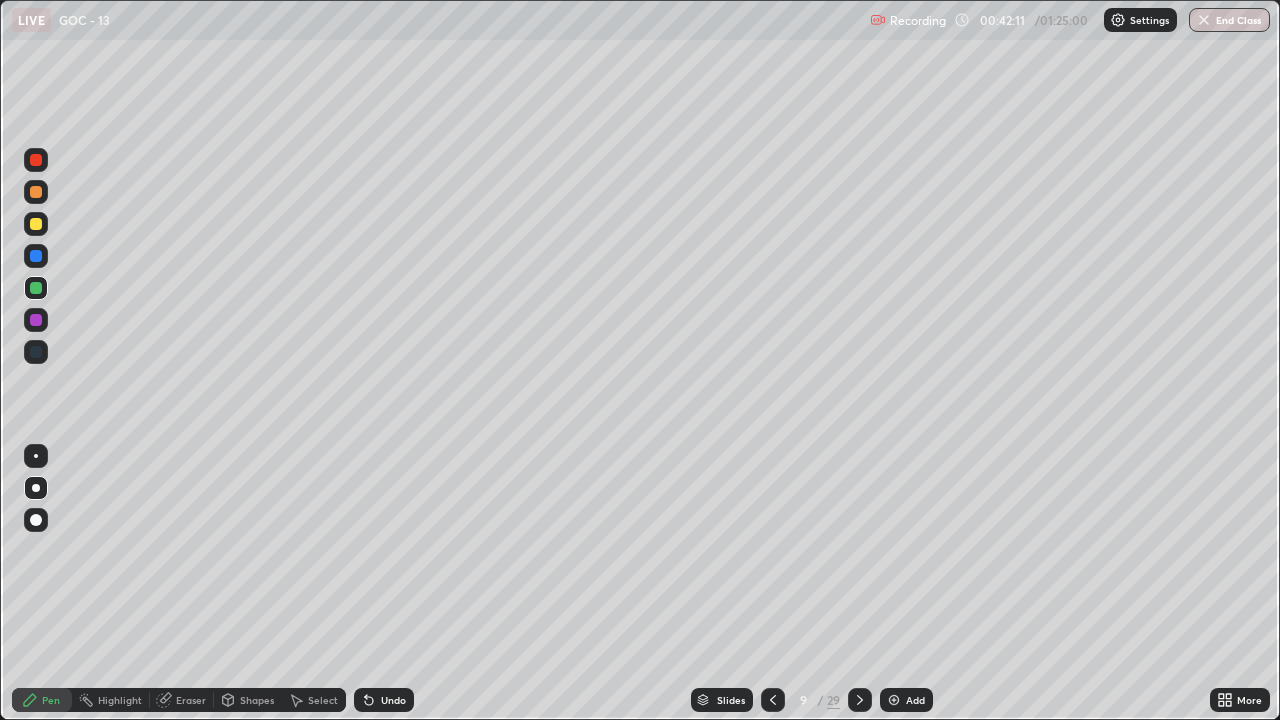 click at bounding box center (36, 288) 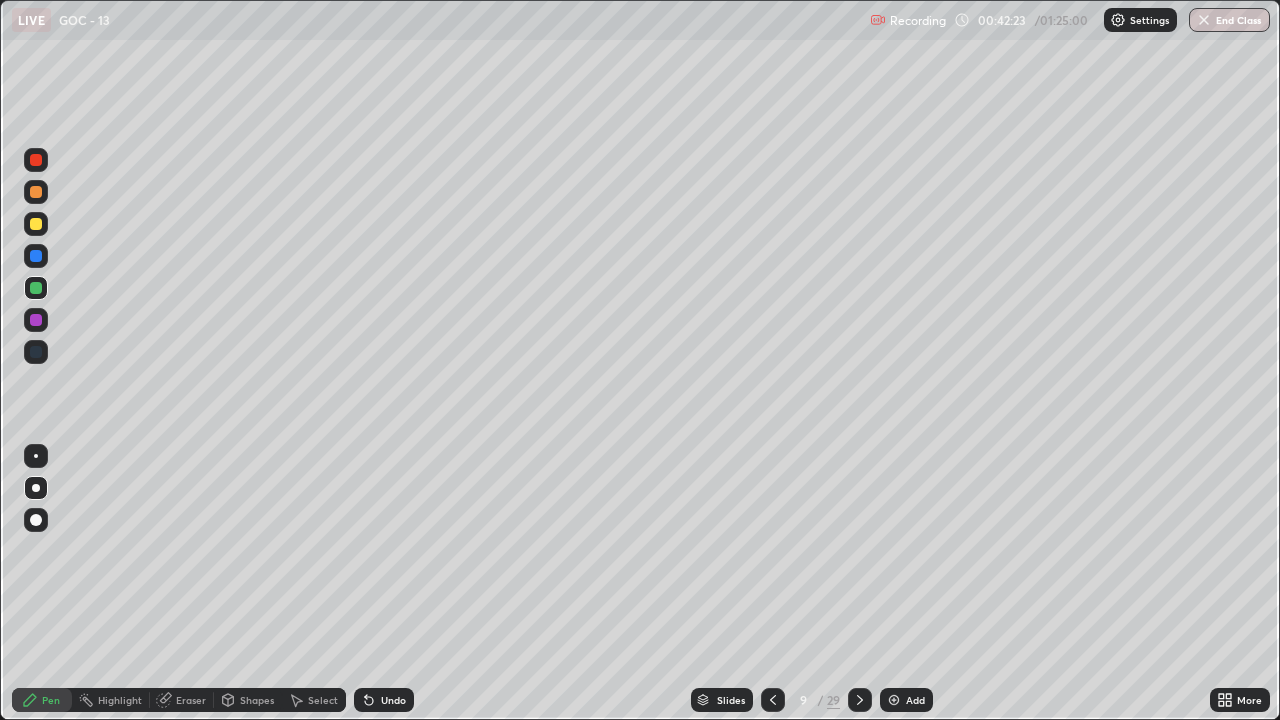 click at bounding box center [36, 160] 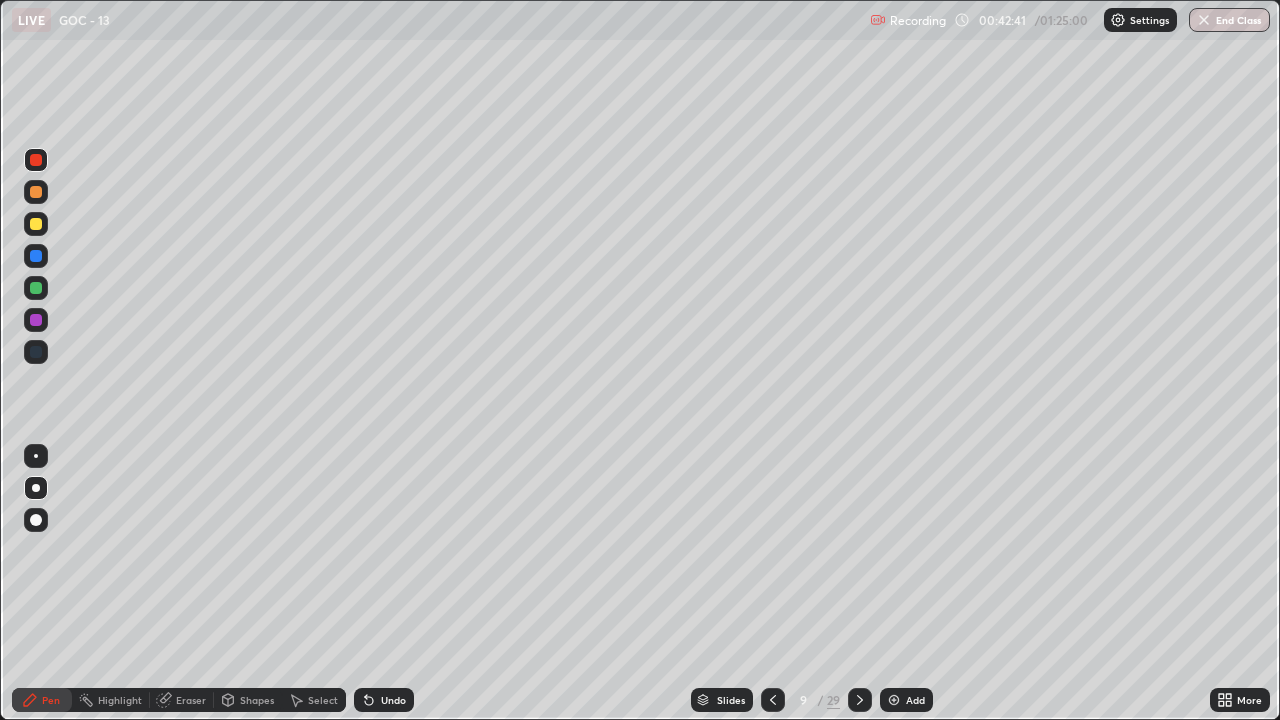 click on "Highlight" at bounding box center (120, 700) 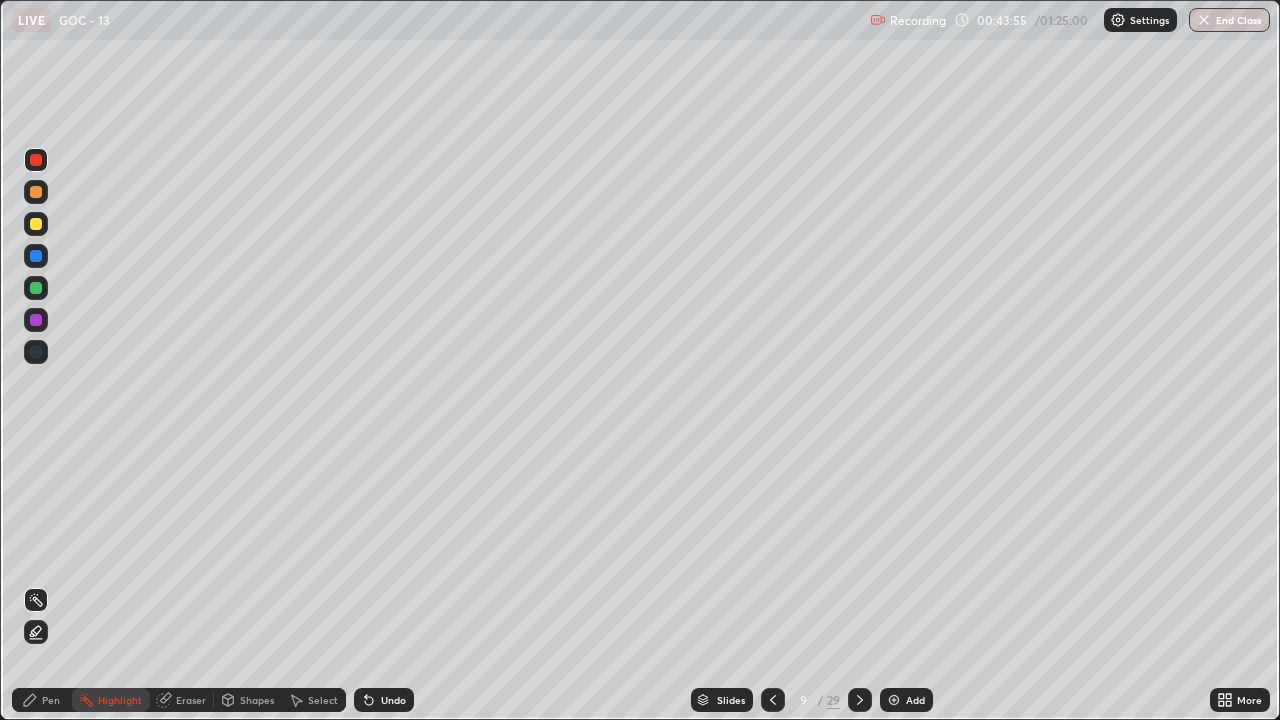 click 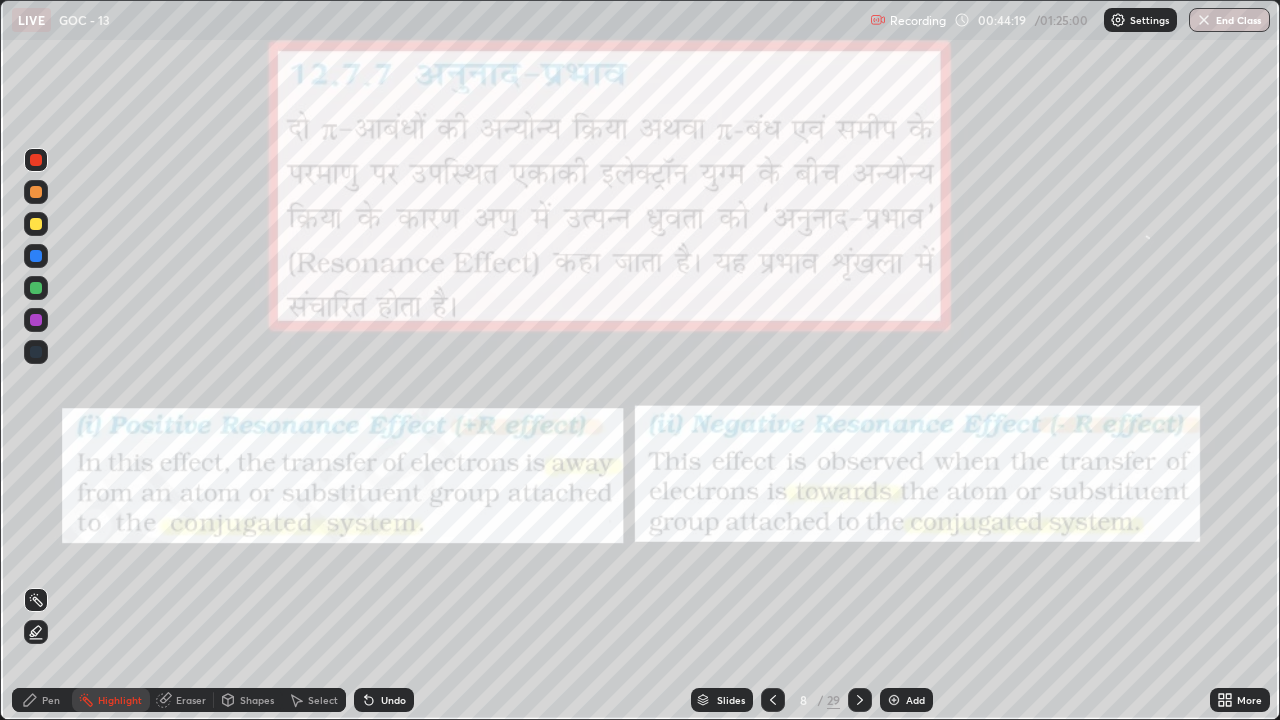 click 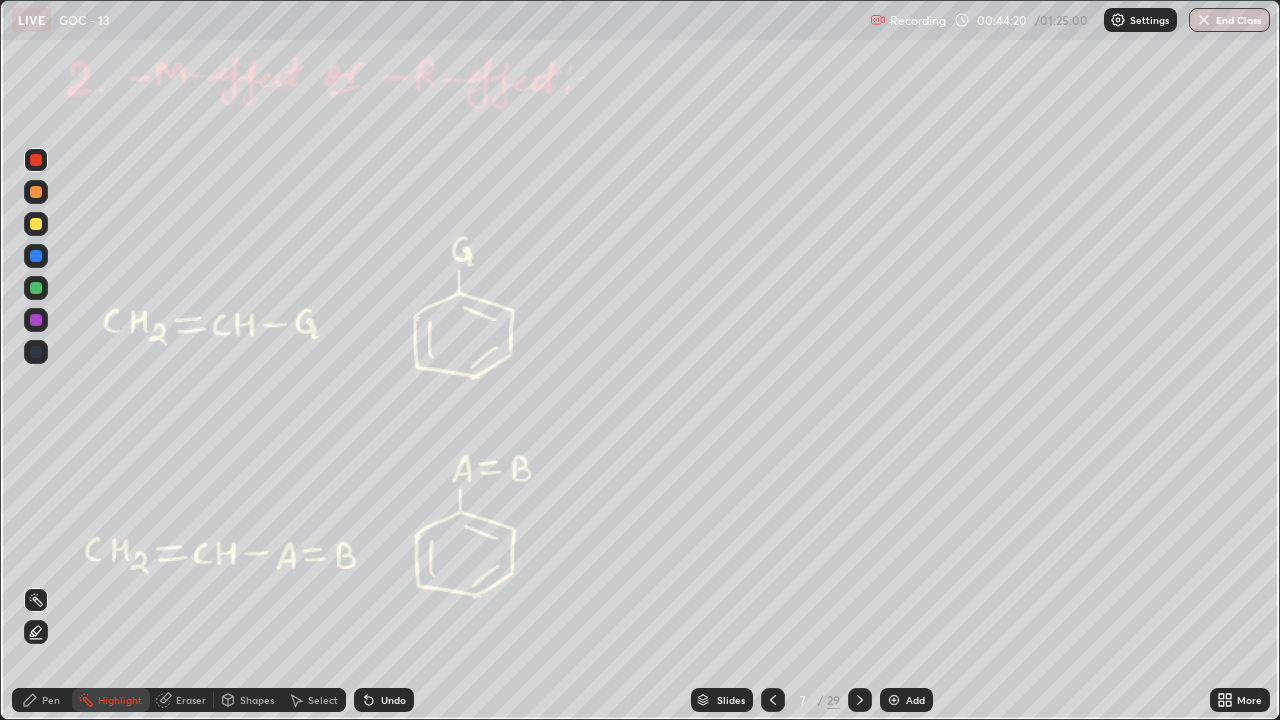 click 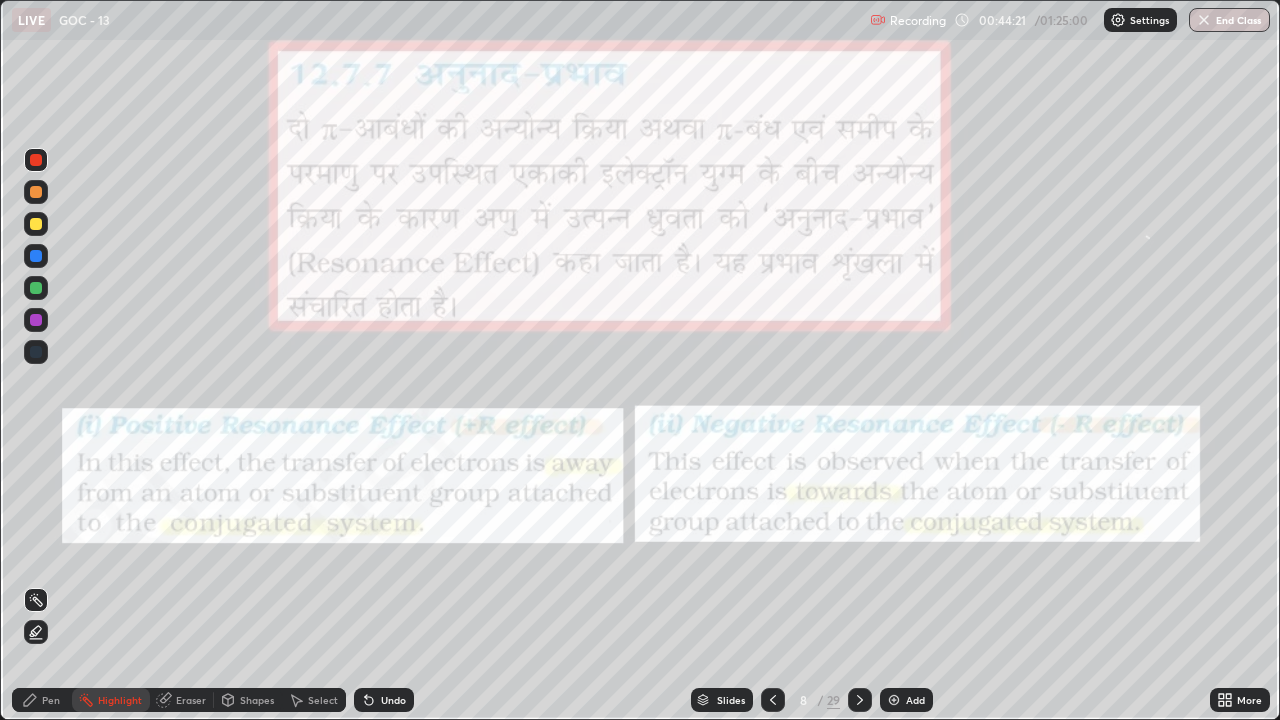 click at bounding box center [860, 700] 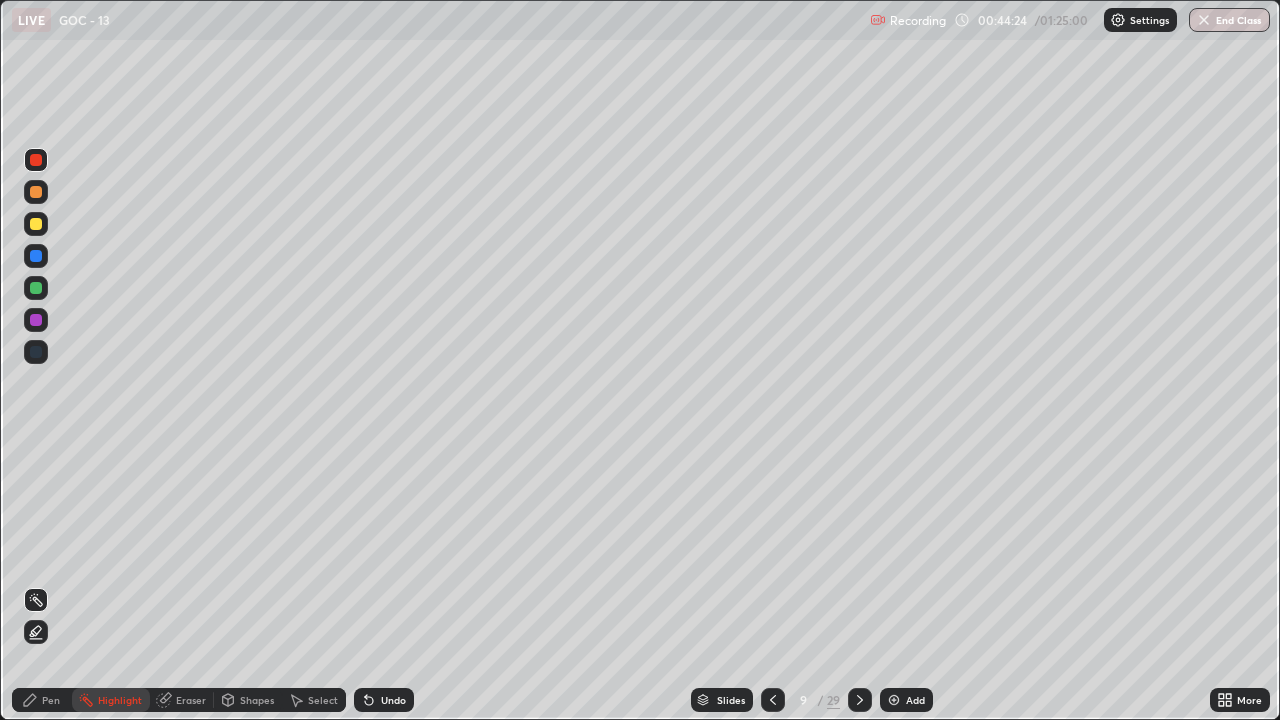 click at bounding box center [773, 700] 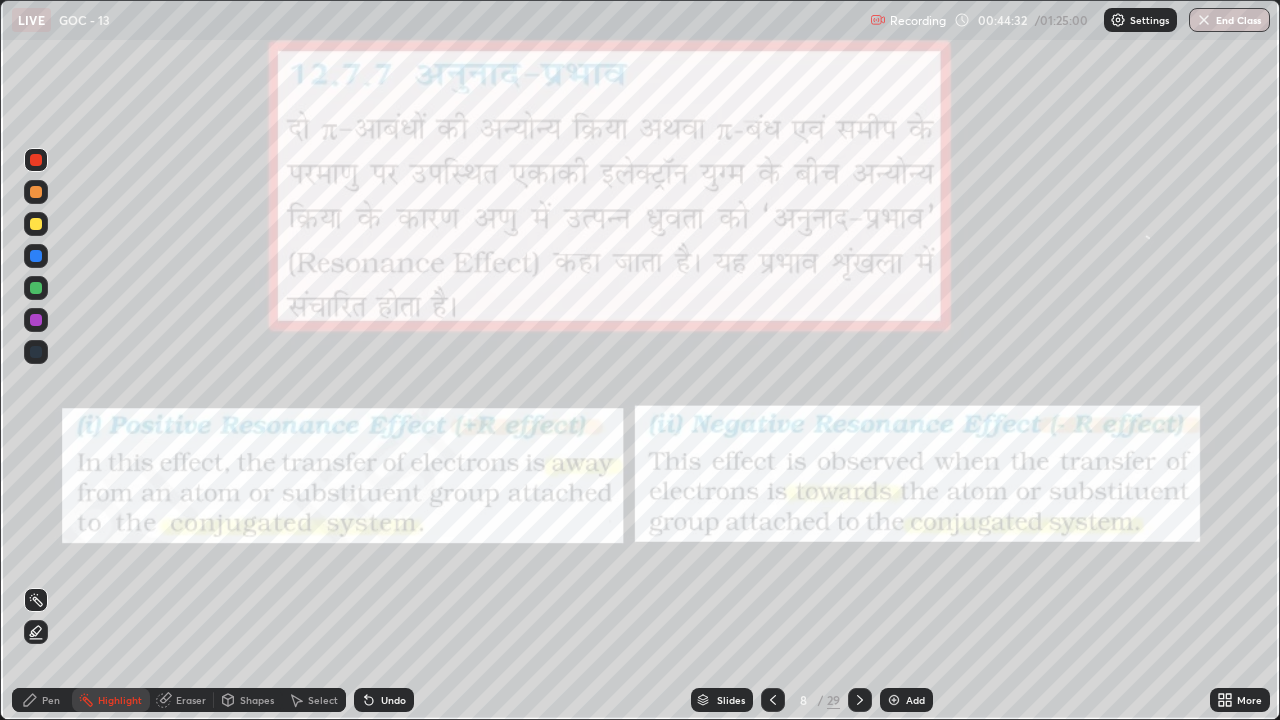 click at bounding box center (860, 700) 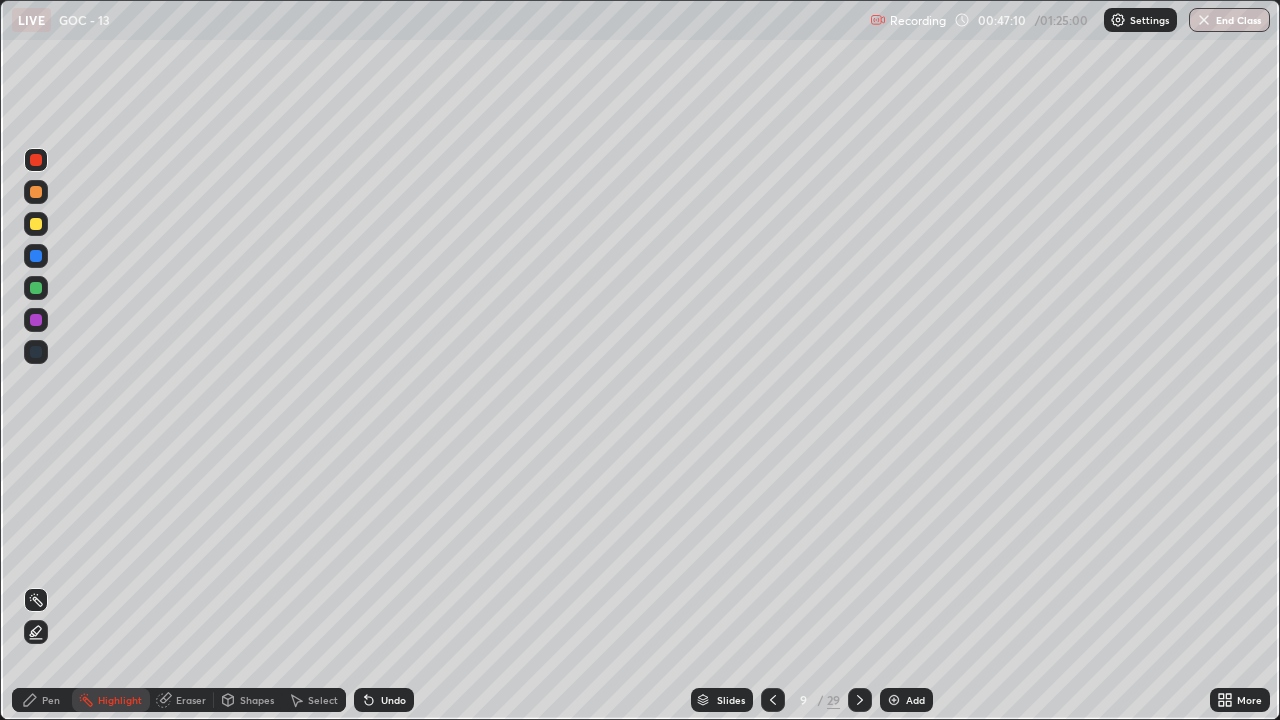 click 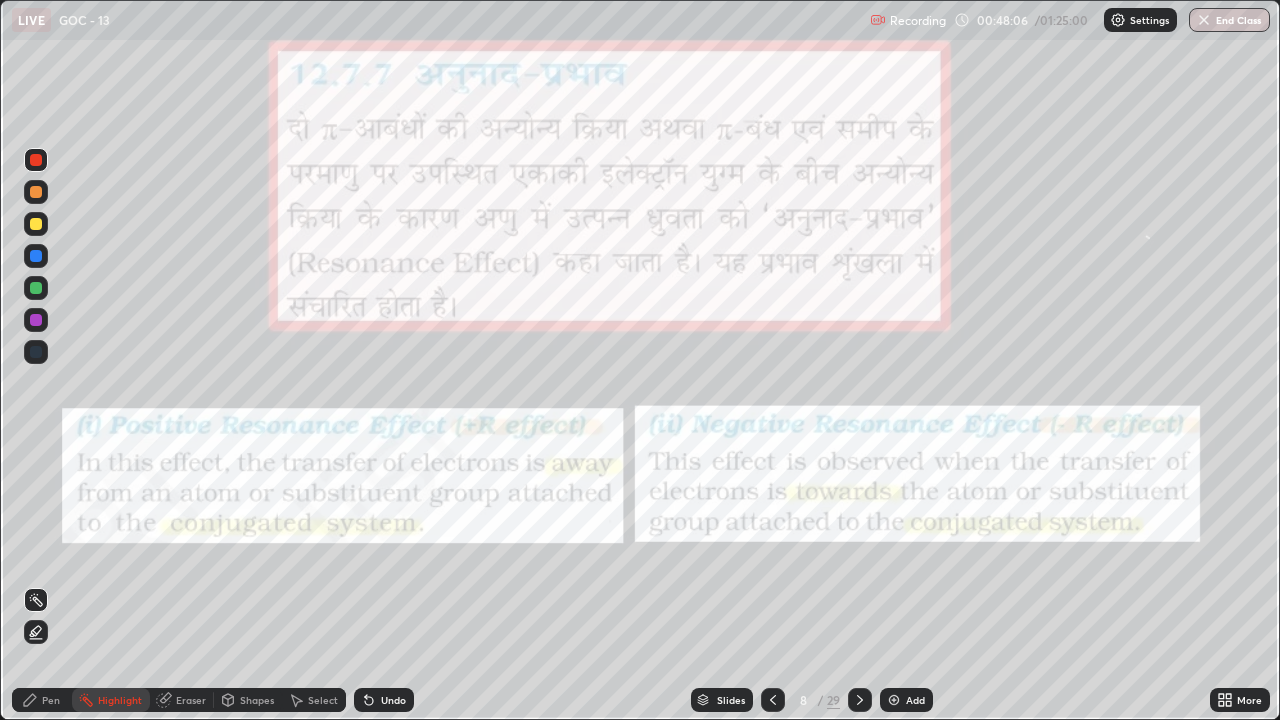 click 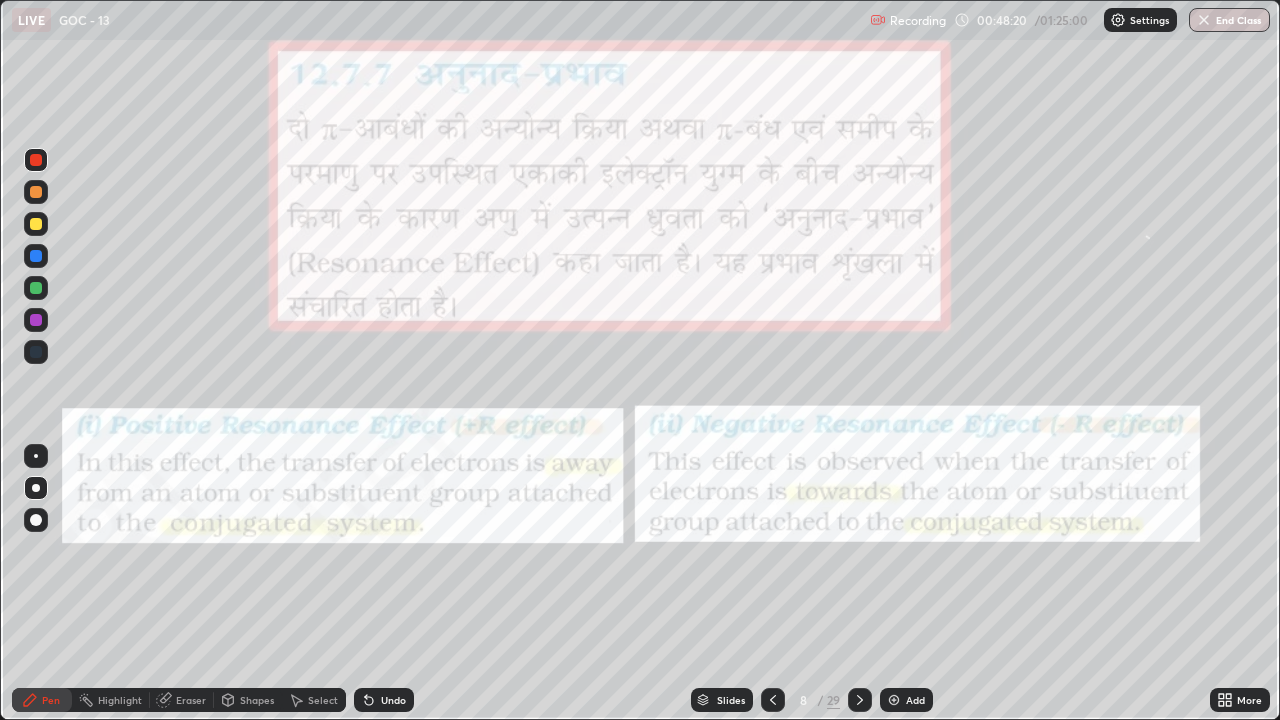 click on "Highlight" at bounding box center [120, 700] 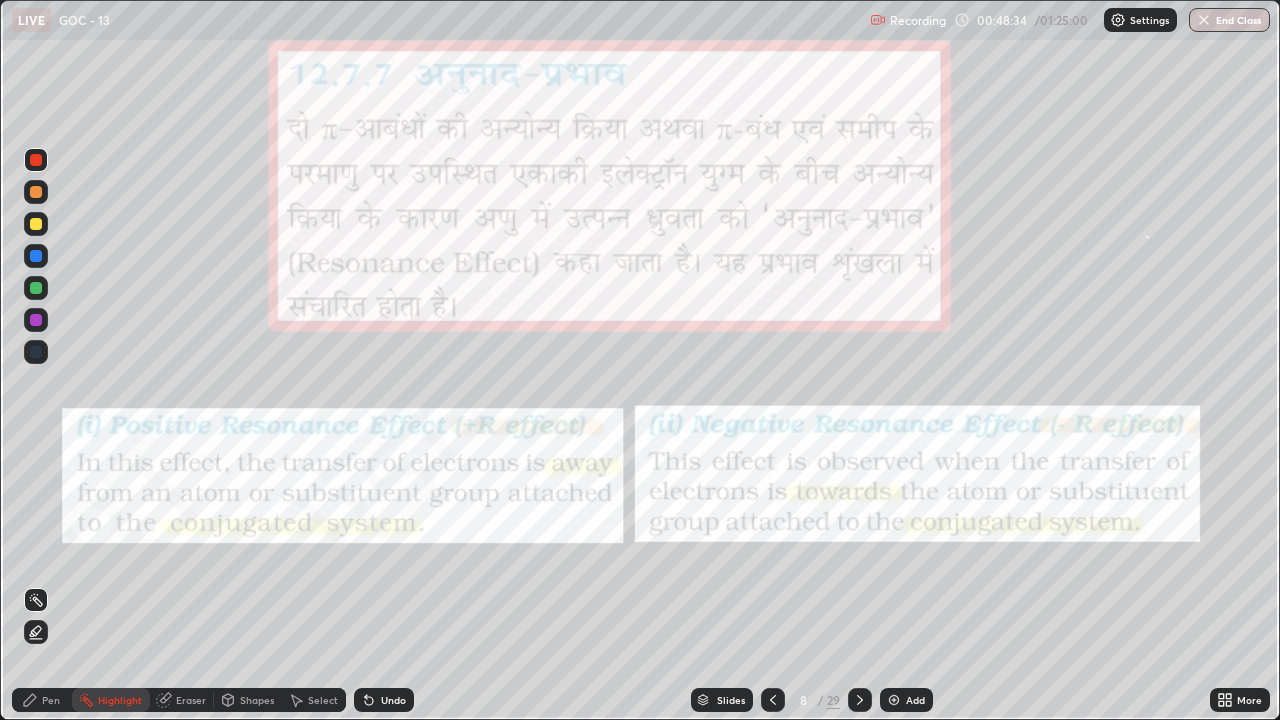 click at bounding box center [773, 700] 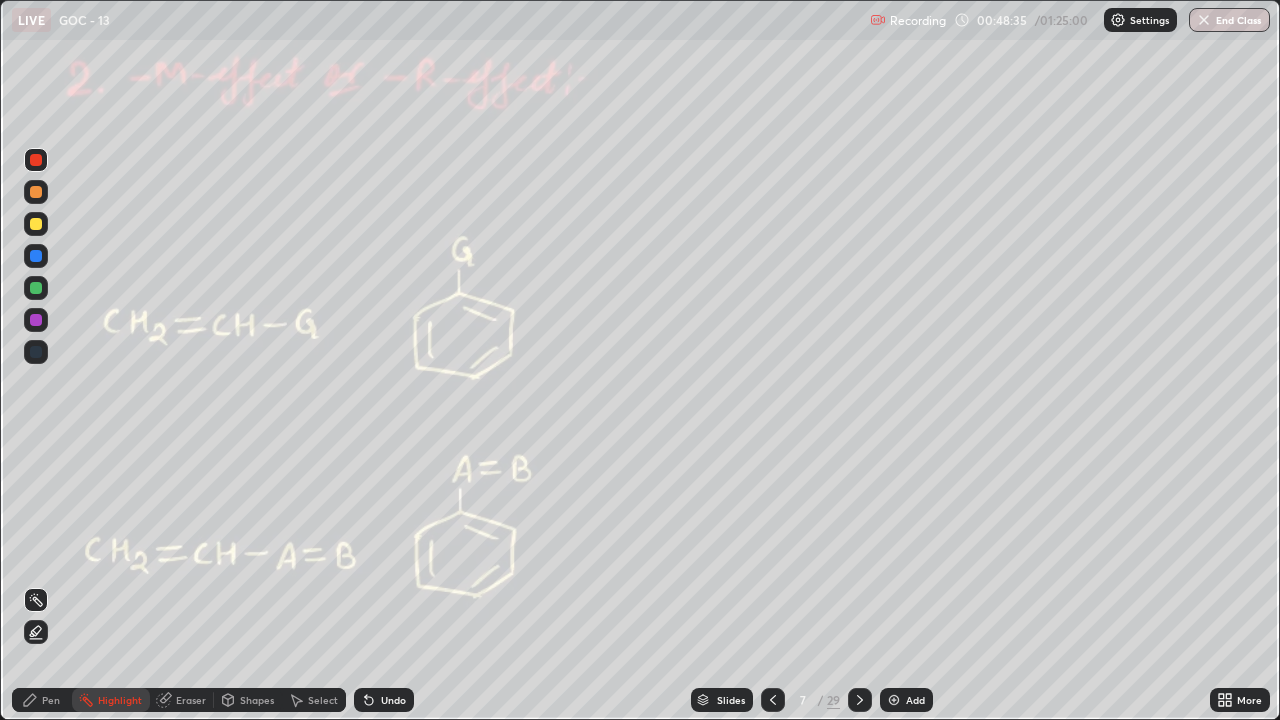click 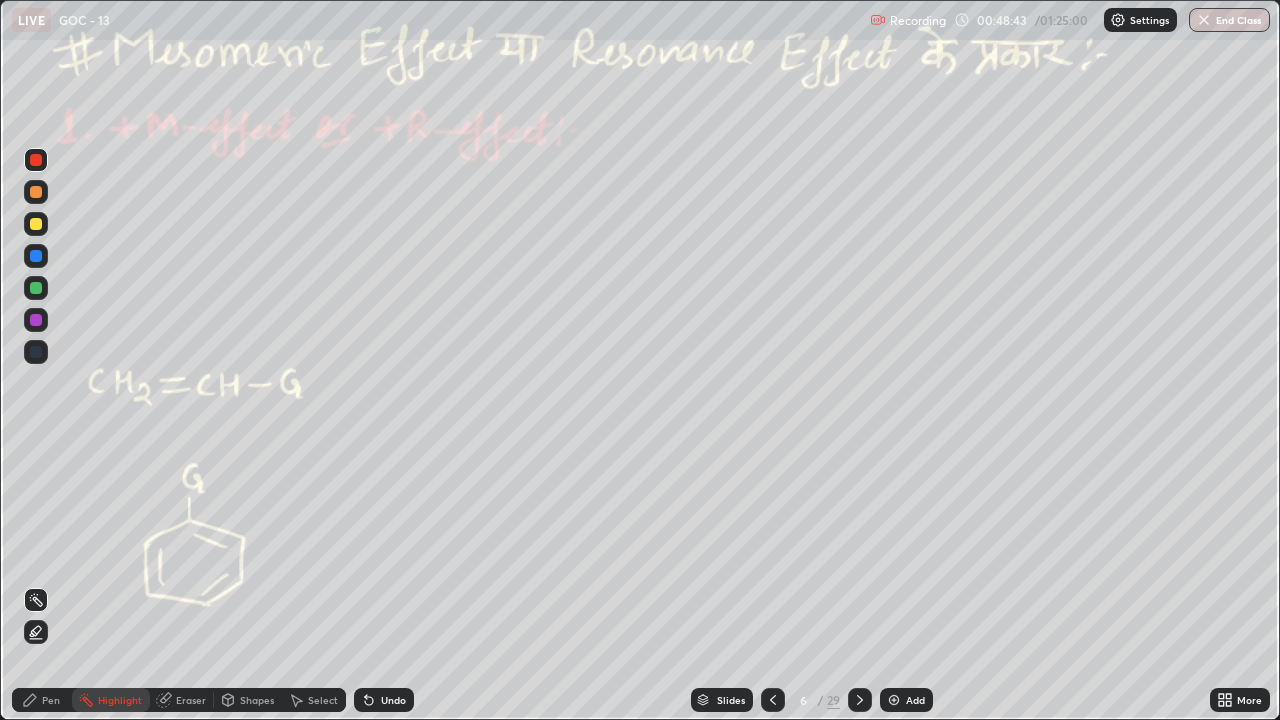 click 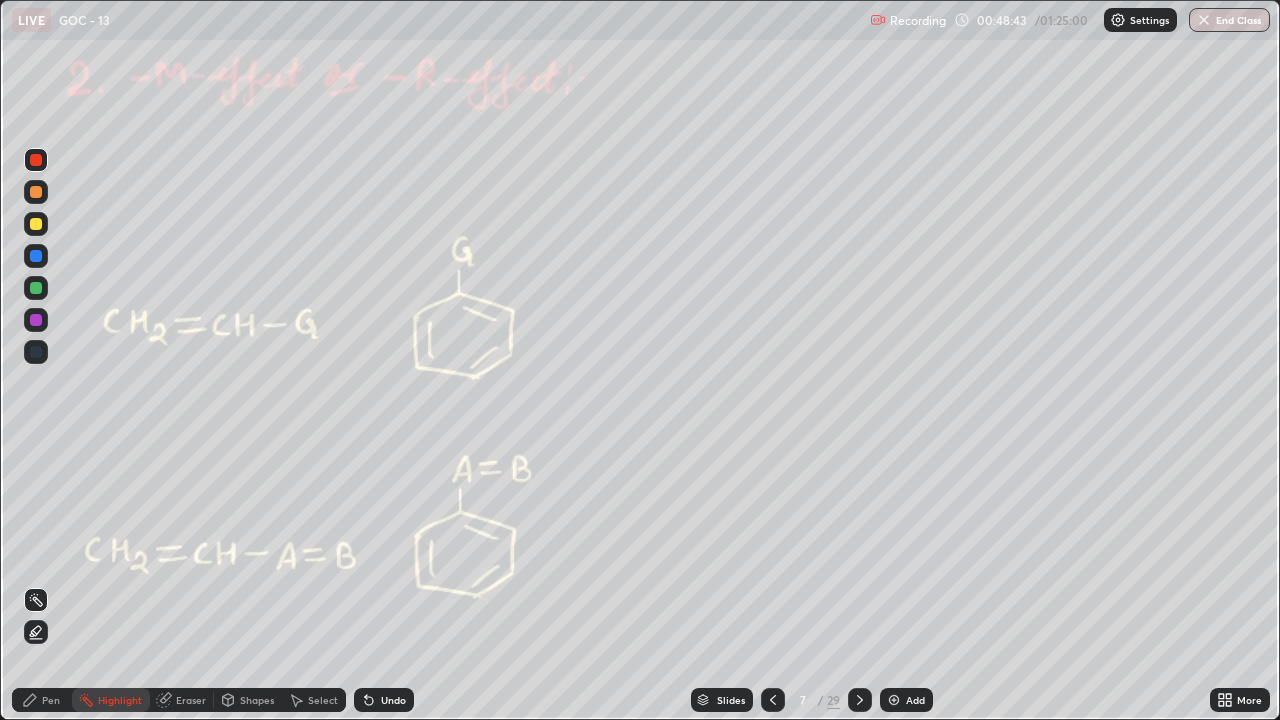 click 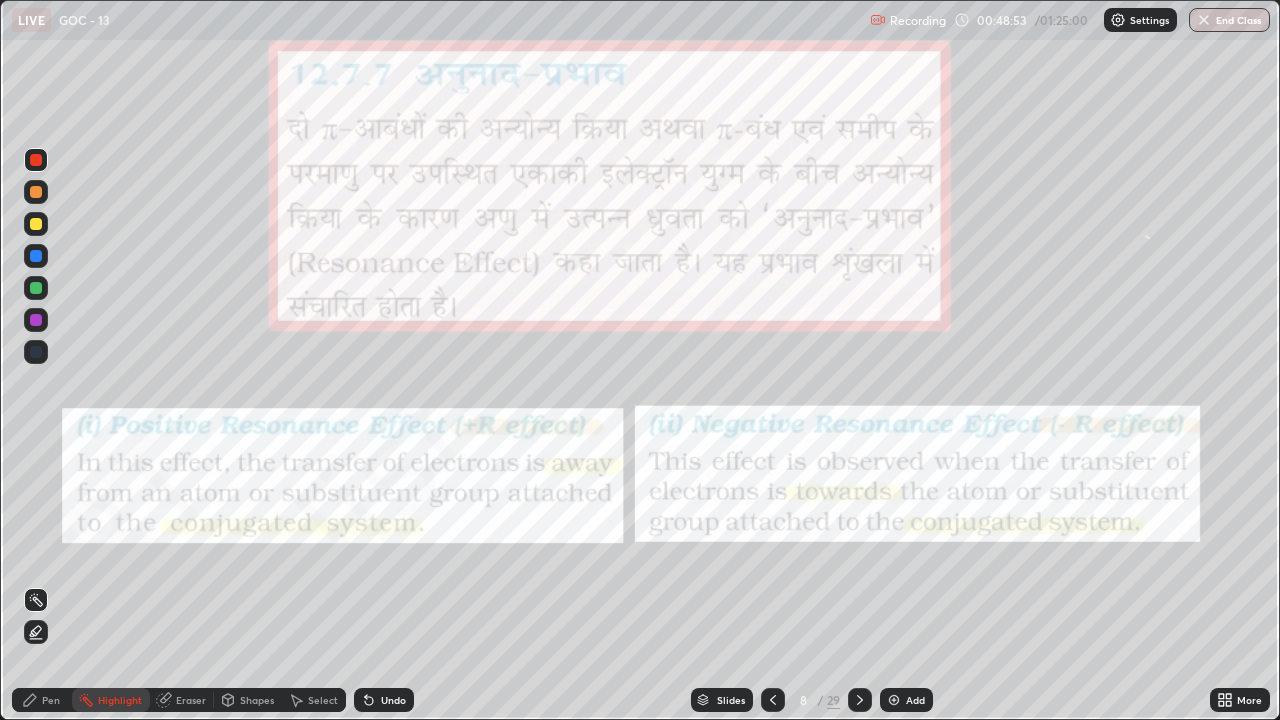 click 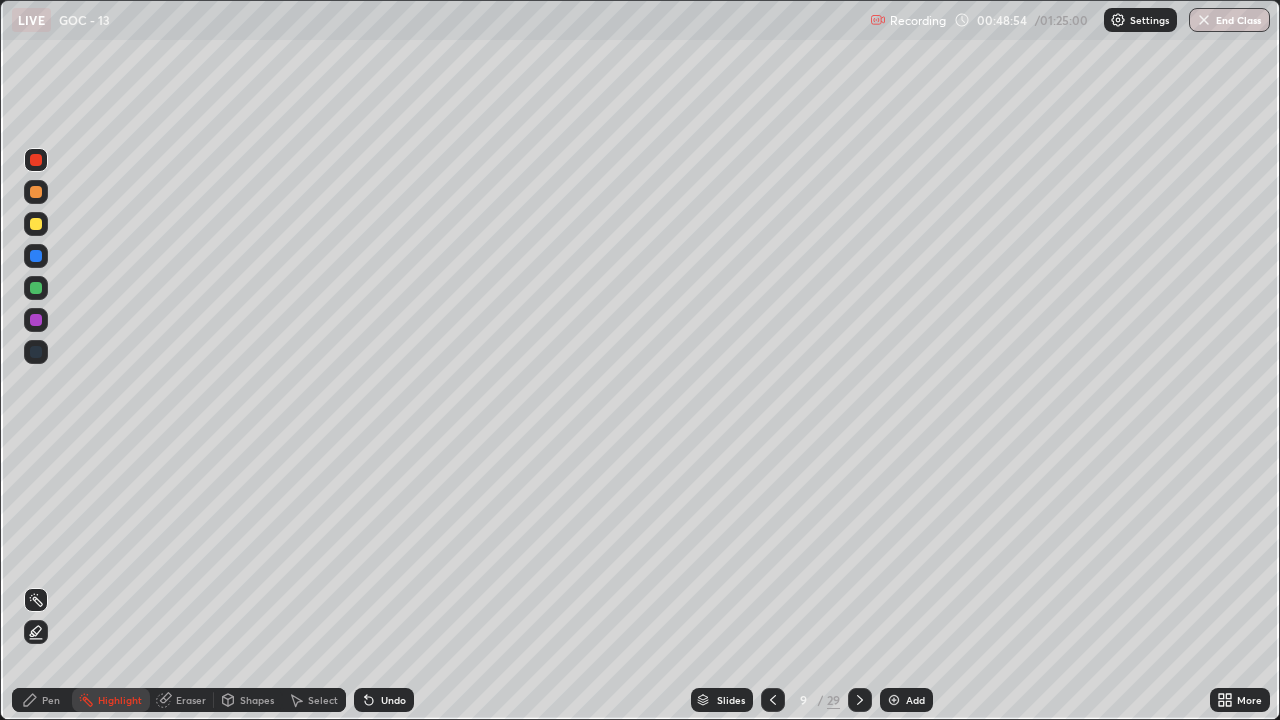 click 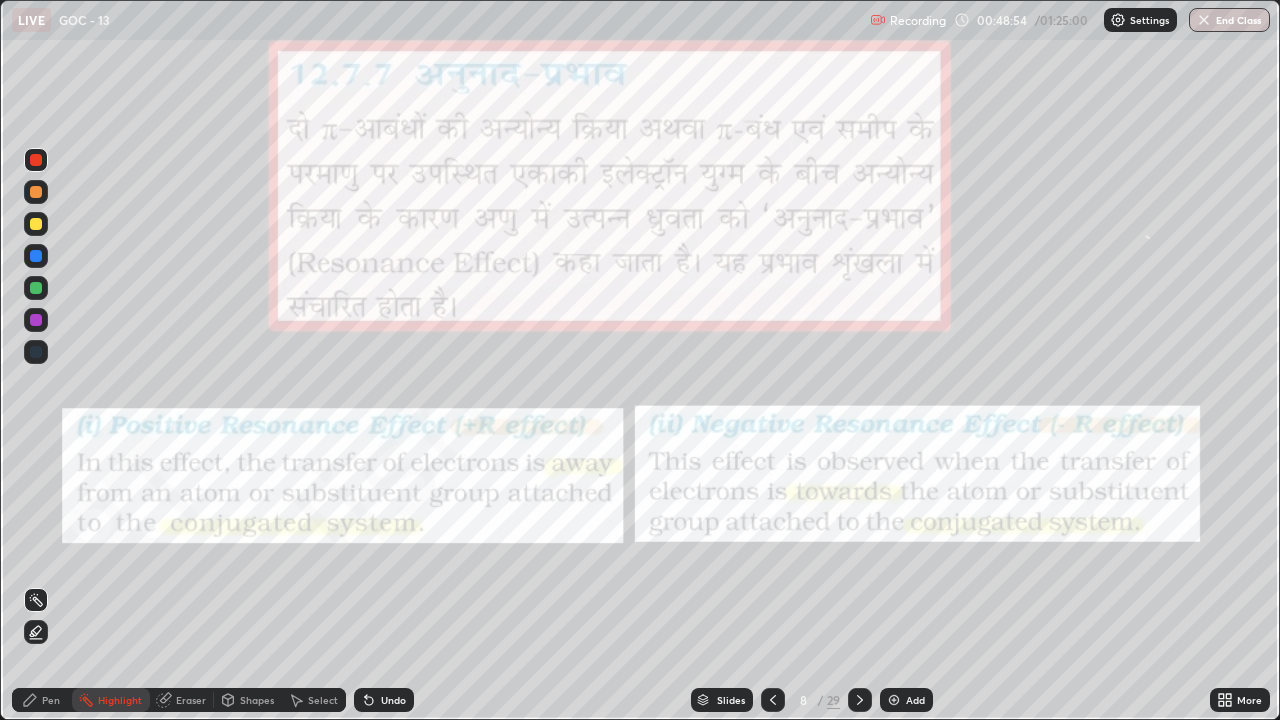 click 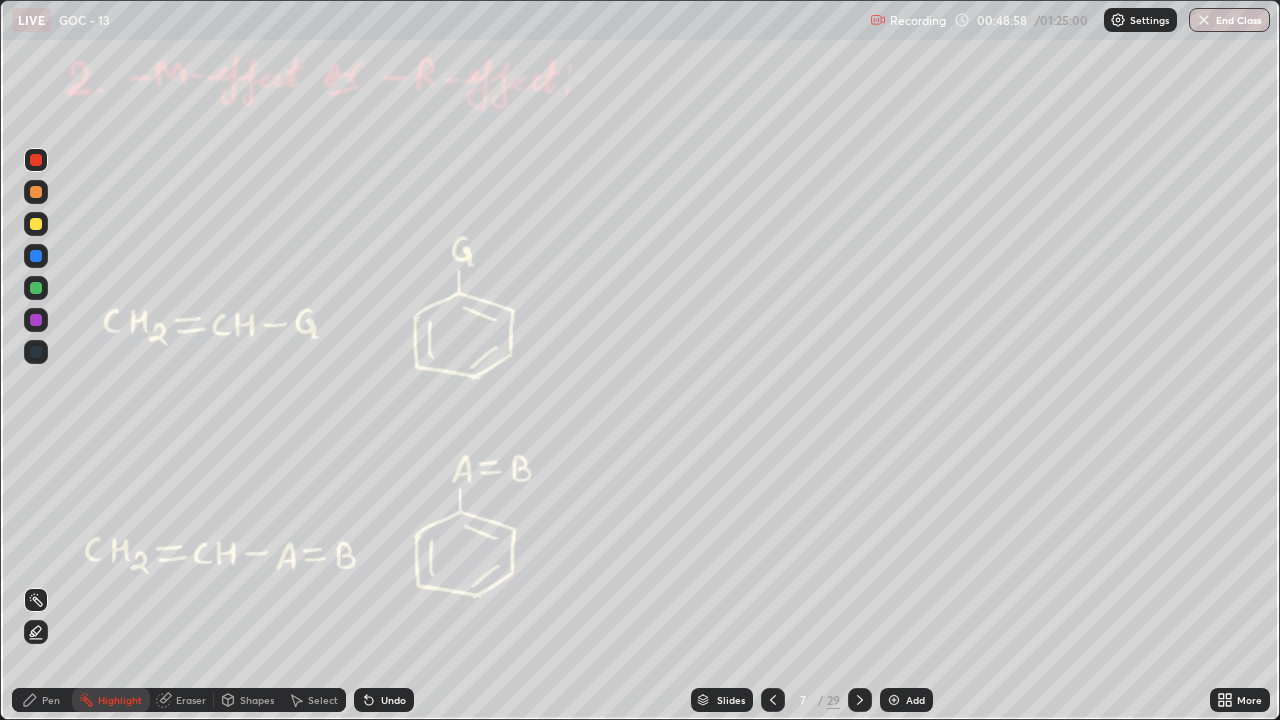 click 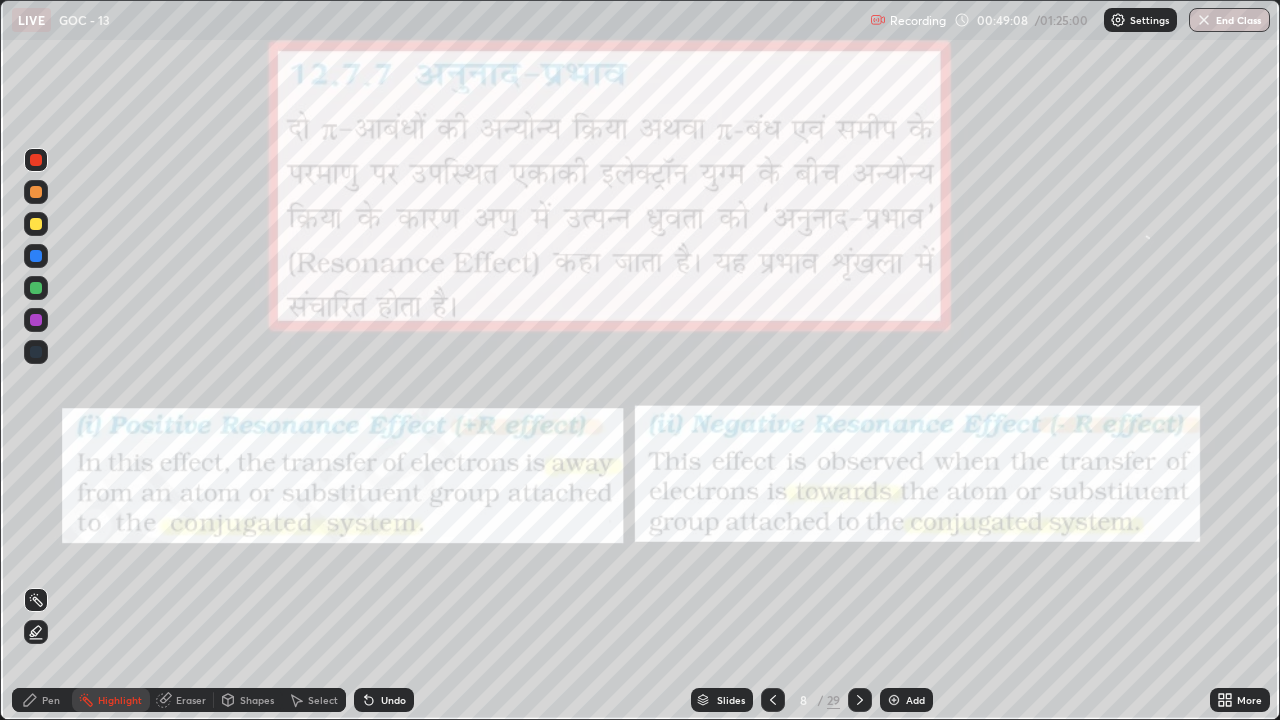 click on "Pen" at bounding box center [51, 700] 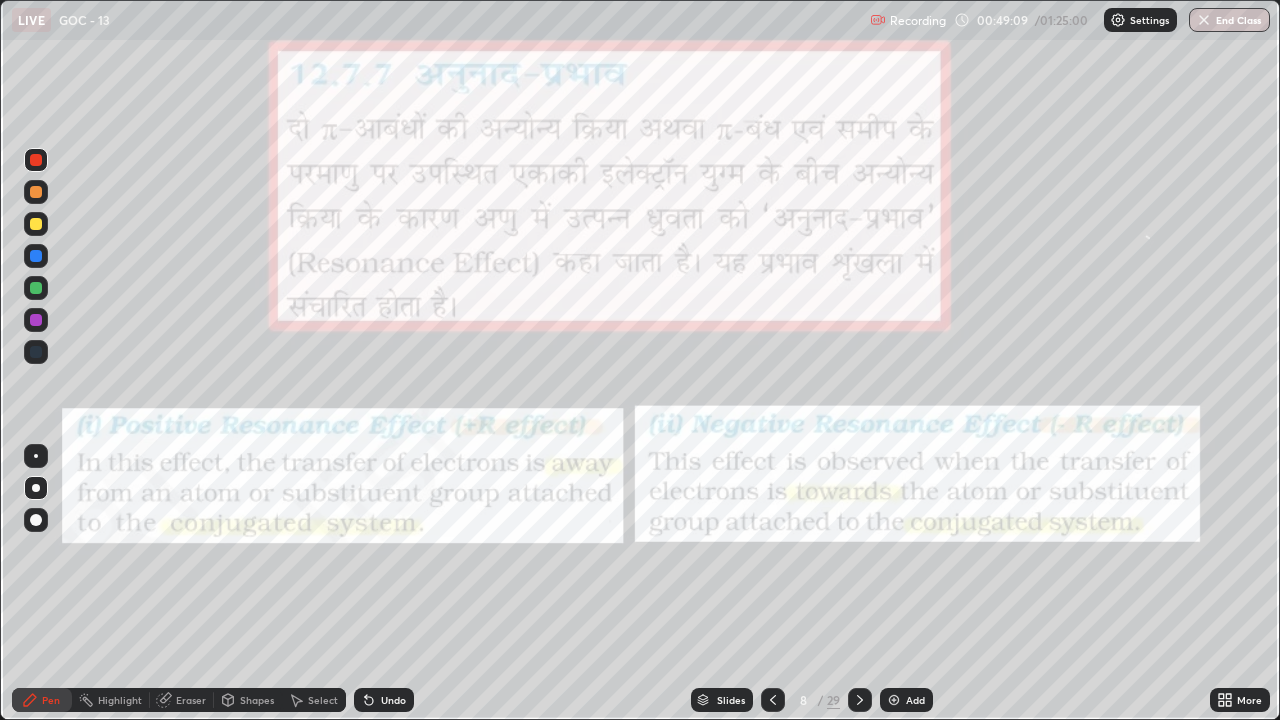 click 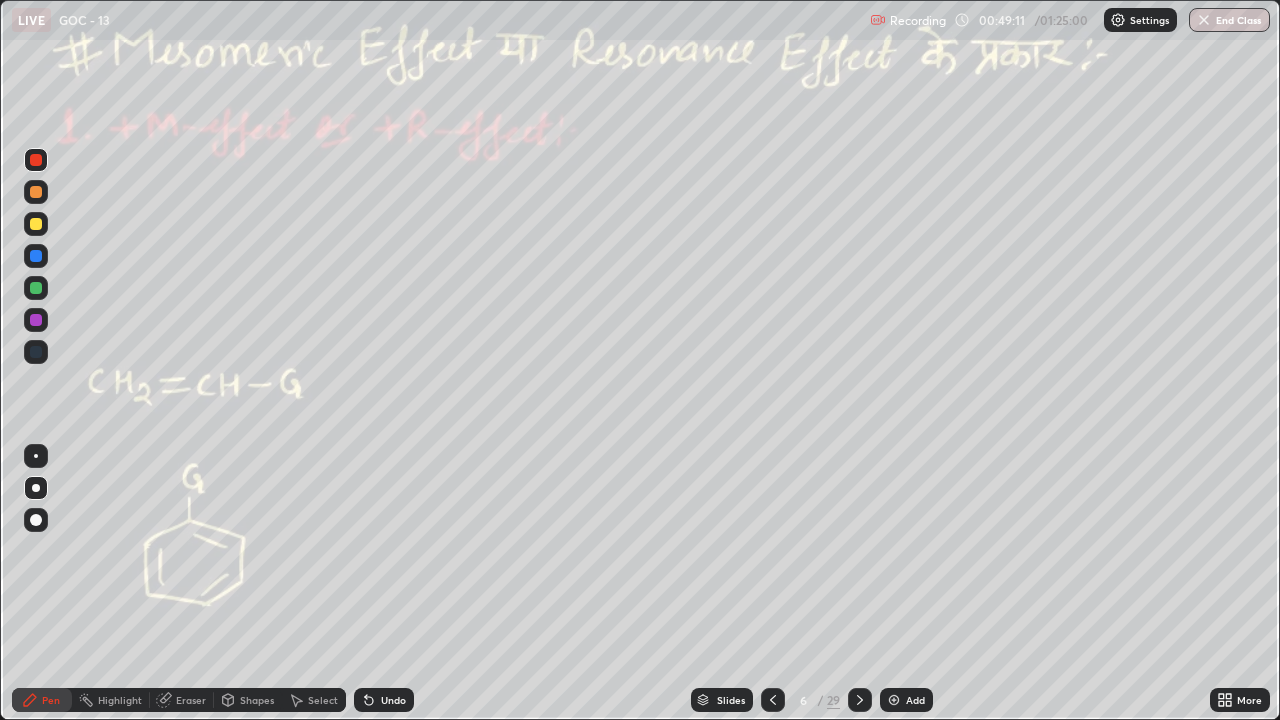 click at bounding box center [36, 256] 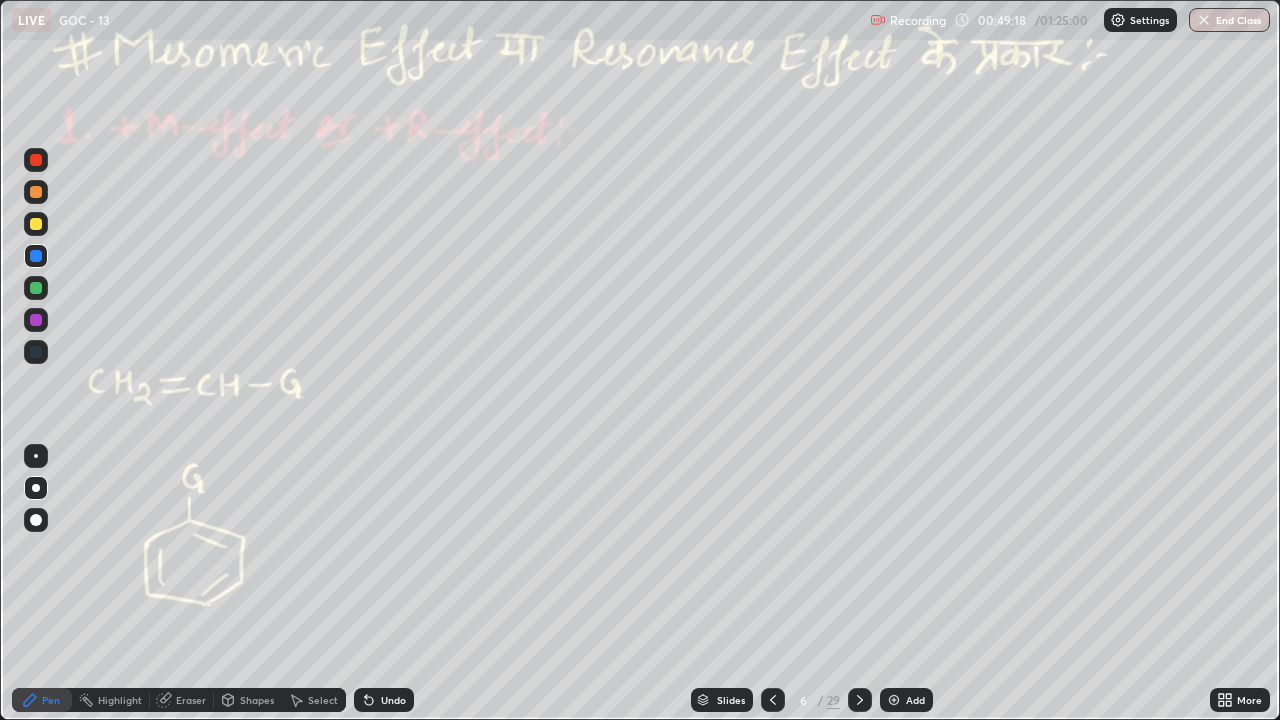 click 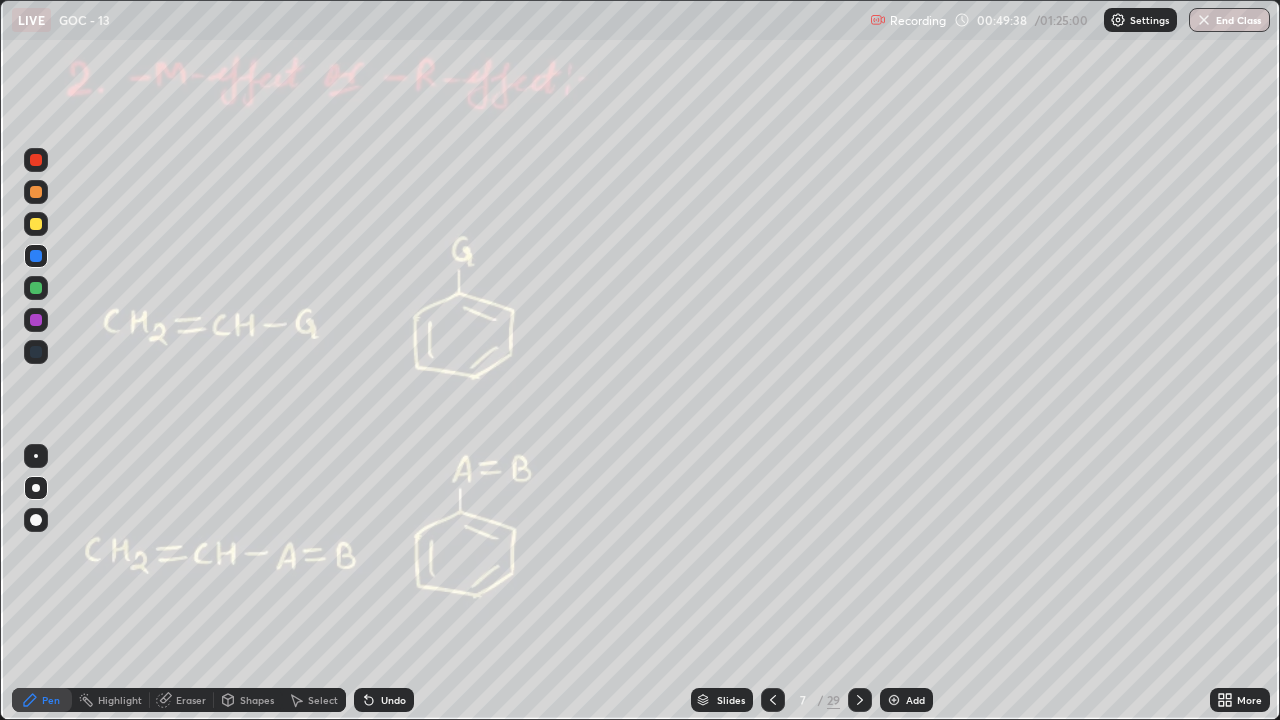 click 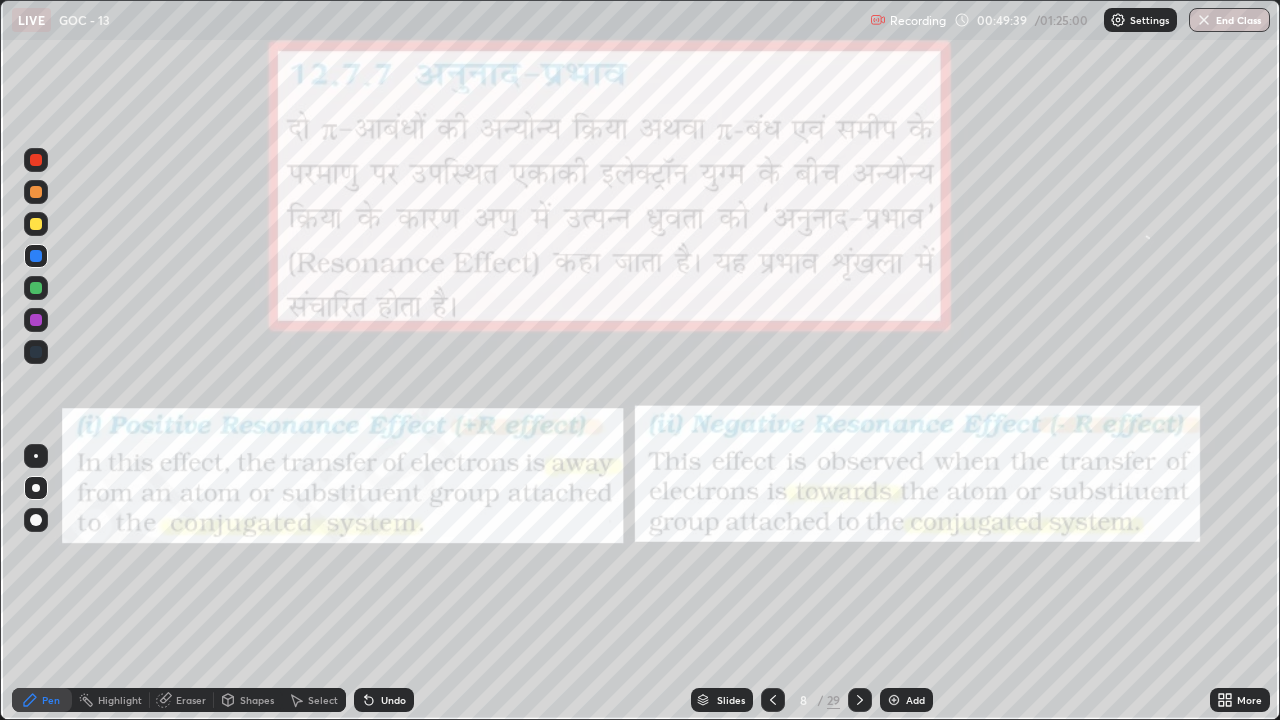 click 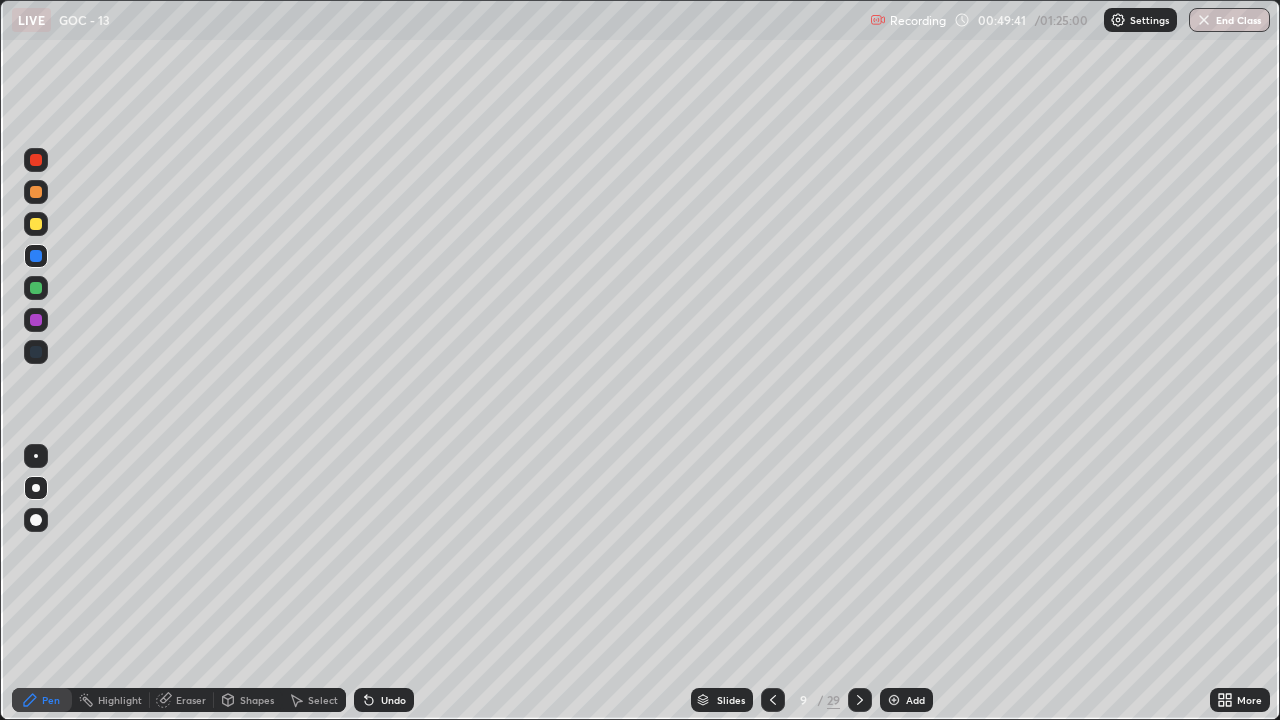 click 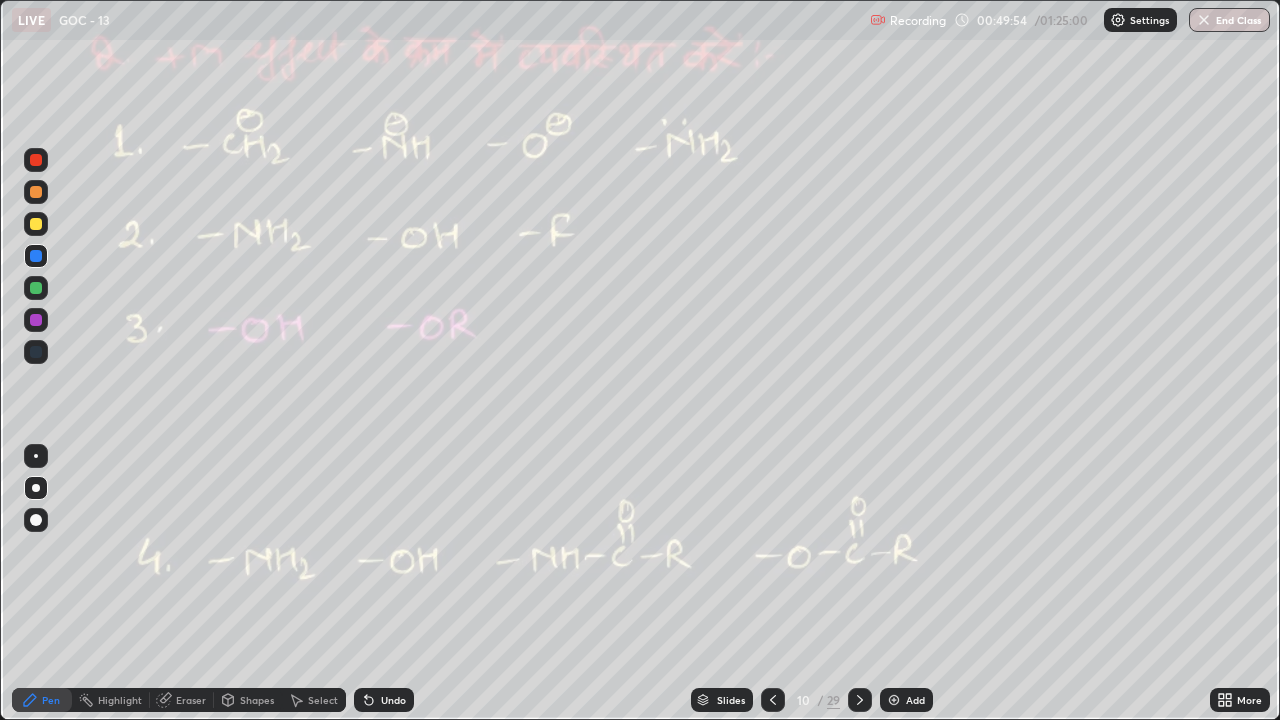 click at bounding box center [36, 256] 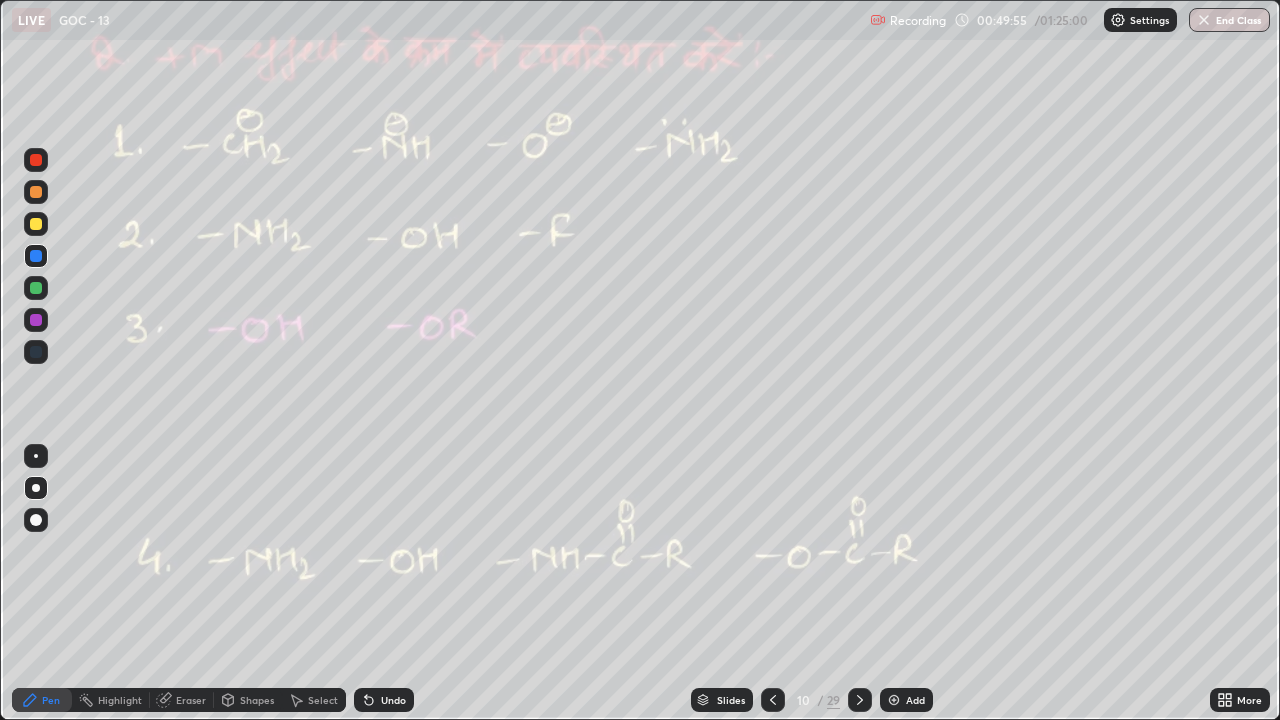 click at bounding box center [36, 288] 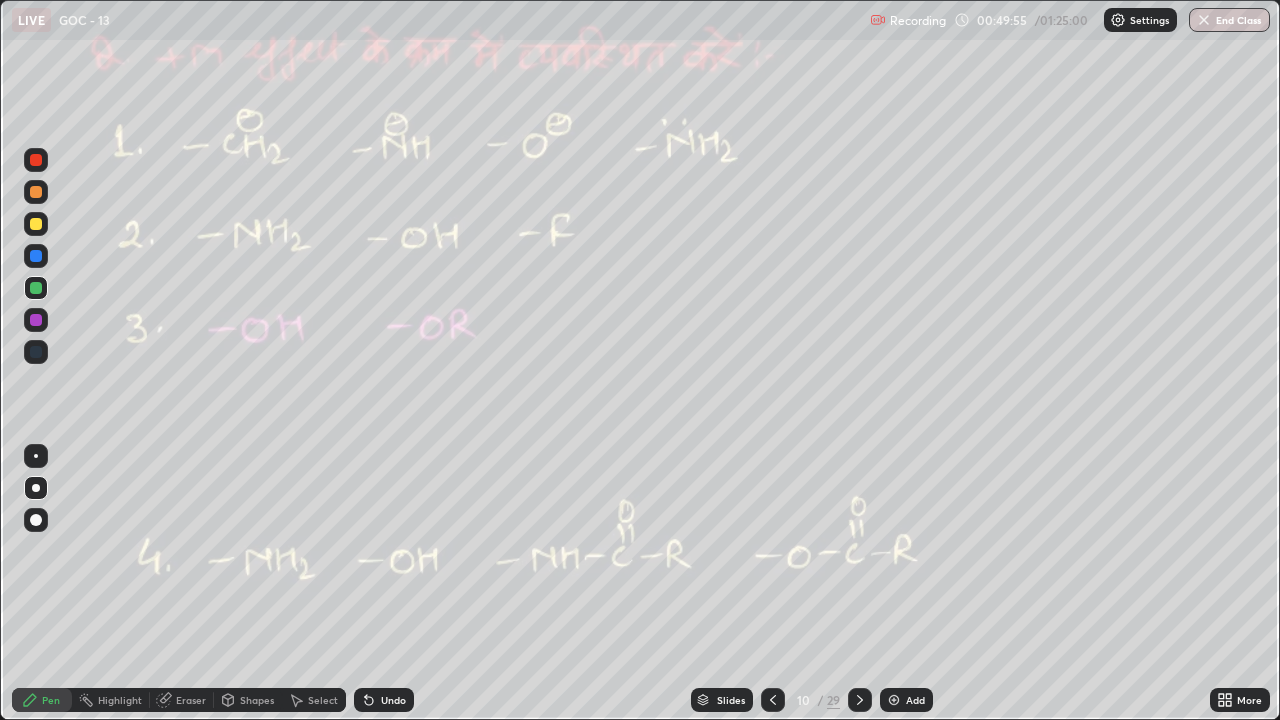 click at bounding box center (36, 288) 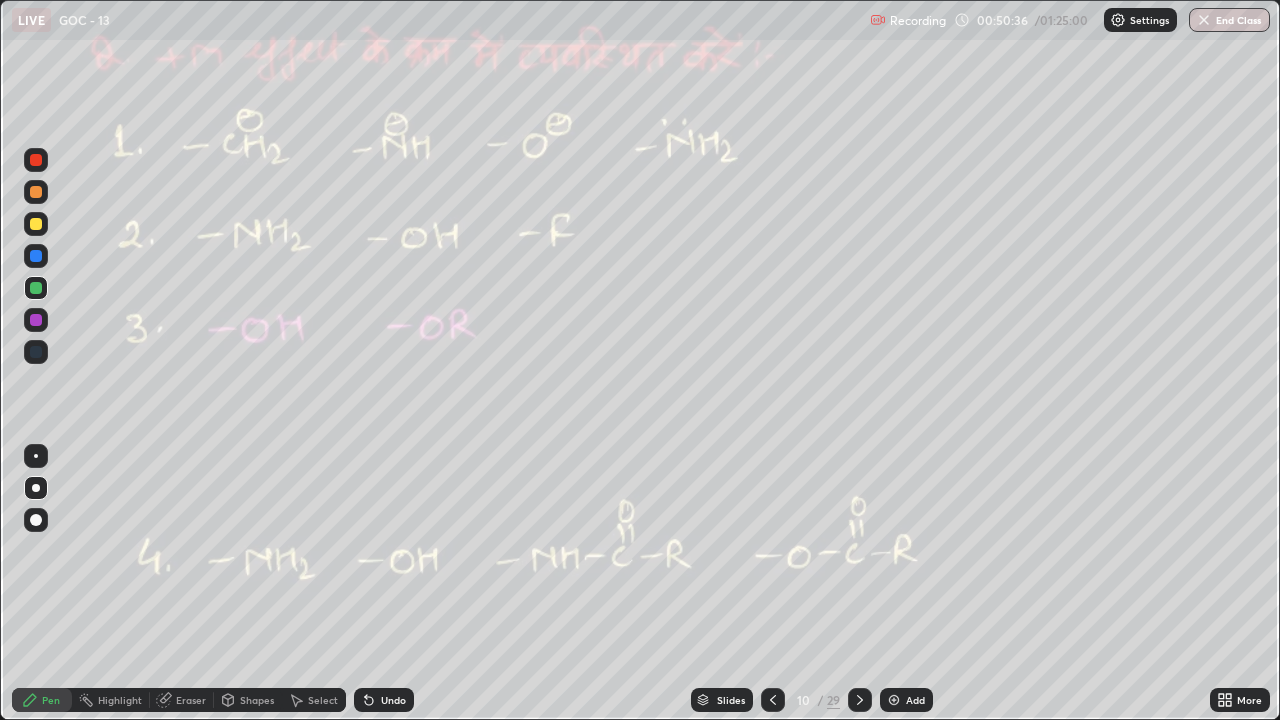 click at bounding box center [36, 160] 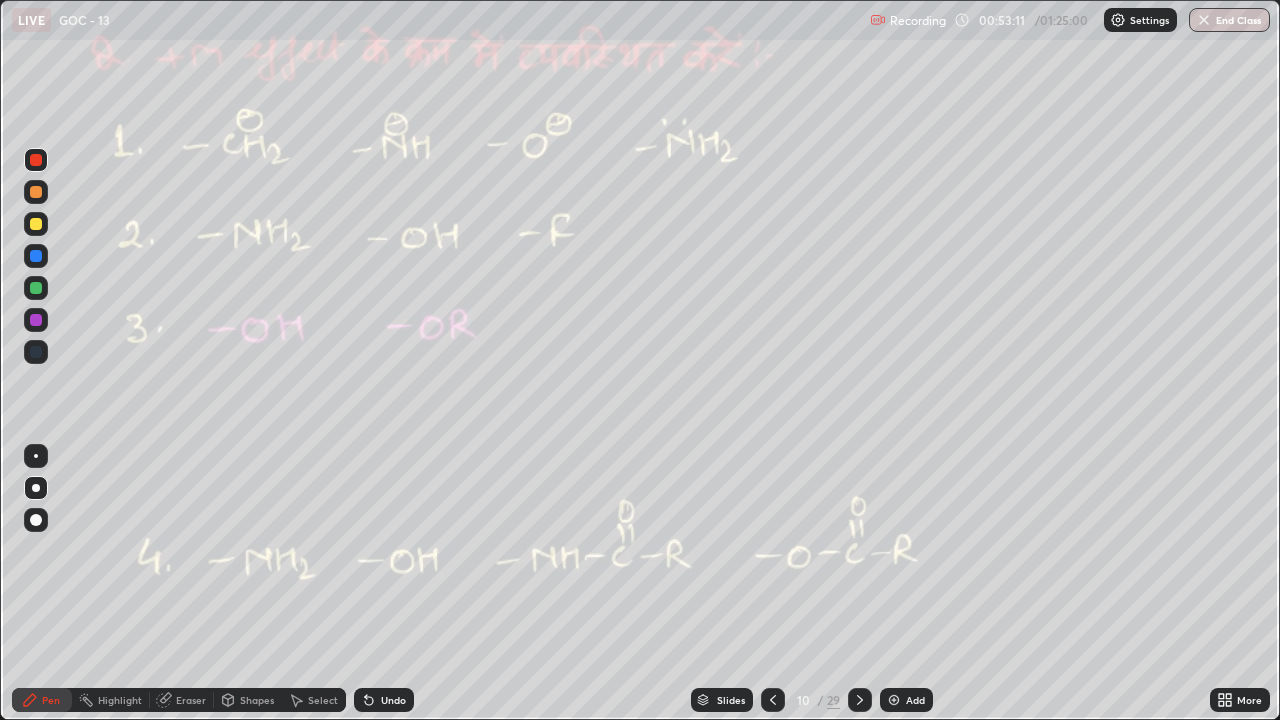click at bounding box center [36, 160] 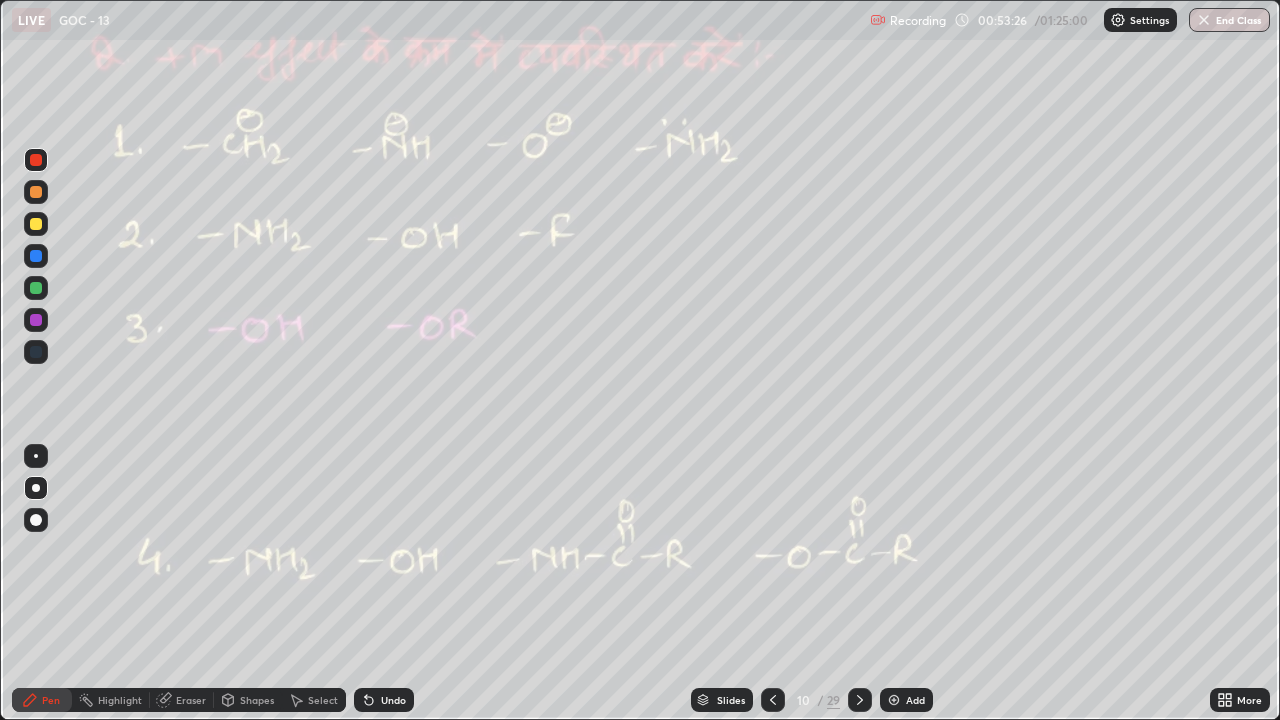 click at bounding box center (36, 288) 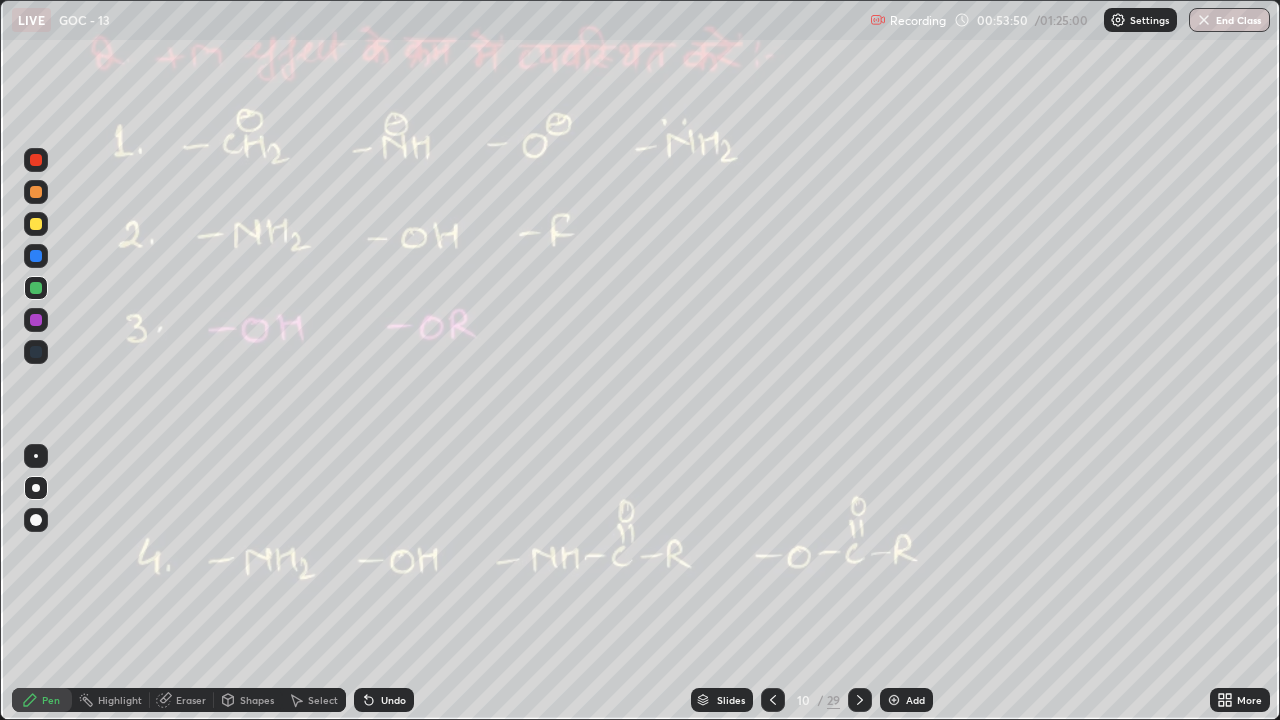 click at bounding box center (36, 288) 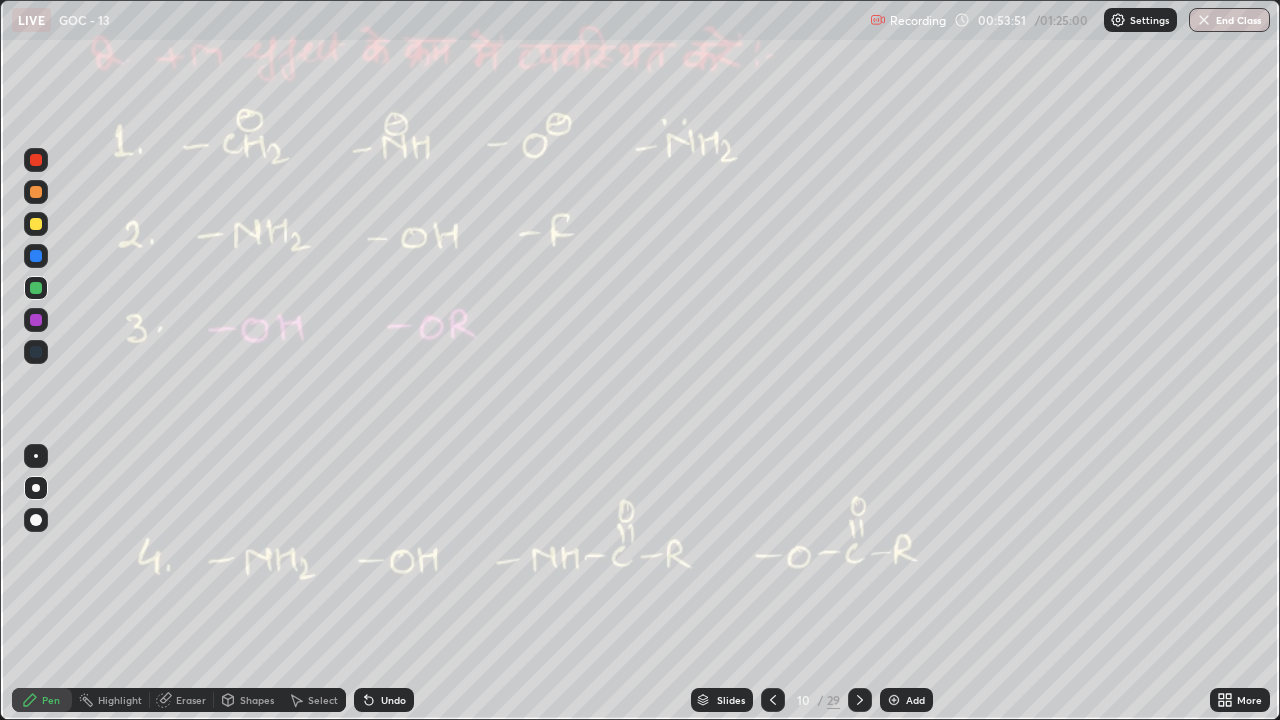 click at bounding box center [36, 160] 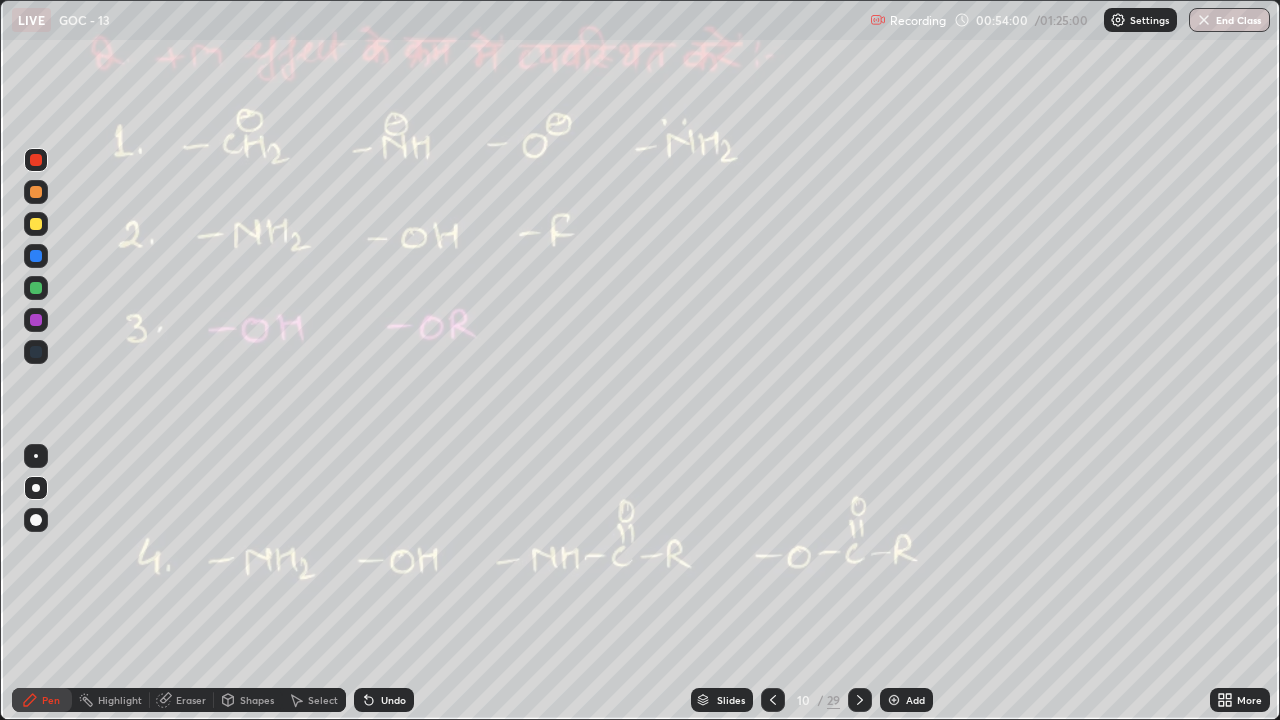 click at bounding box center [36, 288] 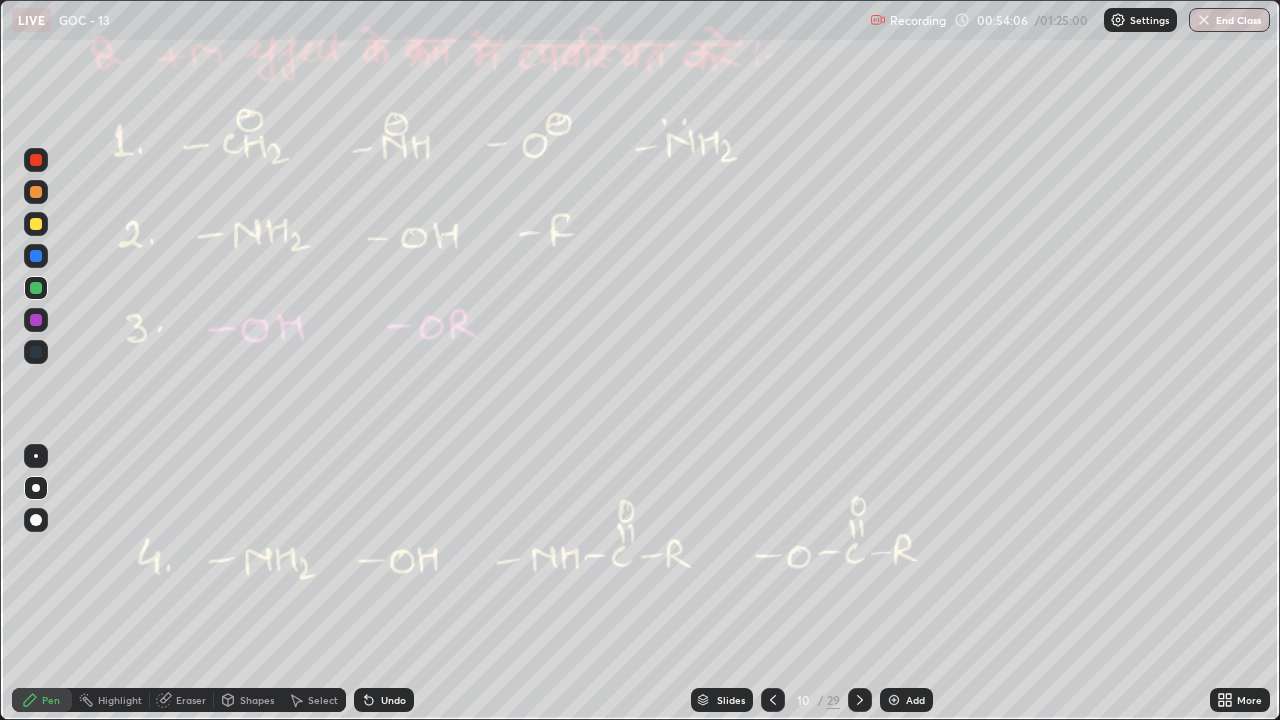click on "Undo" at bounding box center (393, 700) 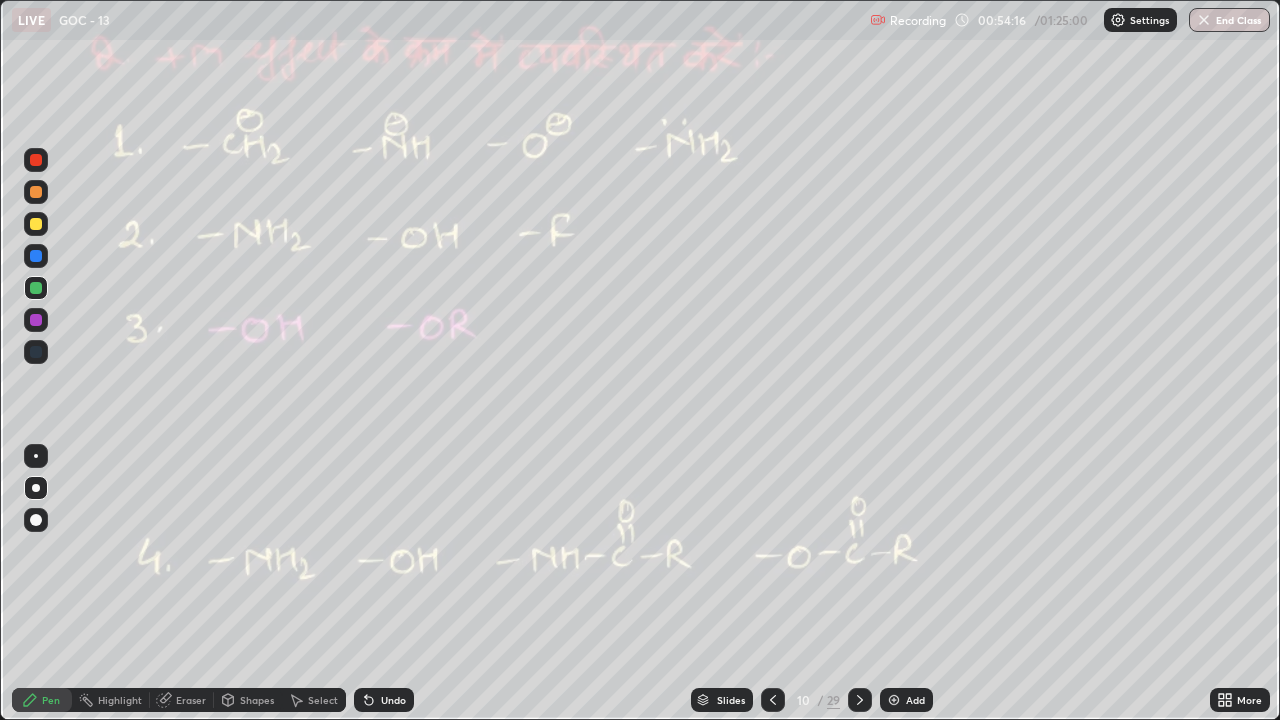 click at bounding box center [36, 160] 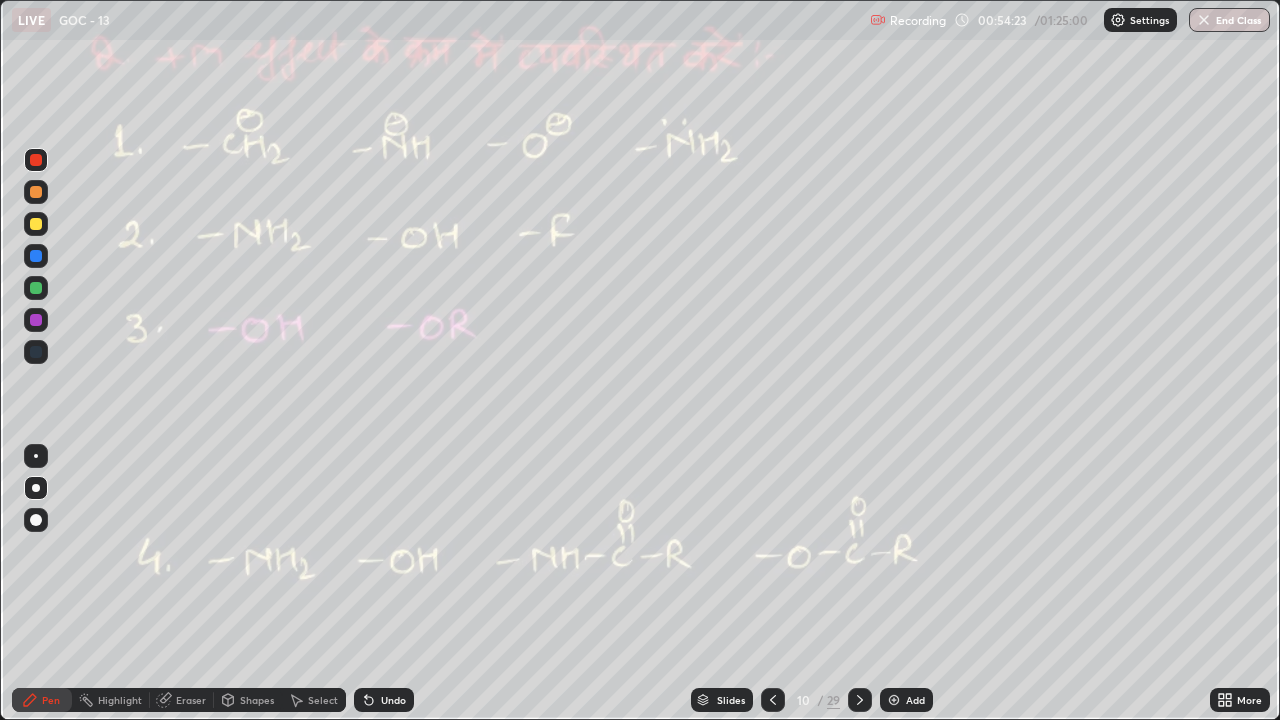 click at bounding box center (36, 192) 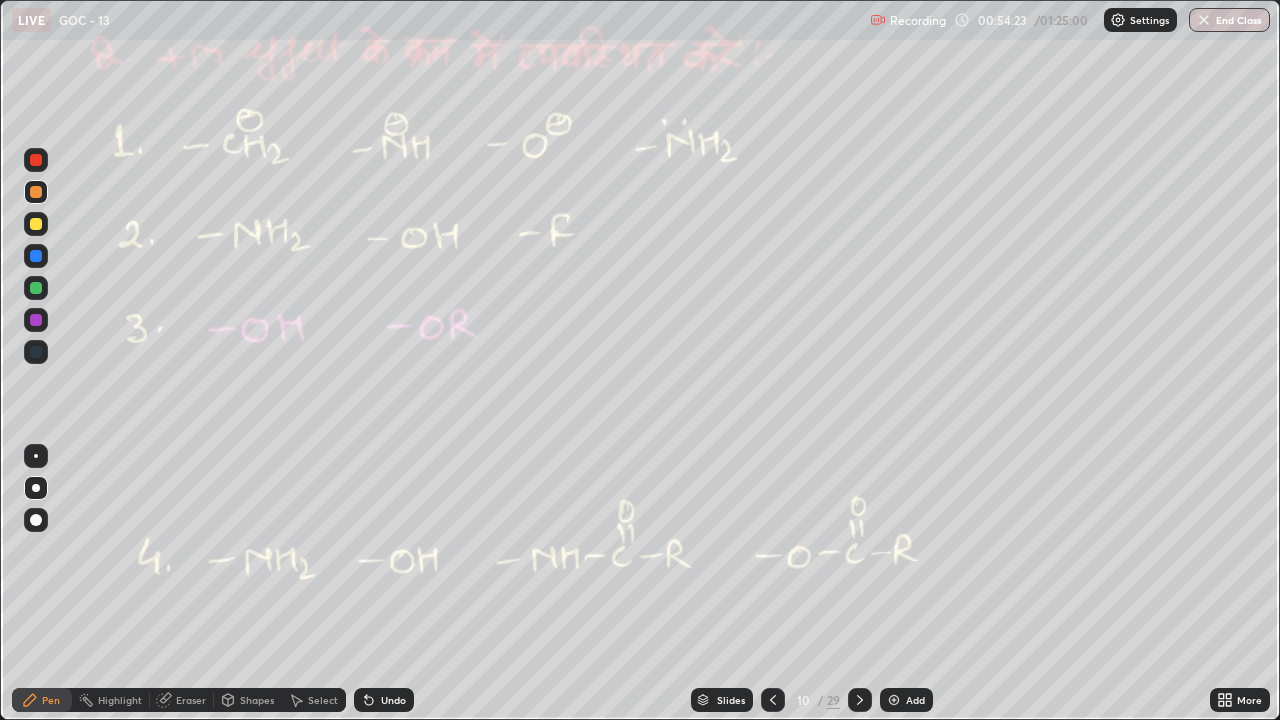 click at bounding box center (36, 192) 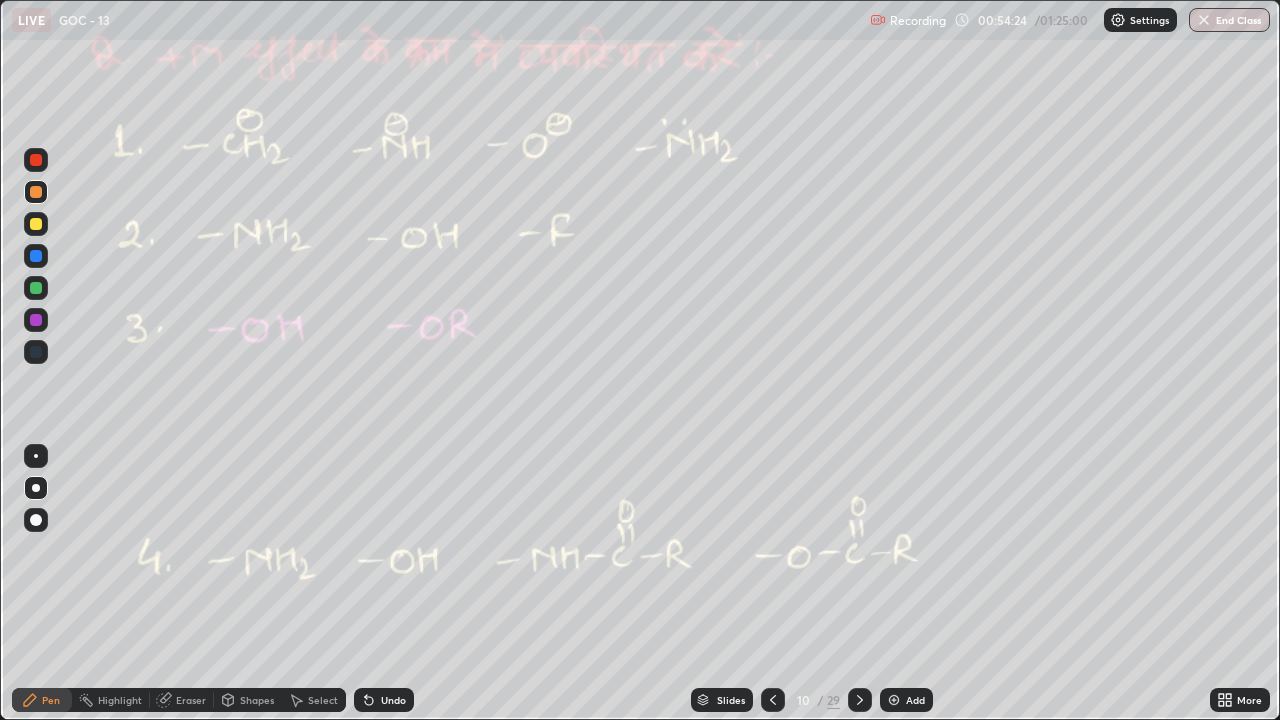 click at bounding box center [36, 192] 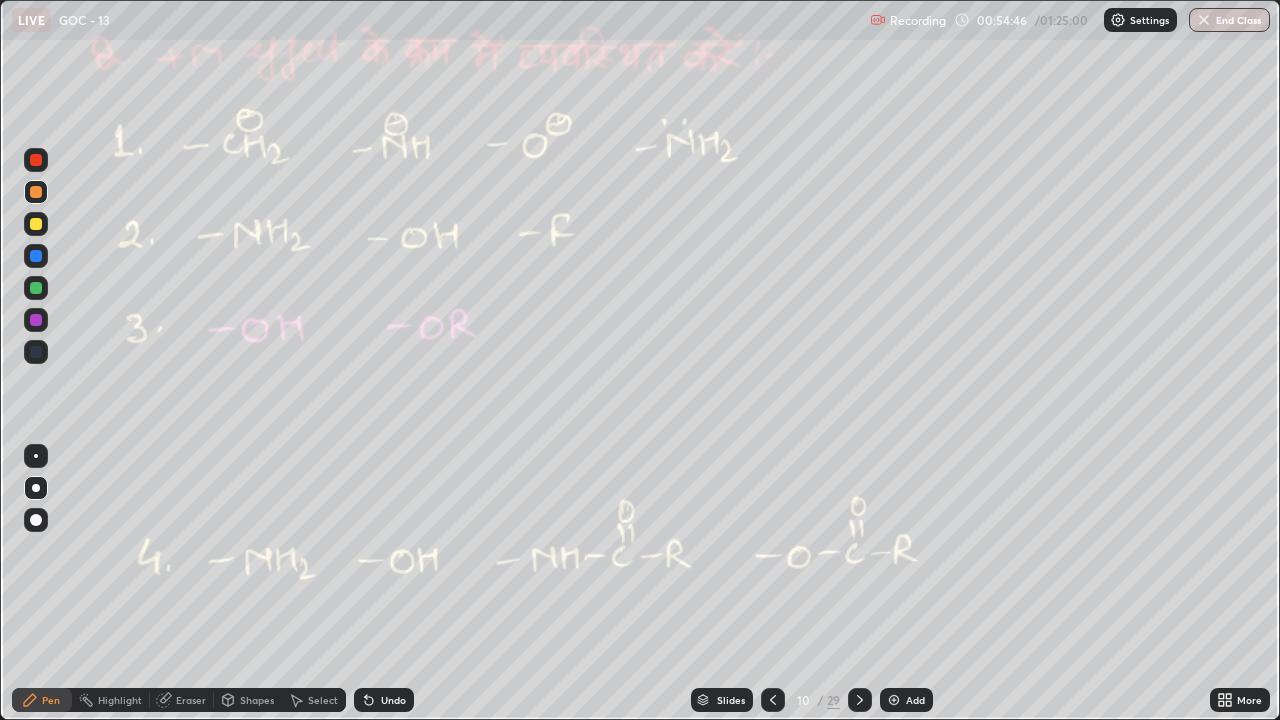 click at bounding box center (36, 160) 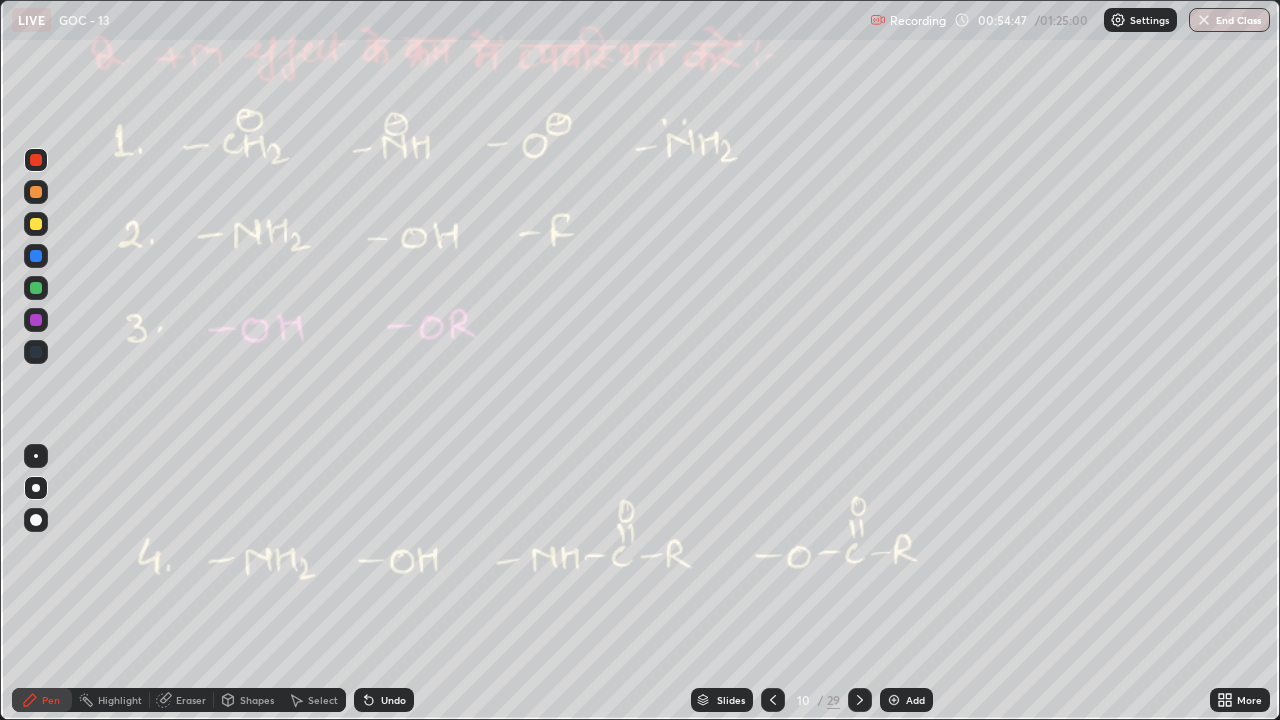 click at bounding box center (36, 160) 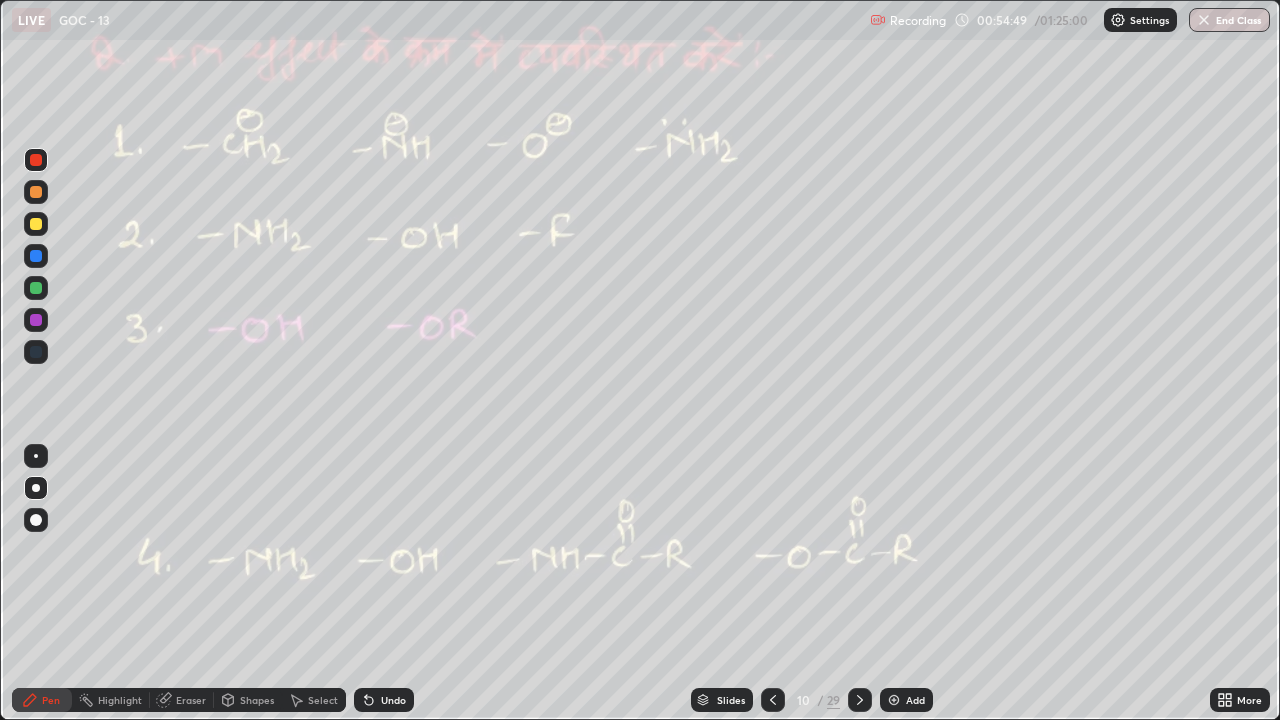 click at bounding box center (36, 288) 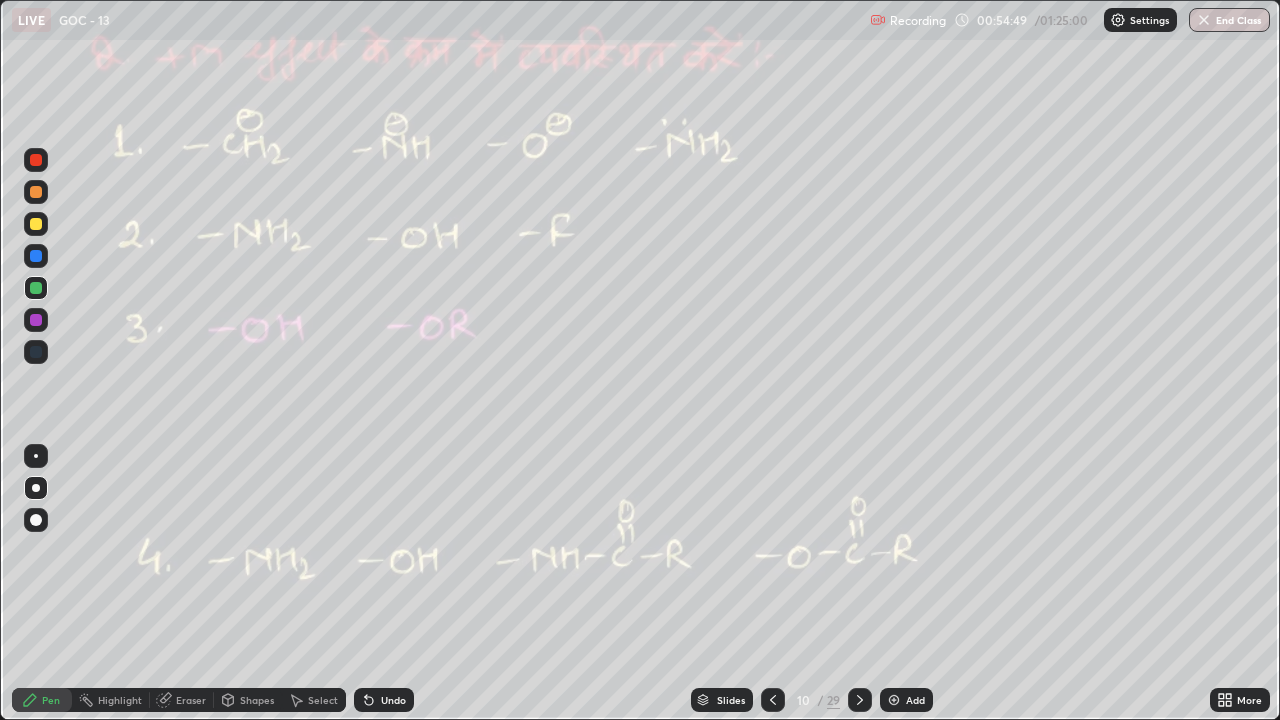 click at bounding box center [36, 288] 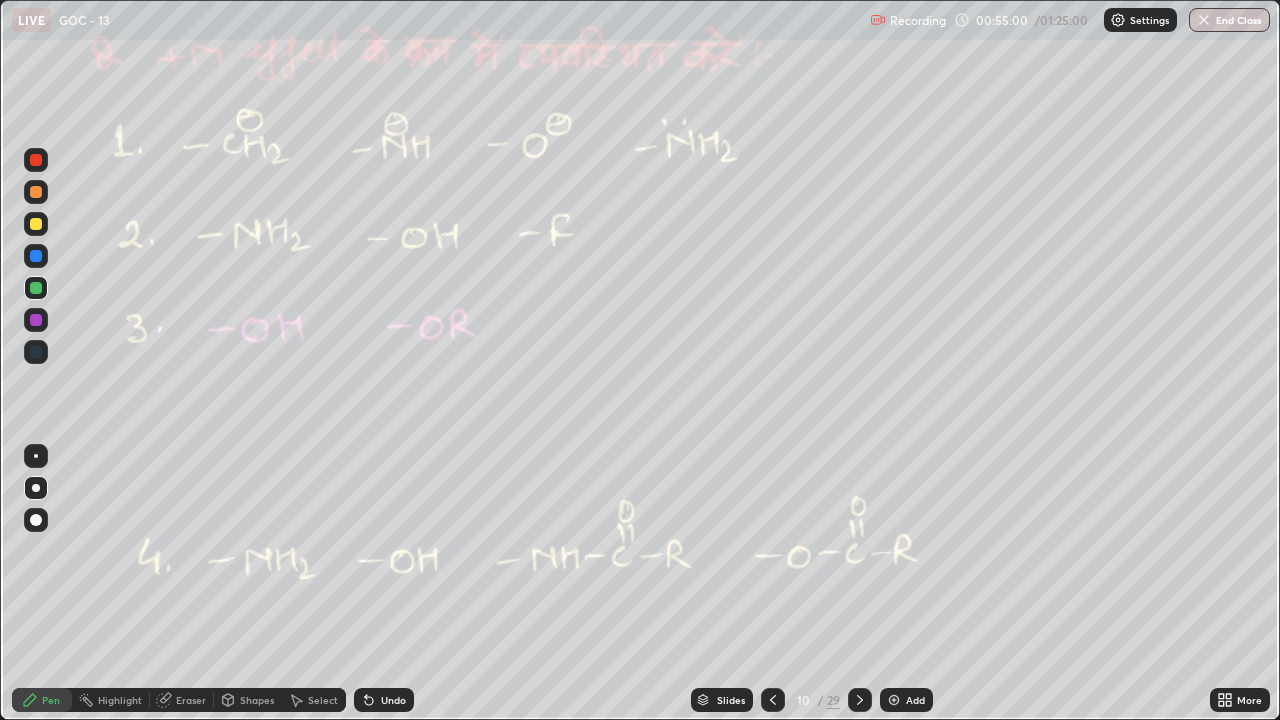 click on "Shapes" at bounding box center (248, 700) 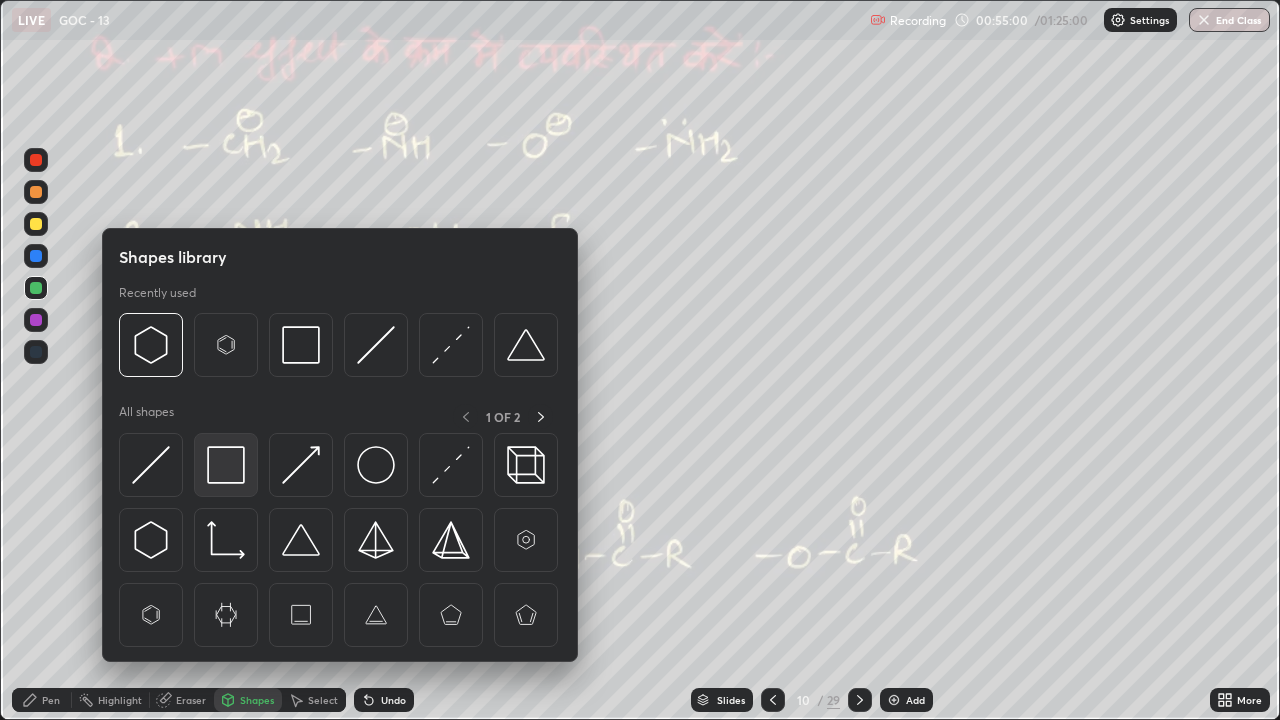 click at bounding box center [226, 465] 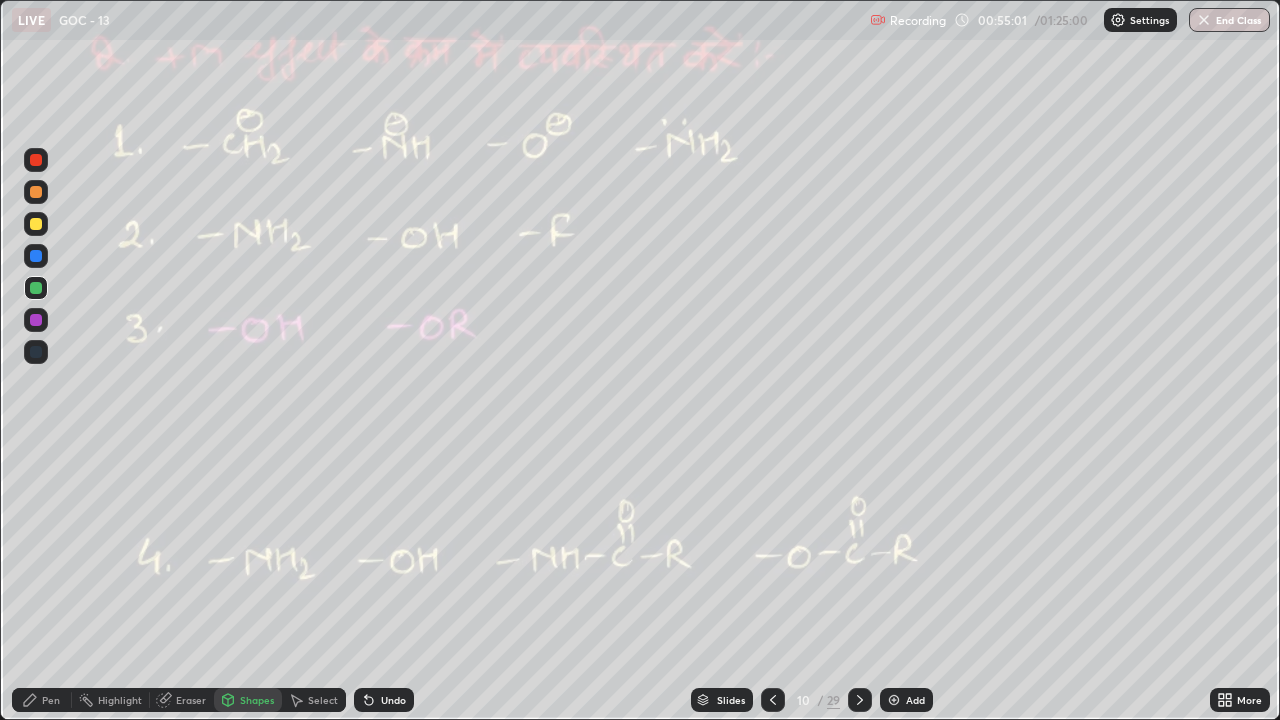 click at bounding box center [36, 160] 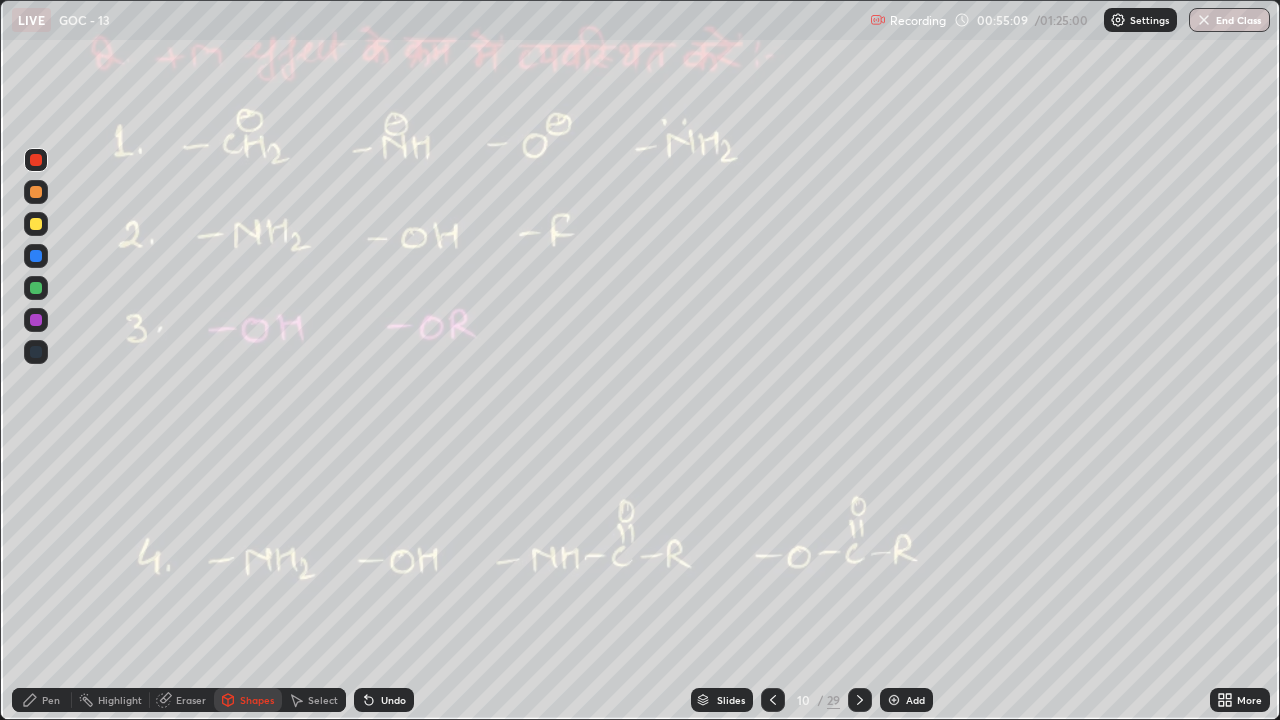 click on "Undo" at bounding box center (393, 700) 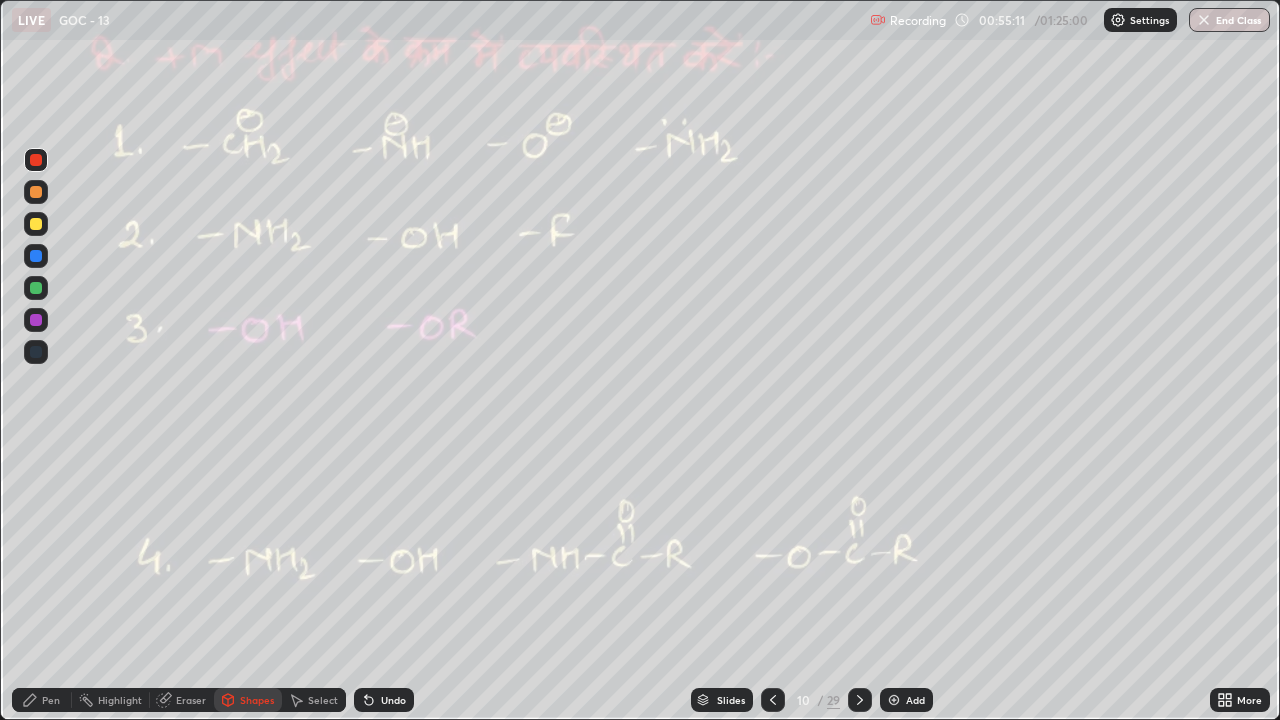 click at bounding box center (36, 288) 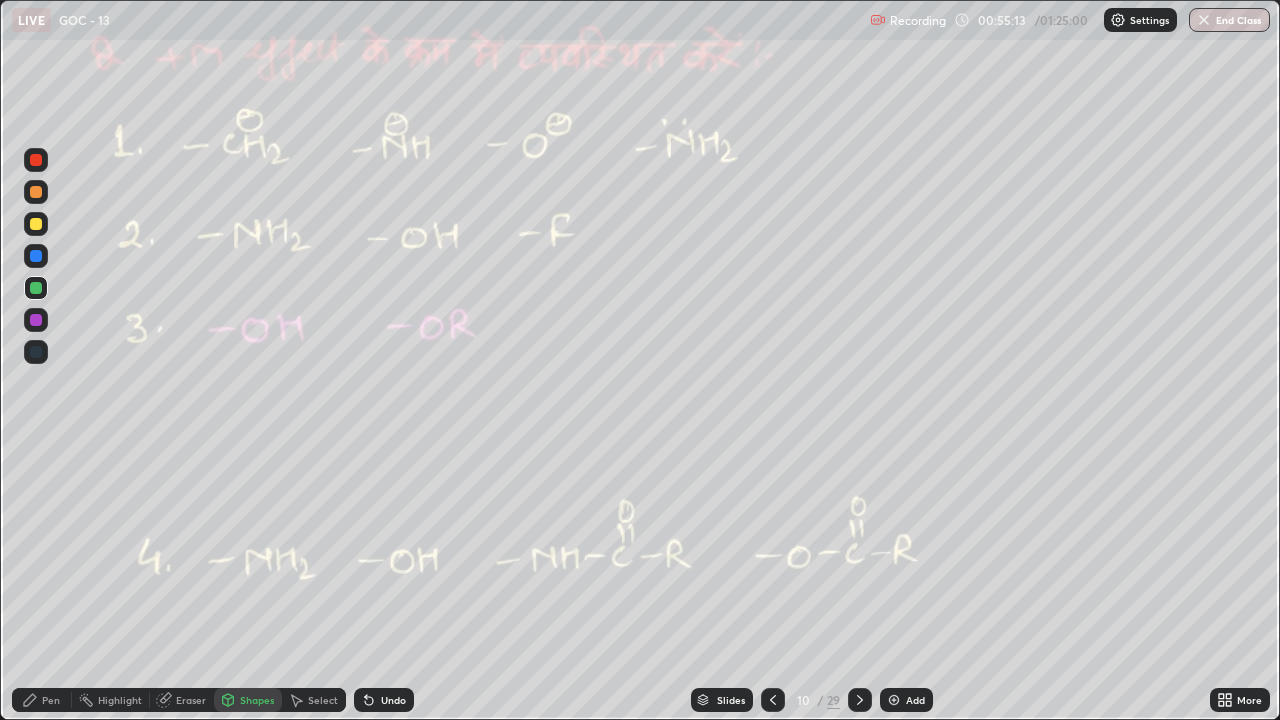 click at bounding box center (36, 224) 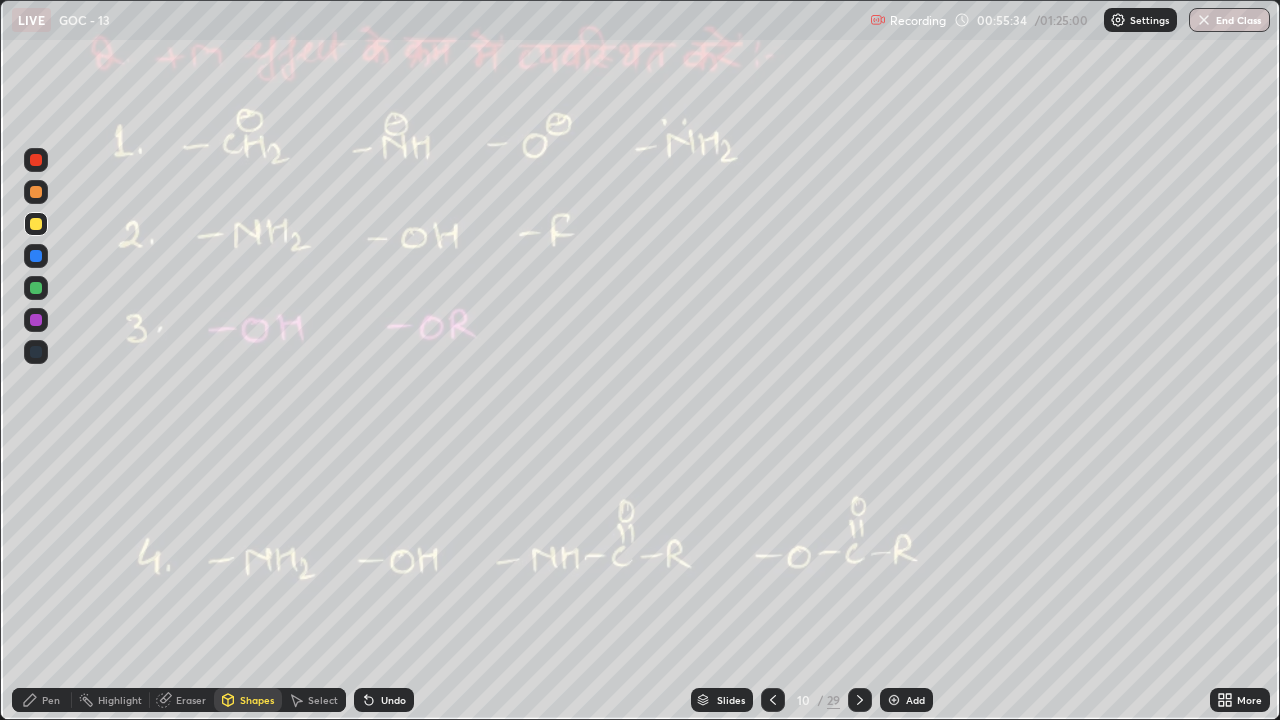 click on "Pen" at bounding box center (42, 700) 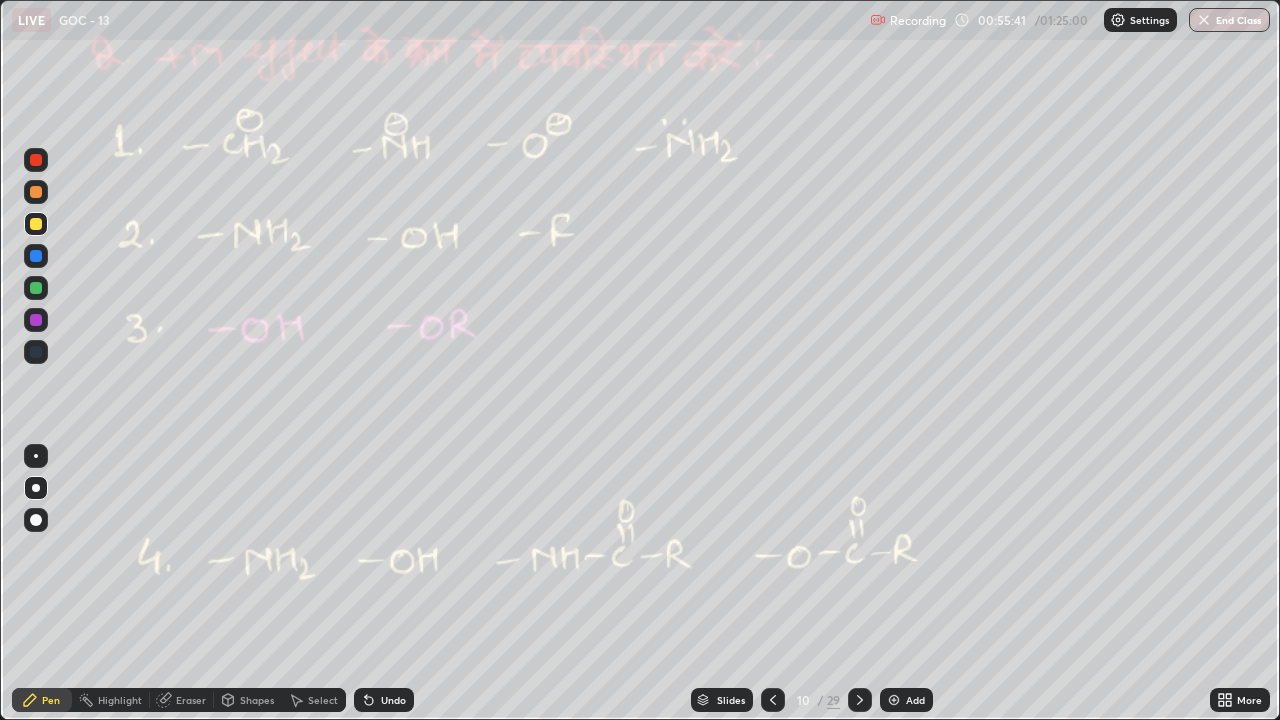 click at bounding box center [36, 160] 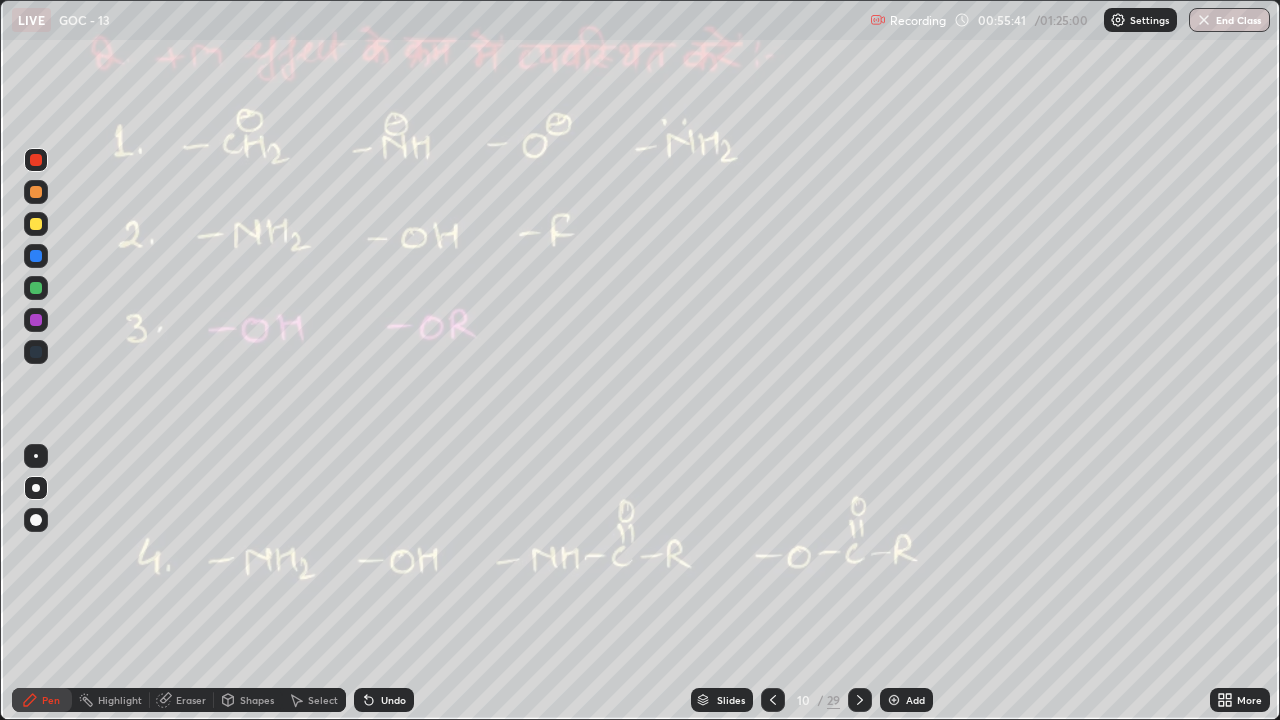 click at bounding box center (36, 160) 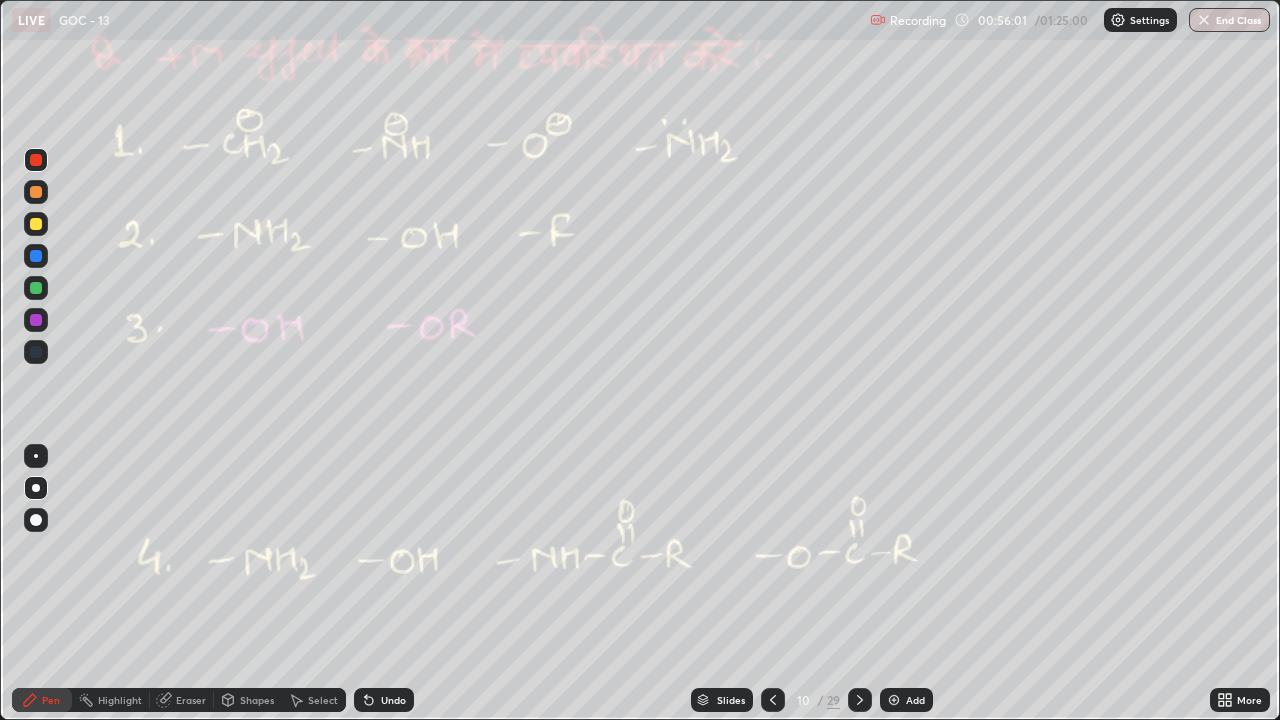 click on "Undo" at bounding box center (393, 700) 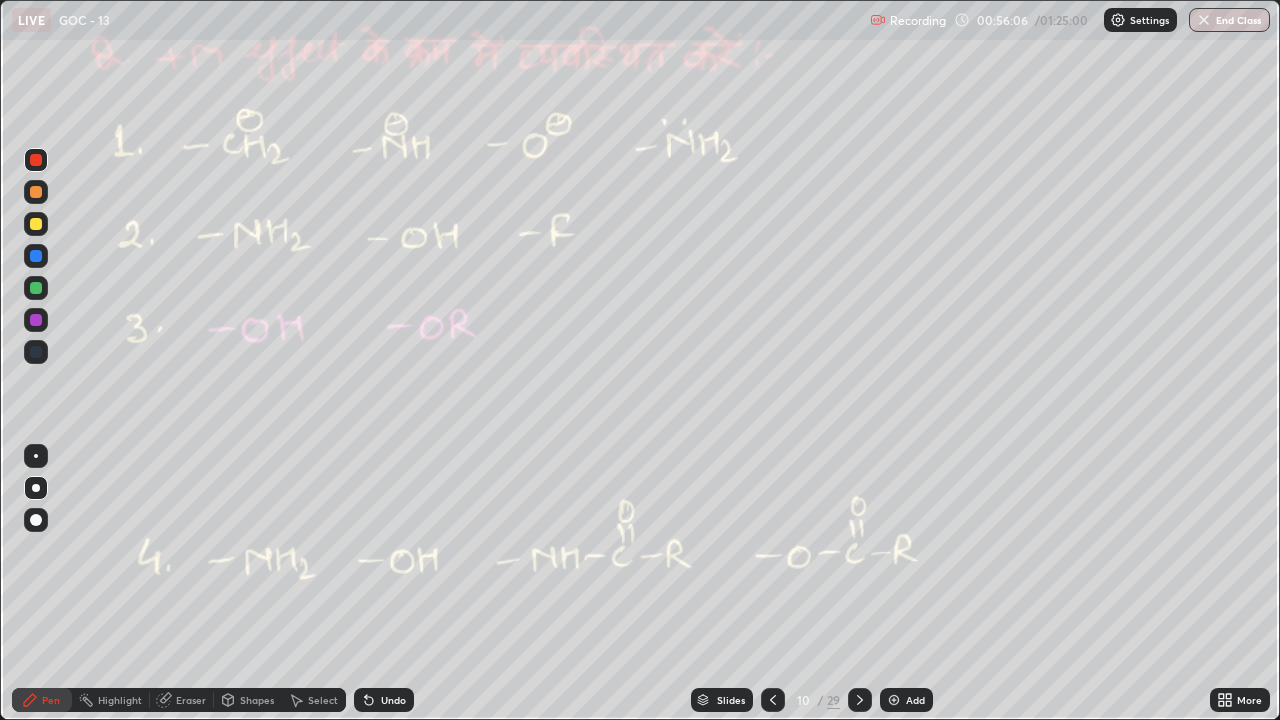 click at bounding box center (36, 224) 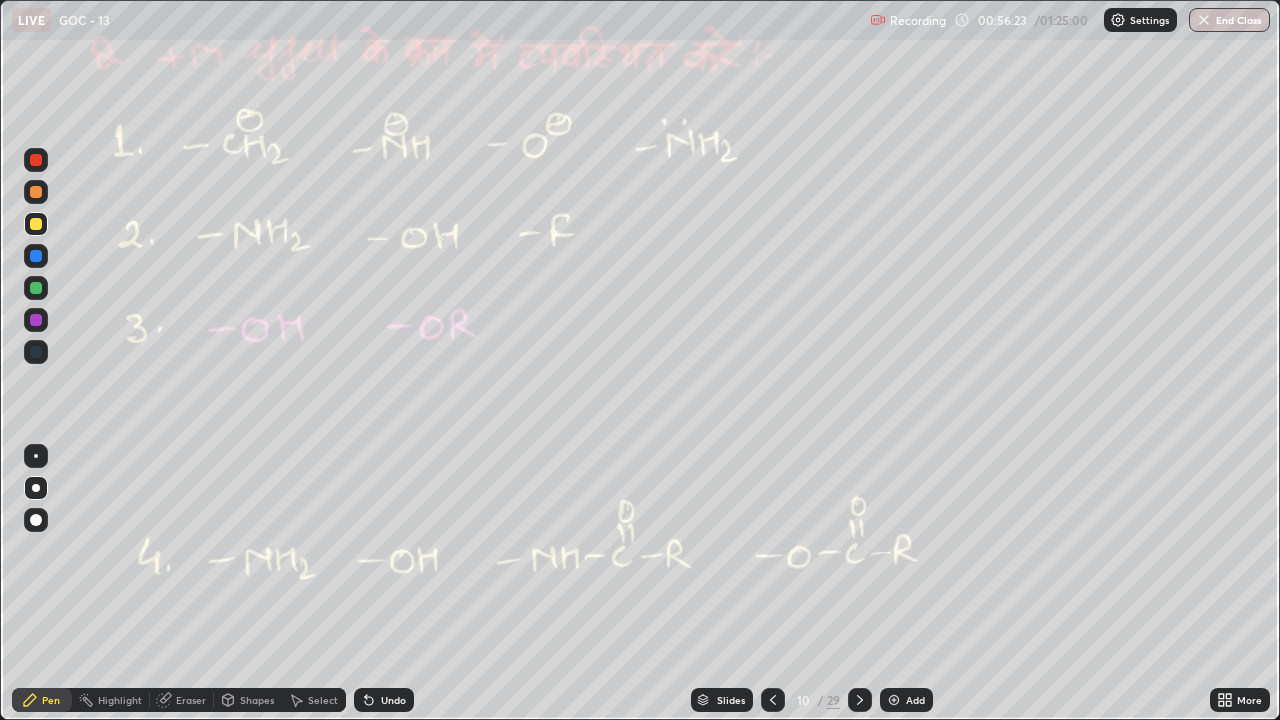click 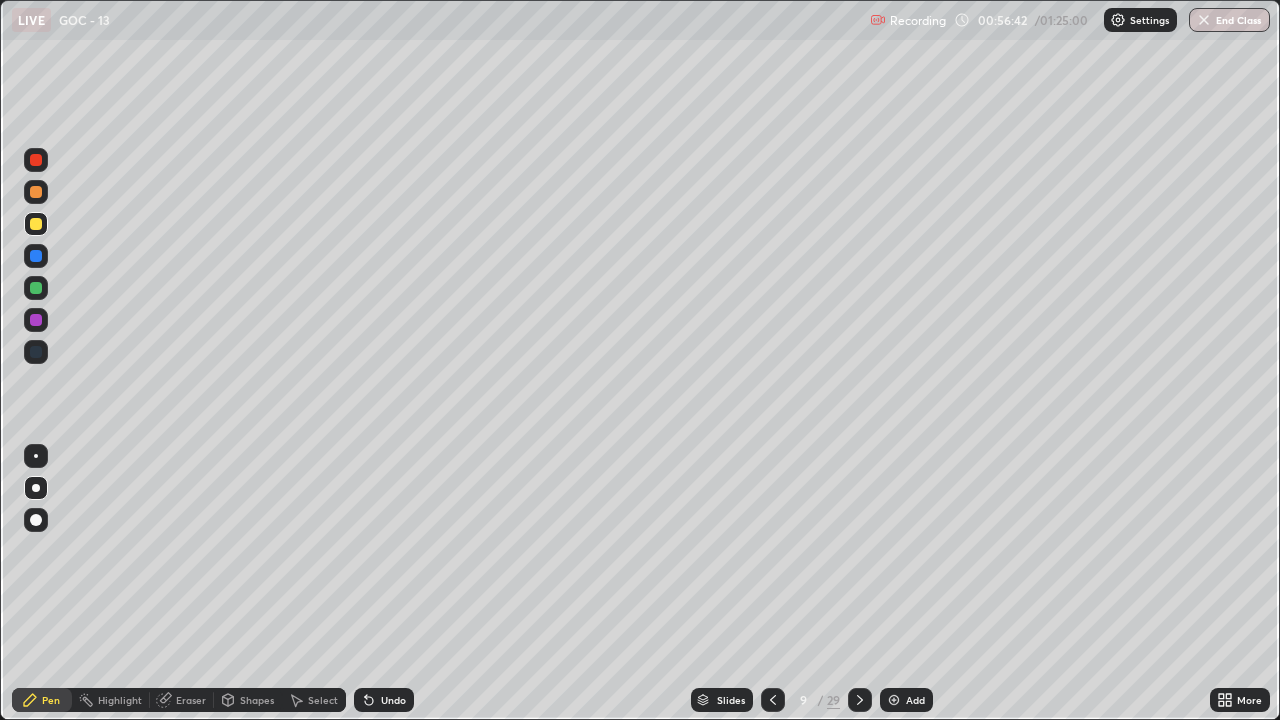 click 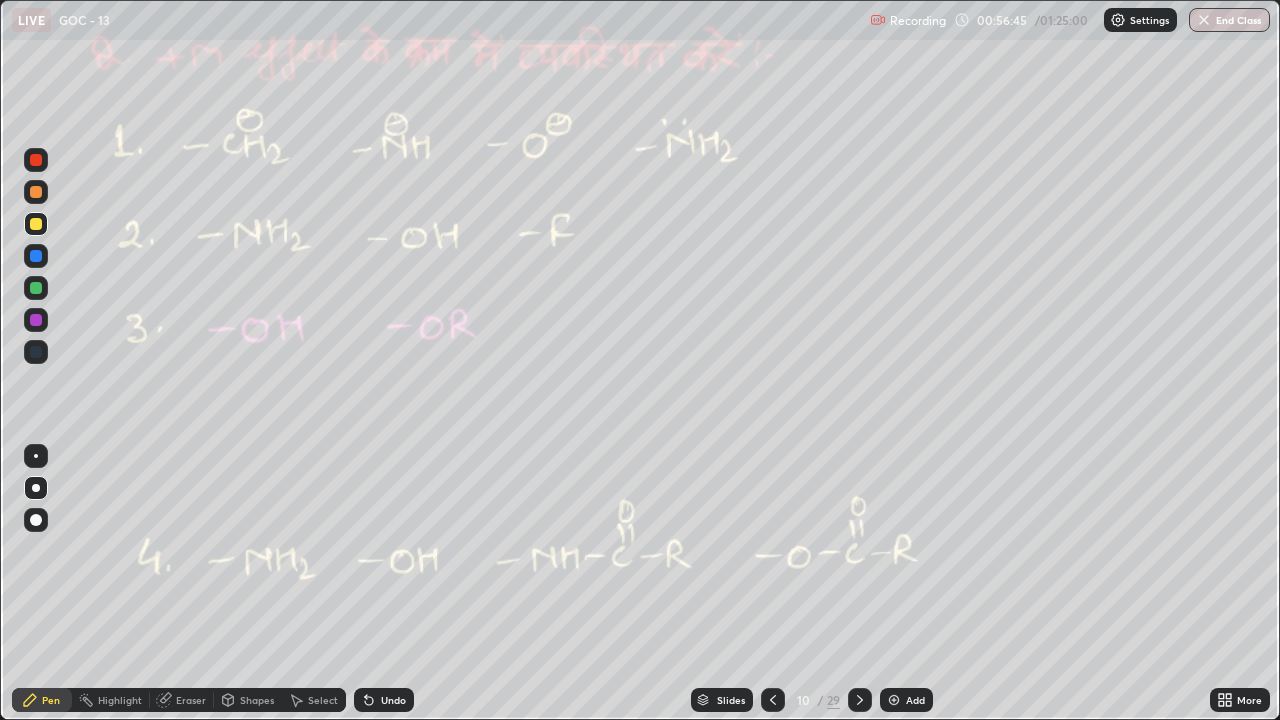 click at bounding box center (36, 224) 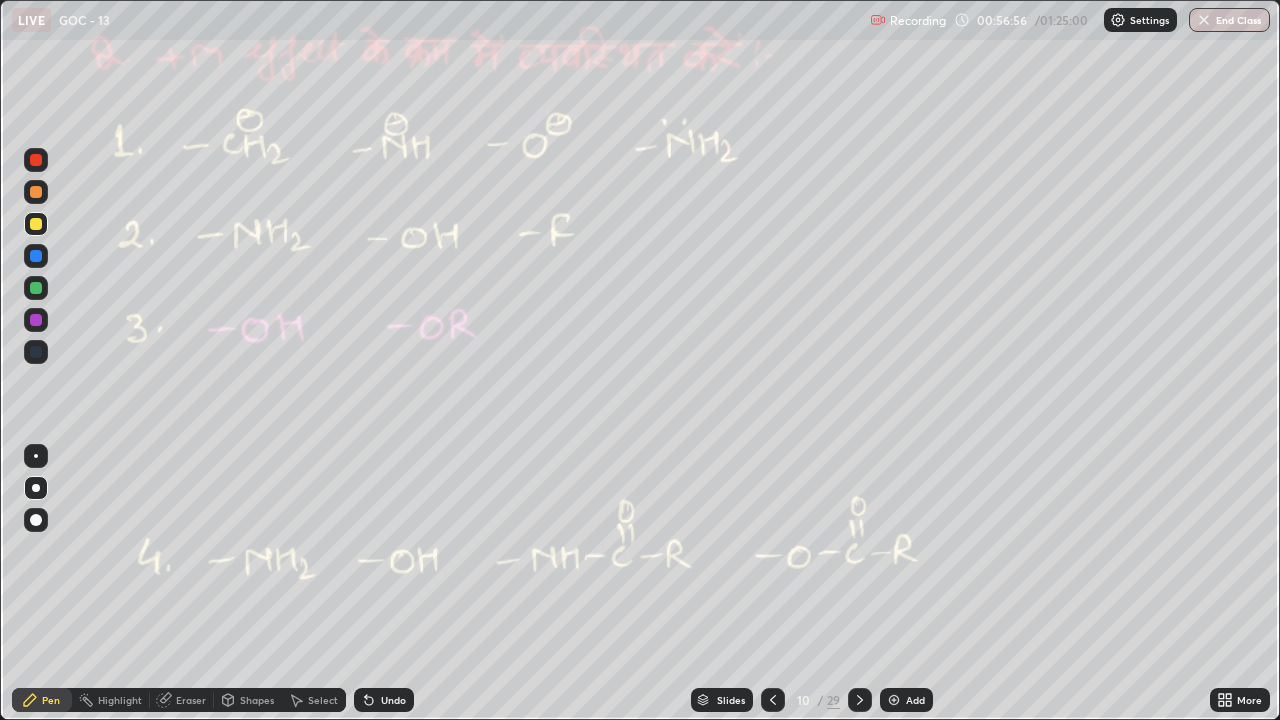 click on "Undo" at bounding box center [393, 700] 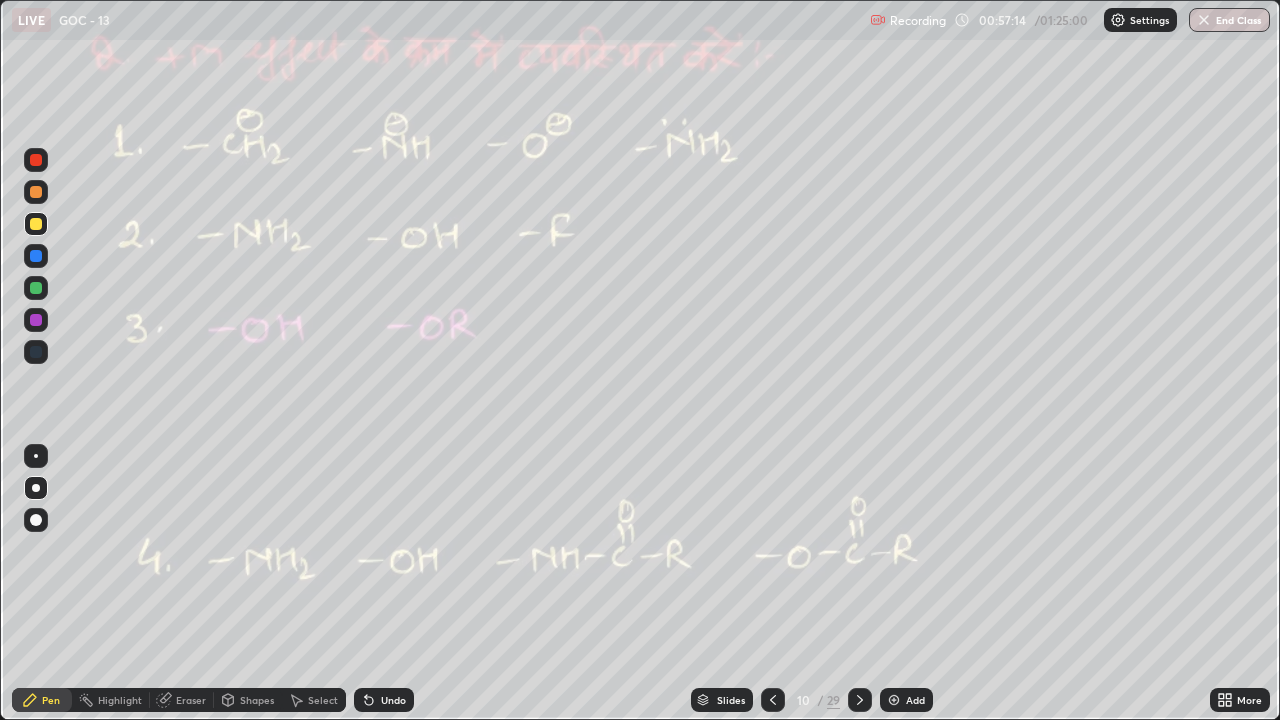 click at bounding box center [36, 288] 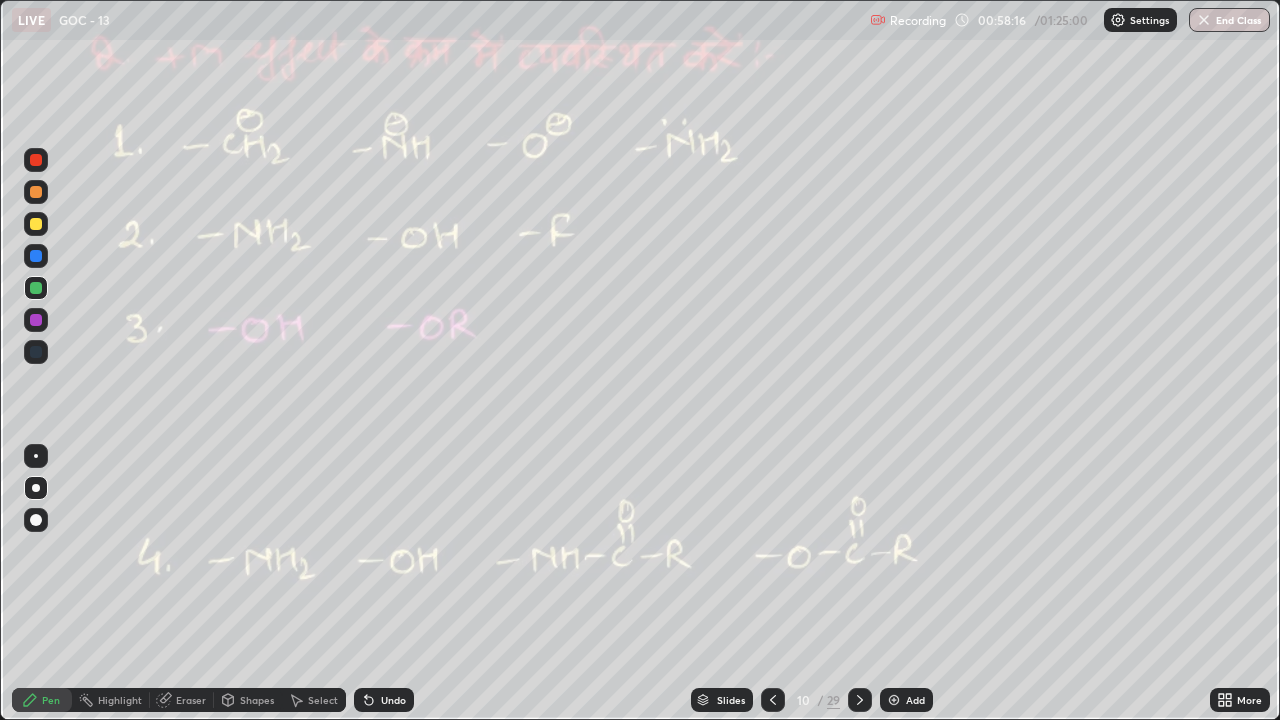 click at bounding box center [36, 160] 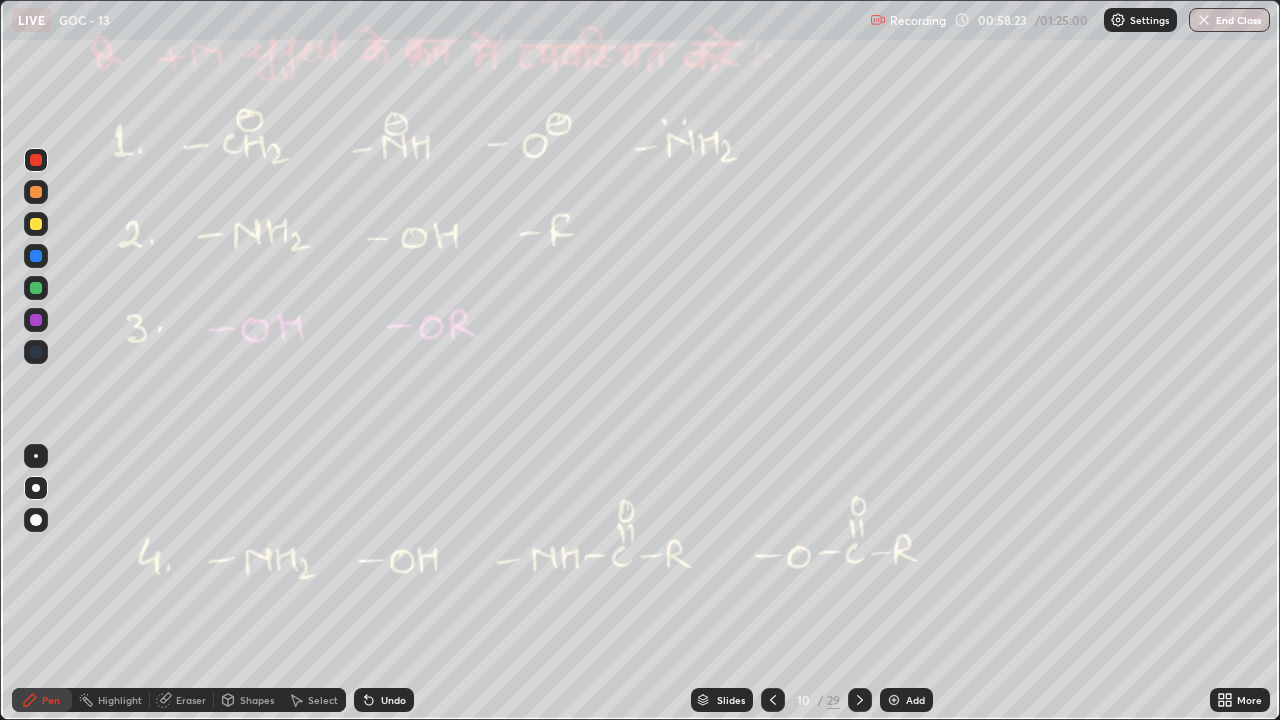click at bounding box center (36, 288) 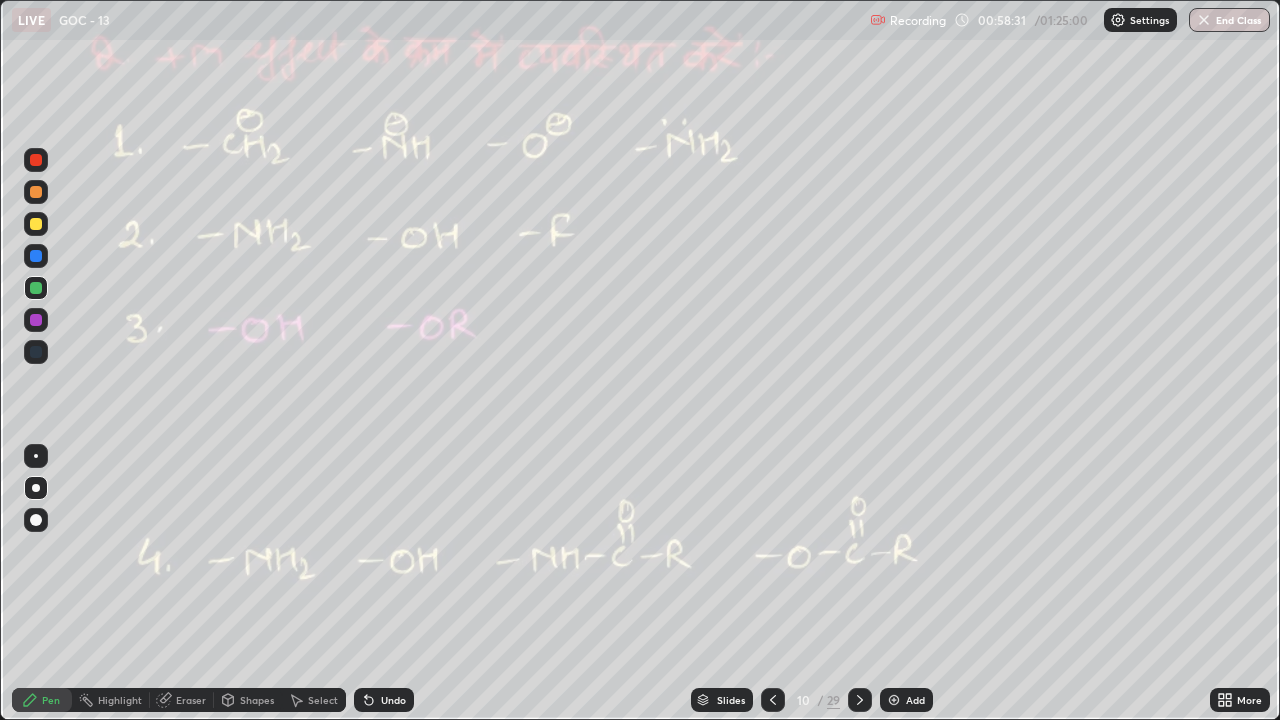 click at bounding box center [36, 160] 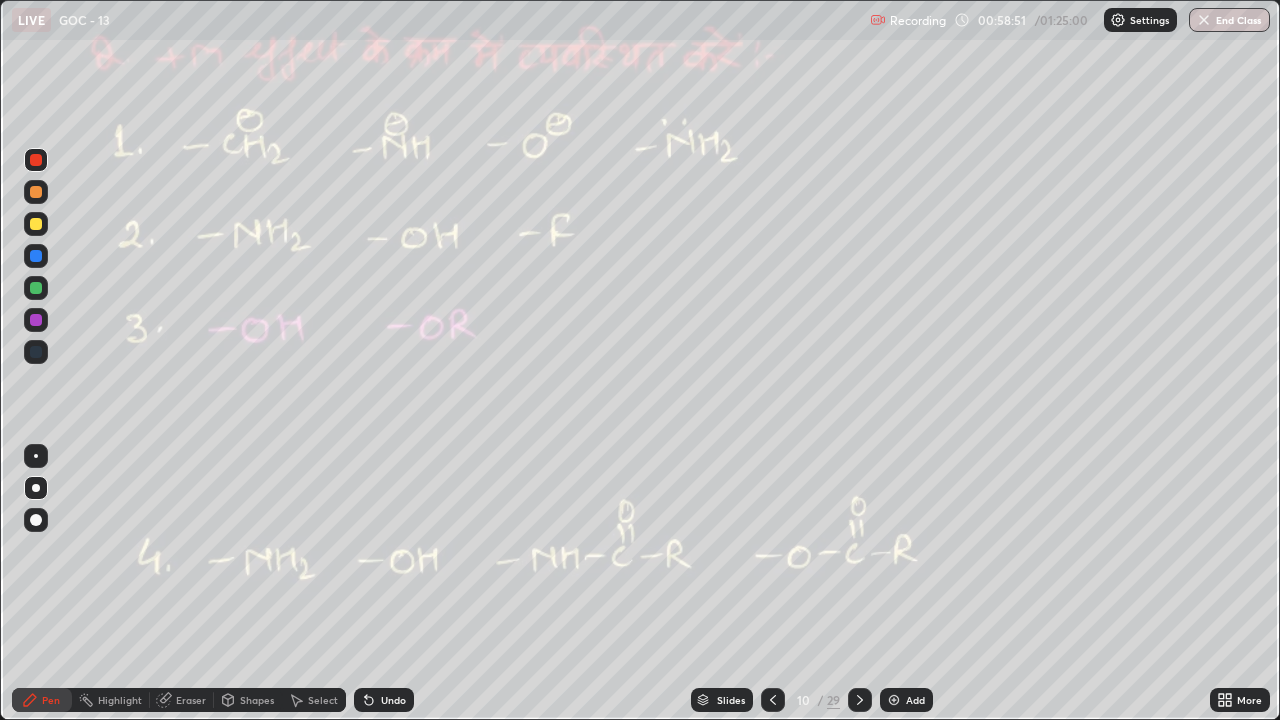 click at bounding box center (36, 288) 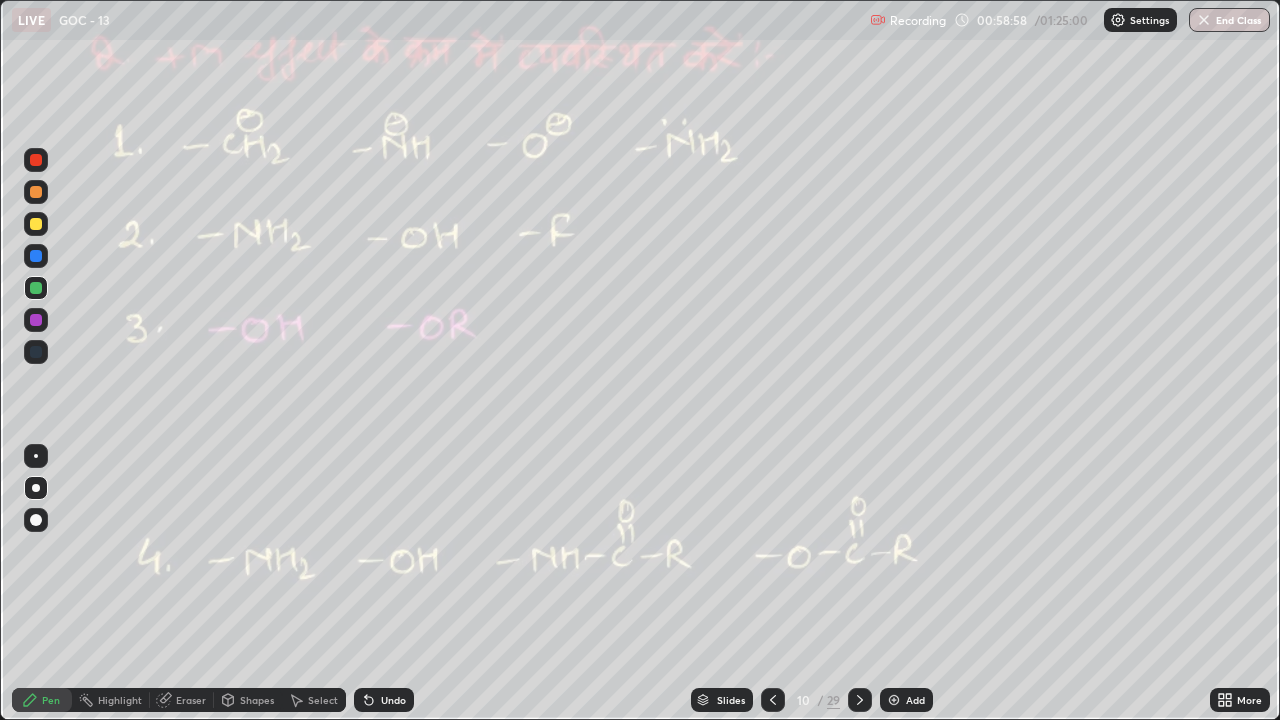 click on "Undo" at bounding box center [393, 700] 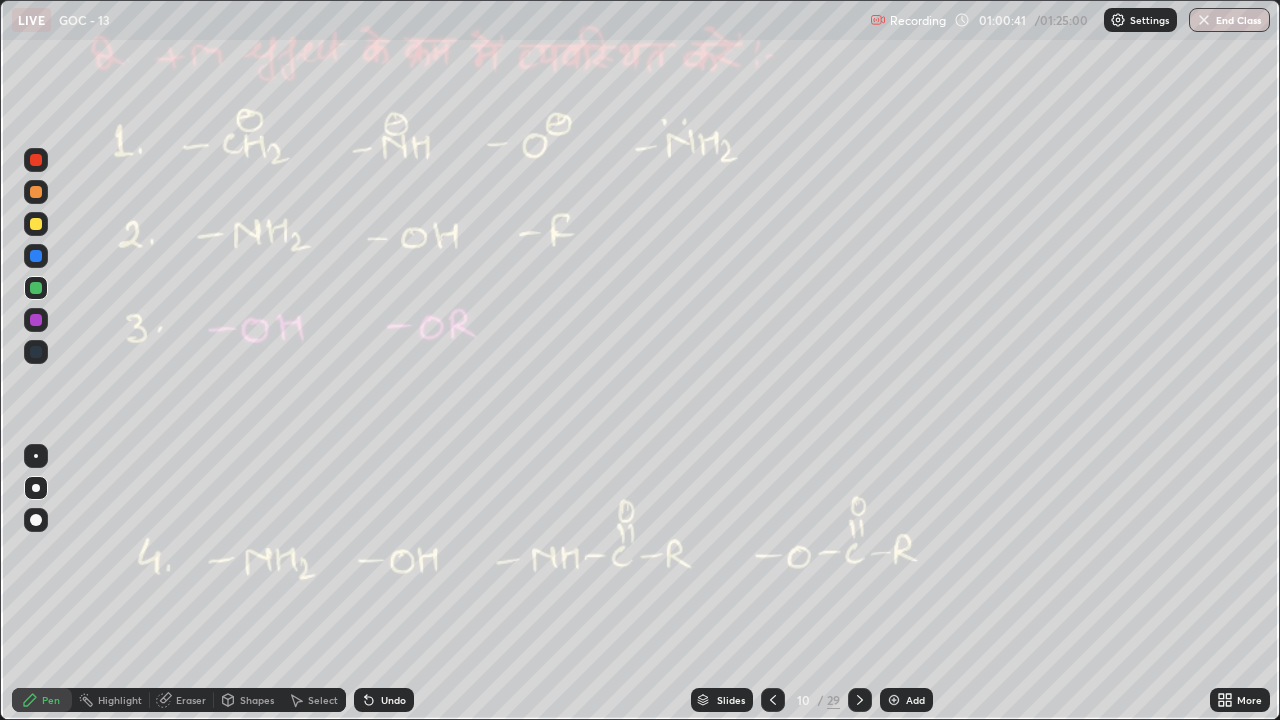 click at bounding box center [36, 160] 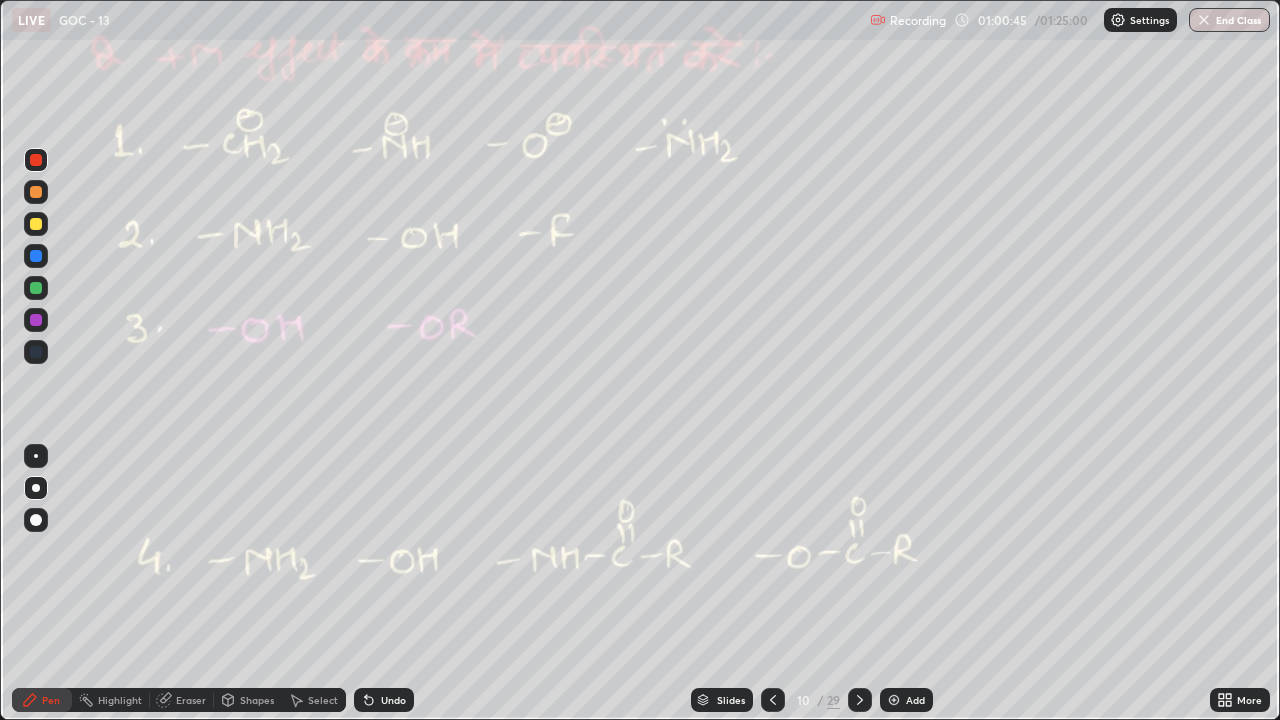 click at bounding box center (36, 160) 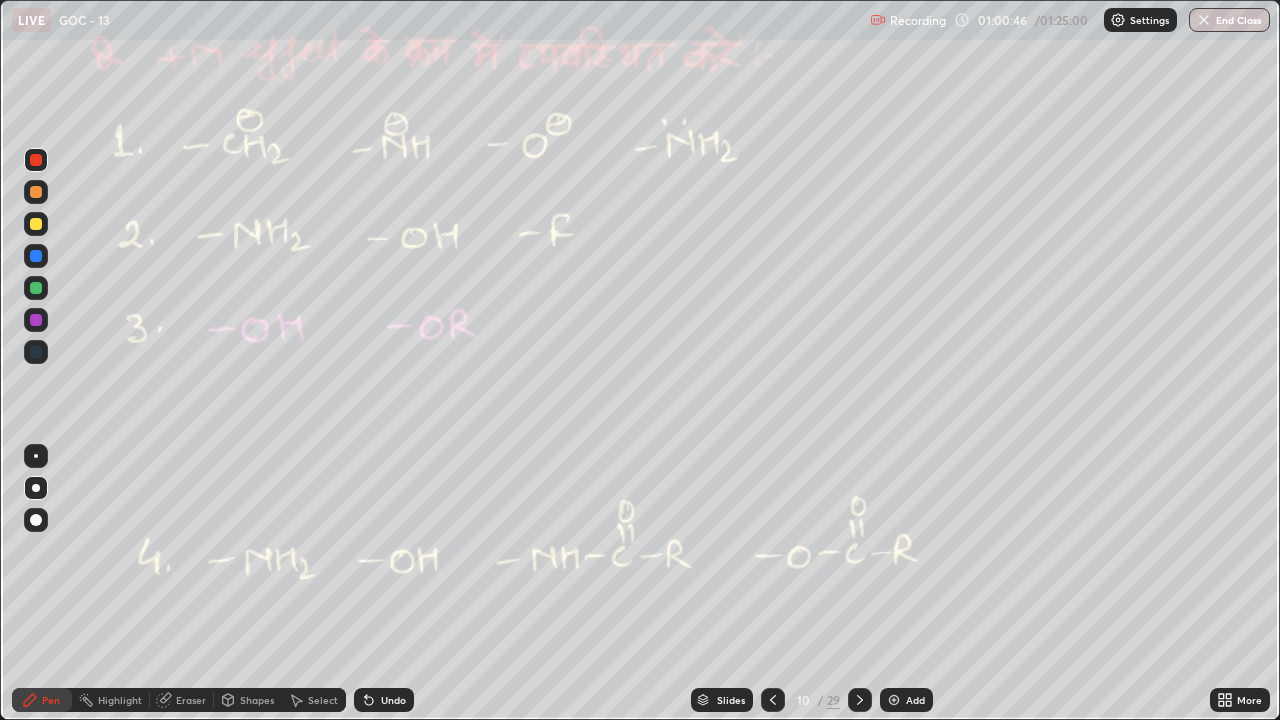 click at bounding box center [36, 288] 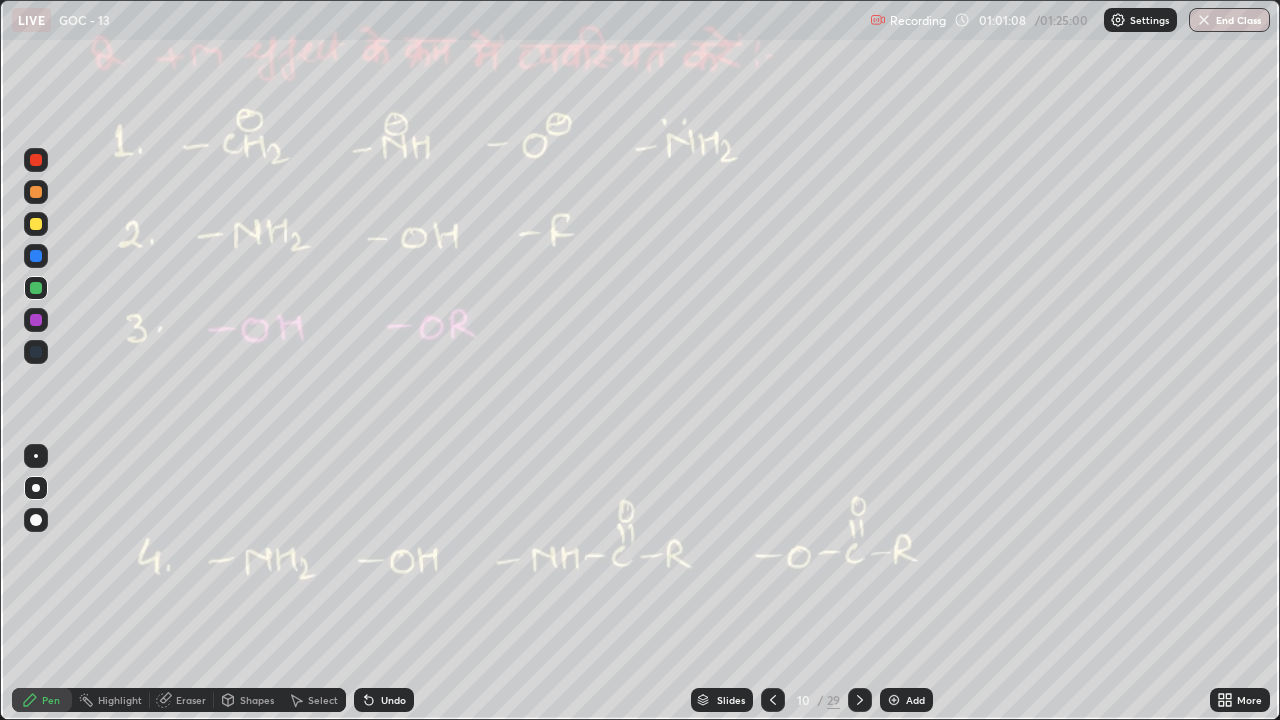 click on "Highlight" at bounding box center (120, 700) 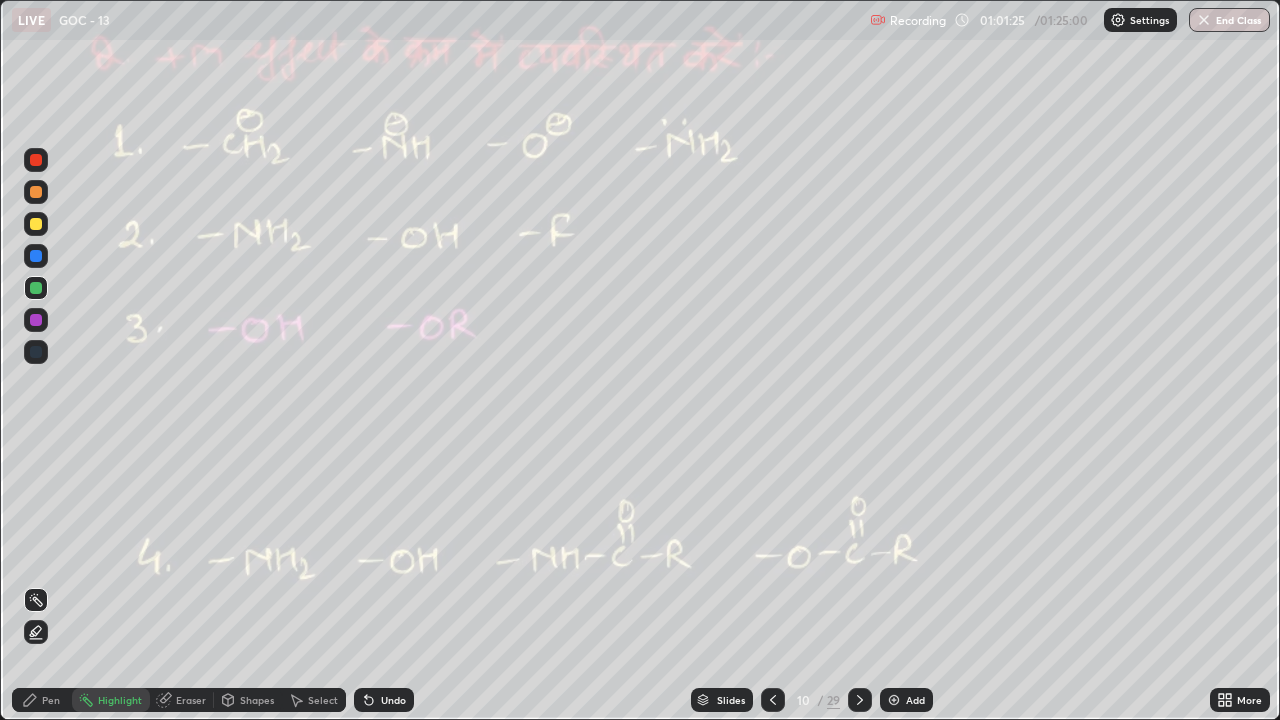 click 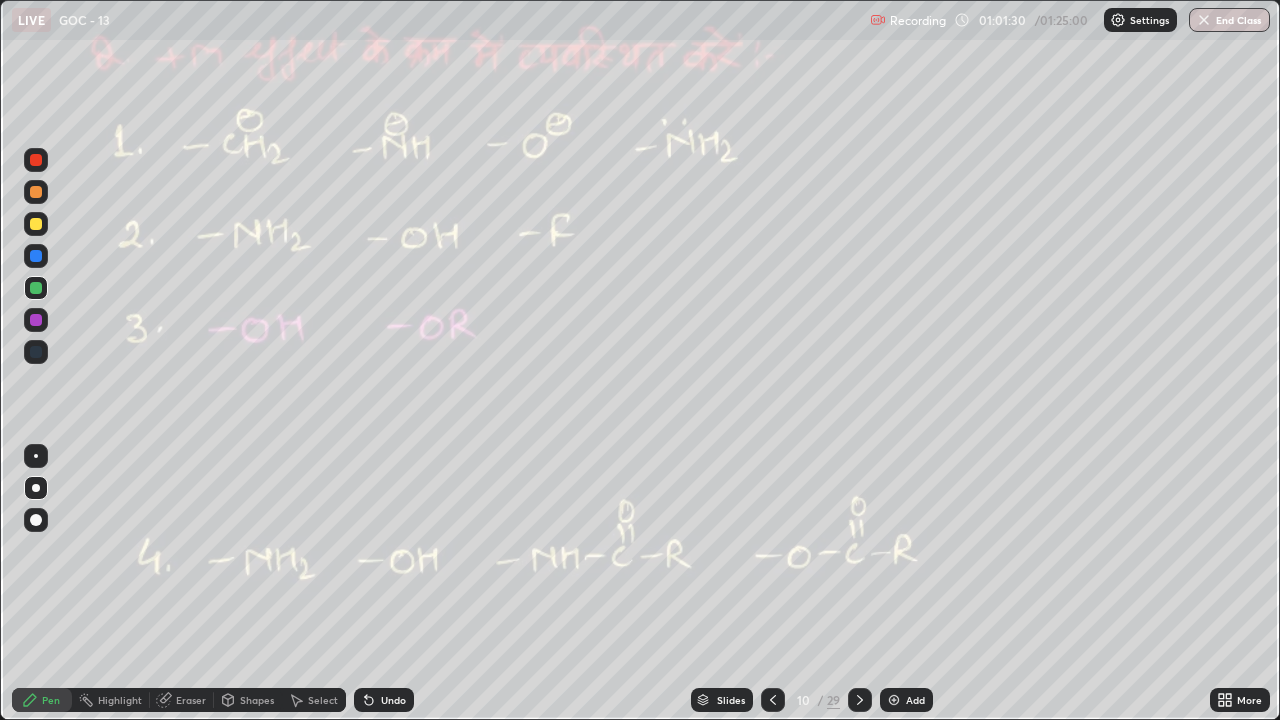 click on "Highlight" at bounding box center [120, 700] 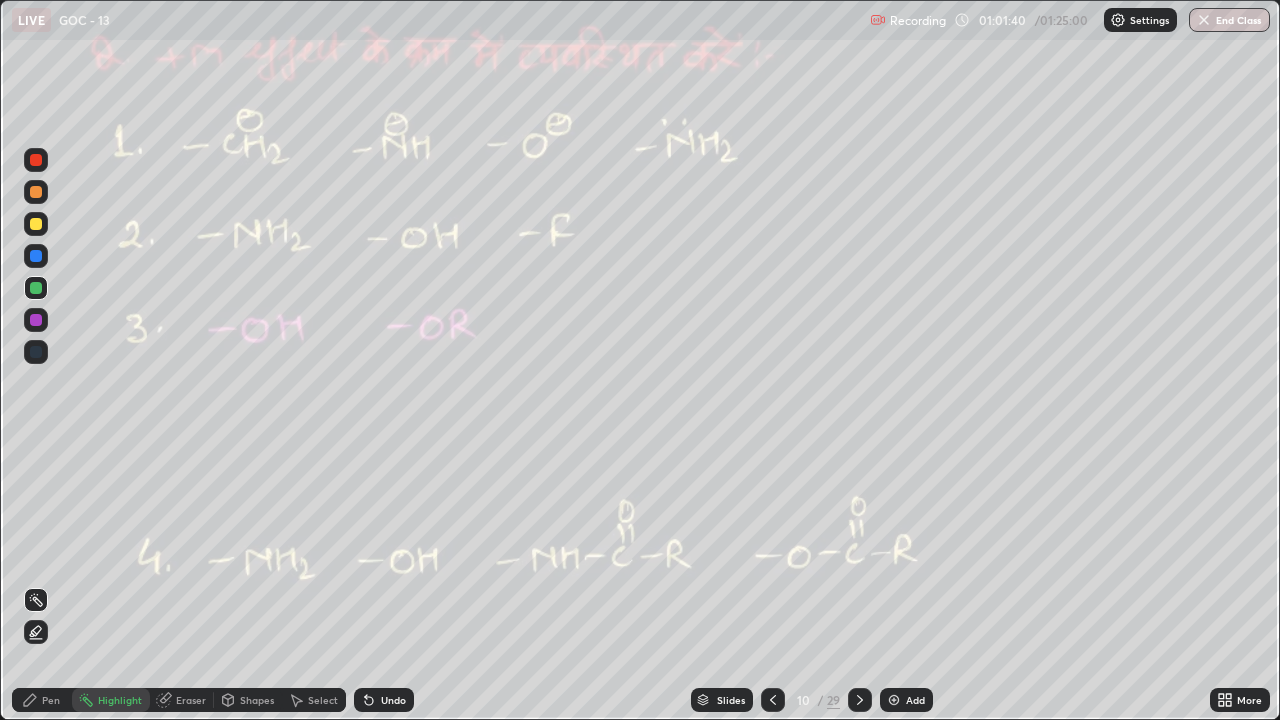 click on "Pen" at bounding box center (42, 700) 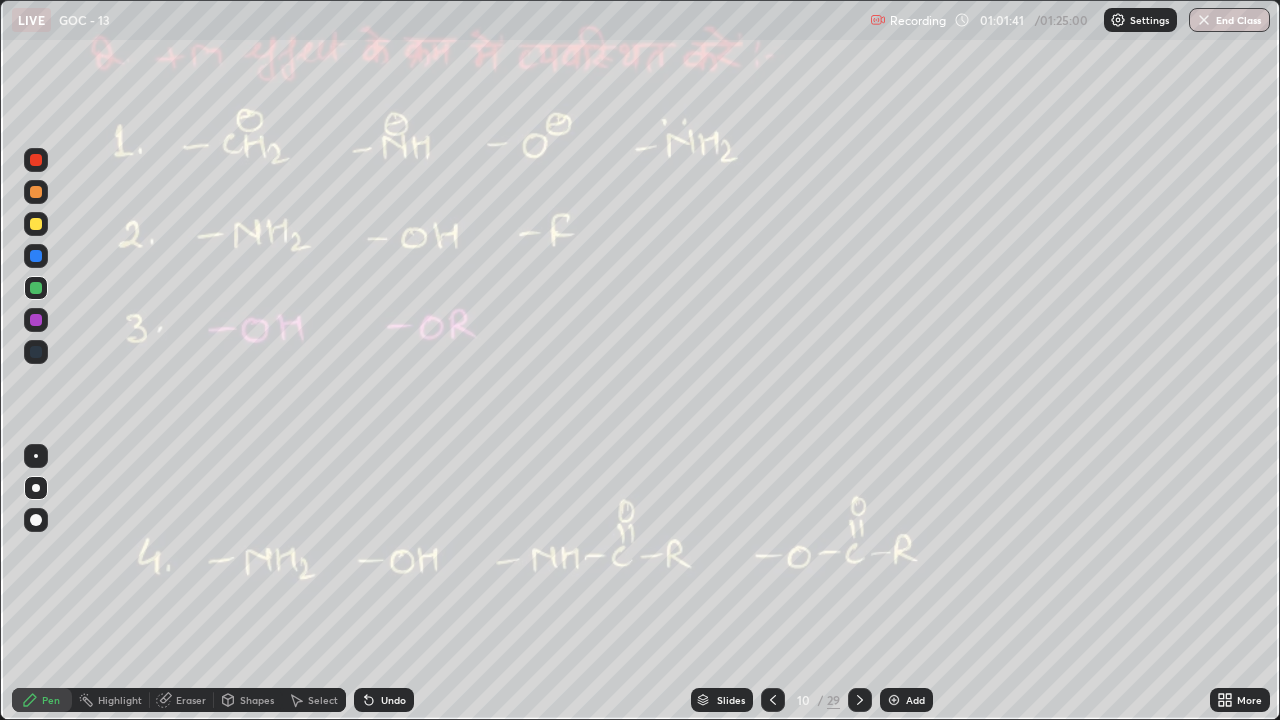 click 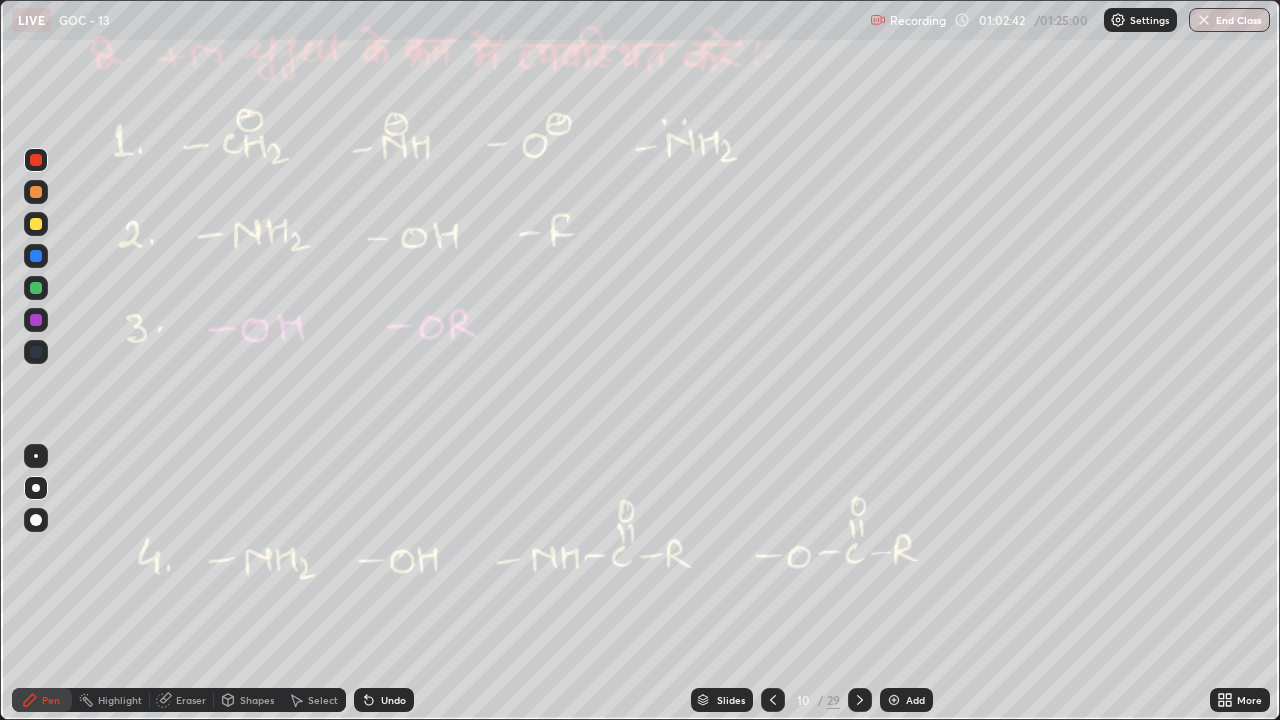 click on "Eraser" at bounding box center (191, 700) 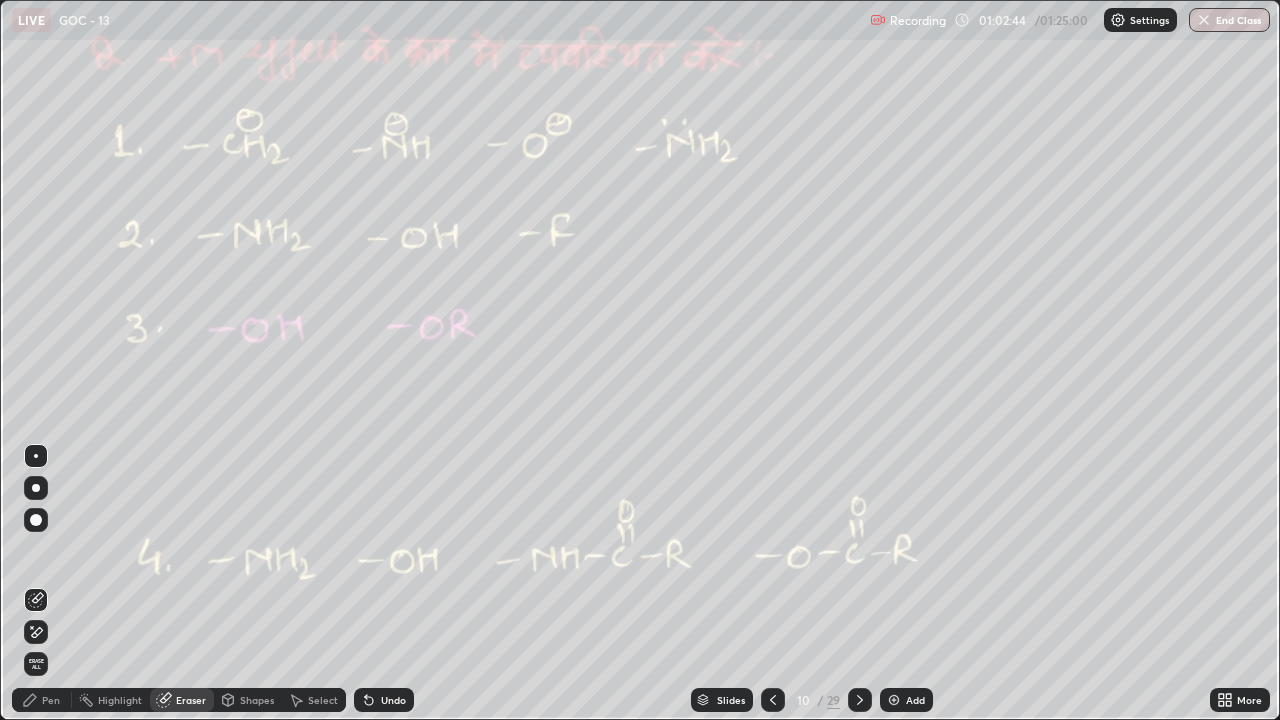 click on "Pen" at bounding box center [51, 700] 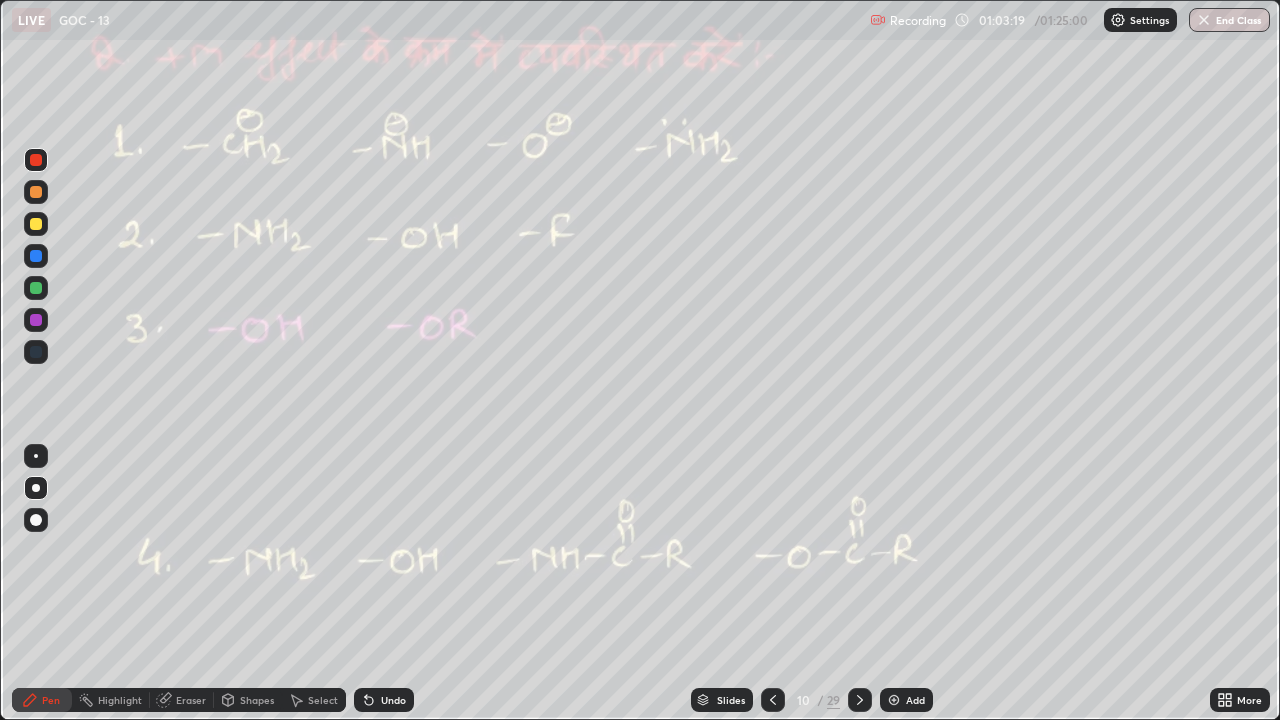 click on "Highlight" at bounding box center [120, 700] 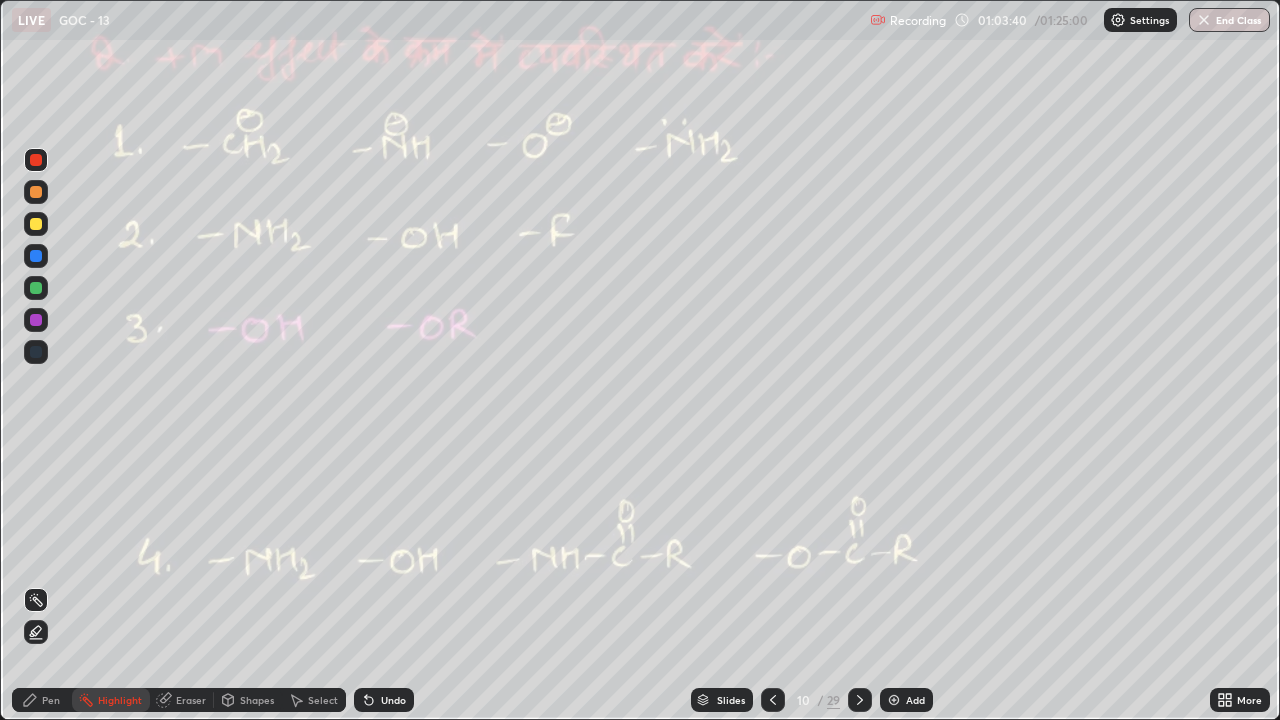 click on "Pen" at bounding box center [51, 700] 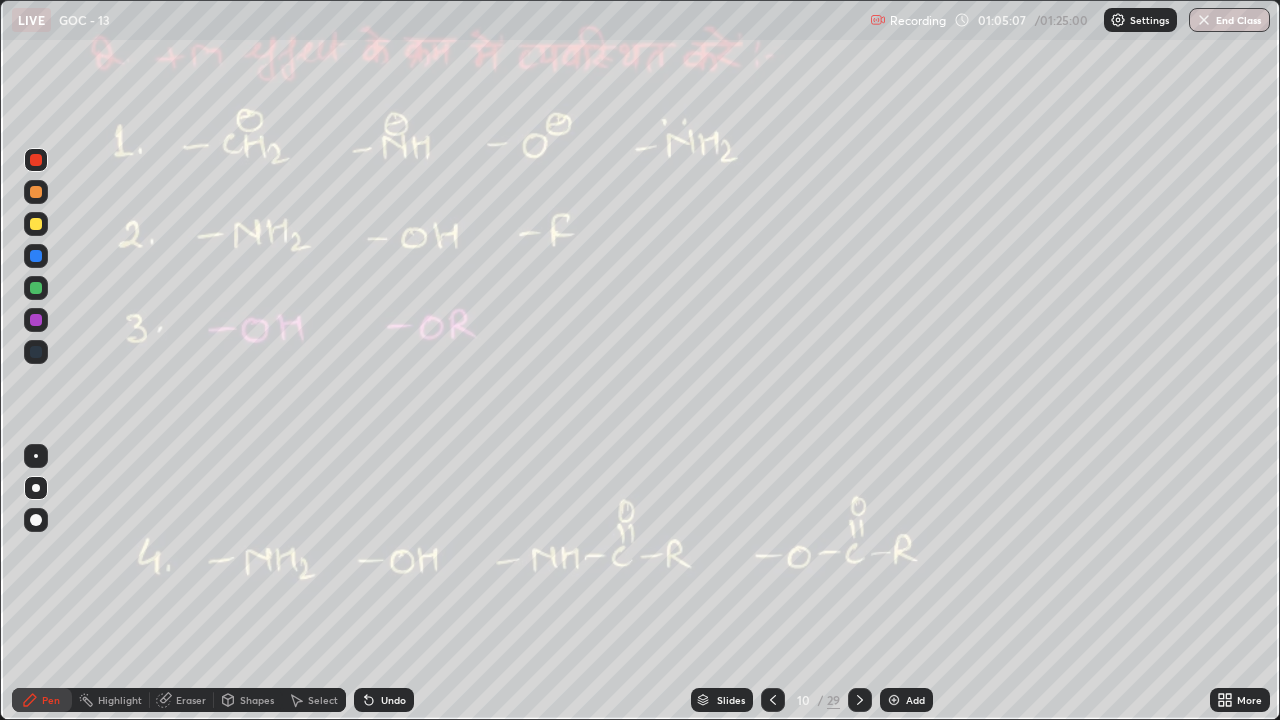 click at bounding box center (36, 160) 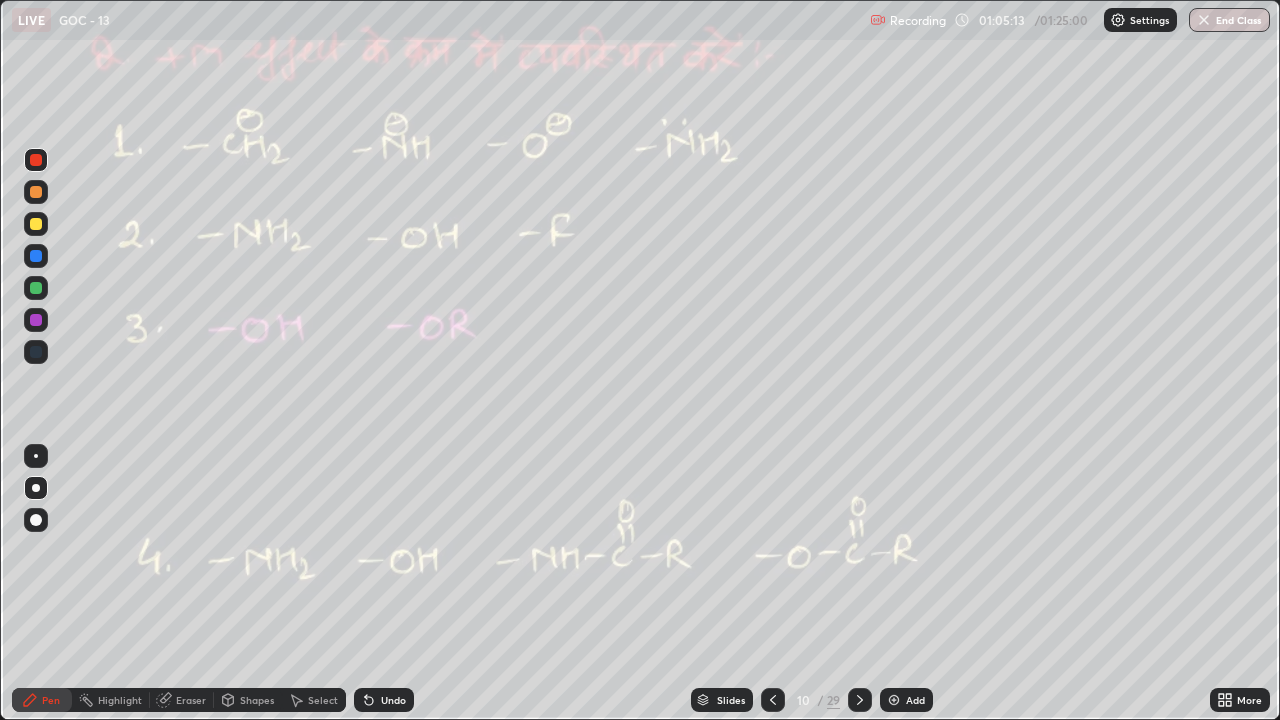 click at bounding box center (36, 288) 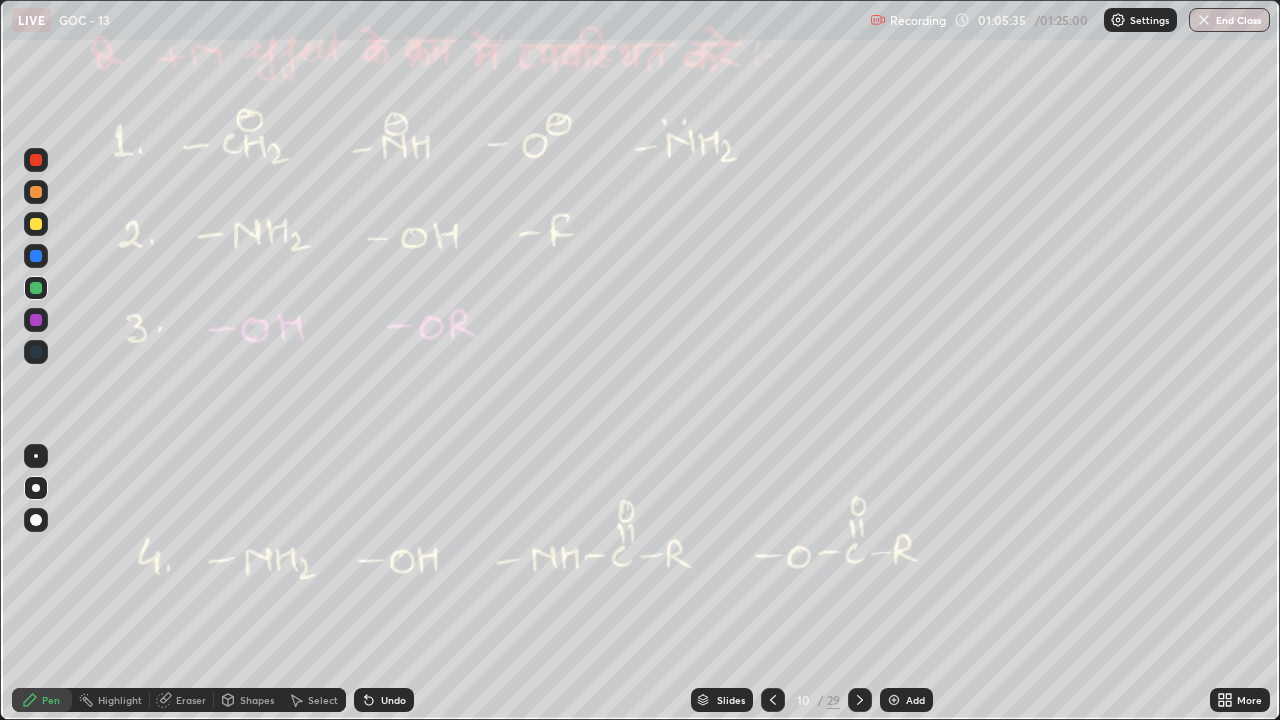 click at bounding box center (36, 160) 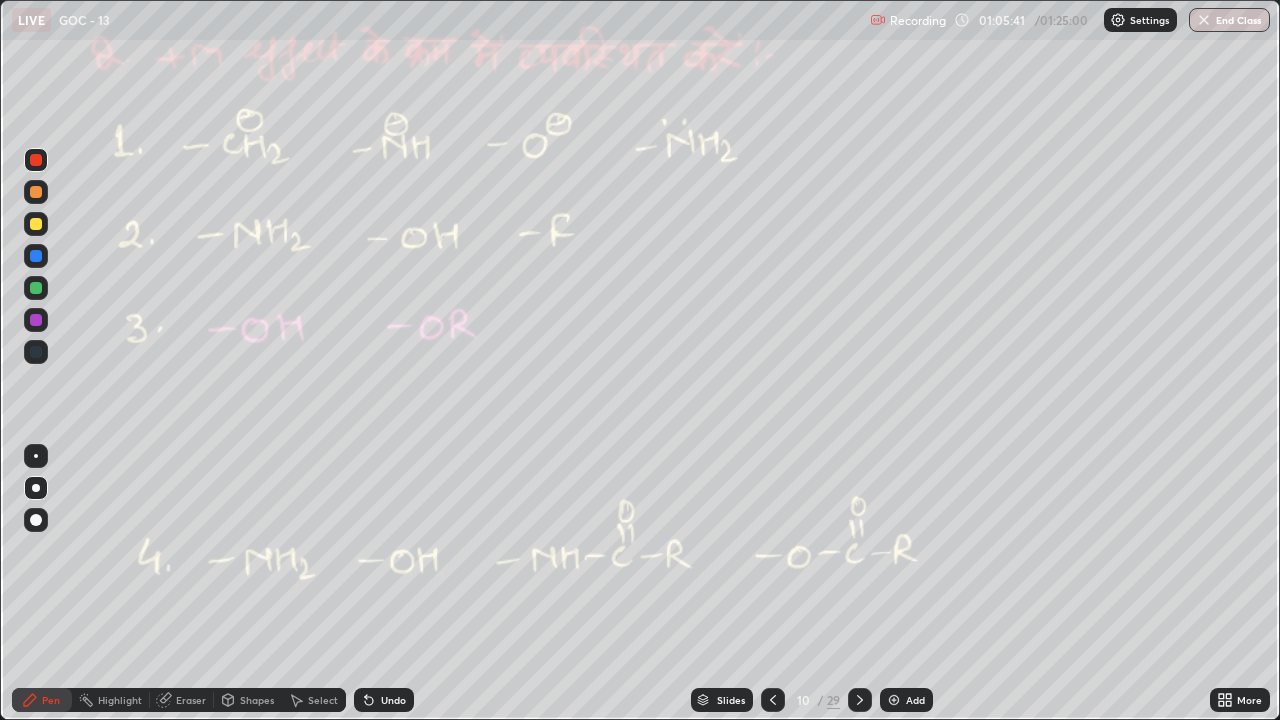 click at bounding box center (36, 288) 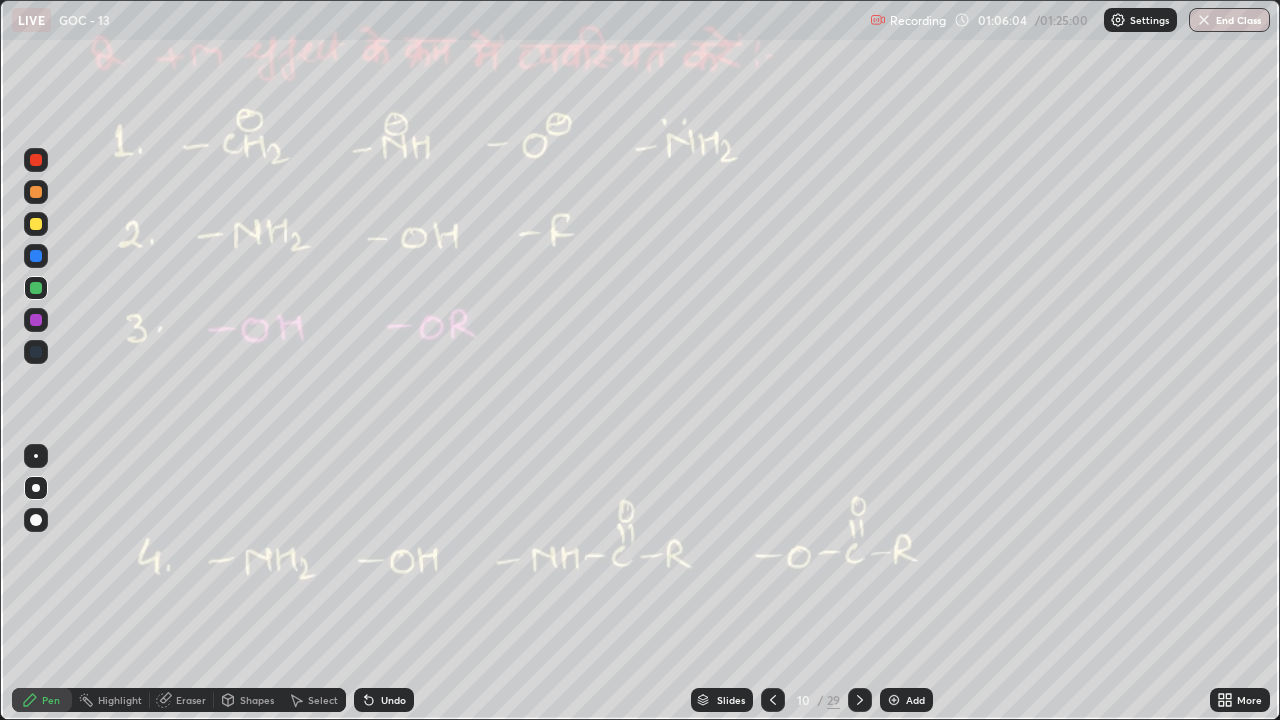 click on "Undo" at bounding box center (393, 700) 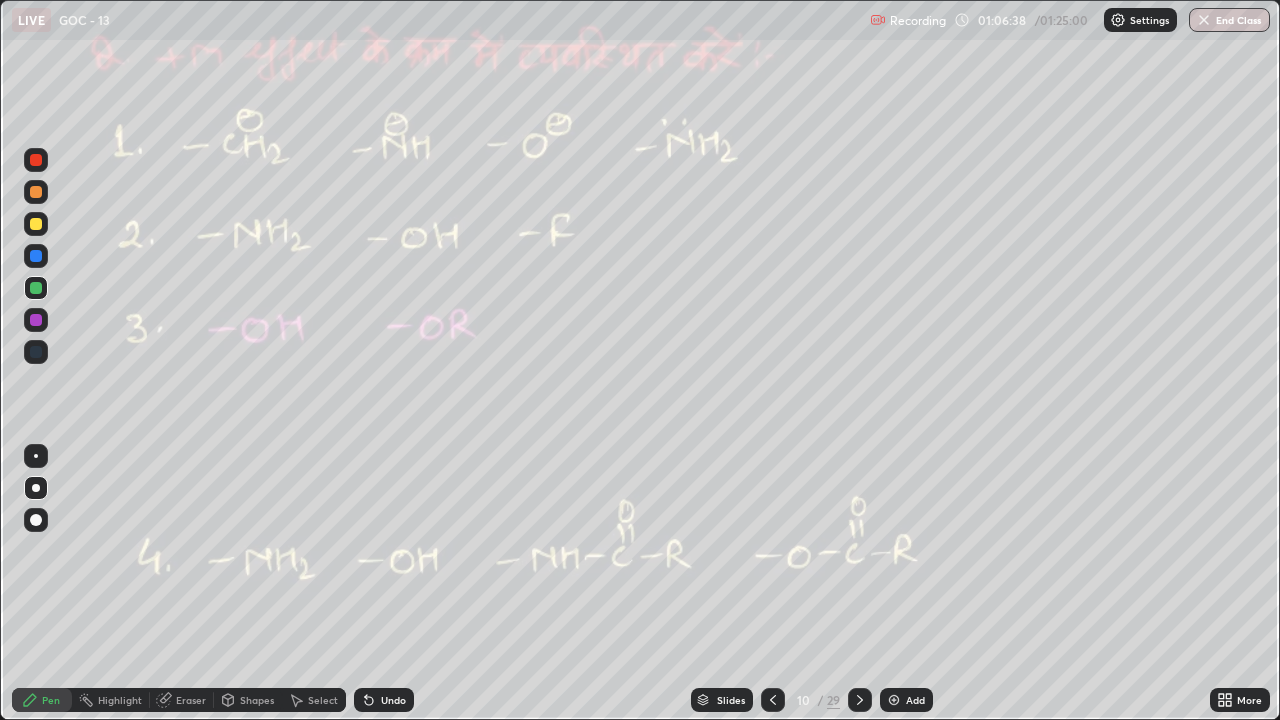 click at bounding box center [36, 224] 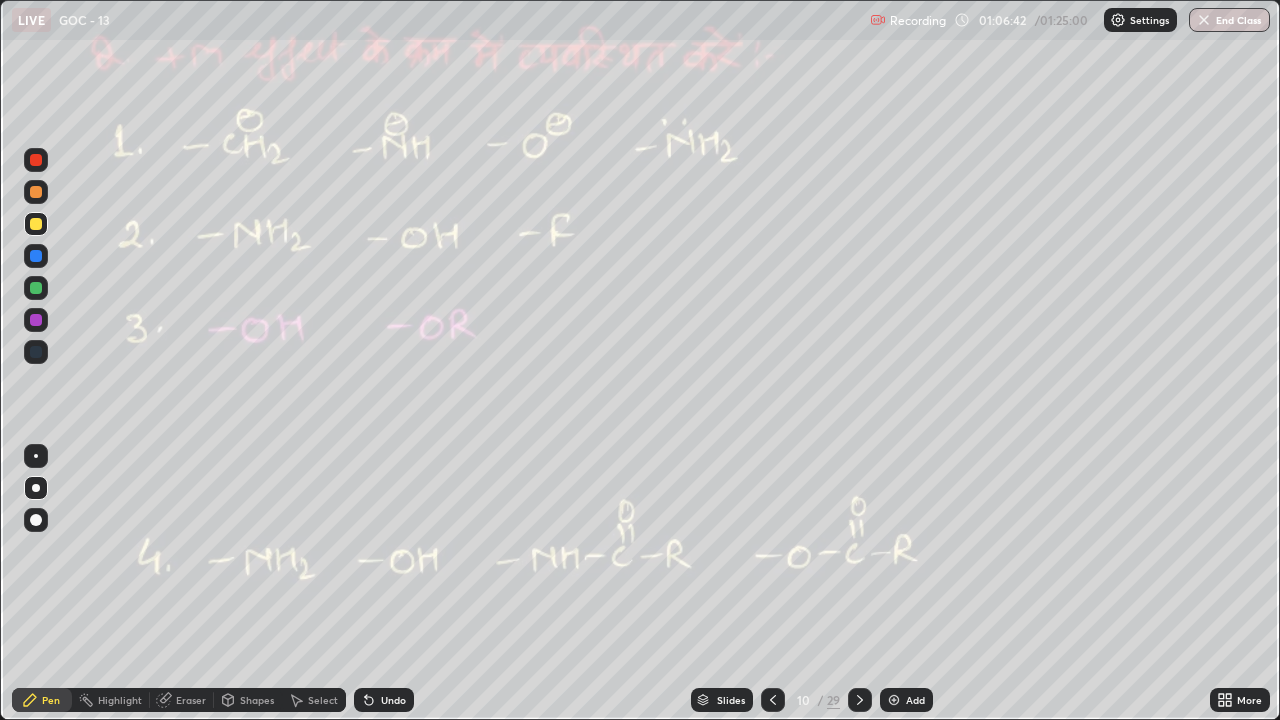click 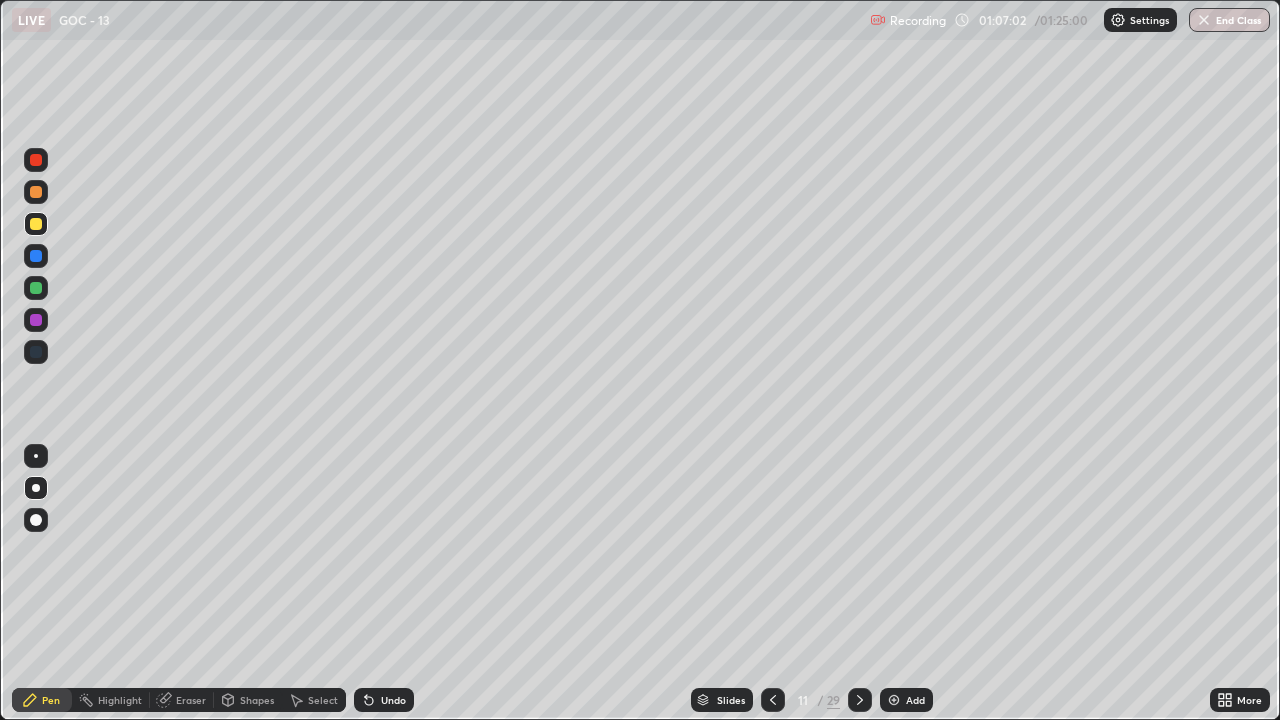 click at bounding box center [36, 192] 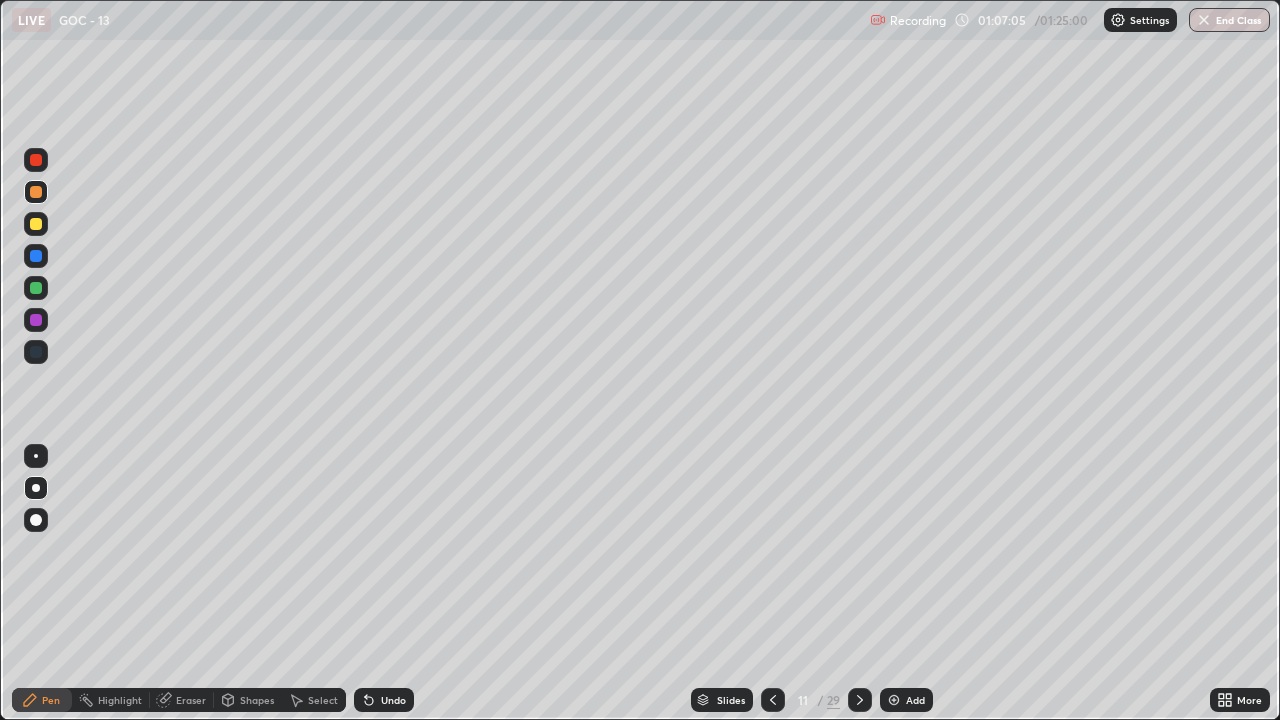 click at bounding box center [36, 192] 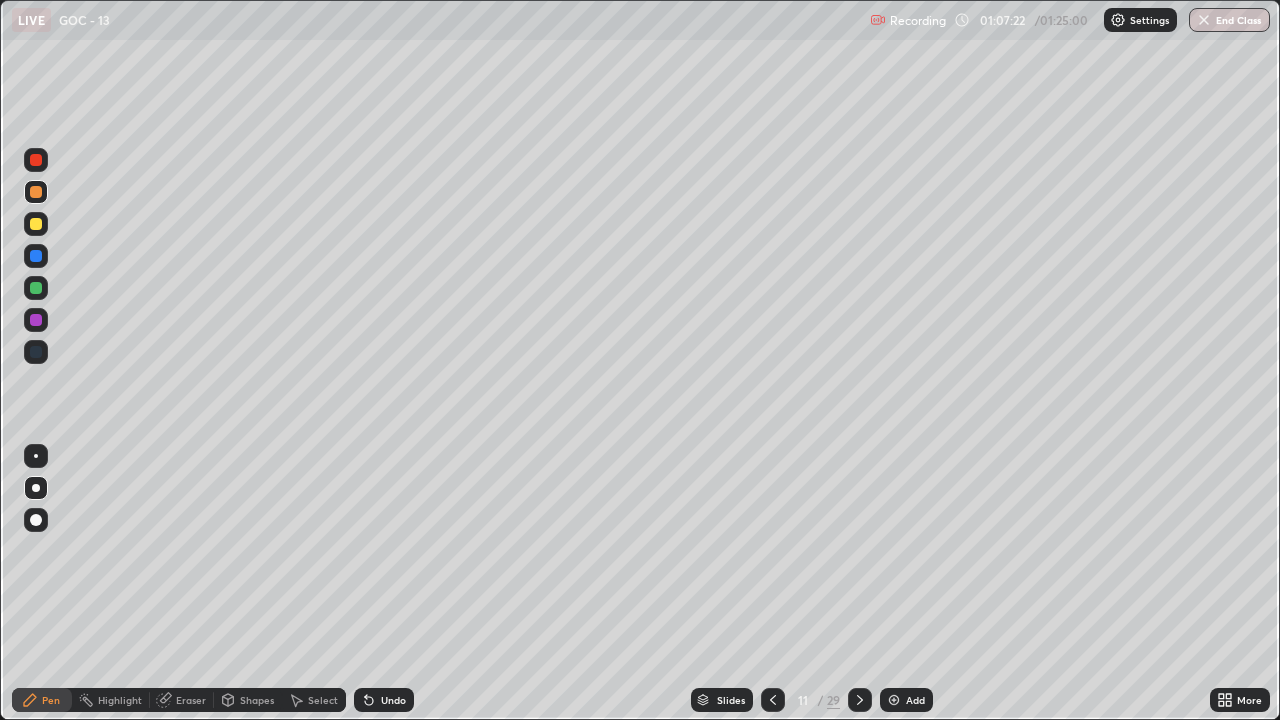 click on "Undo" at bounding box center (393, 700) 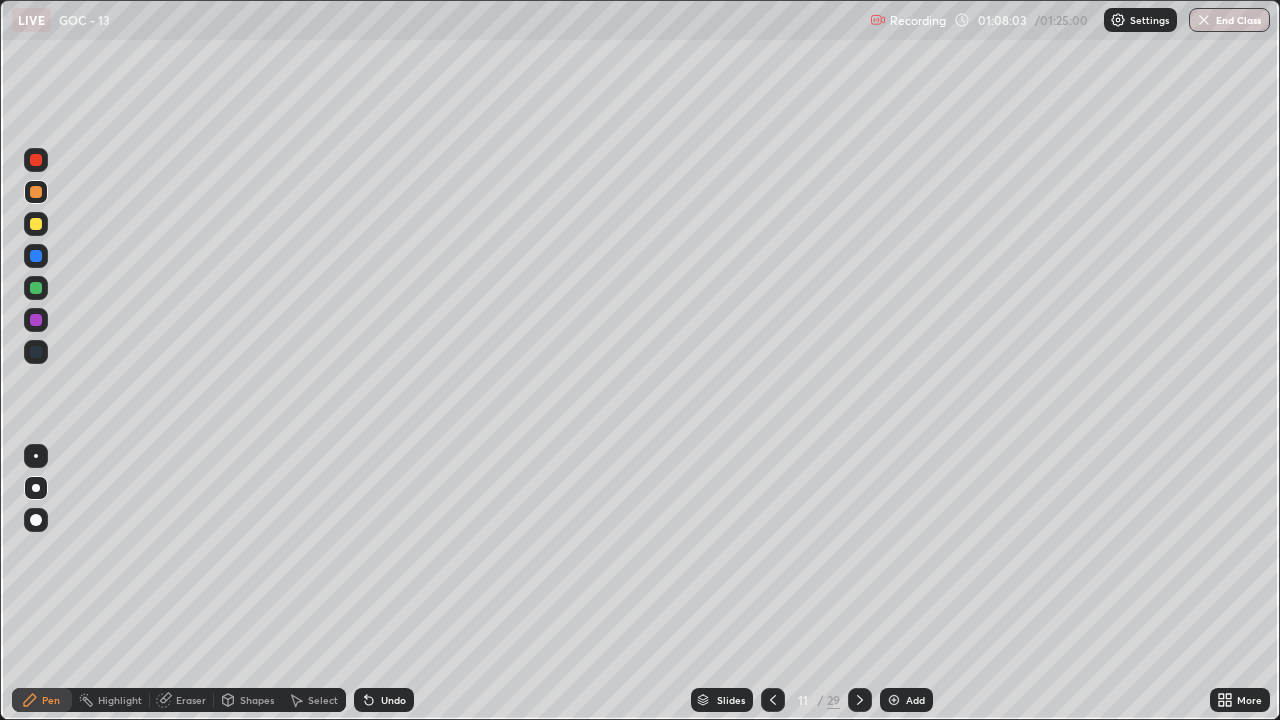 click 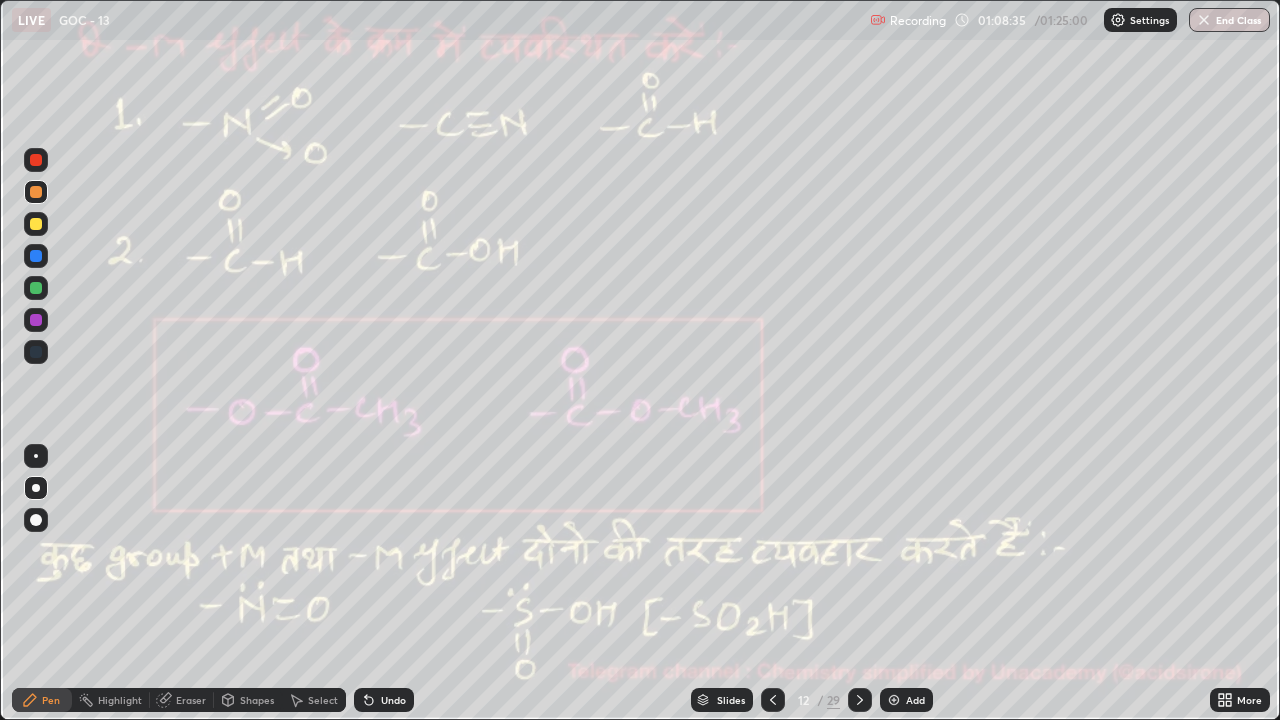 click at bounding box center [36, 160] 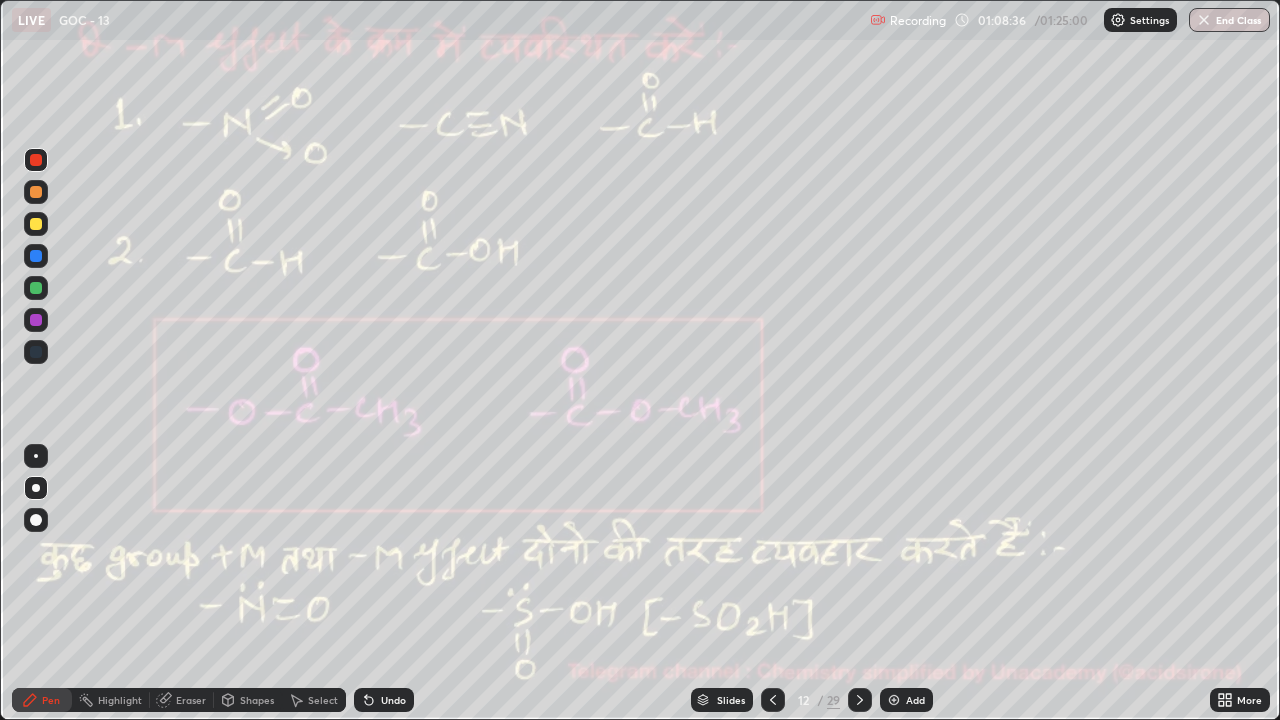 click at bounding box center [36, 160] 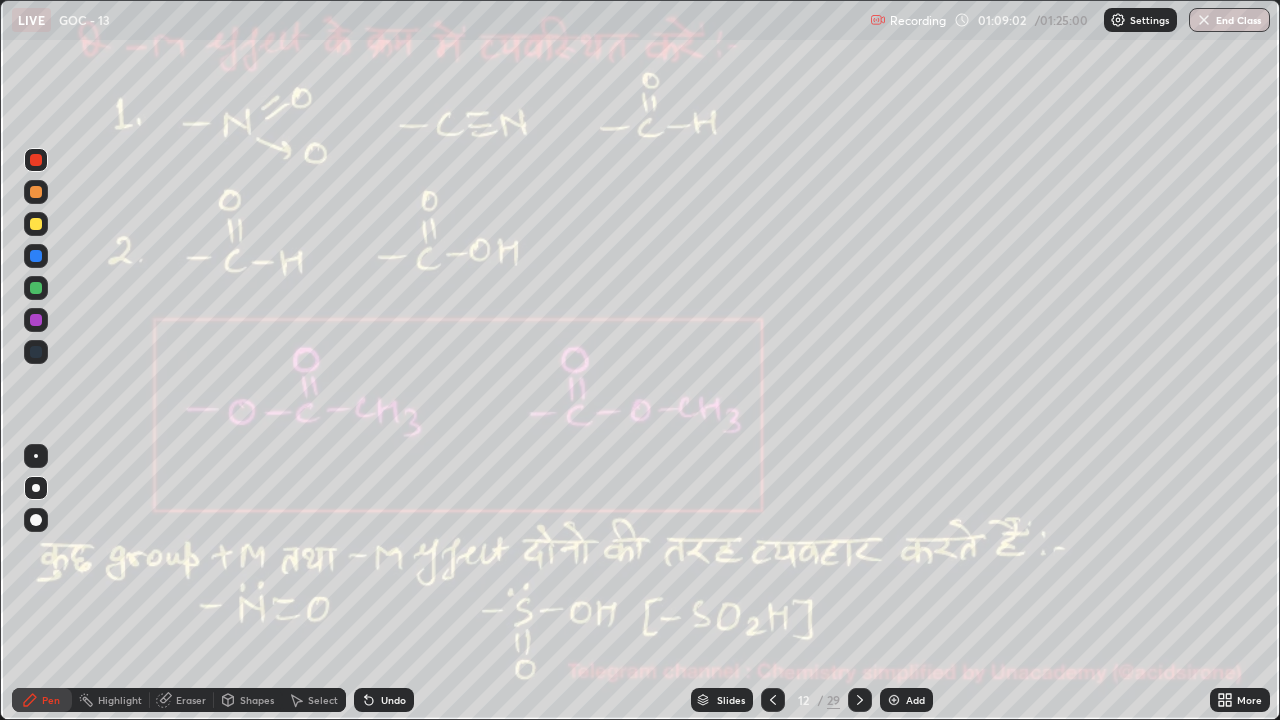 click at bounding box center [36, 288] 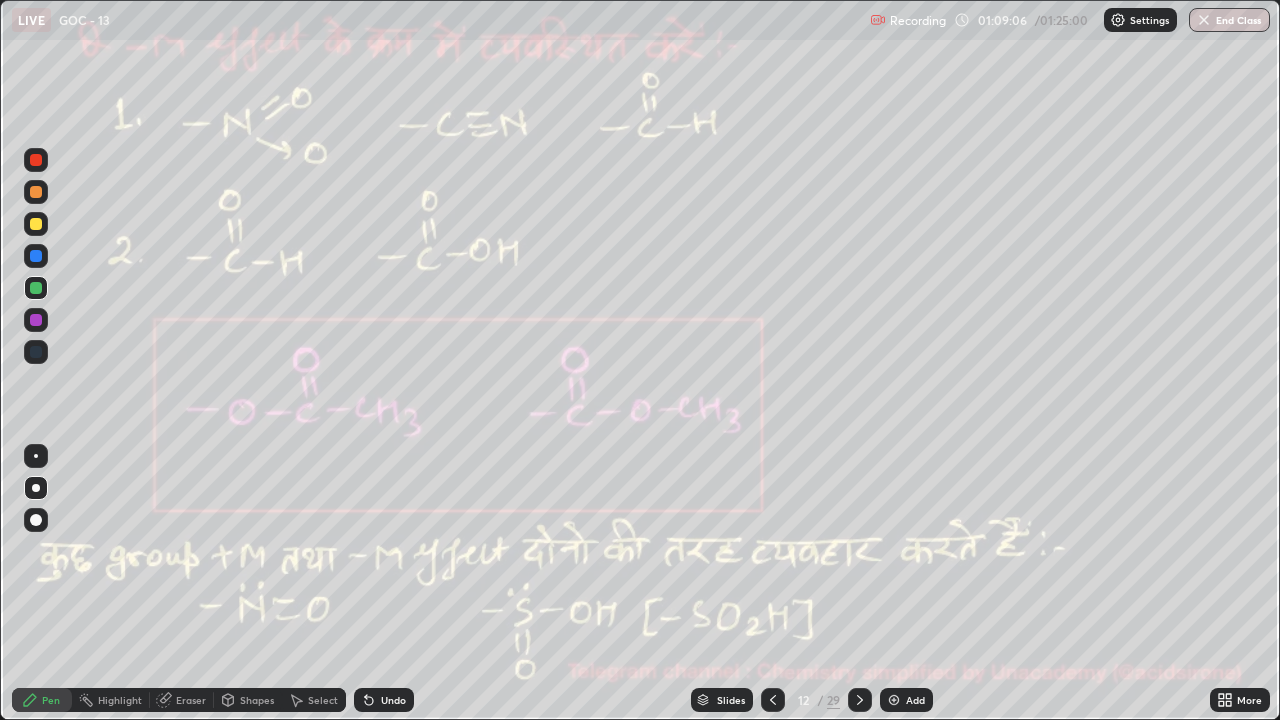 click 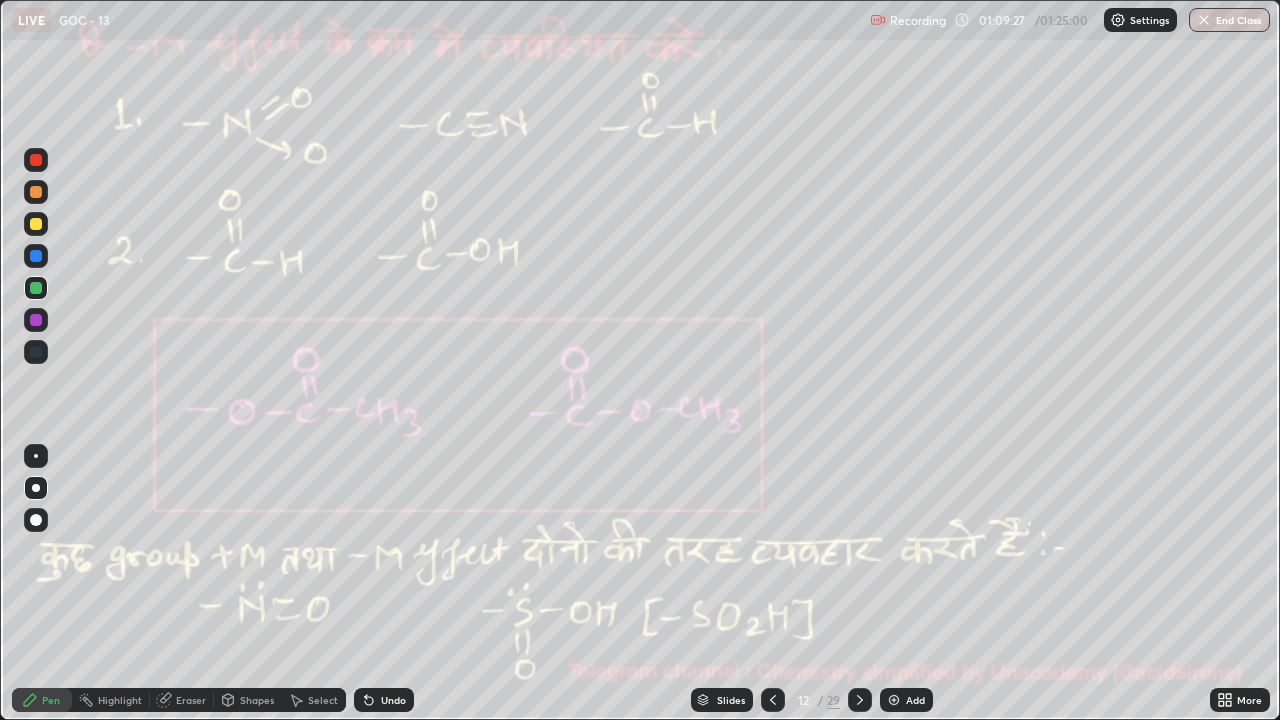 click at bounding box center [36, 192] 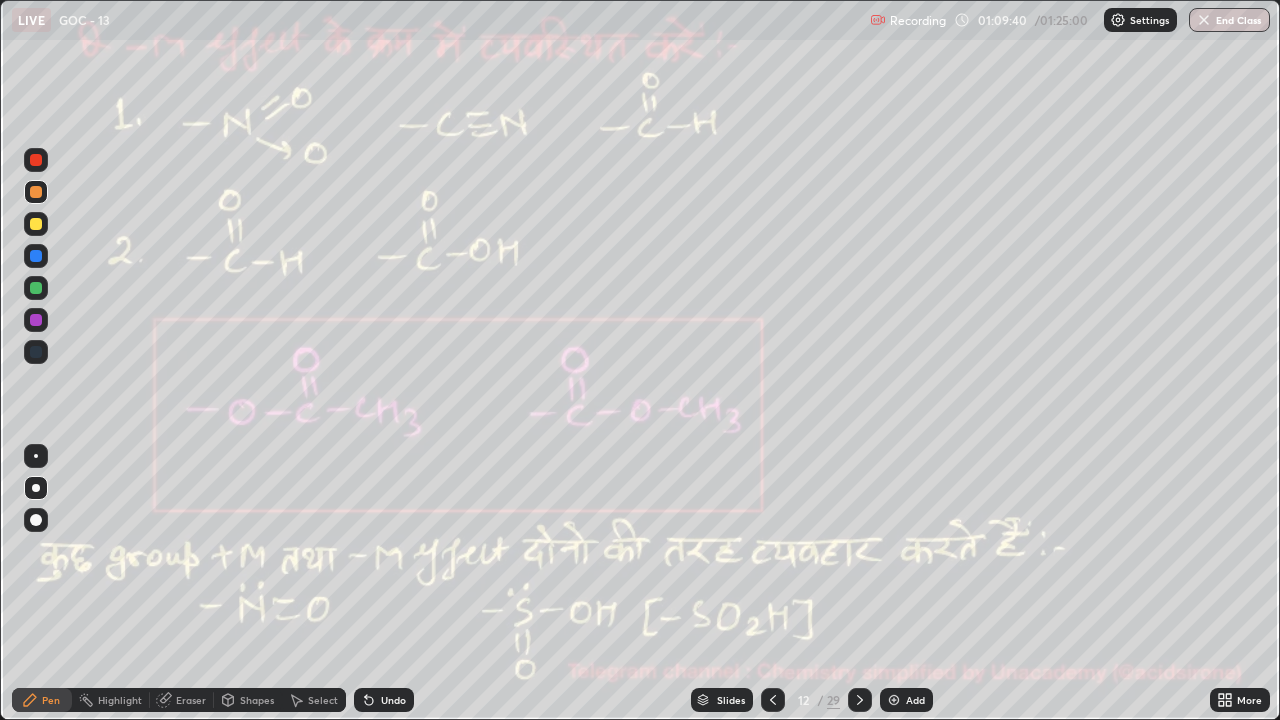 click at bounding box center (36, 288) 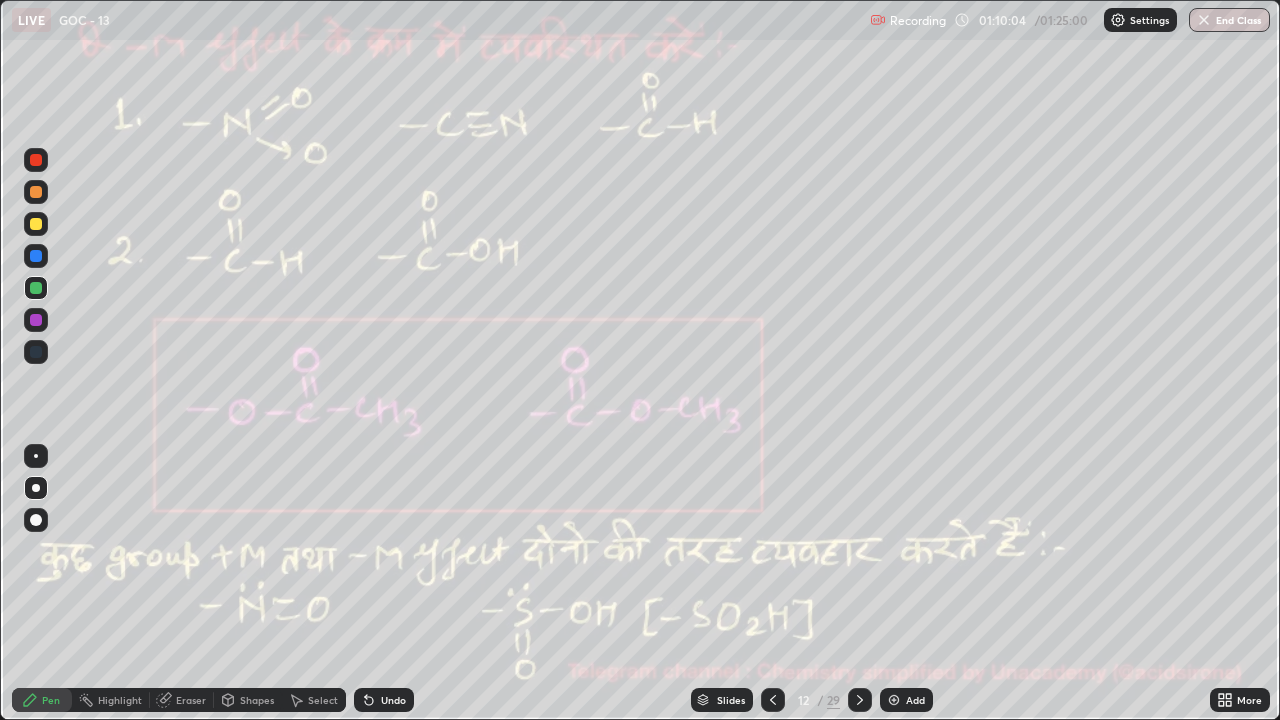 click 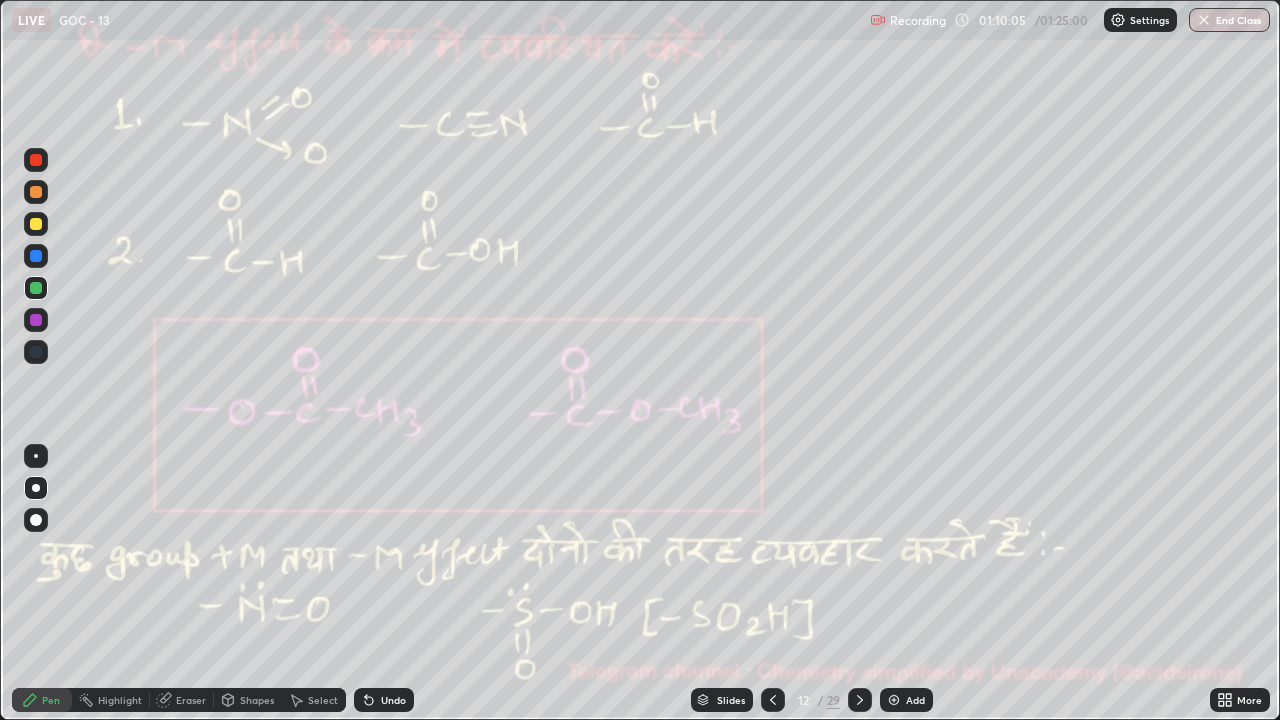 click on "Undo" at bounding box center [393, 700] 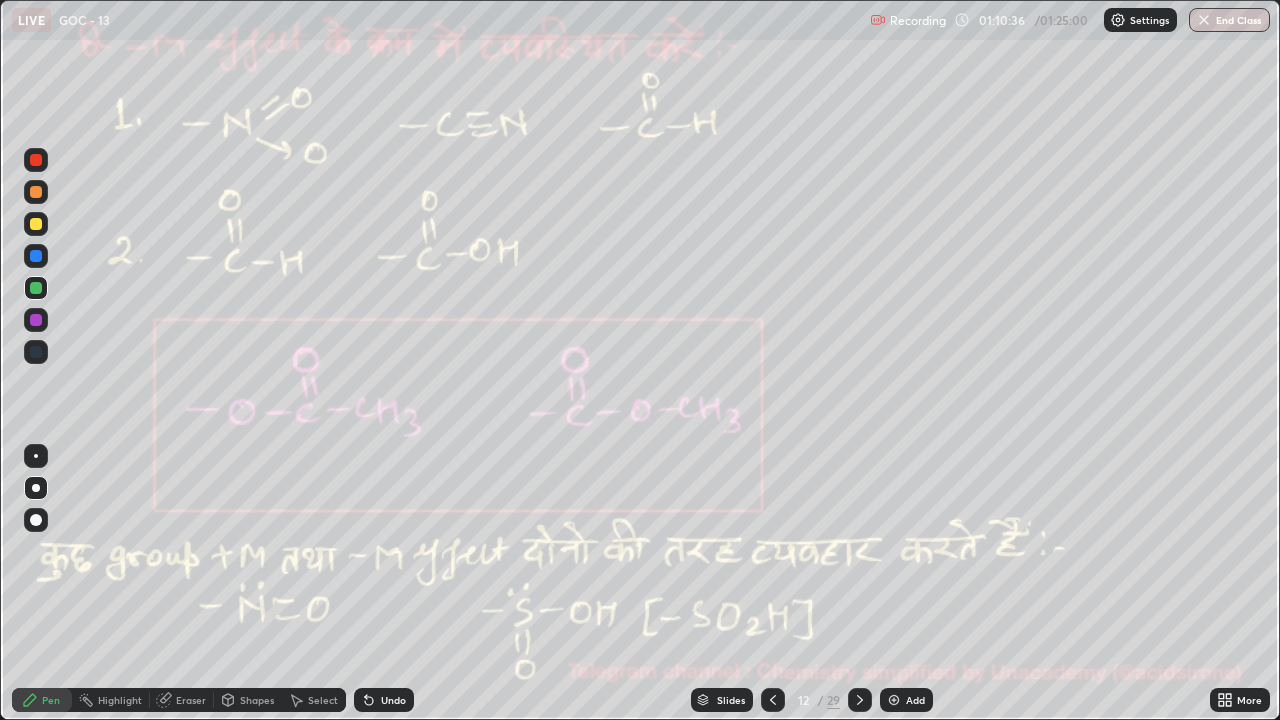 click on "Highlight" at bounding box center [120, 700] 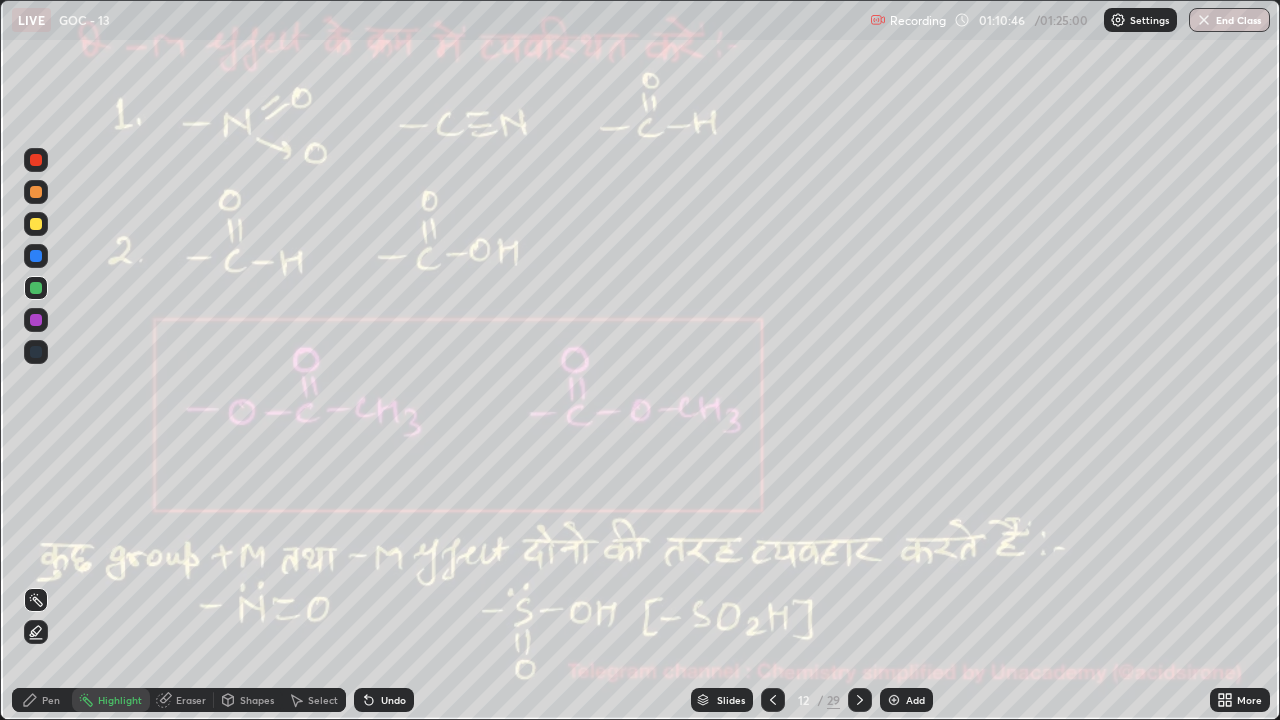 click 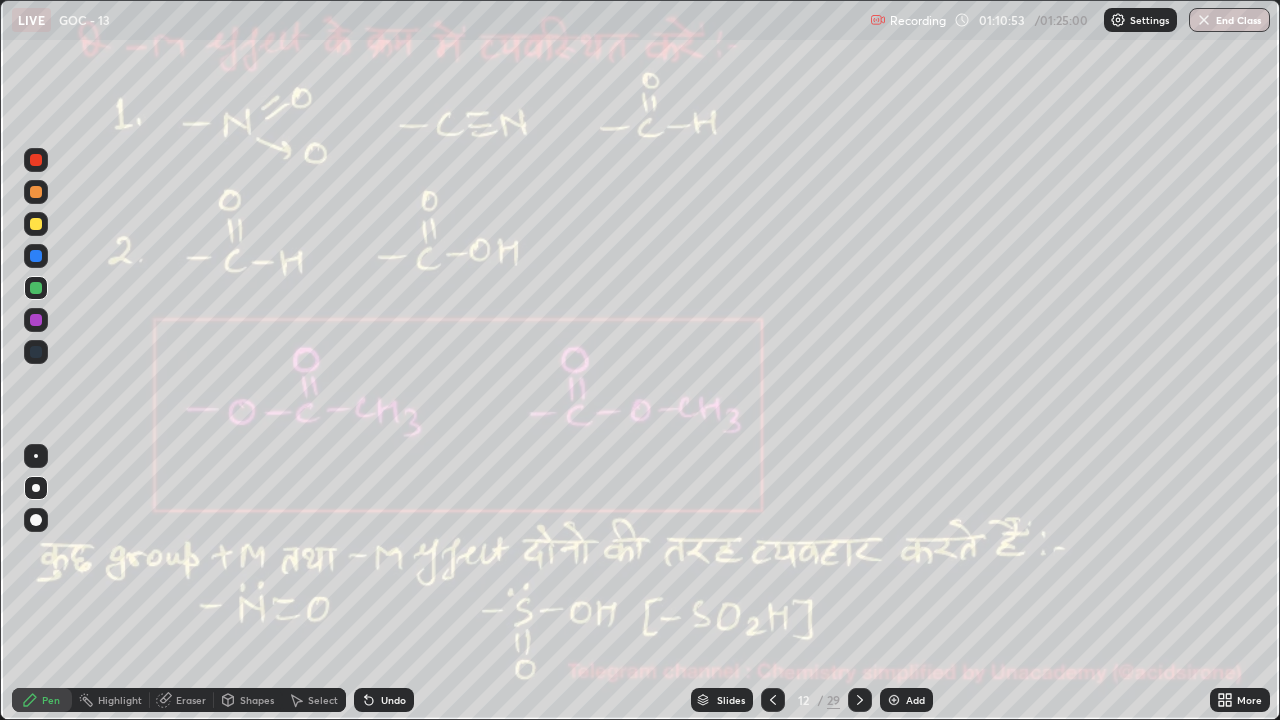 click at bounding box center (36, 256) 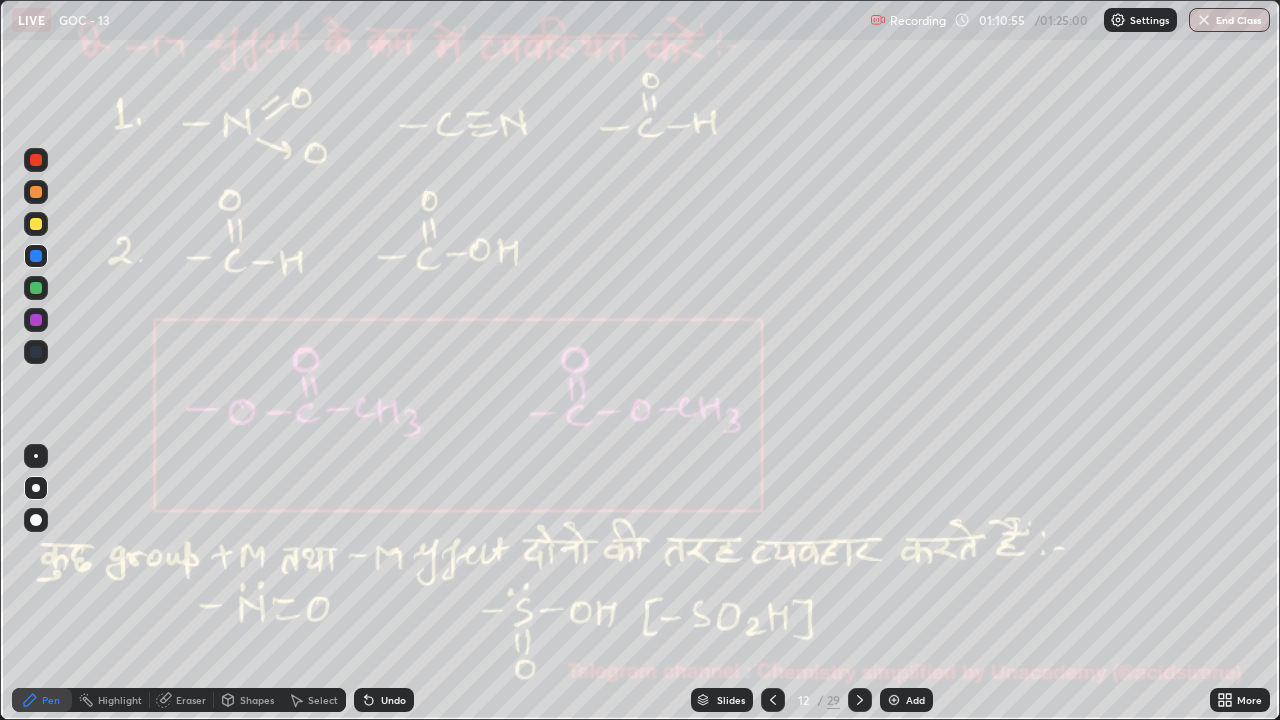 click on "Shapes" at bounding box center (257, 700) 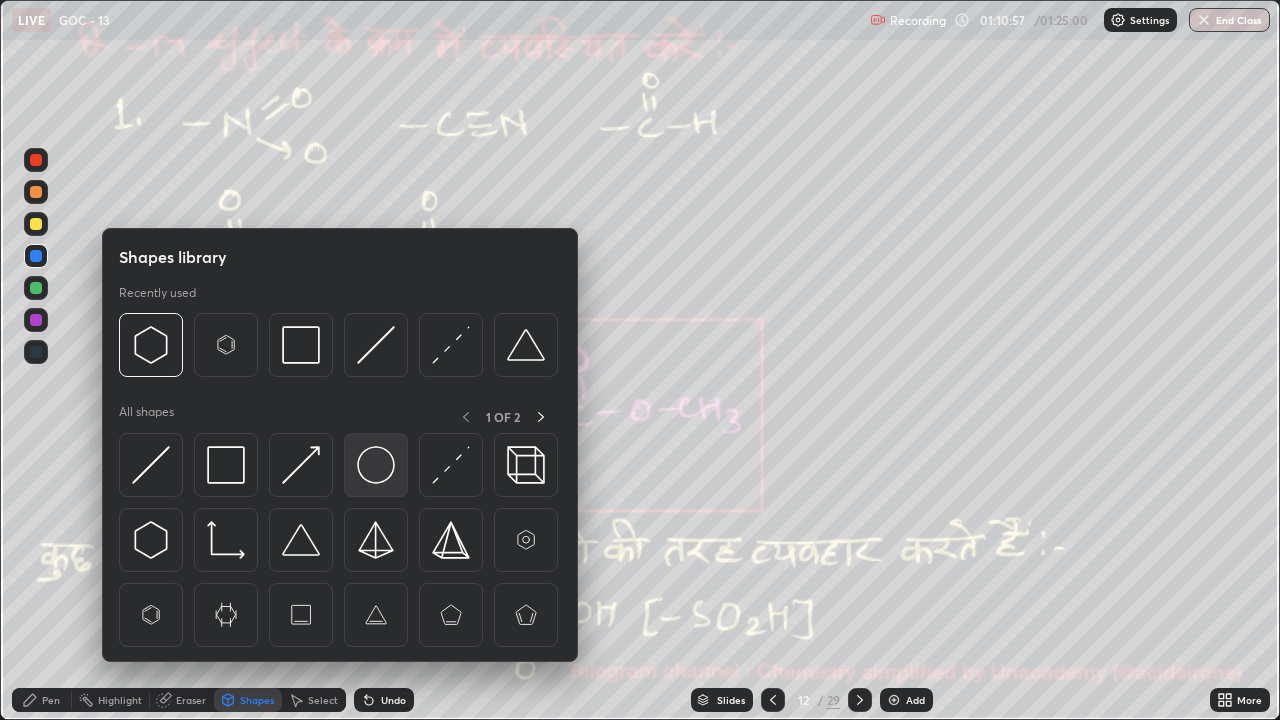 click at bounding box center (376, 465) 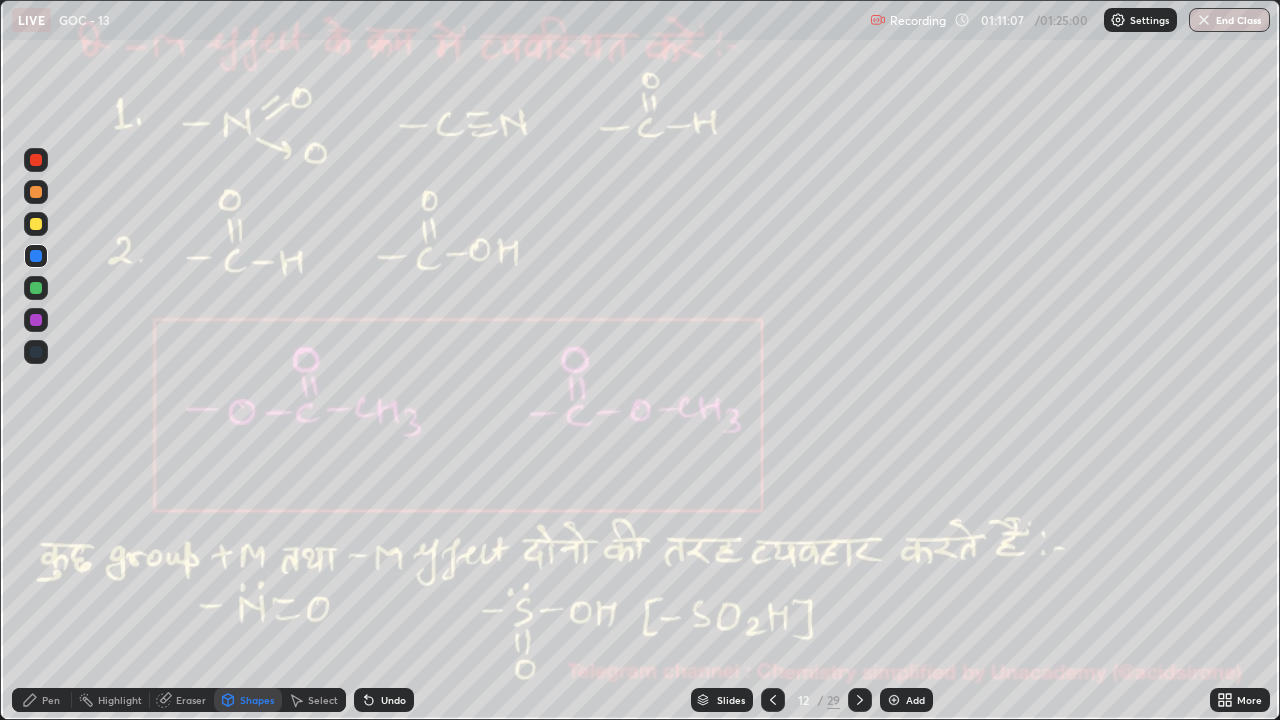 click 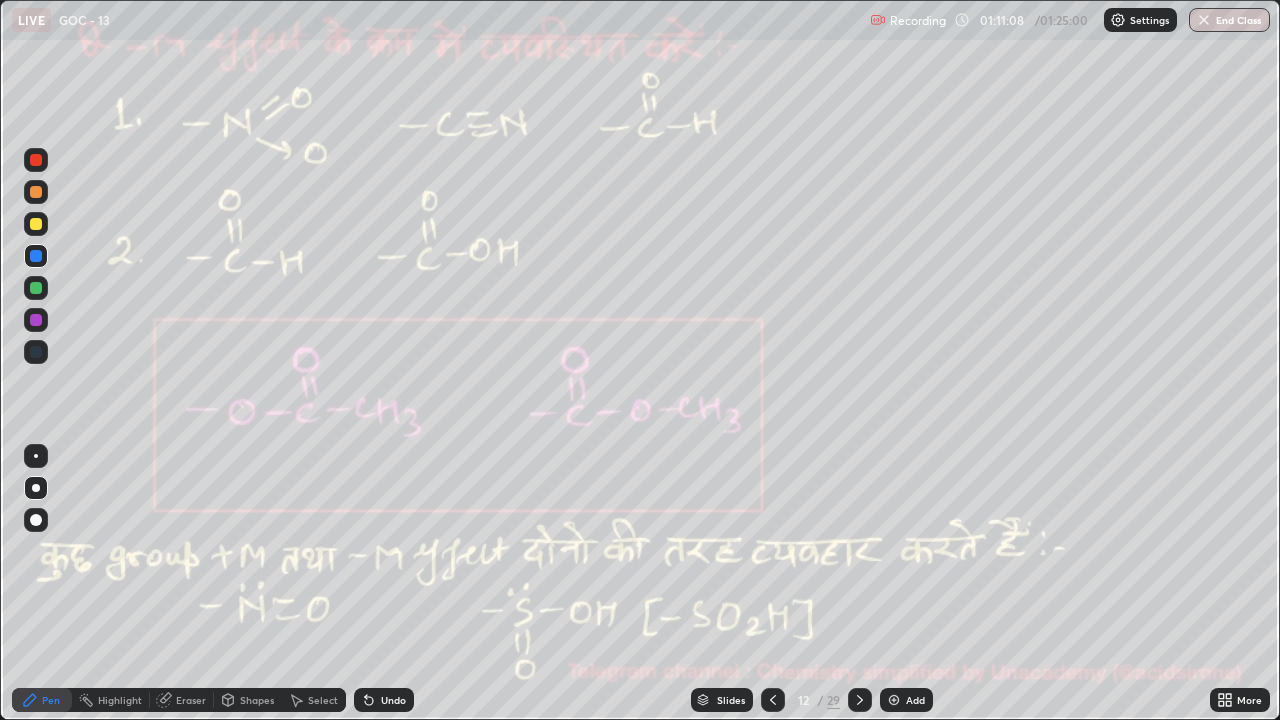 click at bounding box center (36, 224) 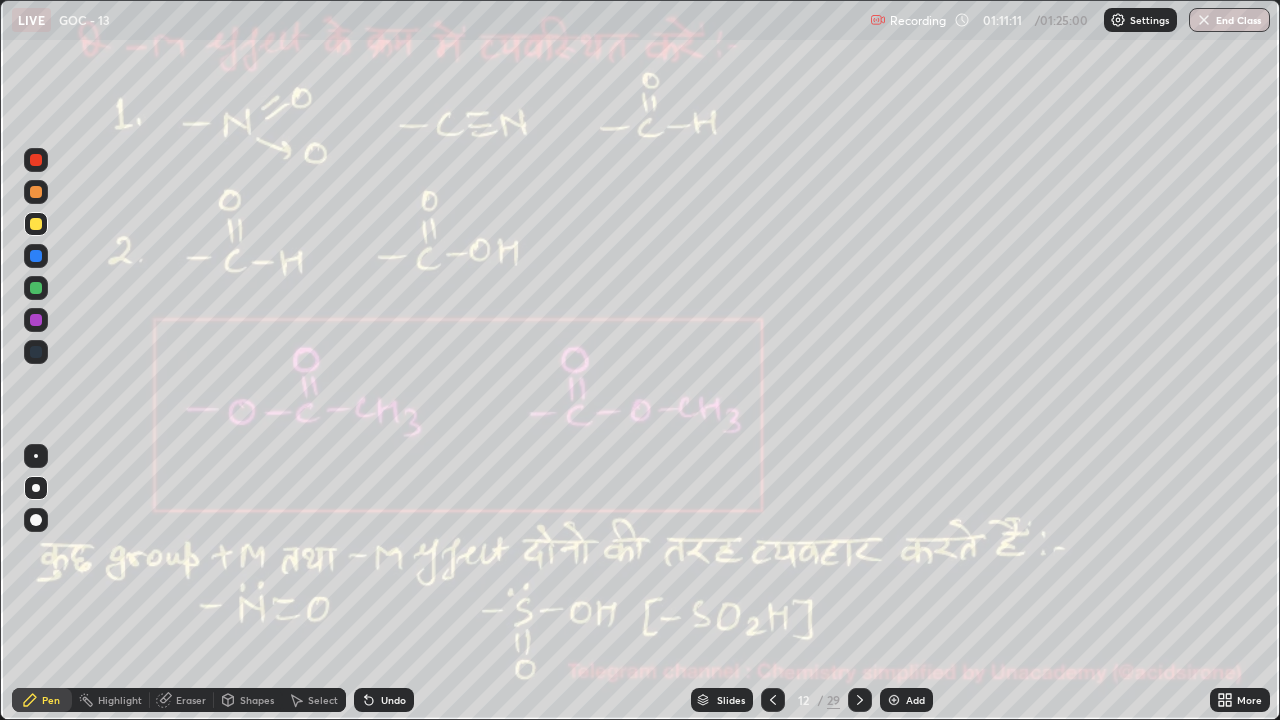 click on "Undo" at bounding box center [384, 700] 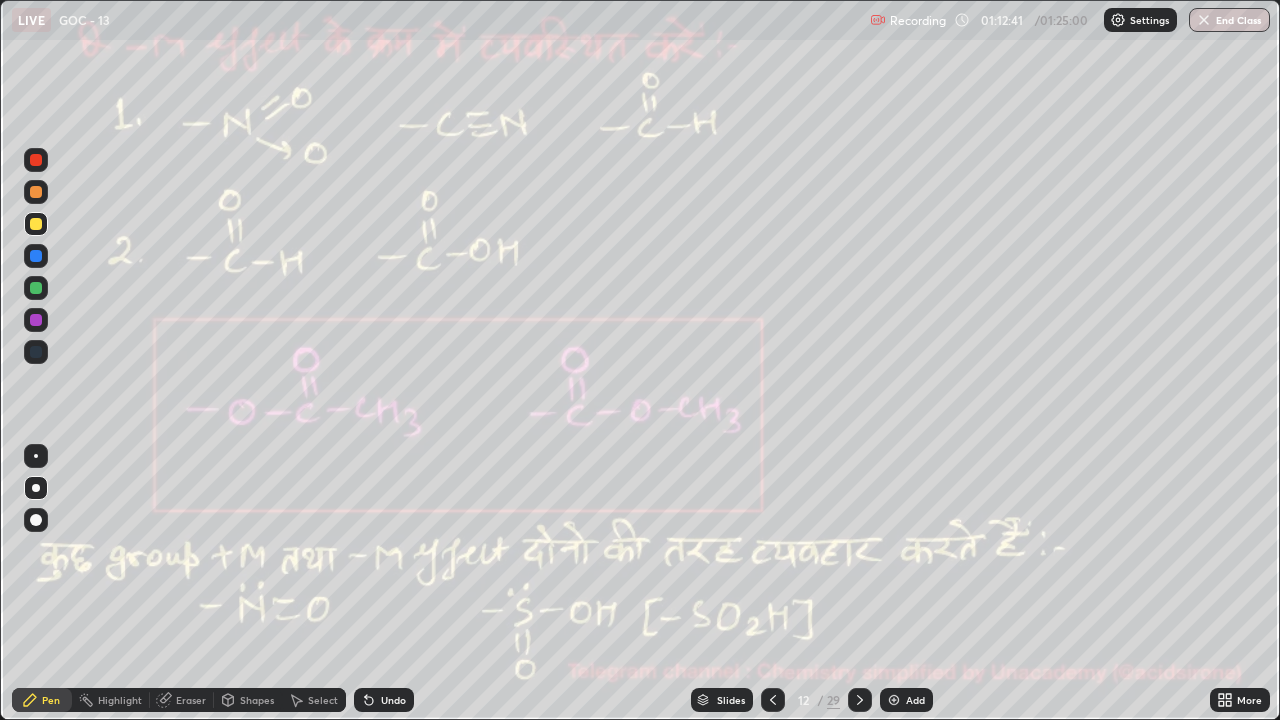 click at bounding box center (36, 160) 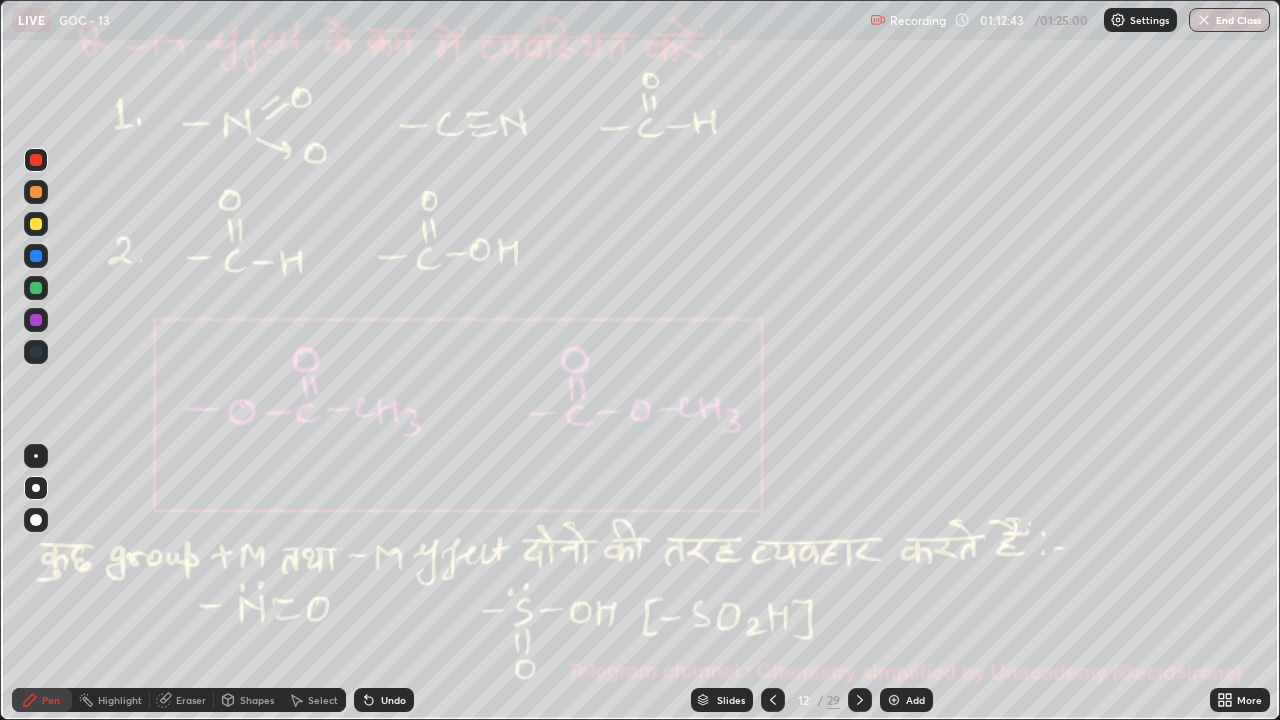 click on "Shapes" at bounding box center [248, 700] 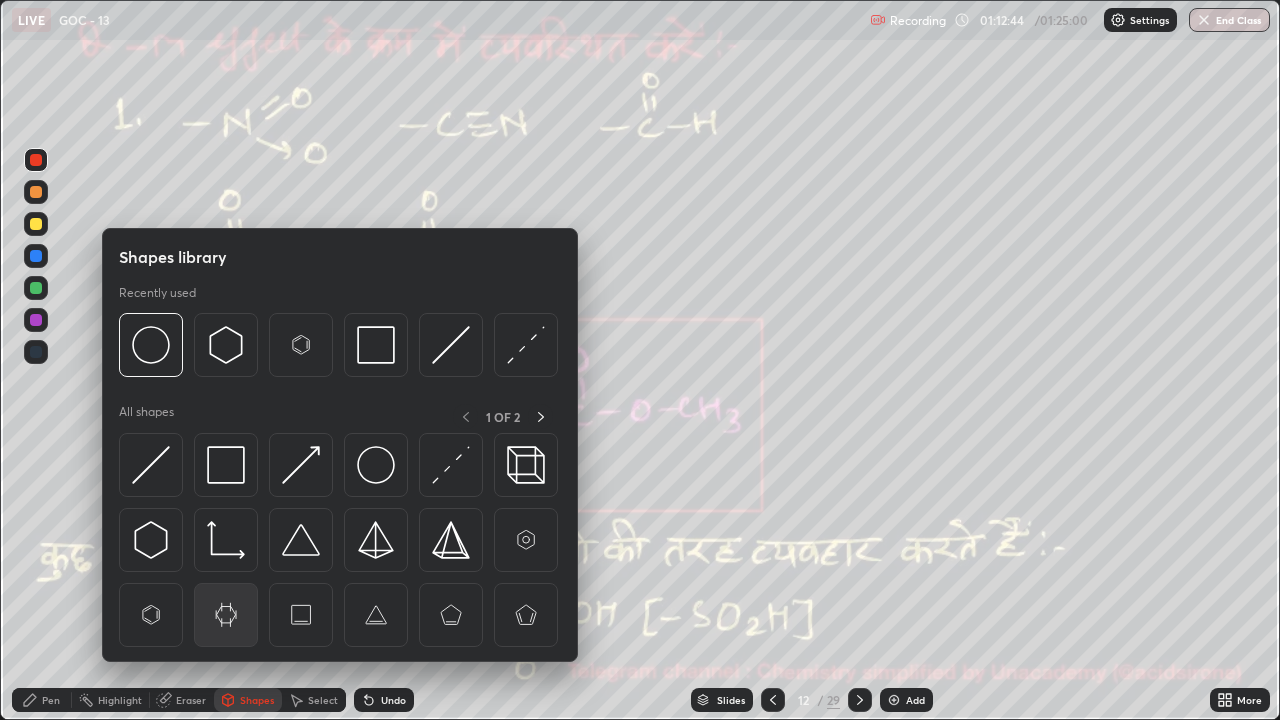 click at bounding box center (226, 615) 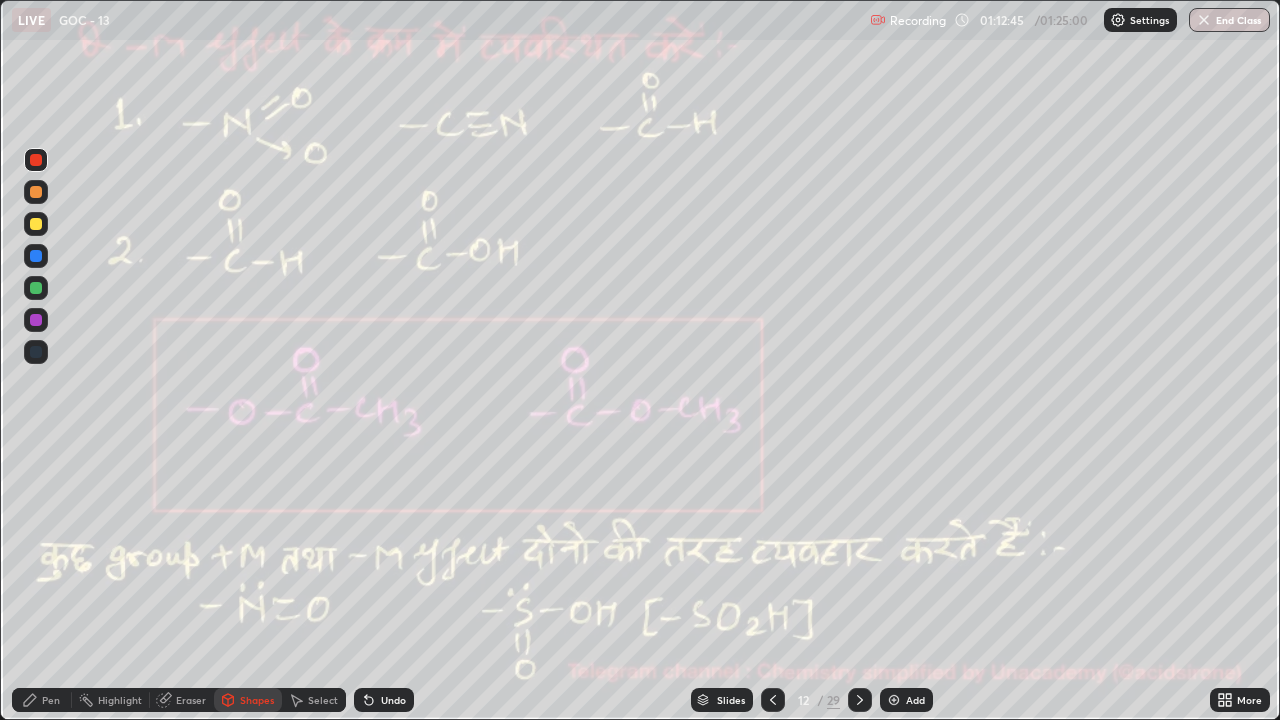 click on "Undo" at bounding box center [384, 700] 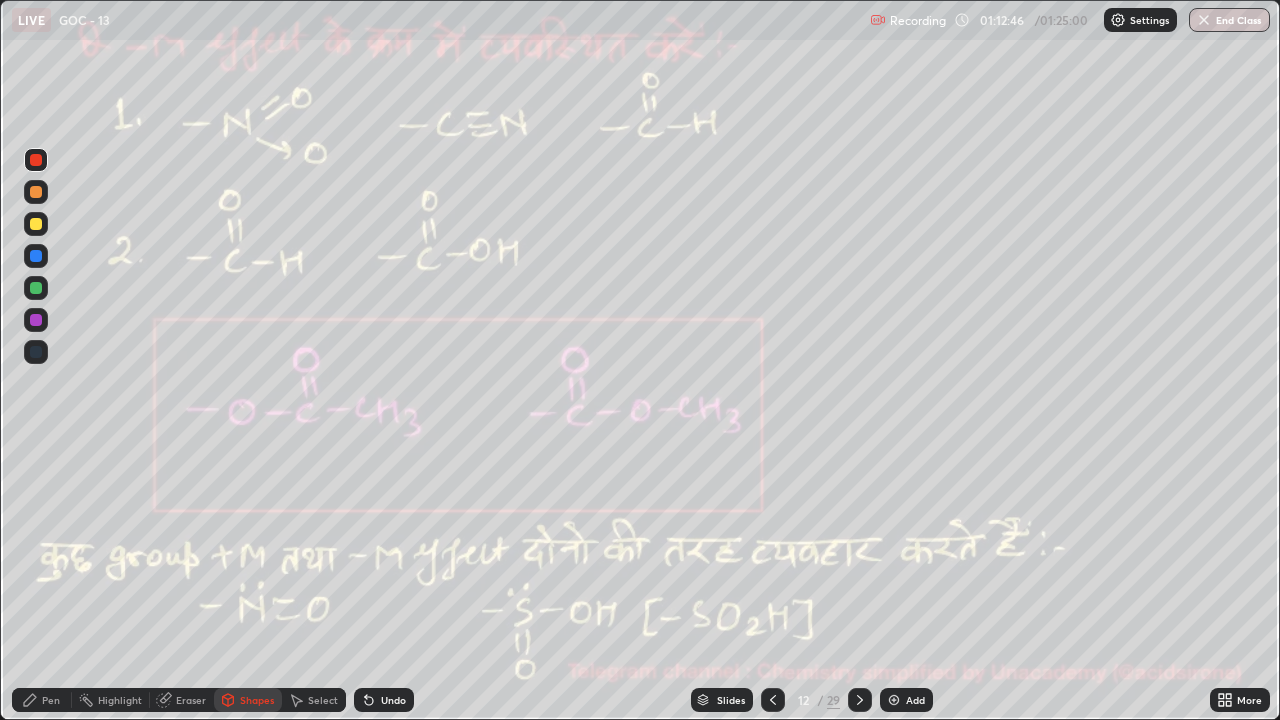 click on "Pen" at bounding box center [42, 700] 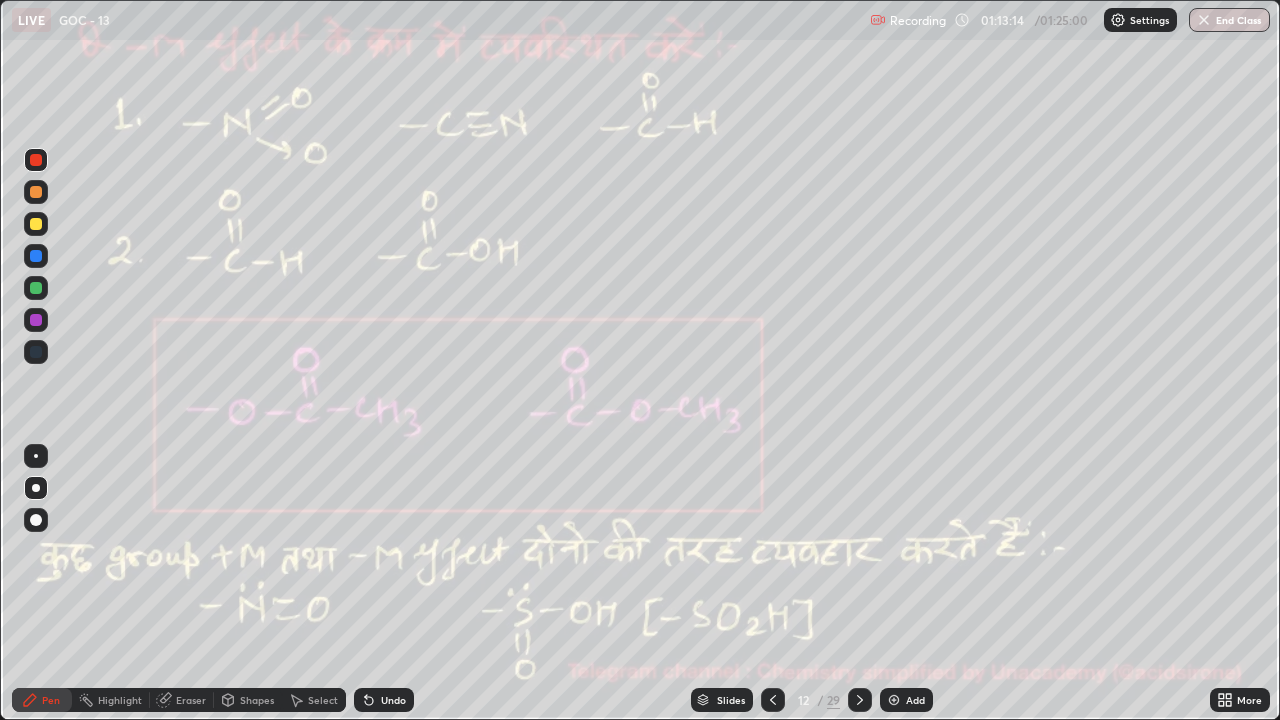 click on "Shapes" at bounding box center [257, 700] 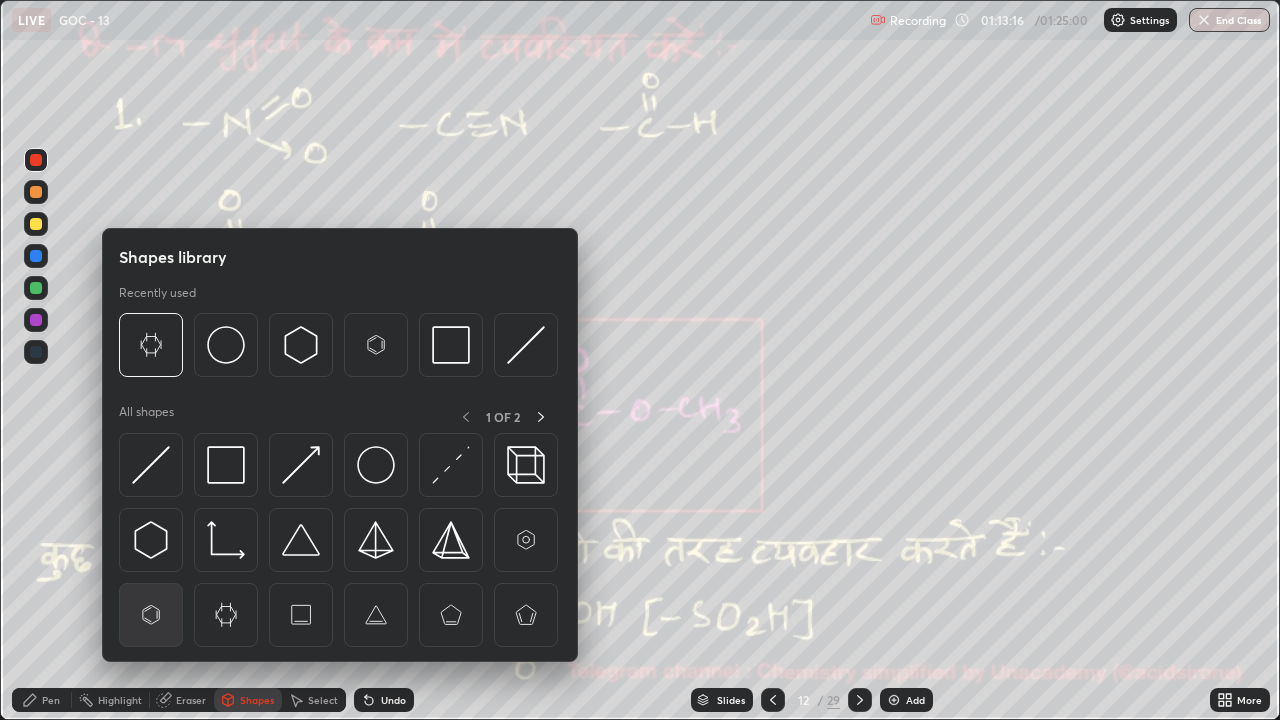 click at bounding box center [151, 615] 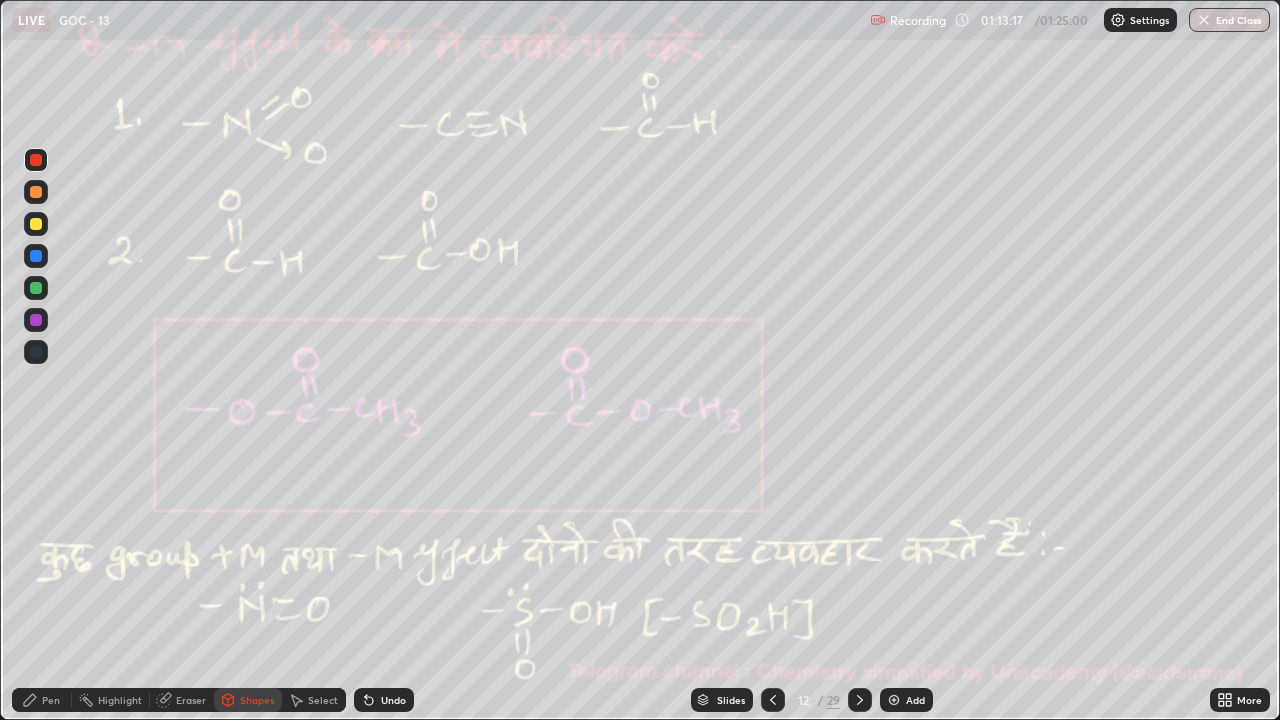 click at bounding box center [36, 192] 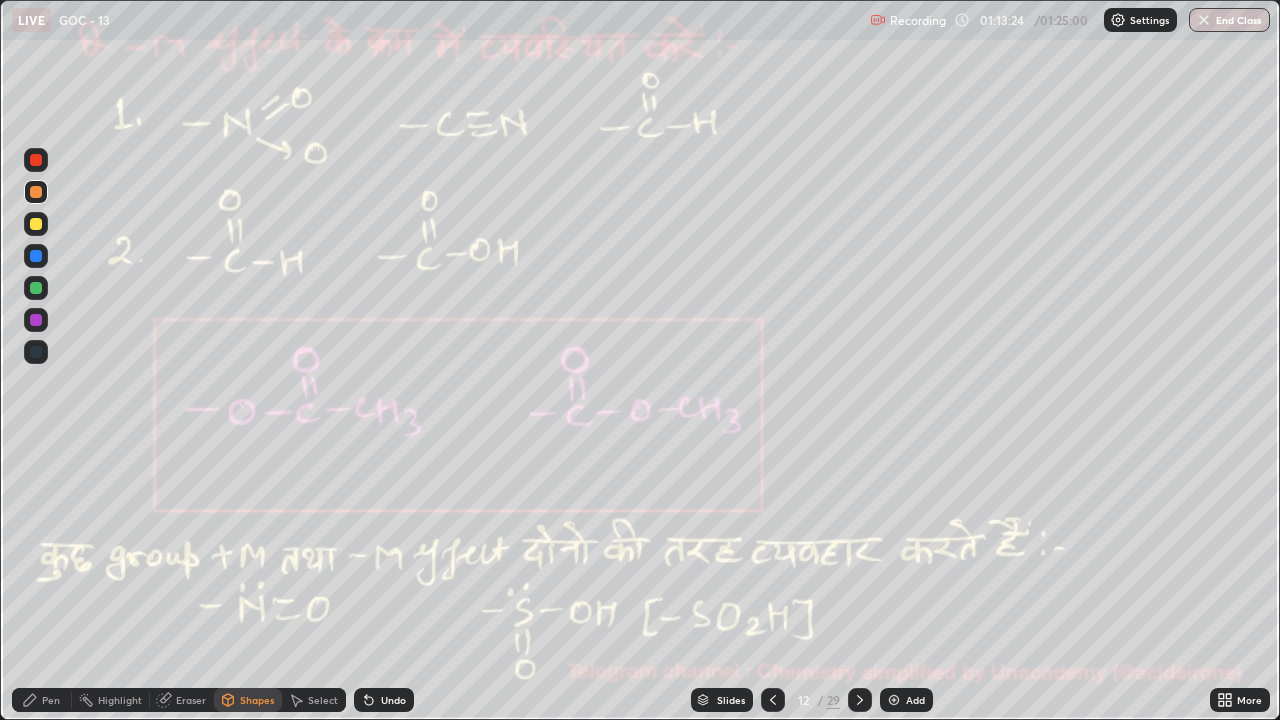 click on "Pen" at bounding box center (51, 700) 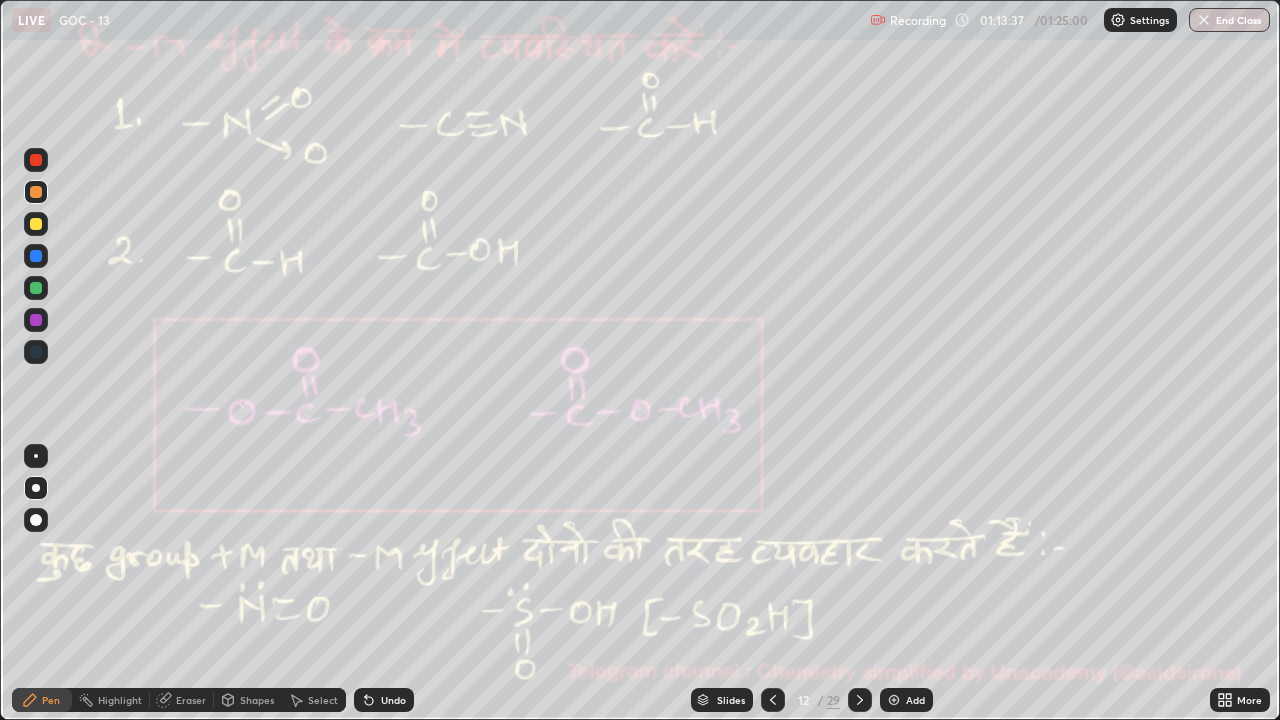 click at bounding box center [36, 160] 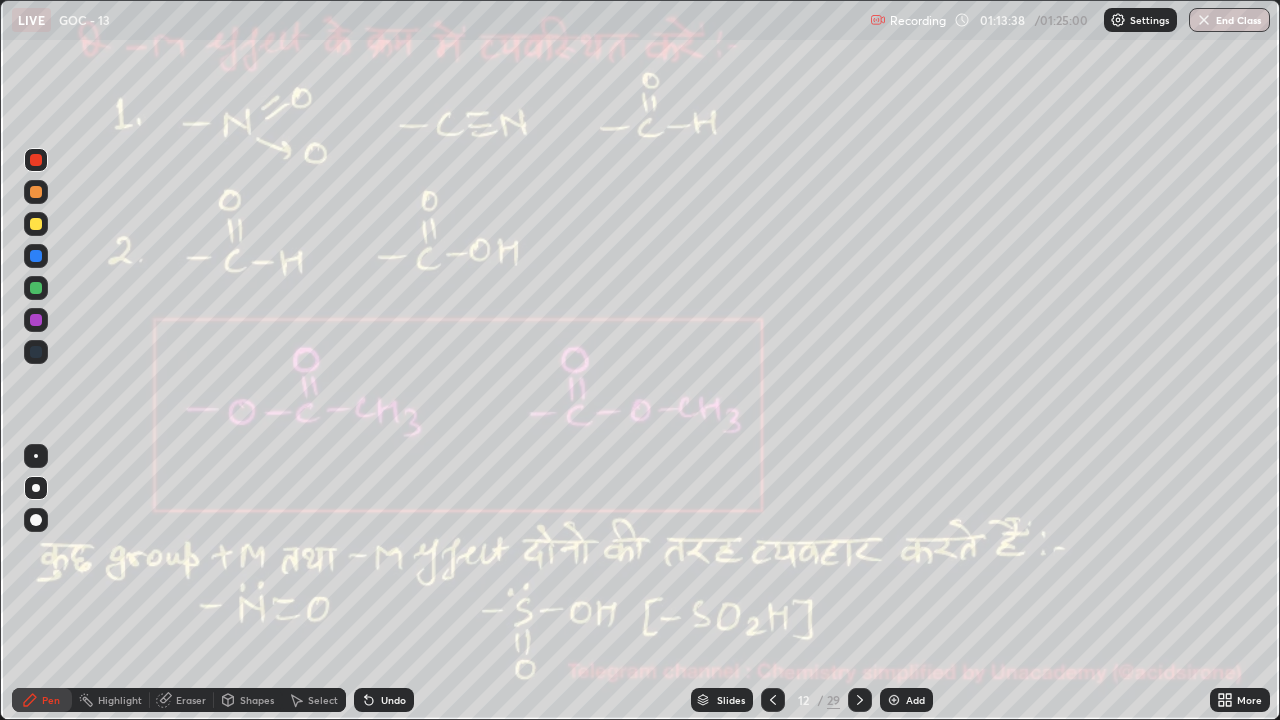 click at bounding box center (36, 160) 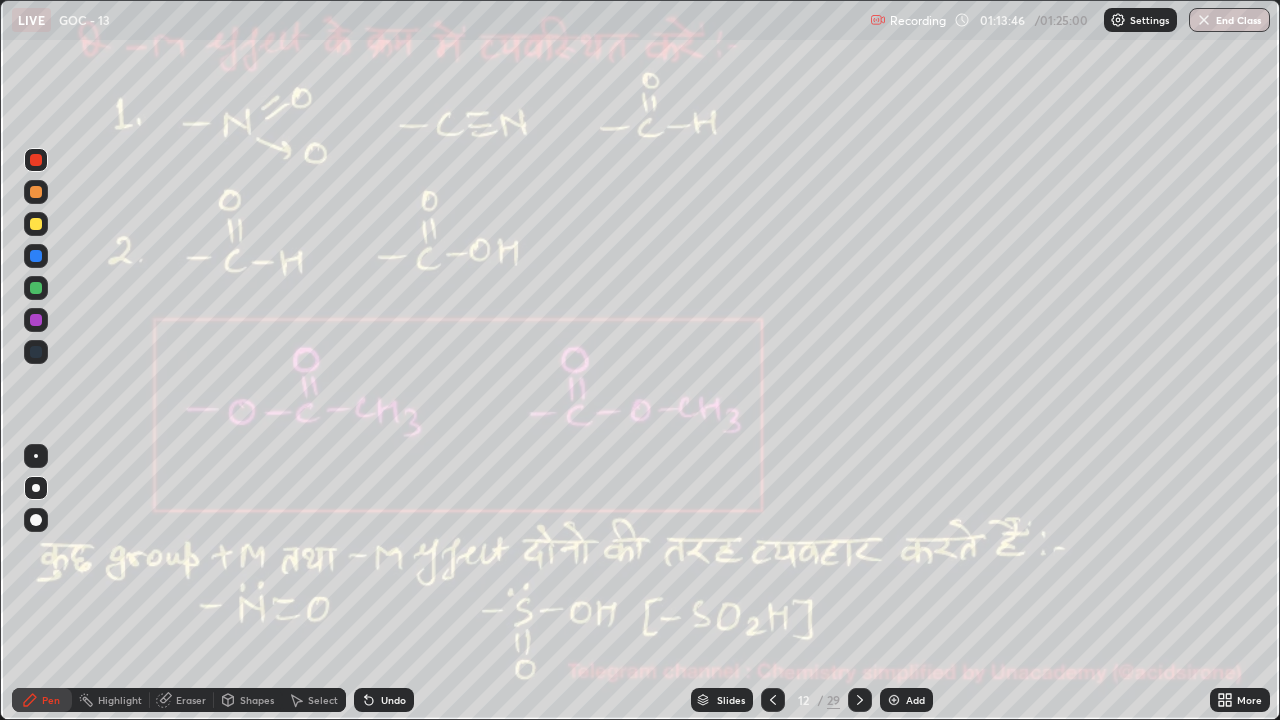 click on "Highlight" at bounding box center [120, 700] 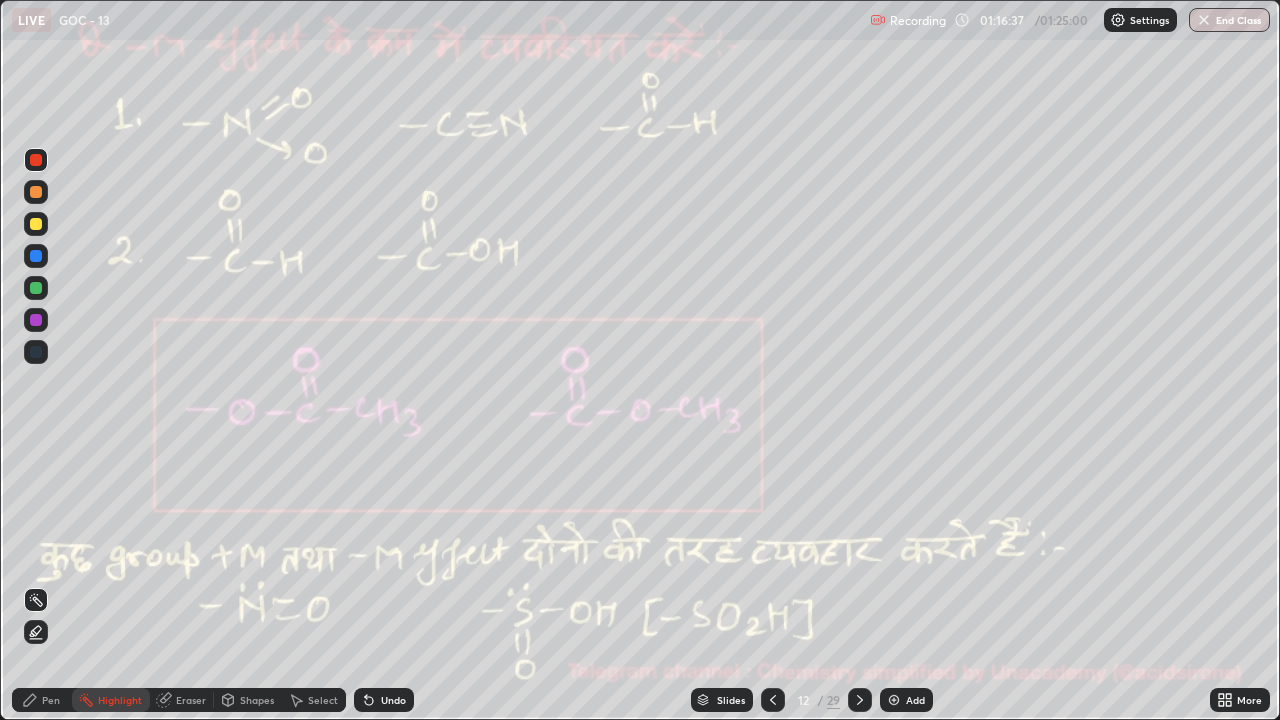 click 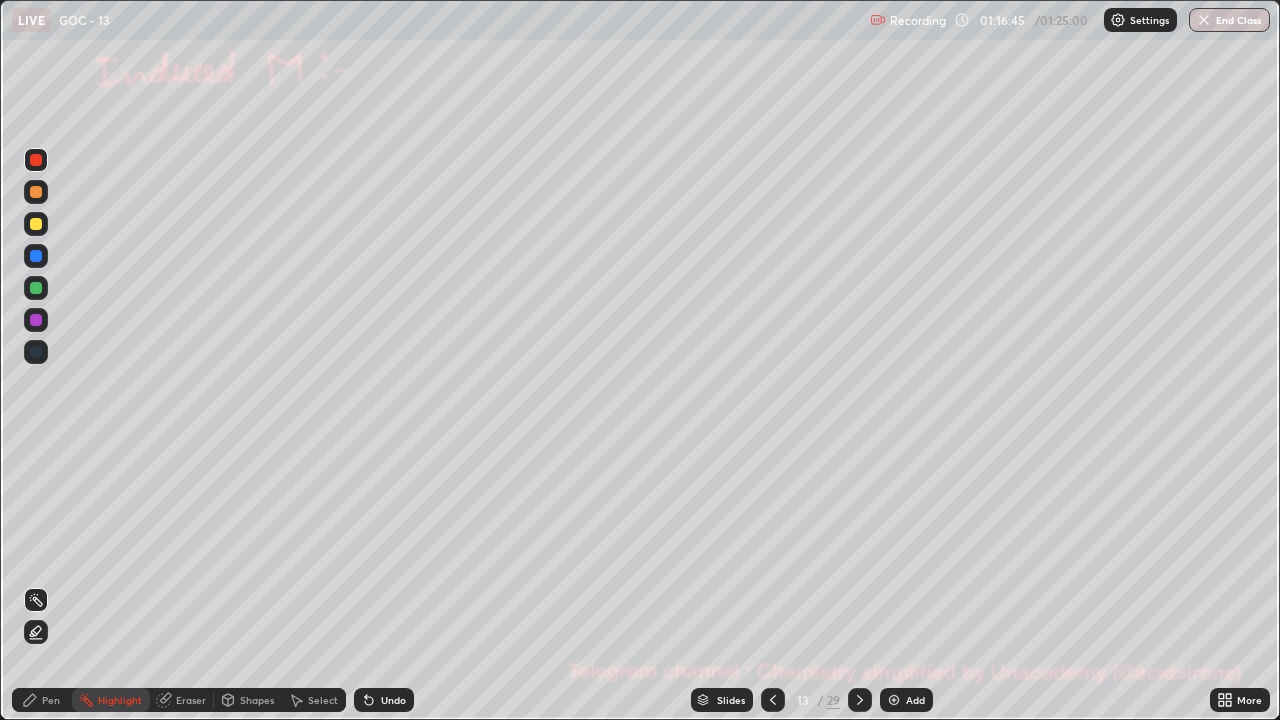 click 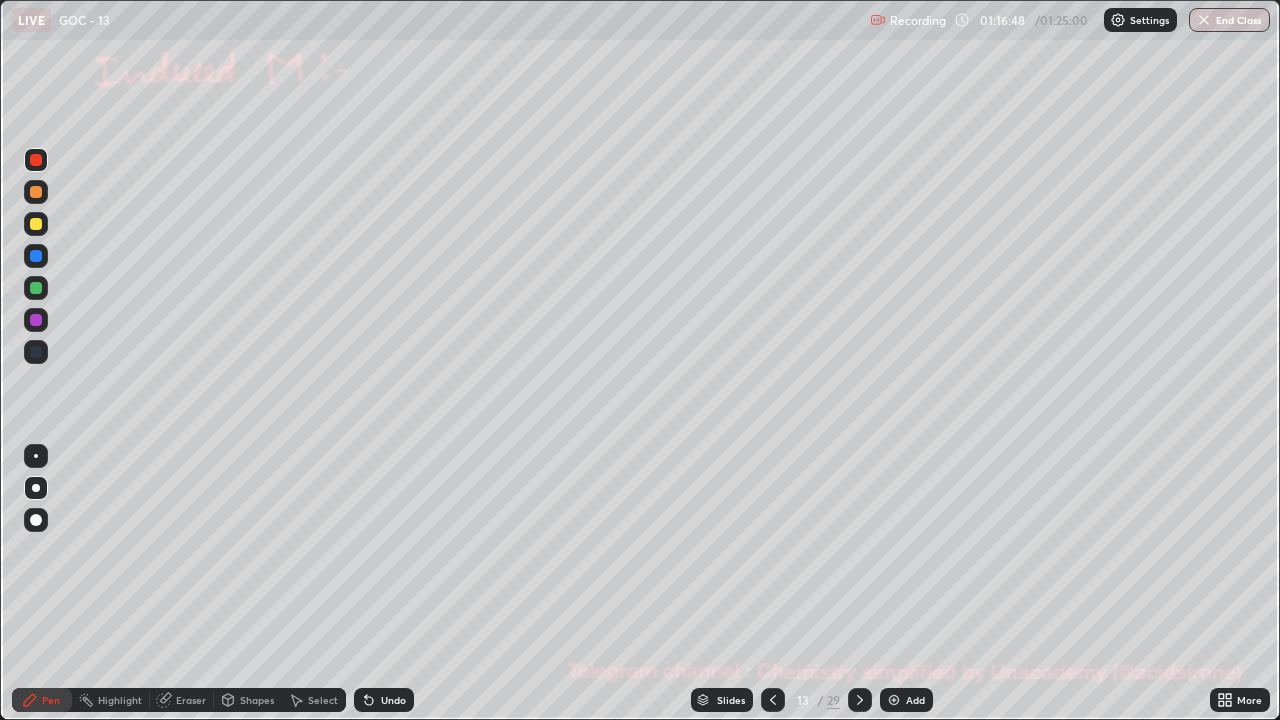 click at bounding box center [36, 224] 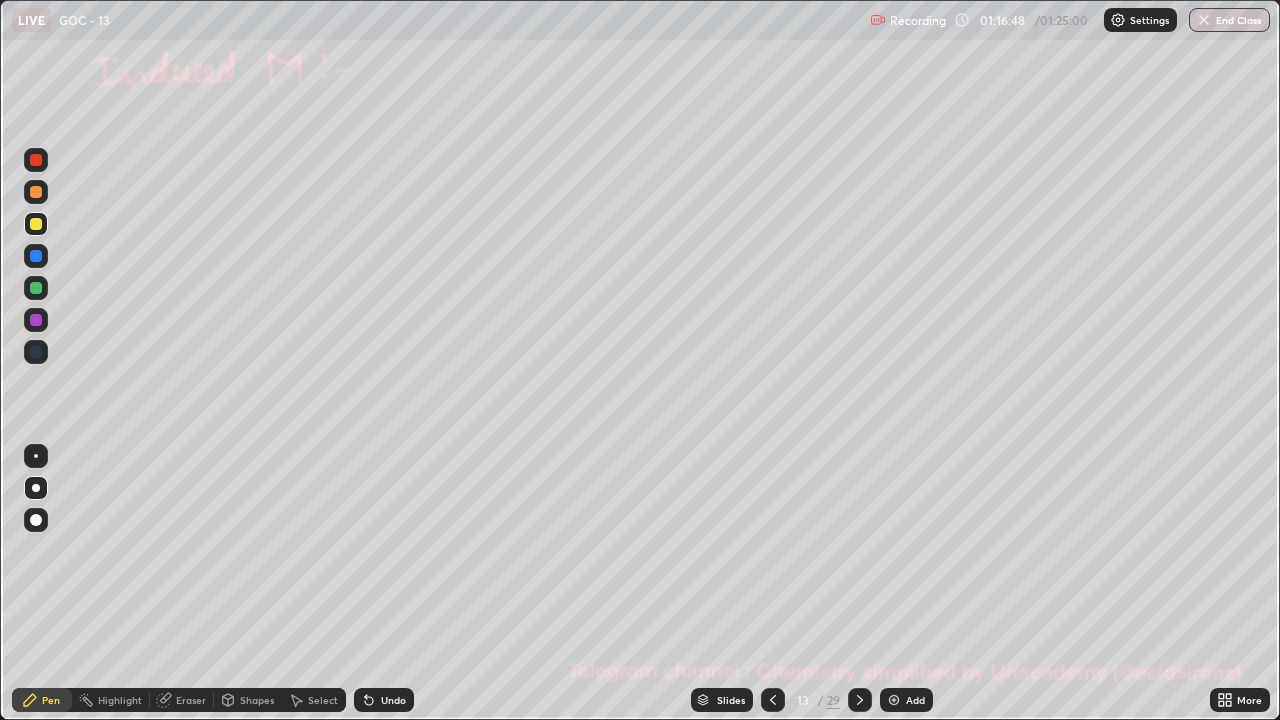 click at bounding box center (36, 224) 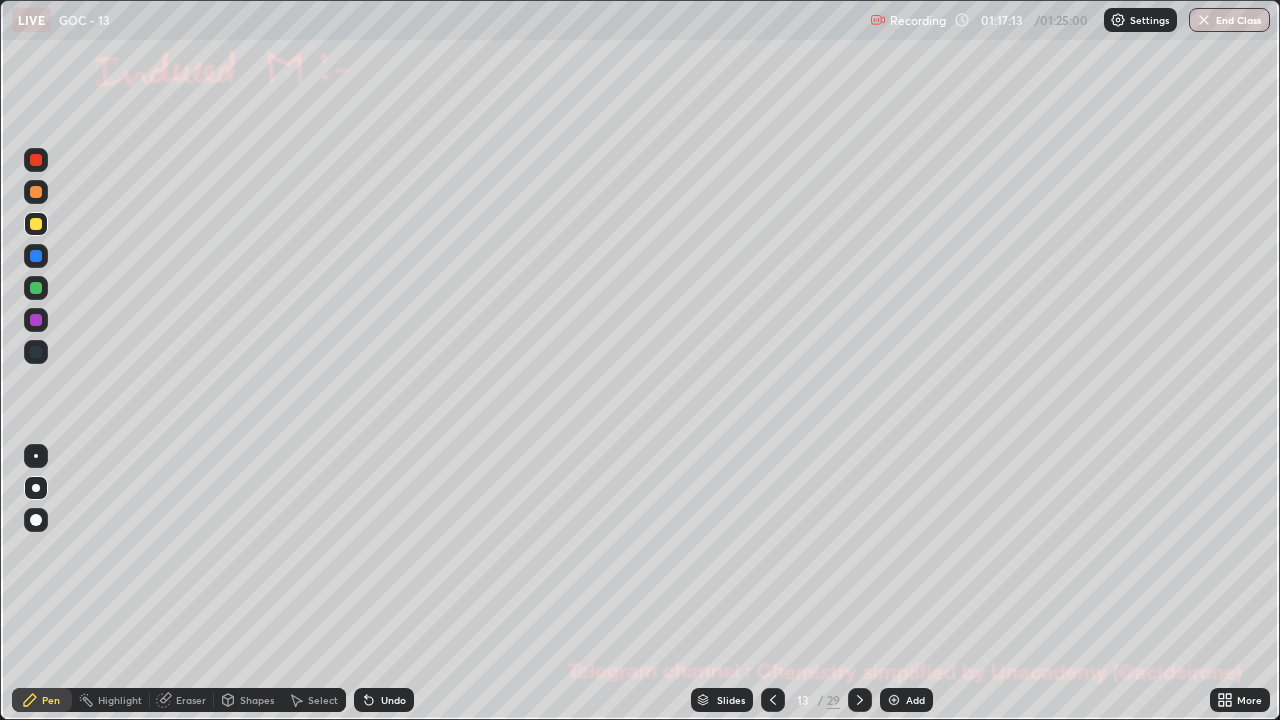 click at bounding box center (36, 160) 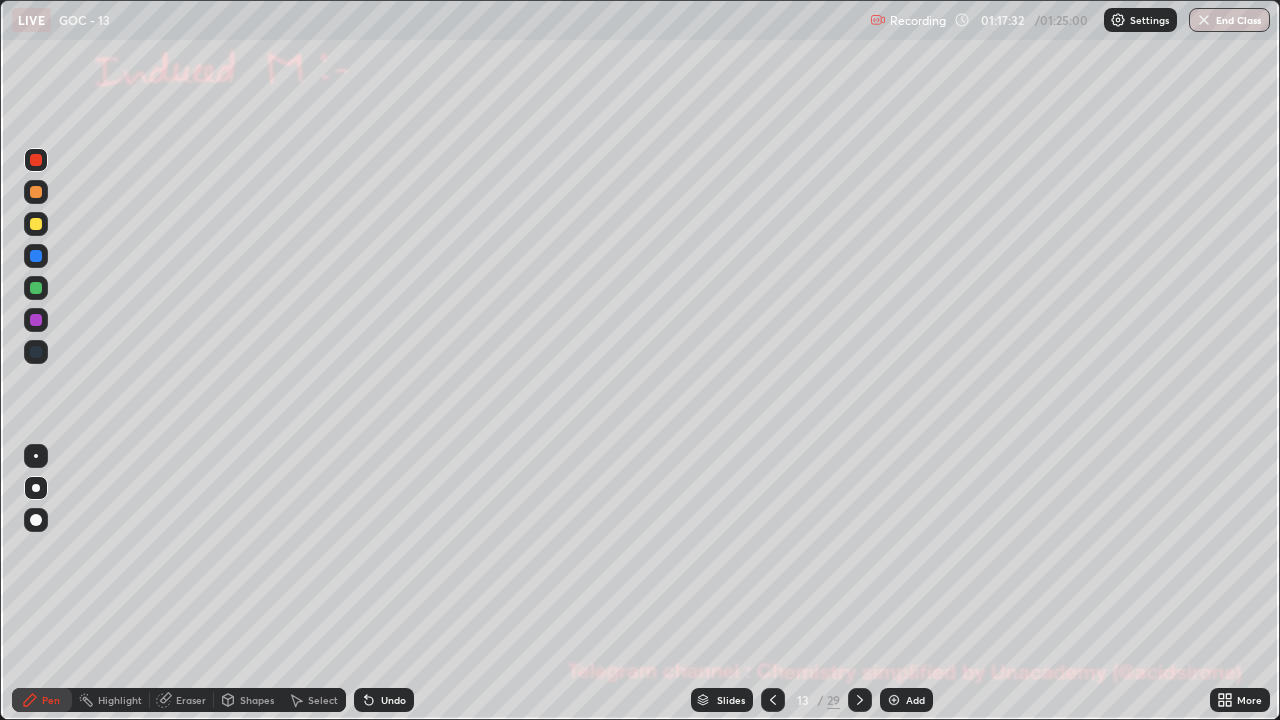 click at bounding box center (36, 224) 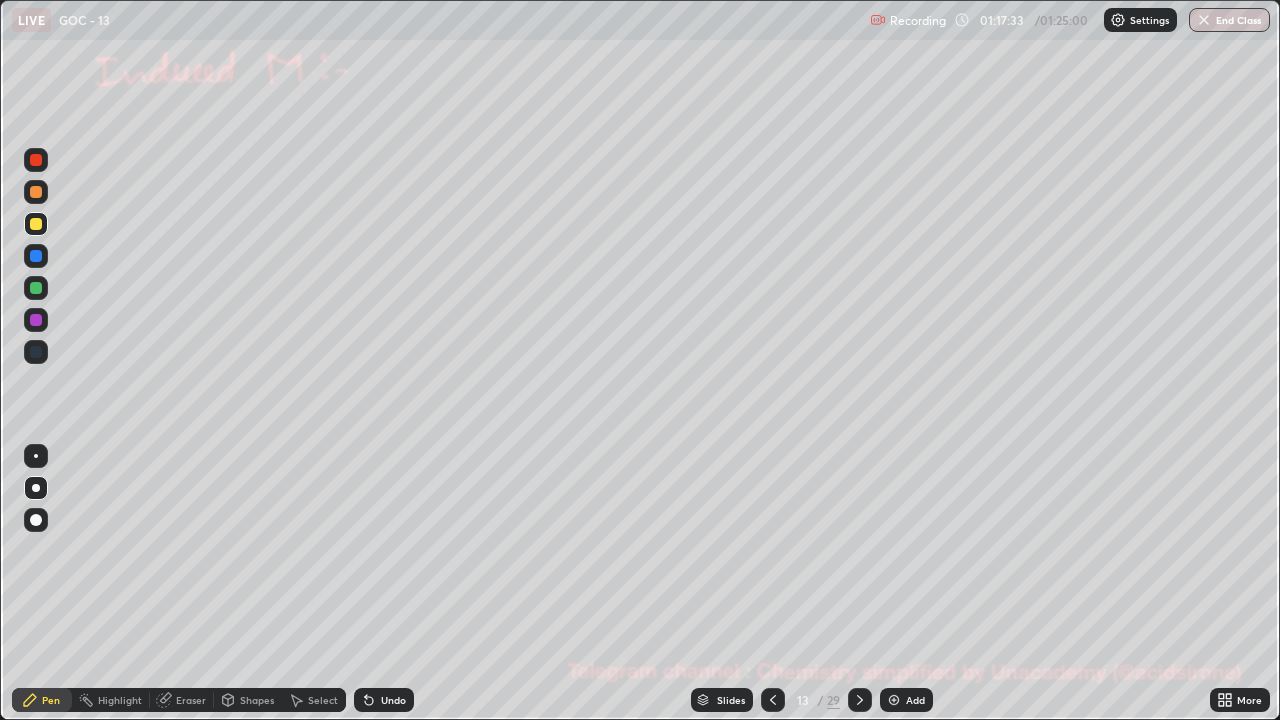 click at bounding box center [36, 224] 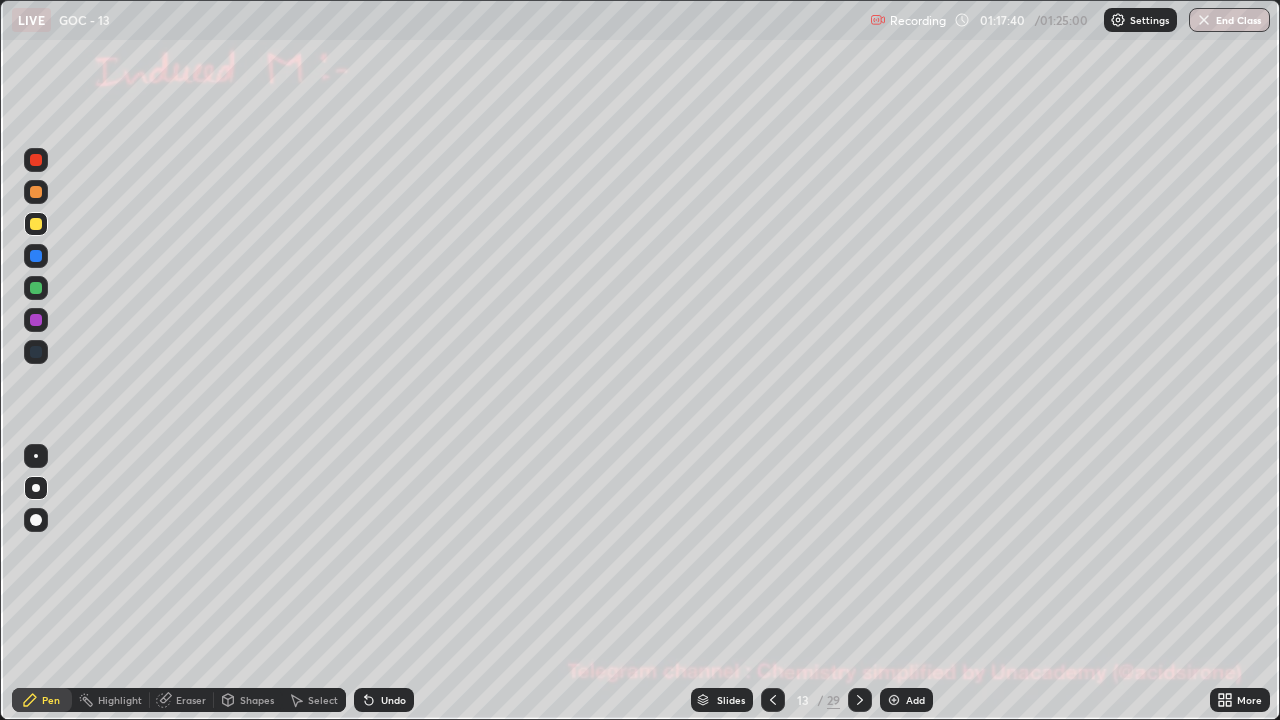 click at bounding box center (36, 288) 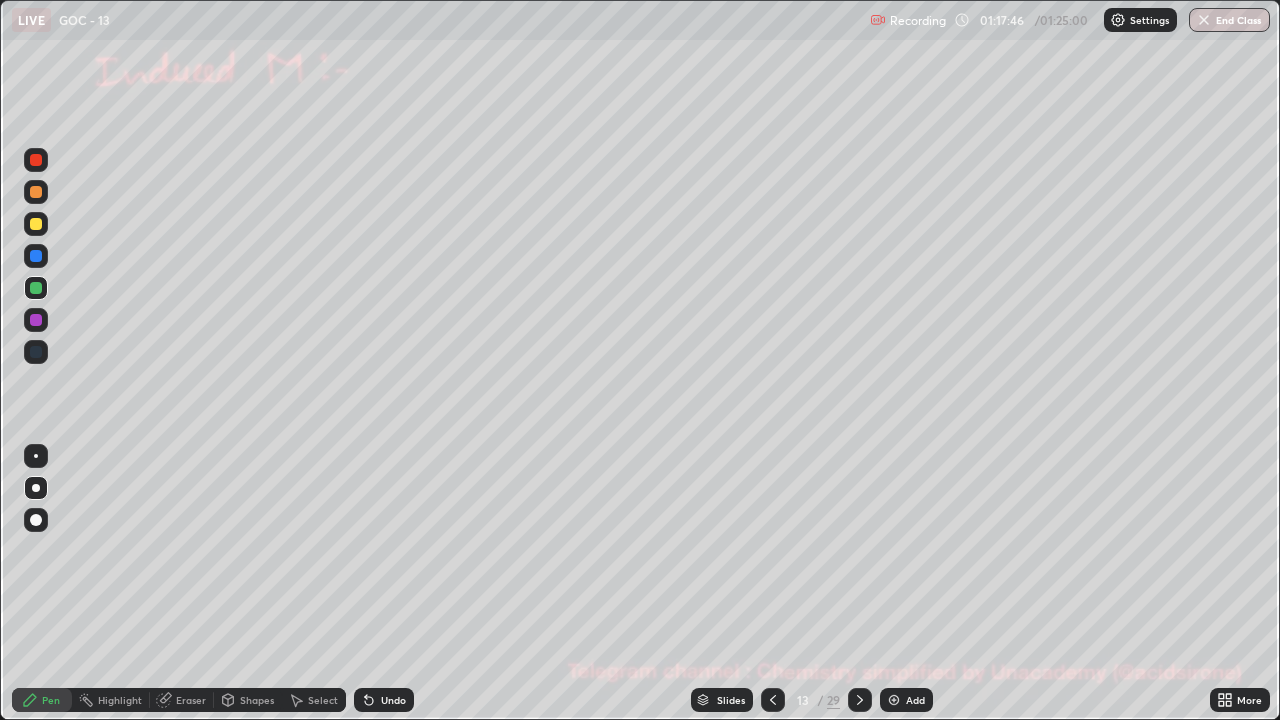 click at bounding box center (36, 224) 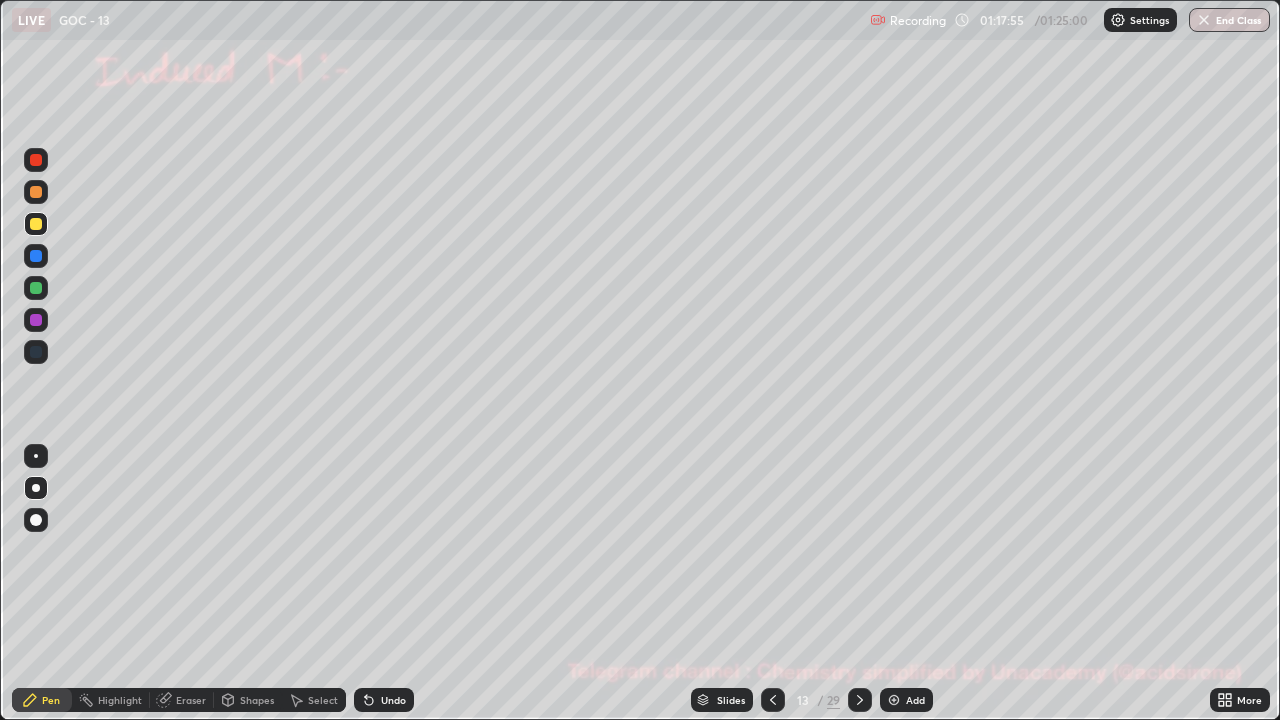 click at bounding box center [36, 288] 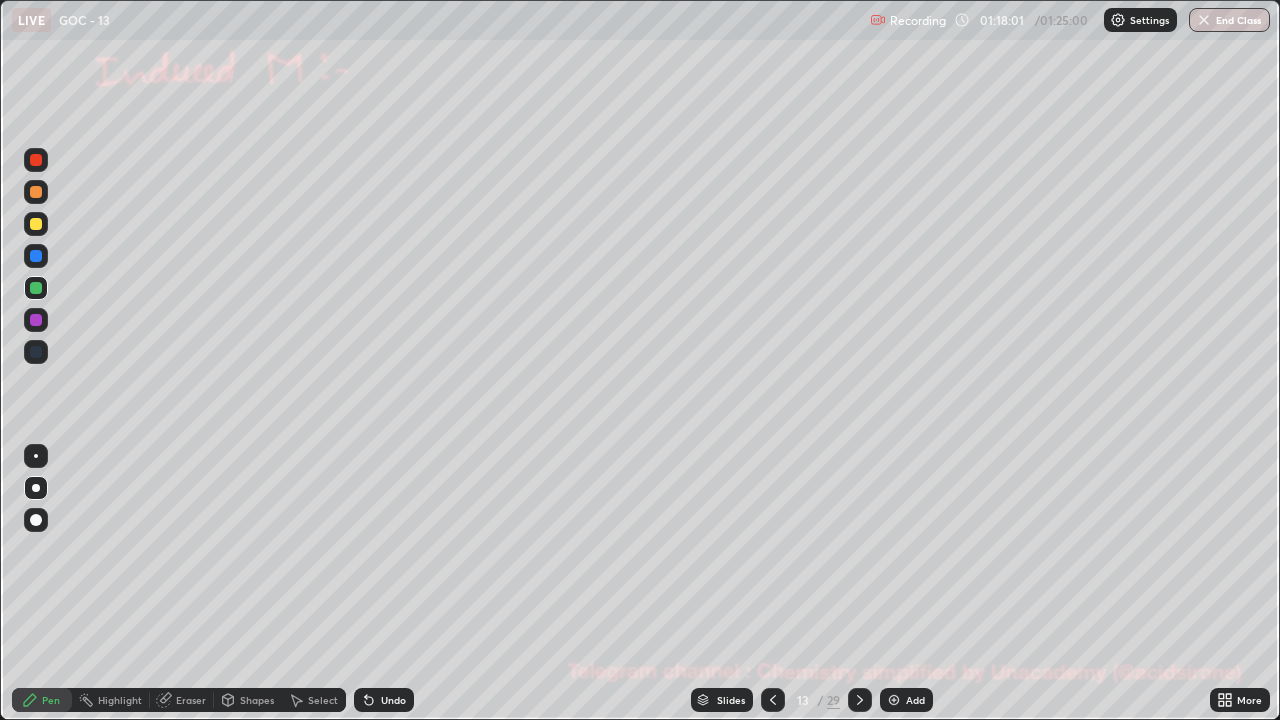 click at bounding box center (36, 224) 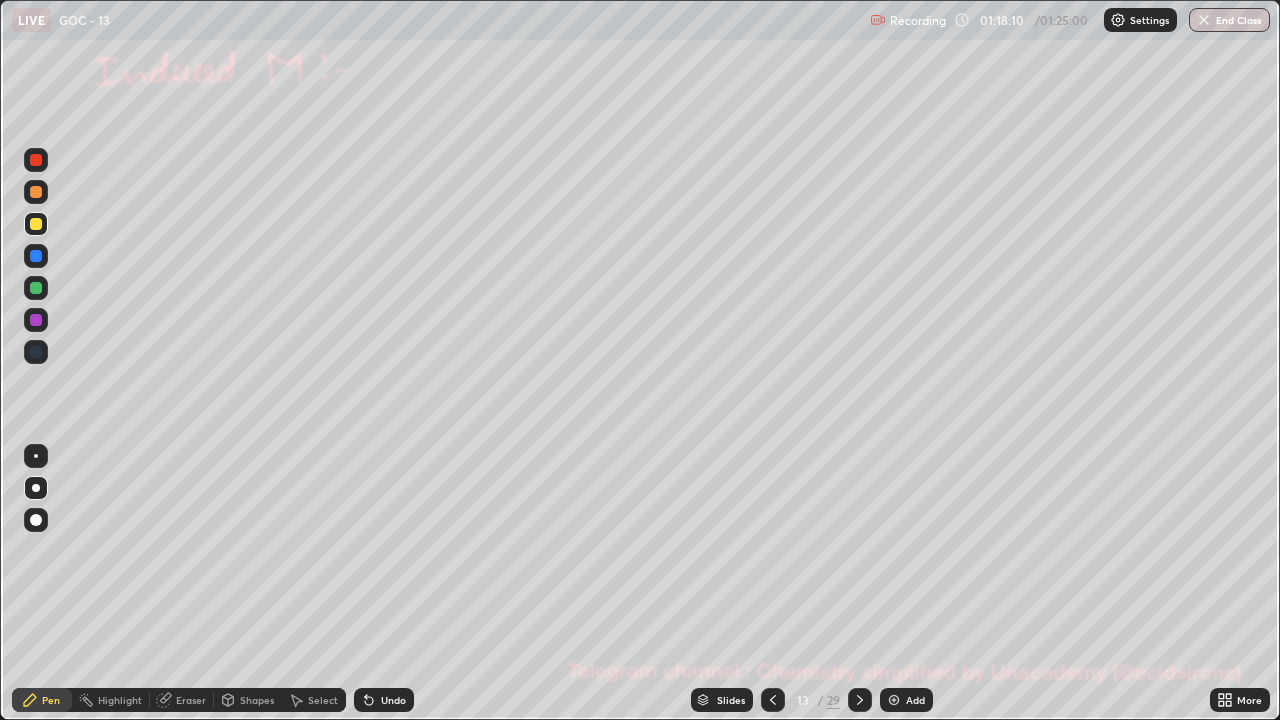 click on "Undo" at bounding box center (393, 700) 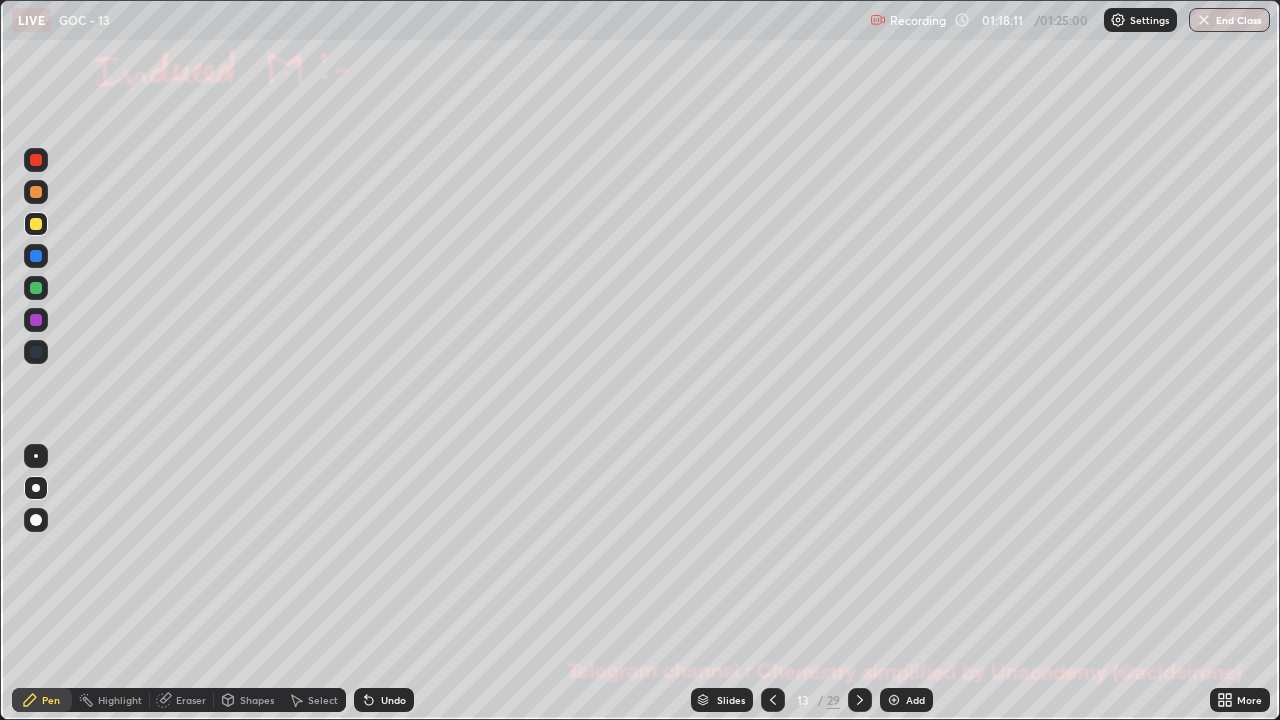 click at bounding box center [36, 288] 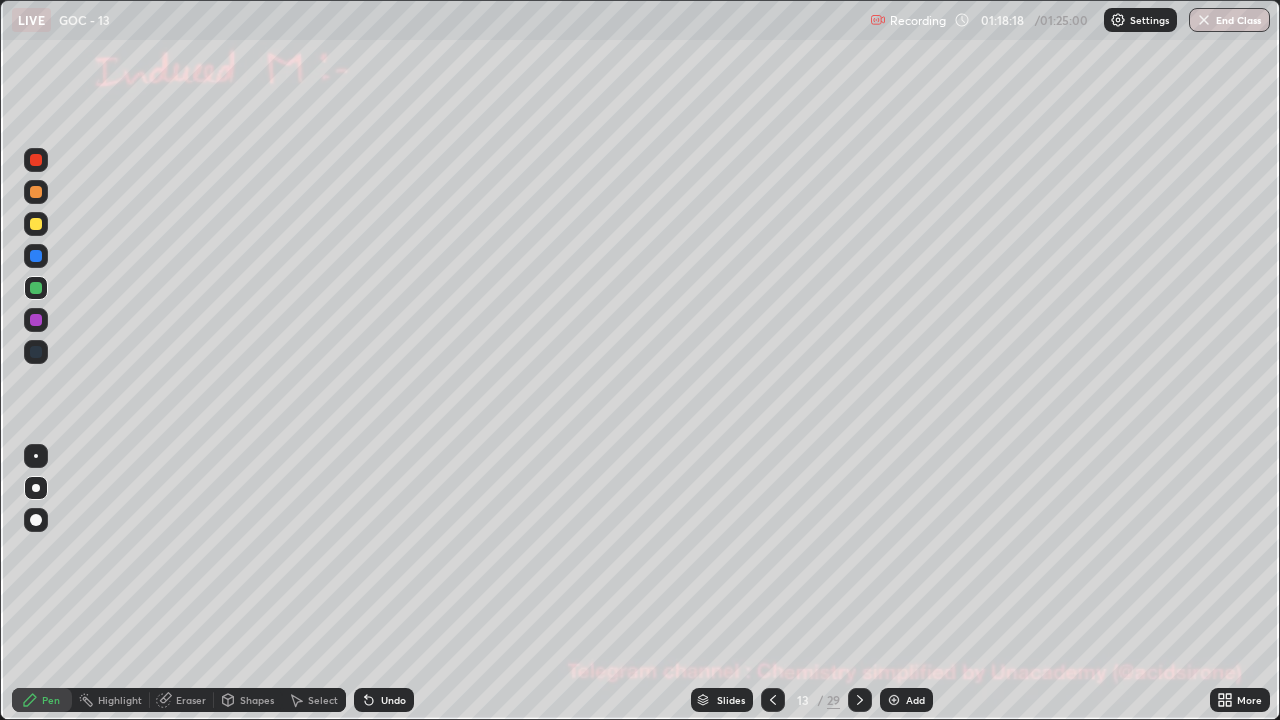 click at bounding box center [36, 224] 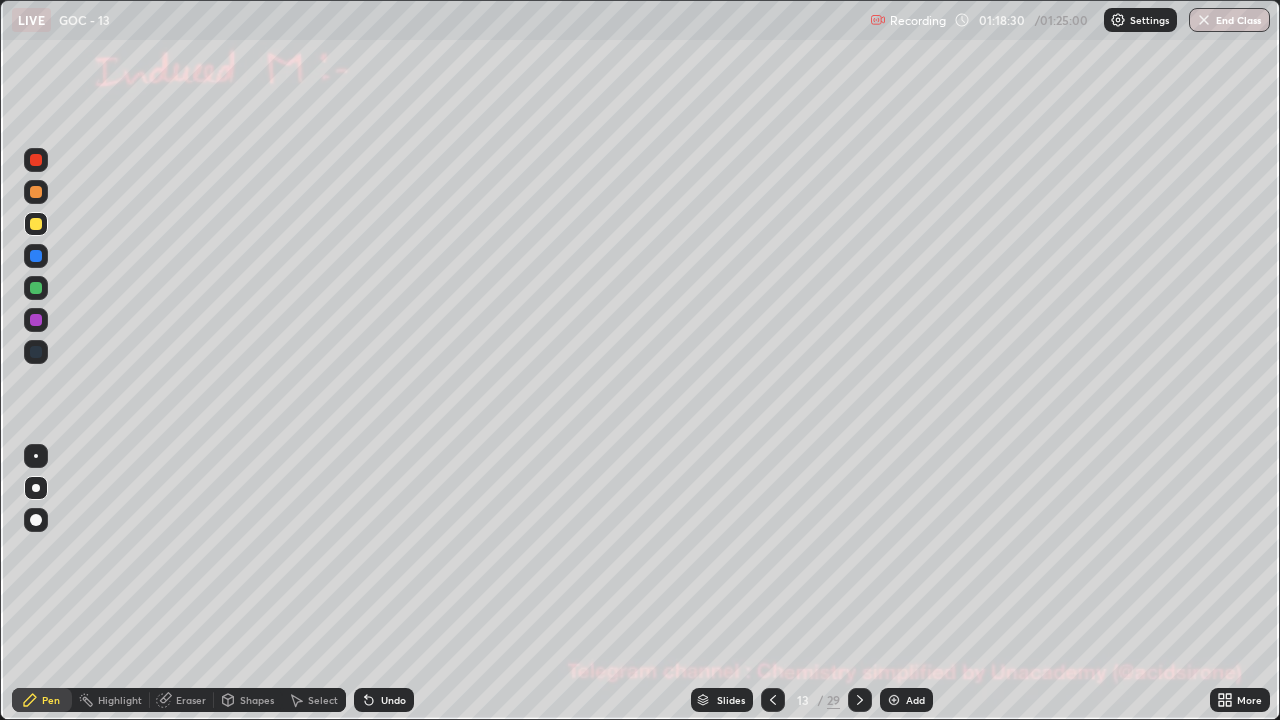 click at bounding box center [36, 288] 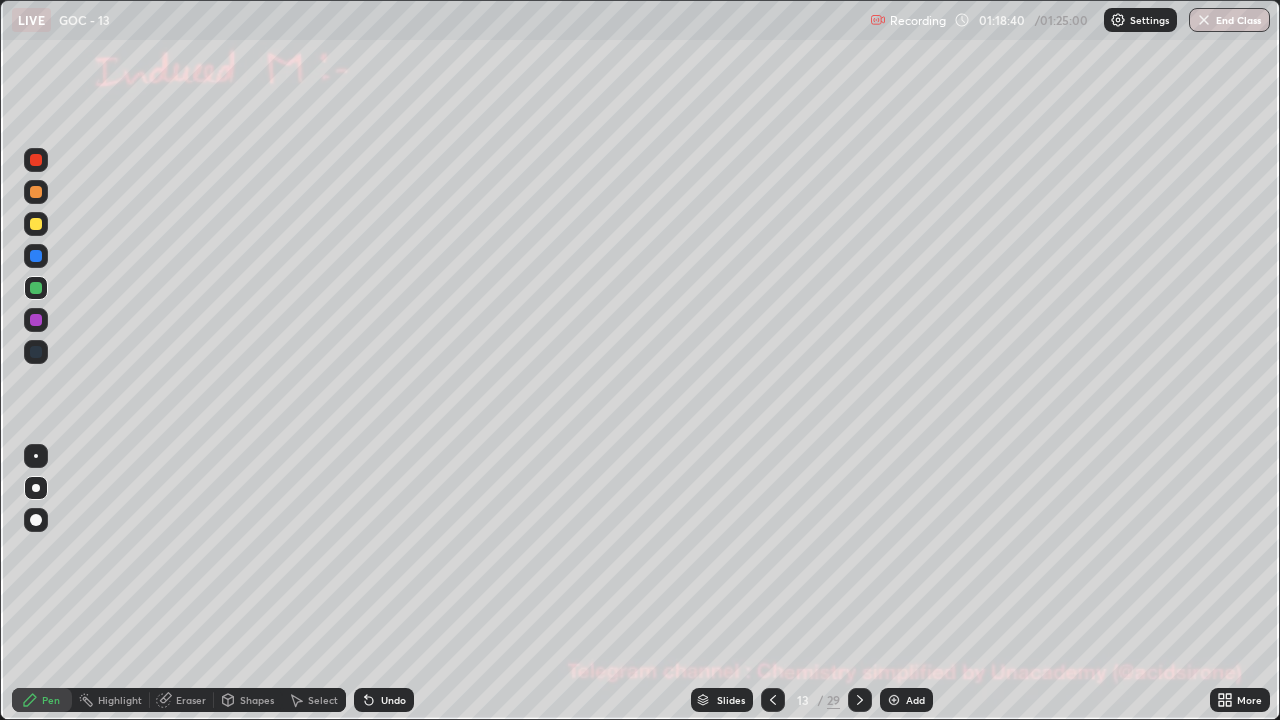 click on "Shapes" at bounding box center (257, 700) 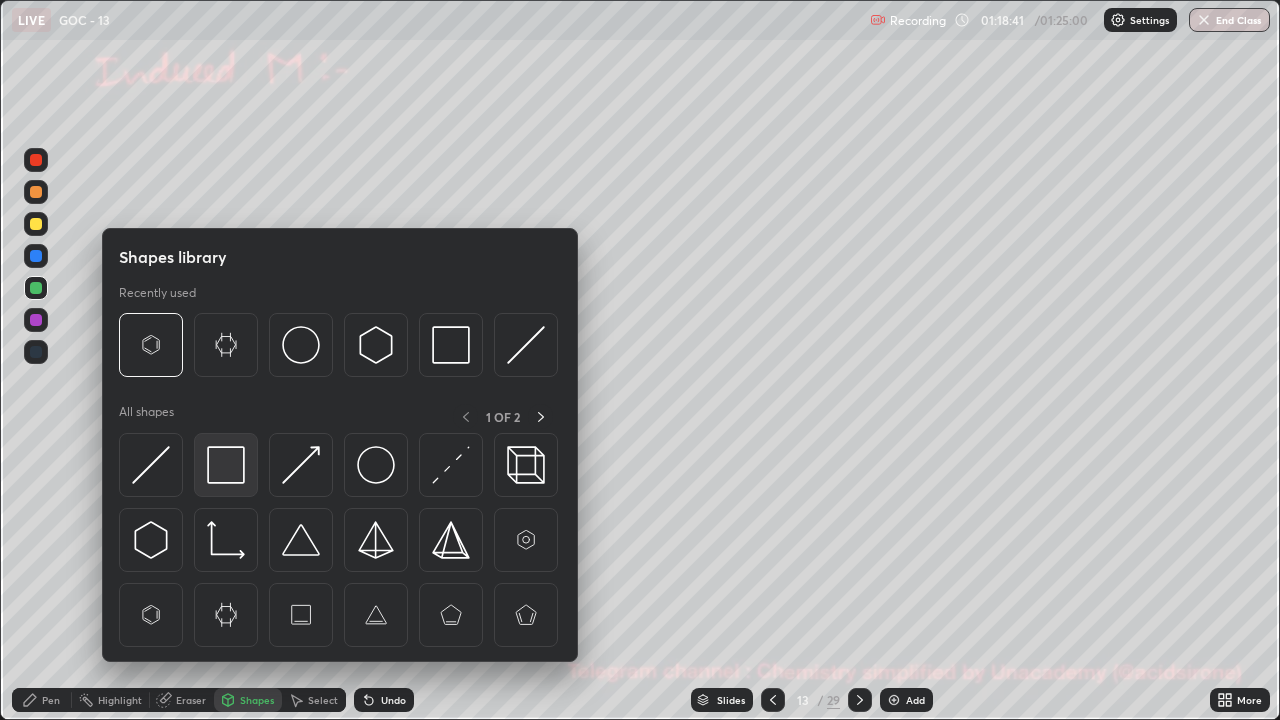 click at bounding box center [226, 465] 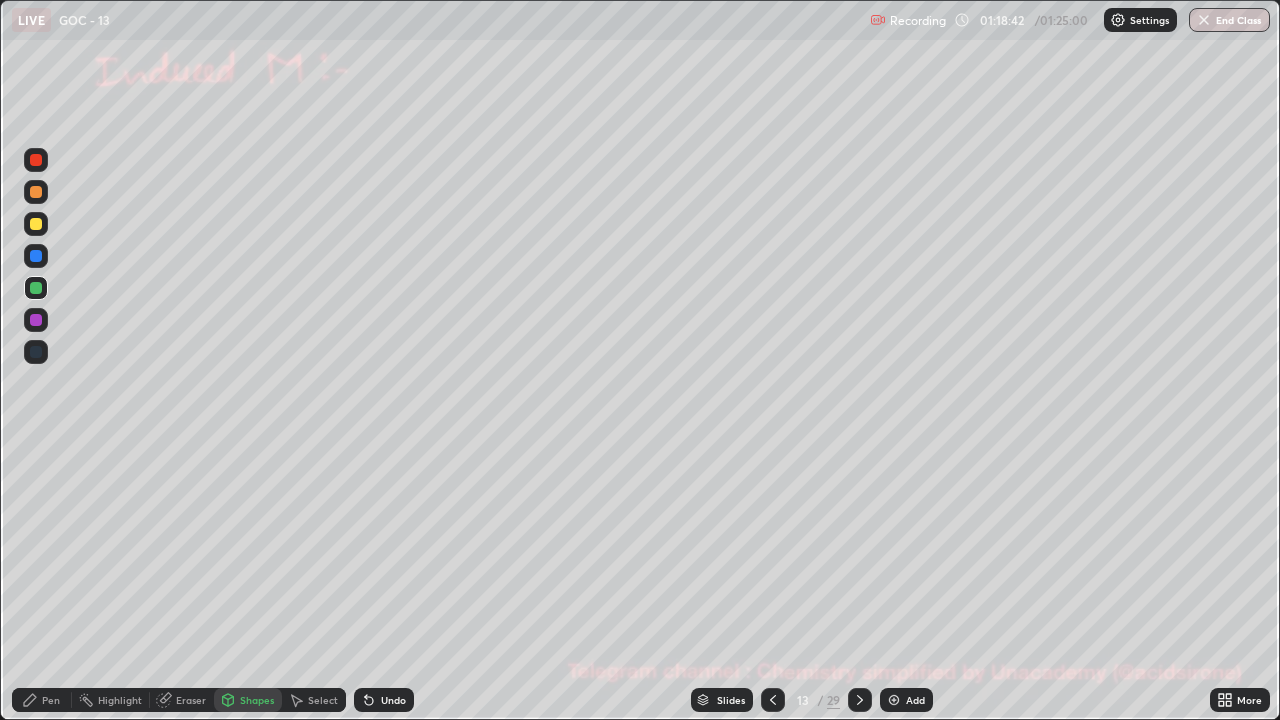 click at bounding box center [36, 160] 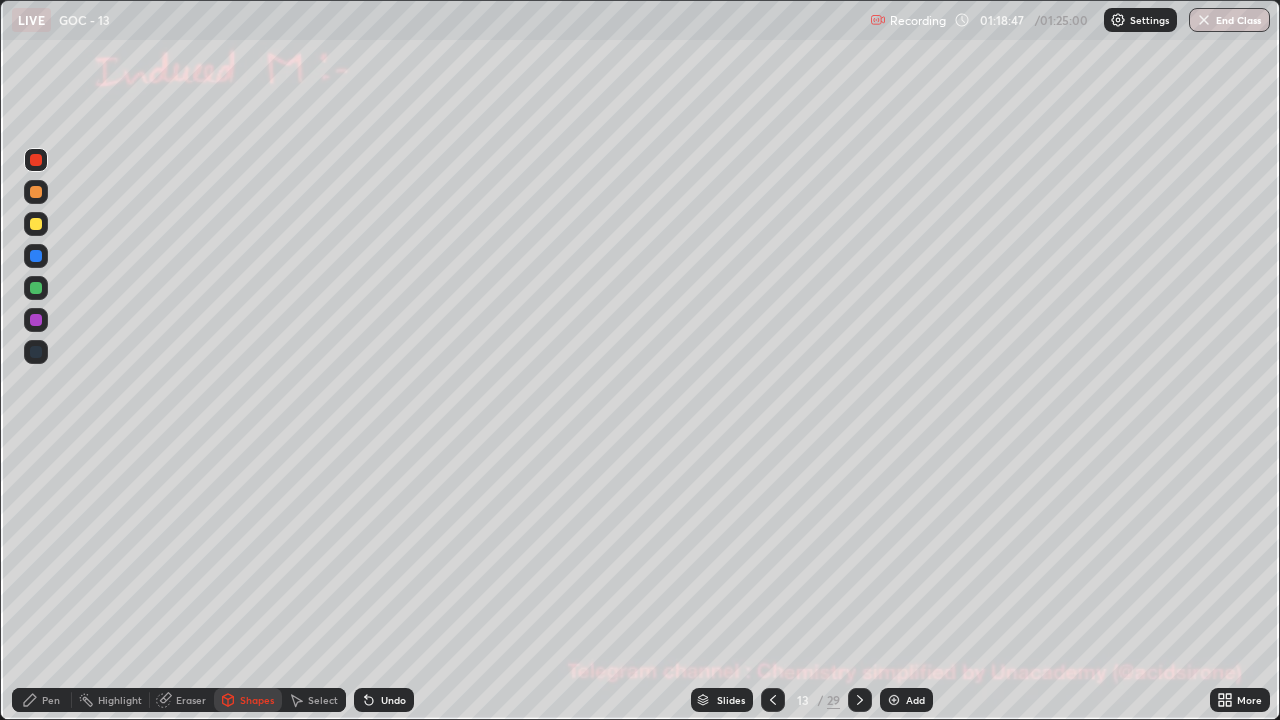click at bounding box center (36, 192) 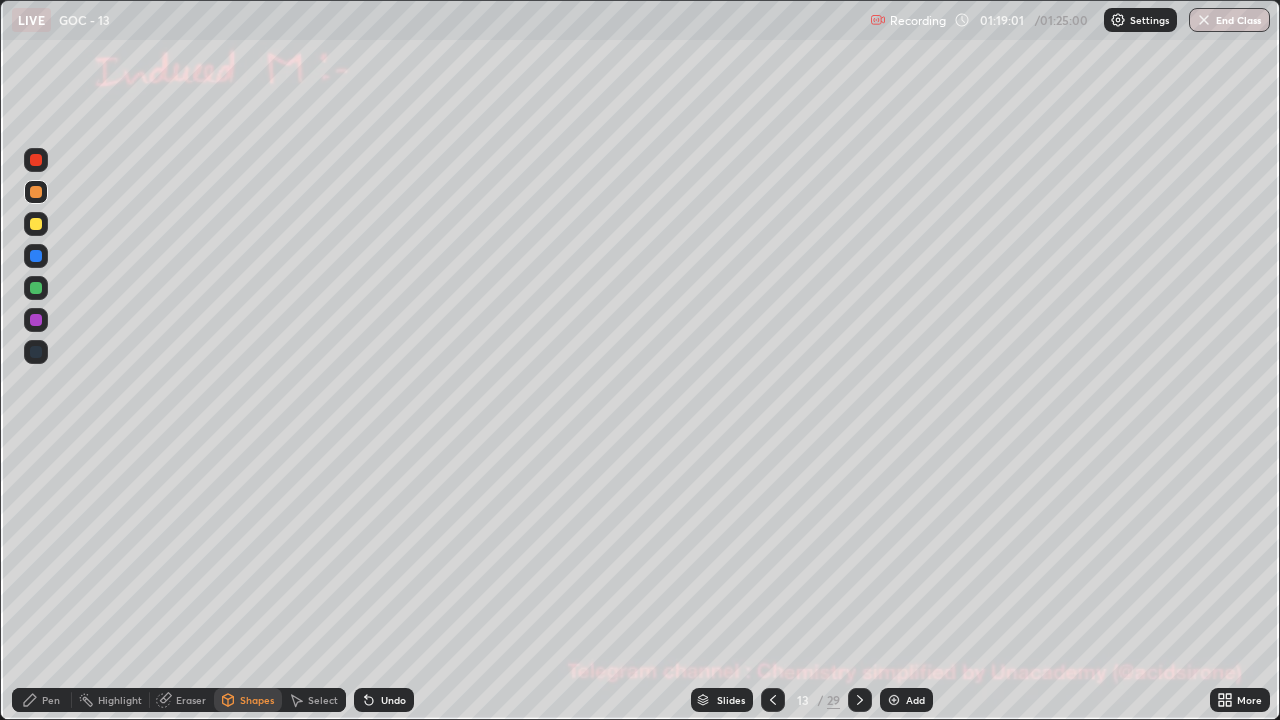 click at bounding box center (36, 160) 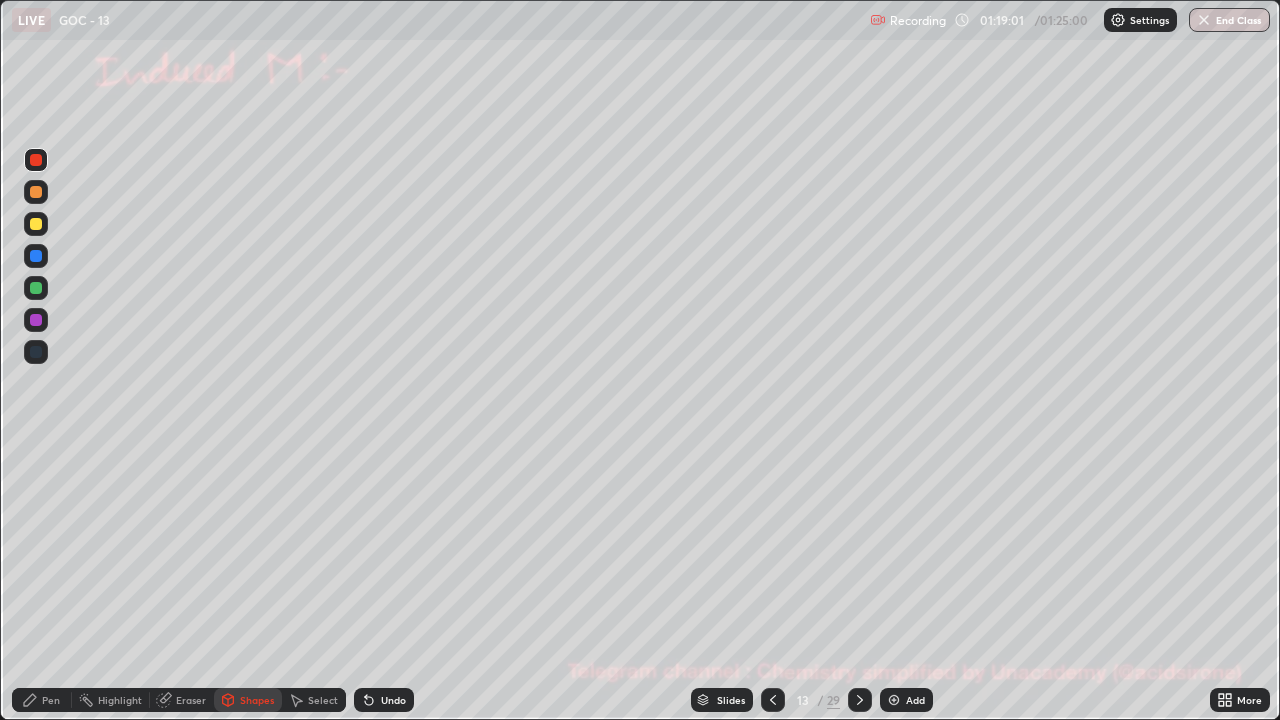 click at bounding box center [36, 160] 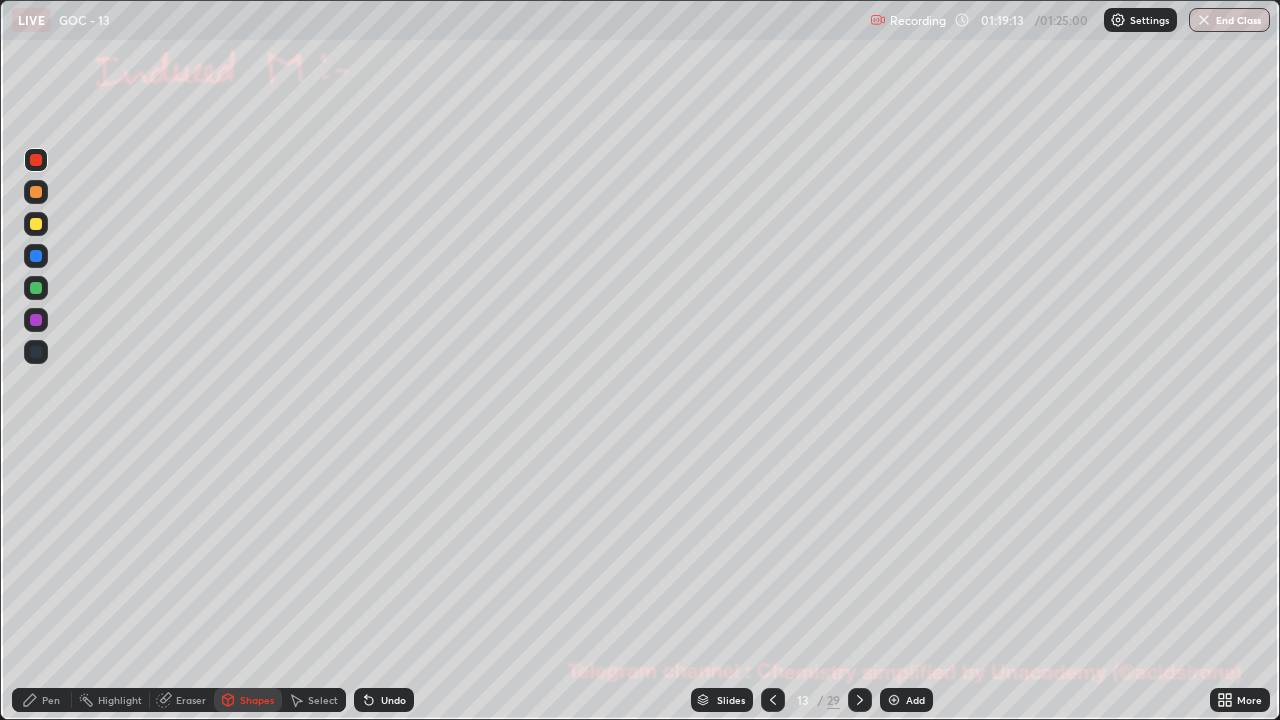 click on "Undo" at bounding box center (393, 700) 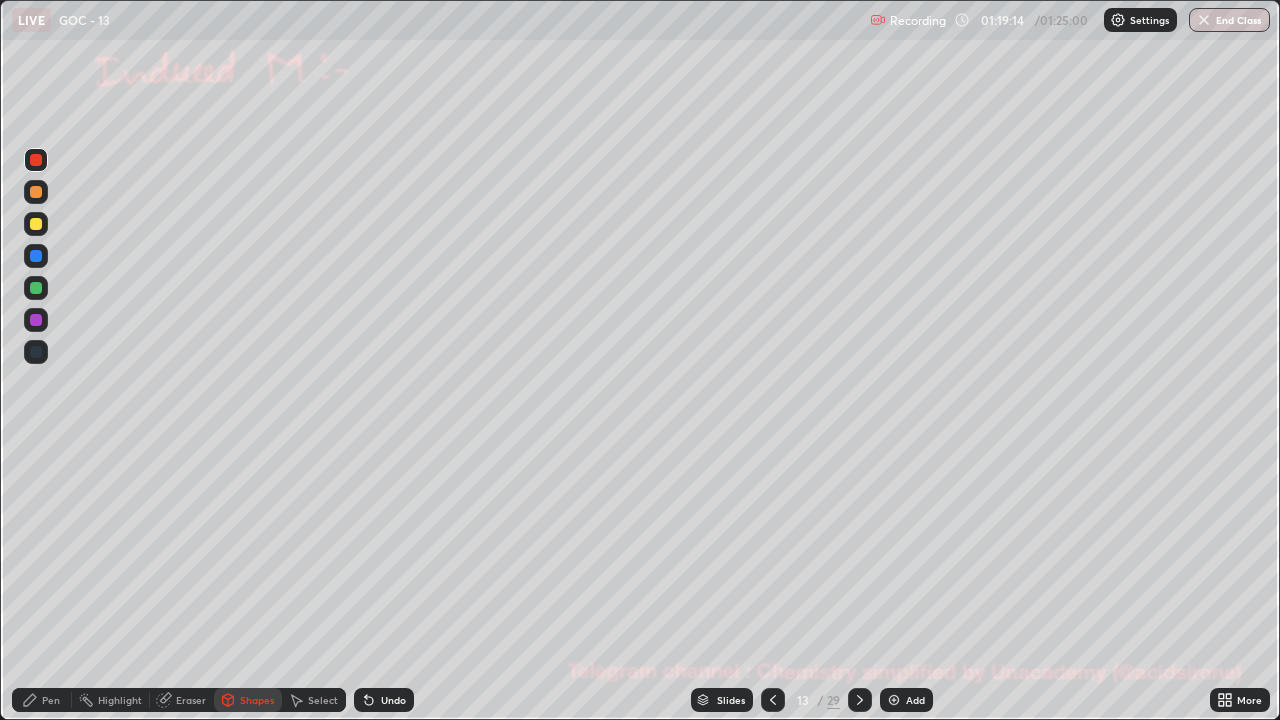 click on "Pen" at bounding box center [42, 700] 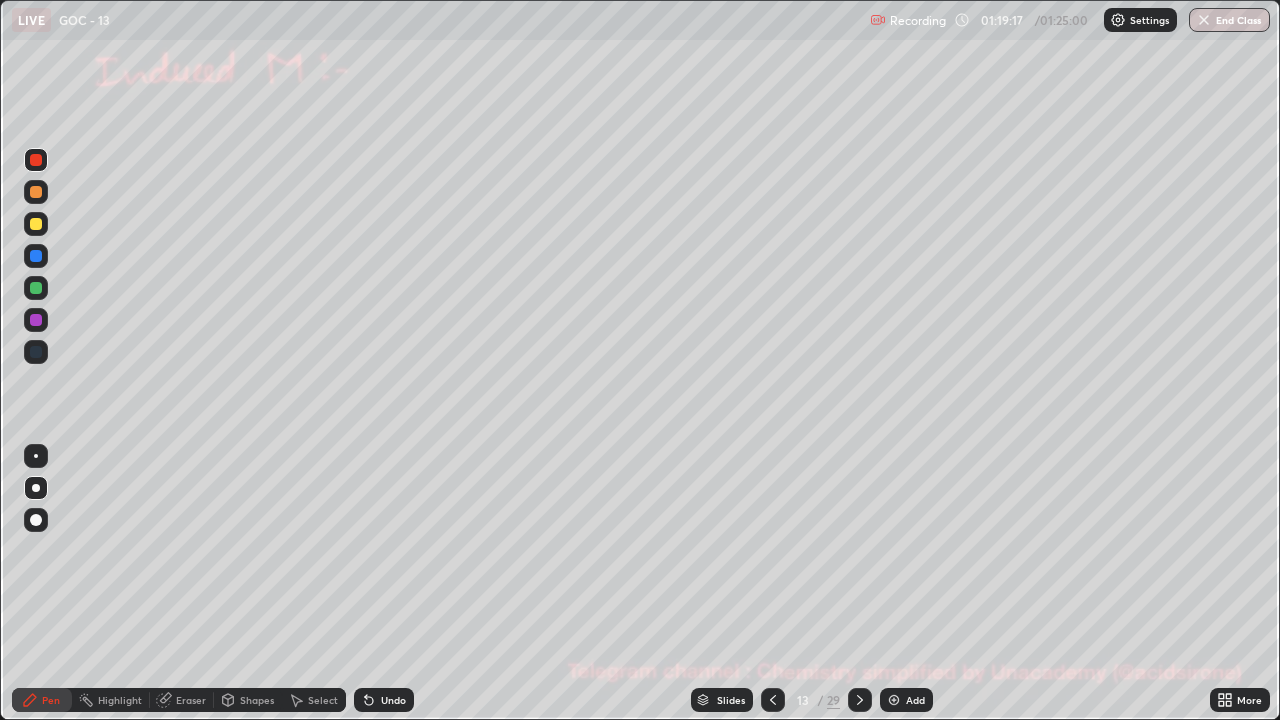 click on "Undo" at bounding box center [384, 700] 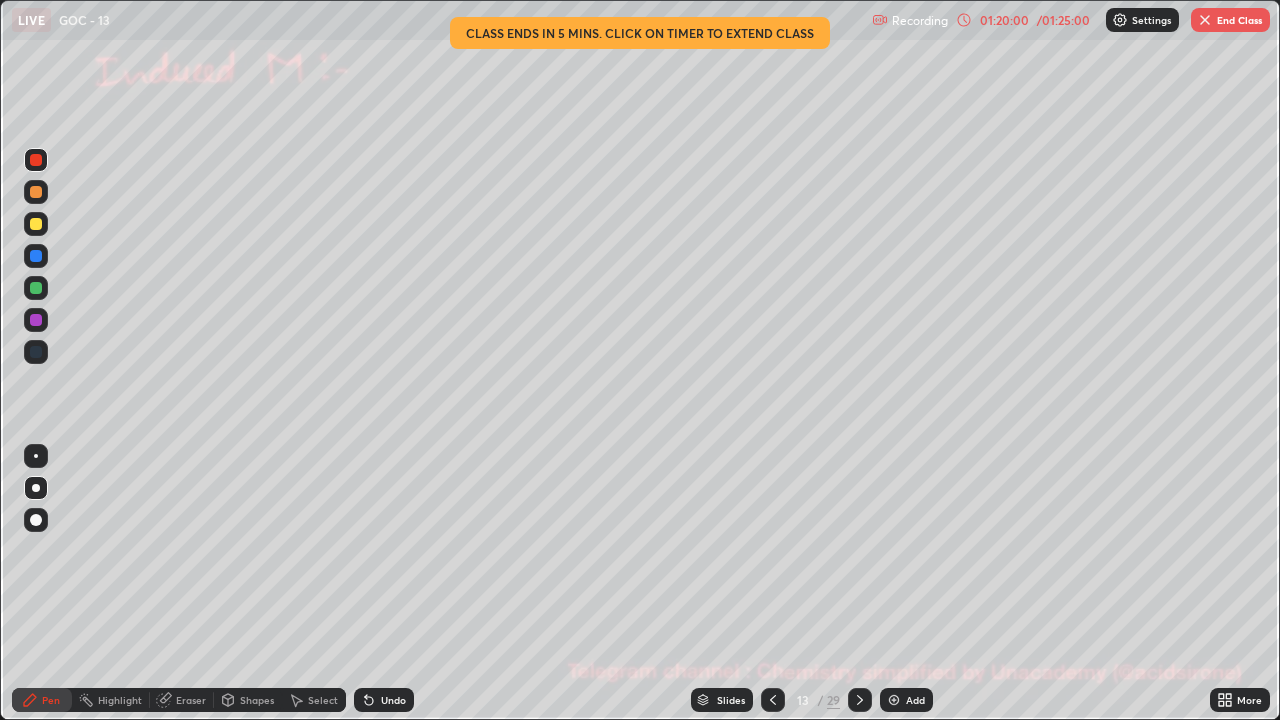 click at bounding box center [36, 288] 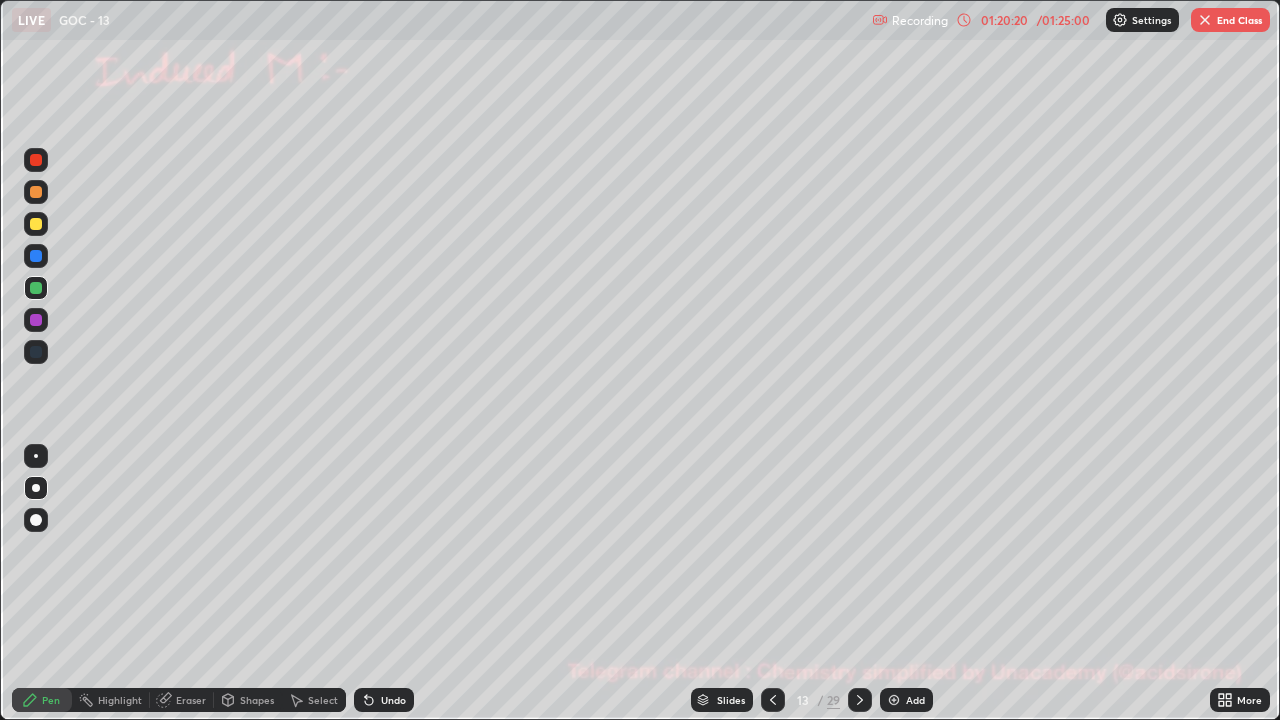 click 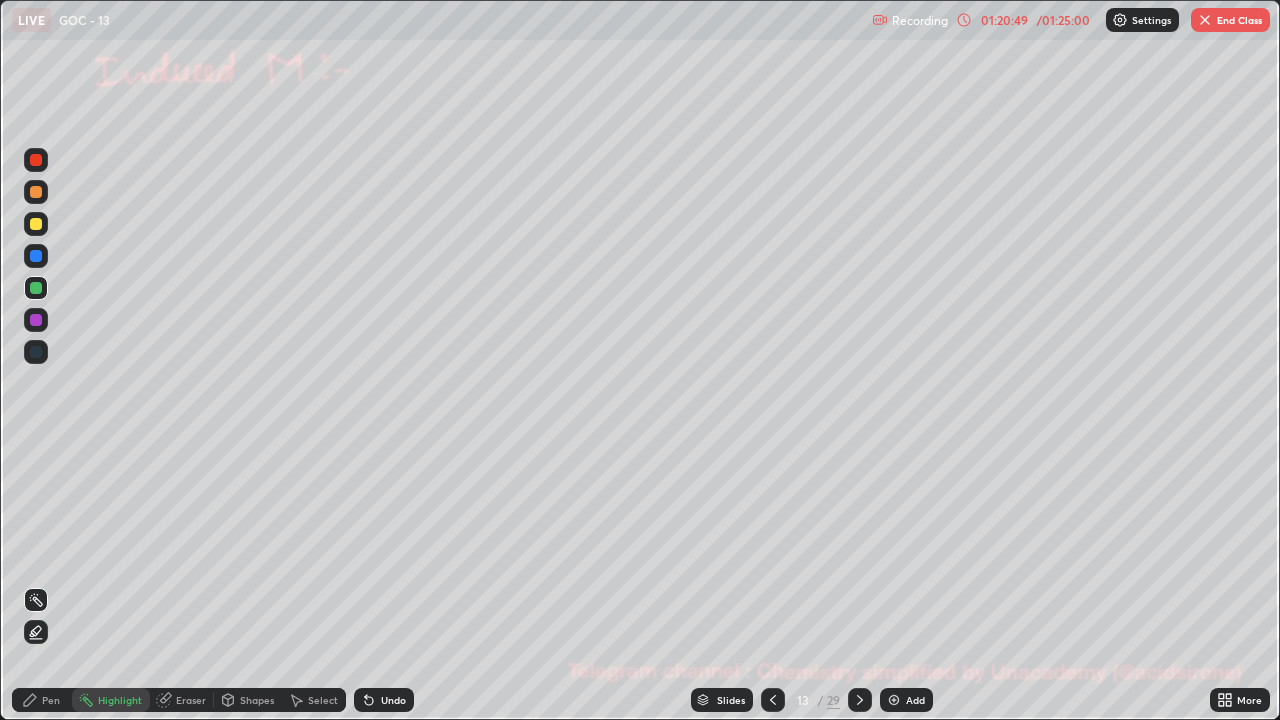 click on "Pen" at bounding box center [42, 700] 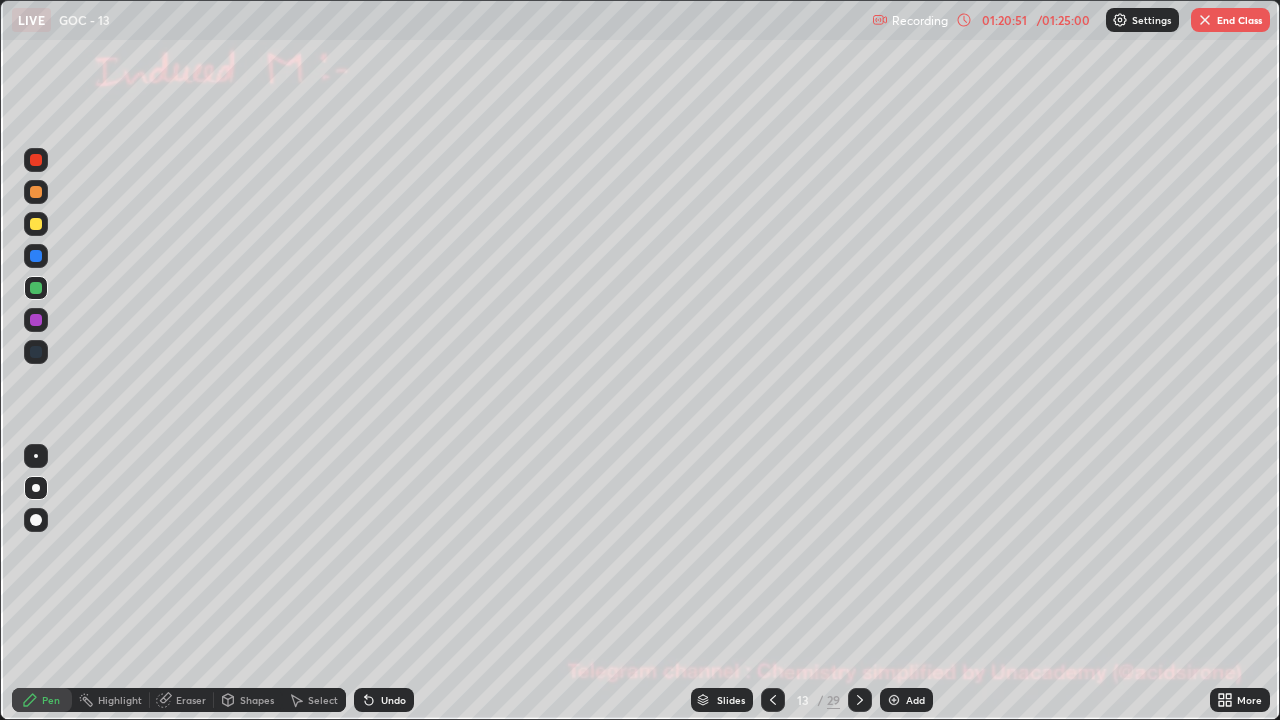 click at bounding box center (36, 160) 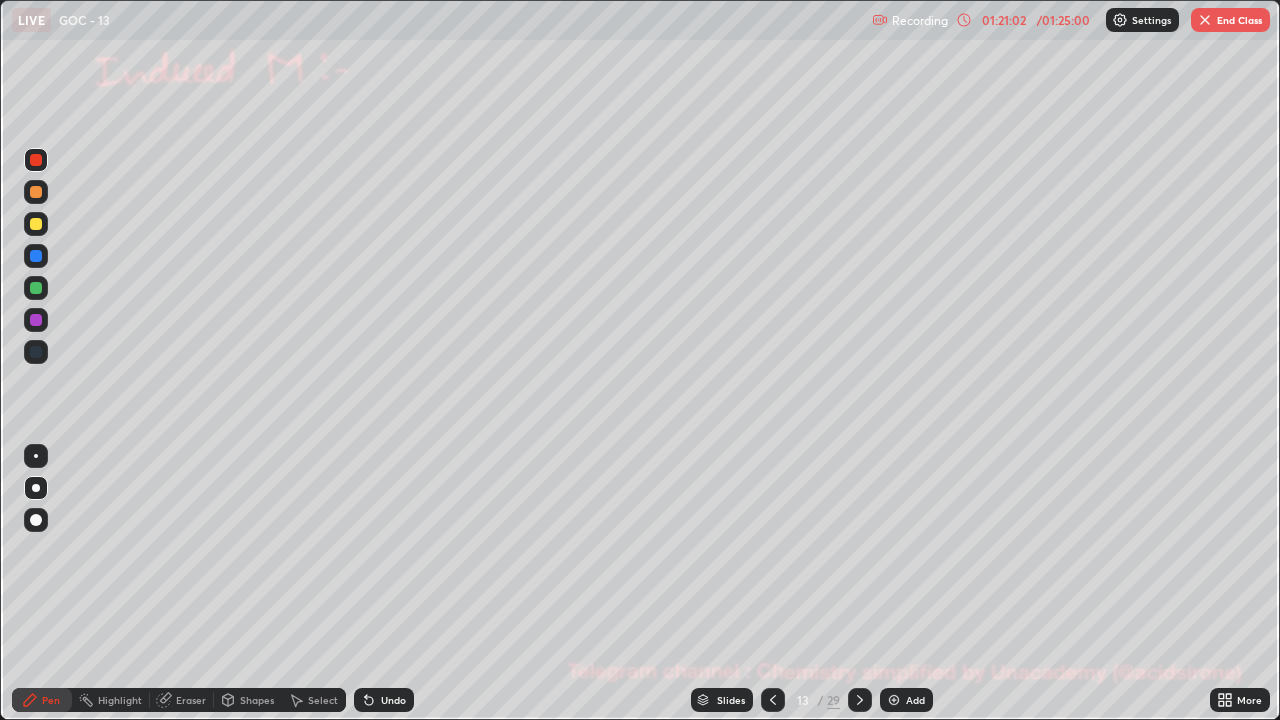 click at bounding box center [36, 288] 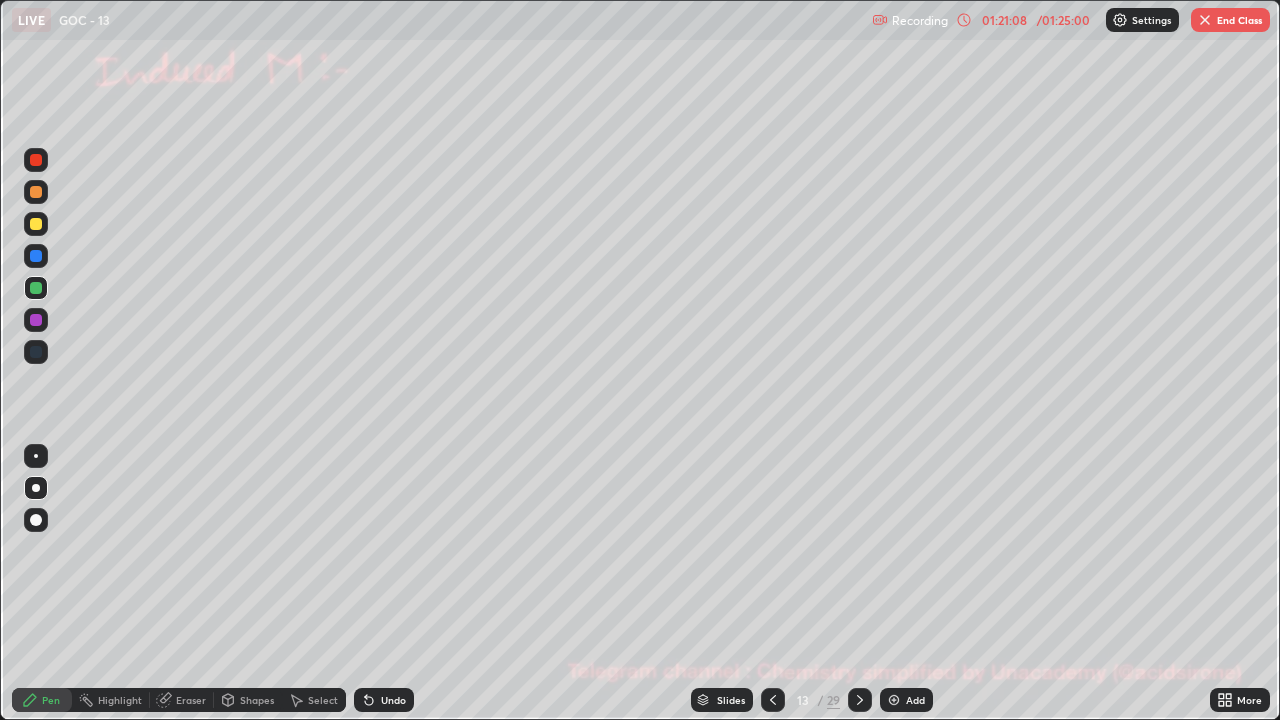 click at bounding box center (36, 160) 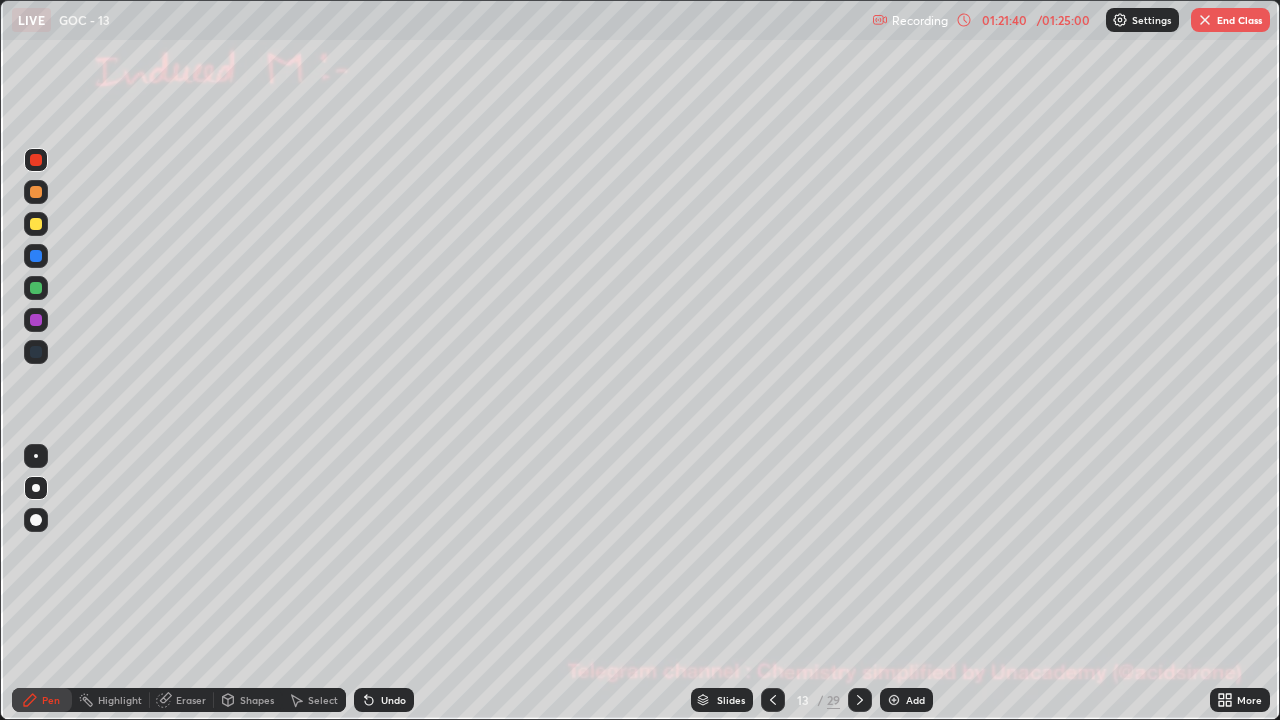 click at bounding box center [36, 288] 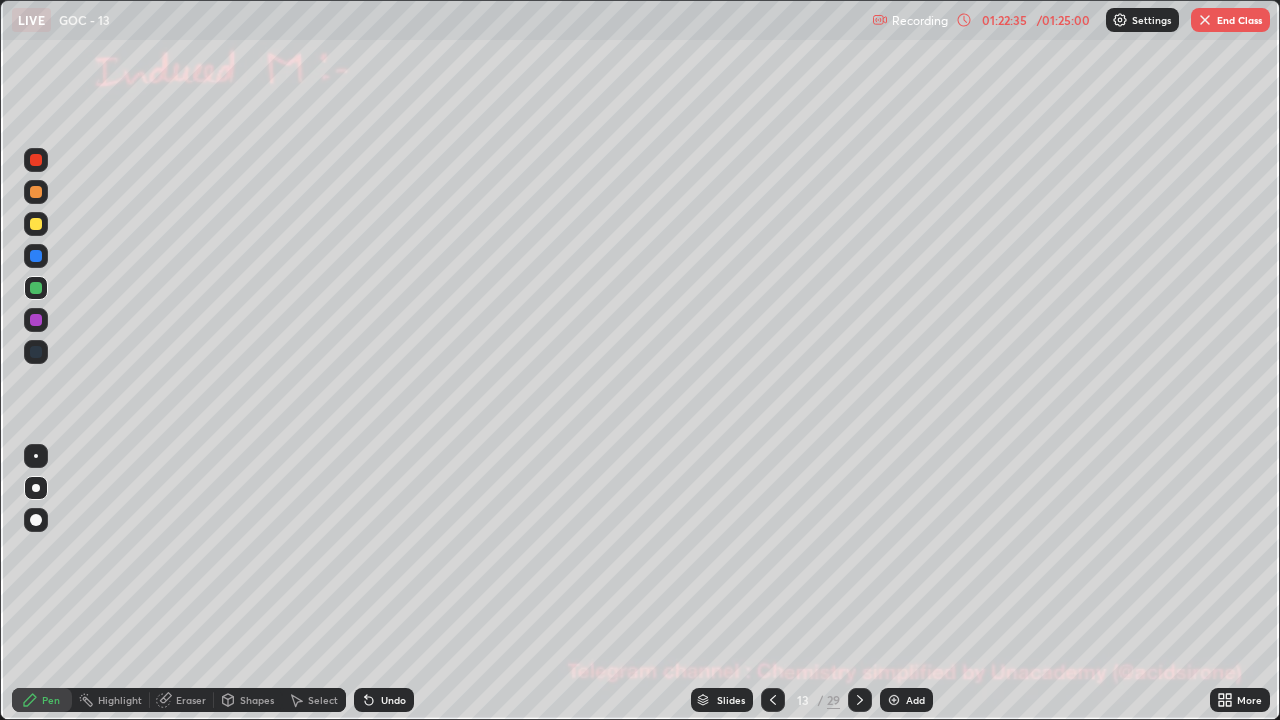 click at bounding box center [36, 160] 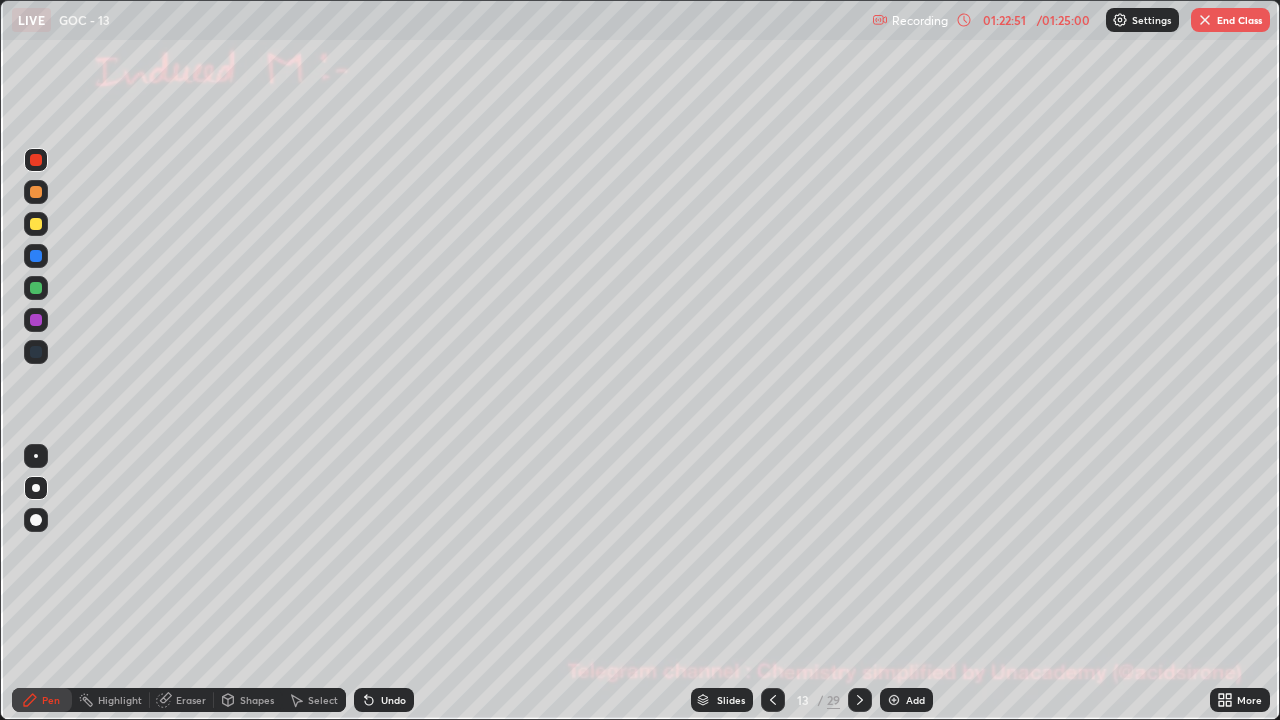 click at bounding box center (36, 288) 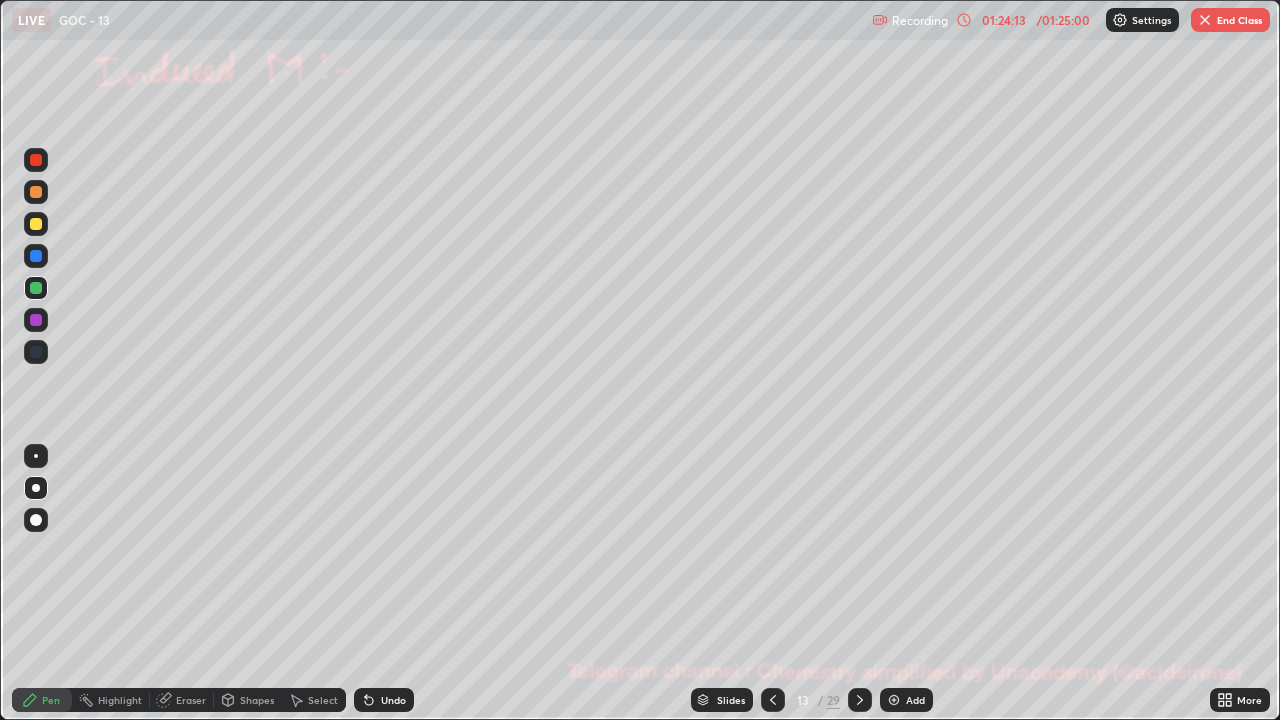 click at bounding box center [36, 224] 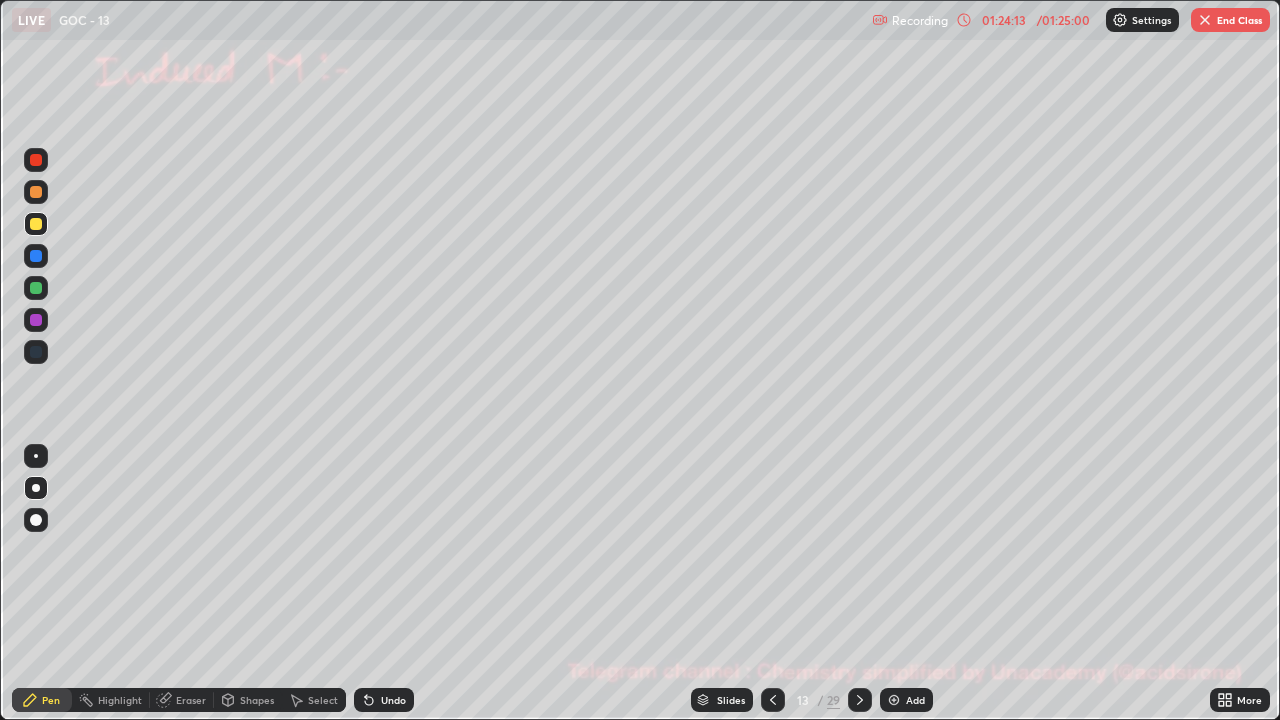 click at bounding box center (36, 224) 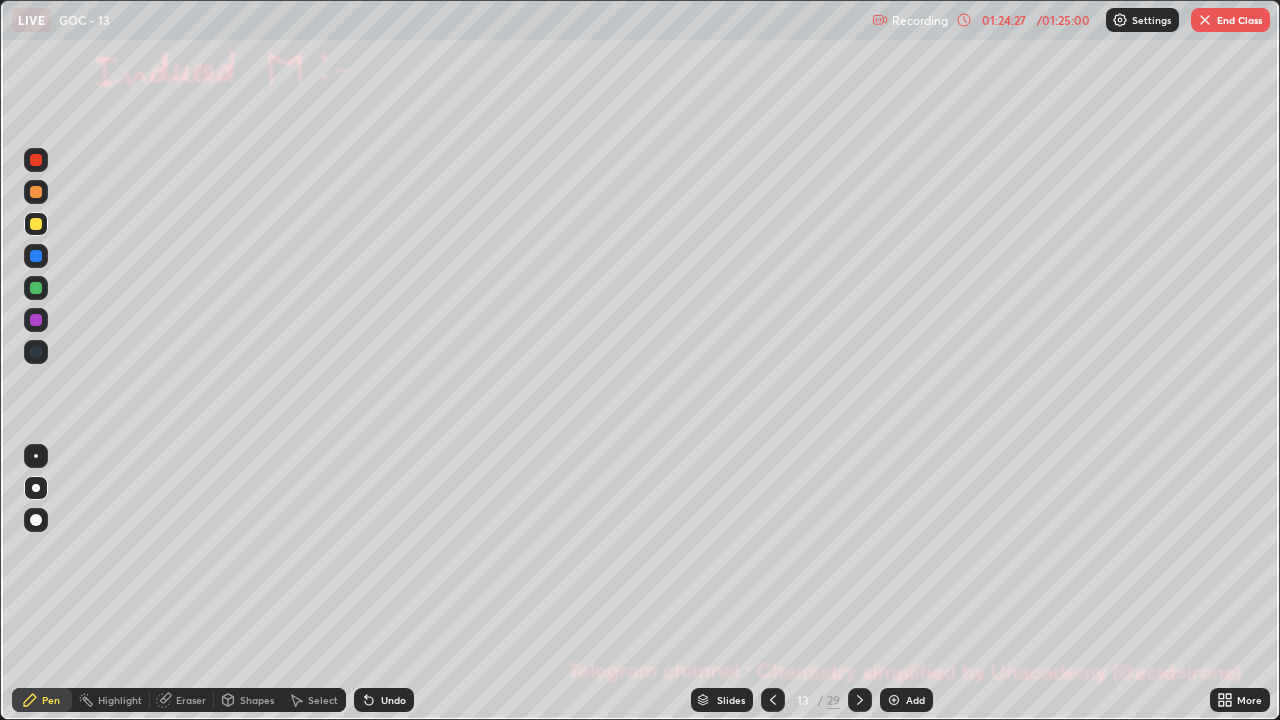 click at bounding box center [36, 160] 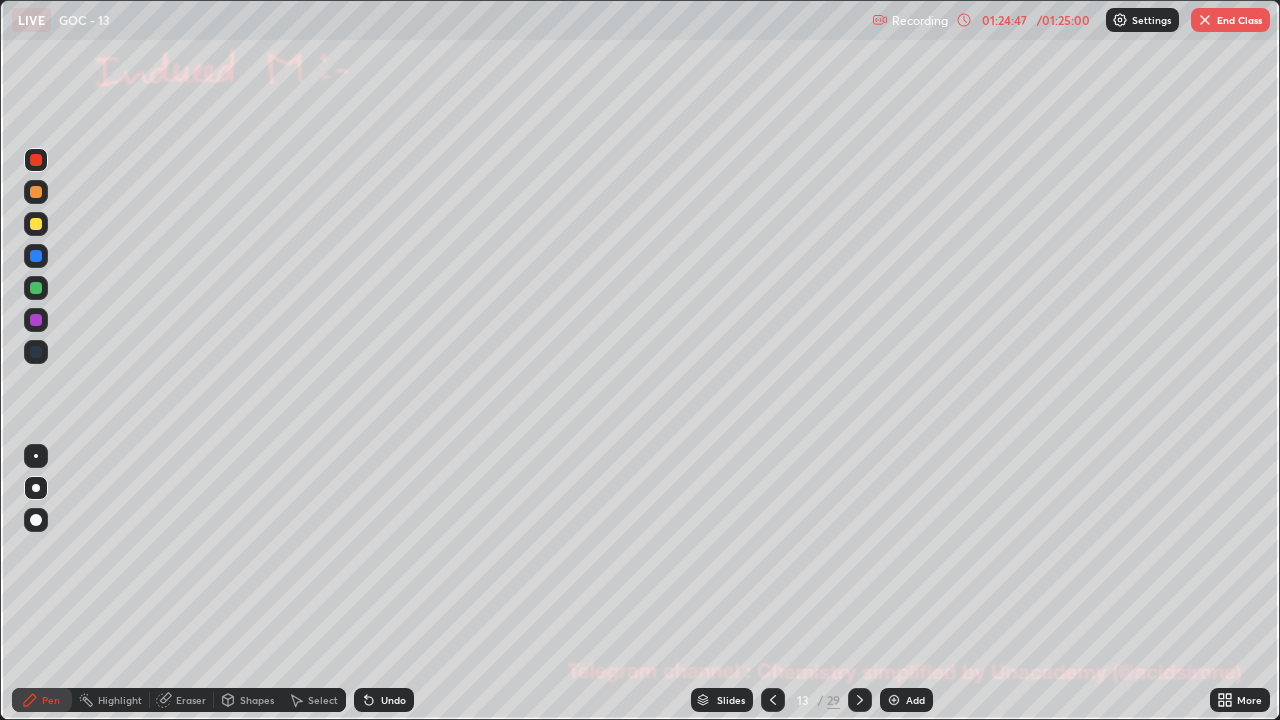 click at bounding box center [36, 288] 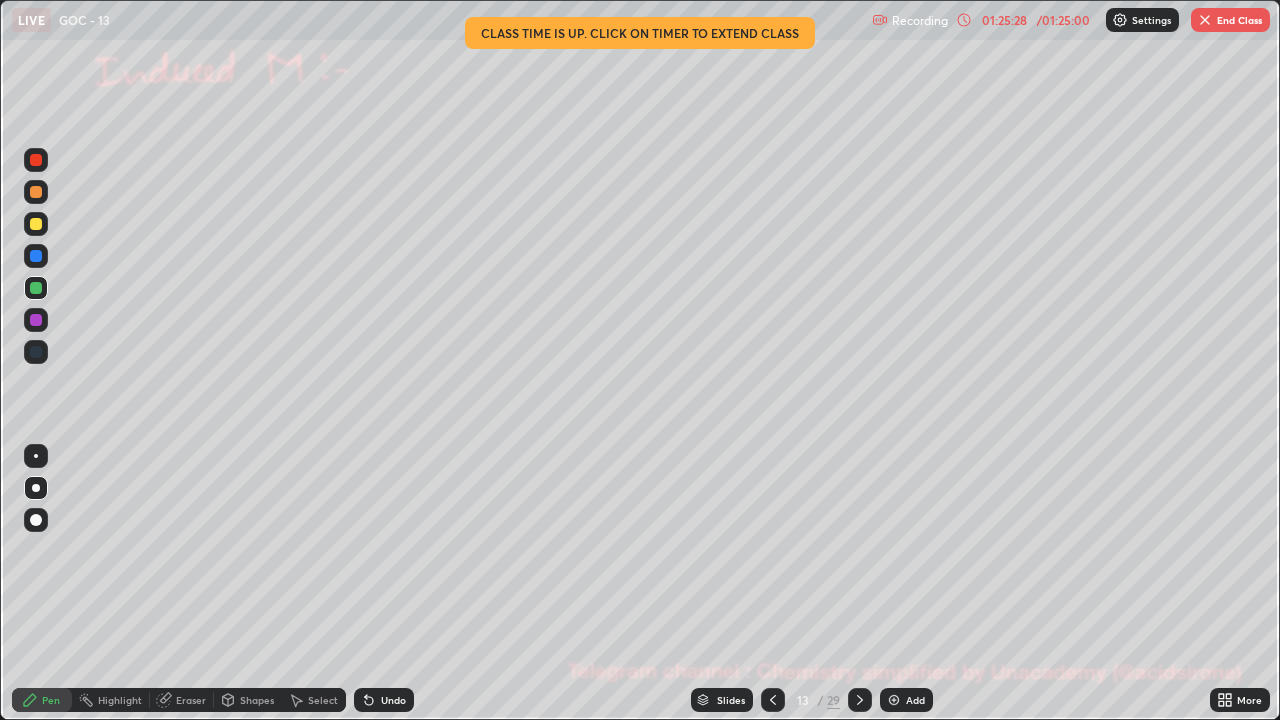 click at bounding box center (36, 224) 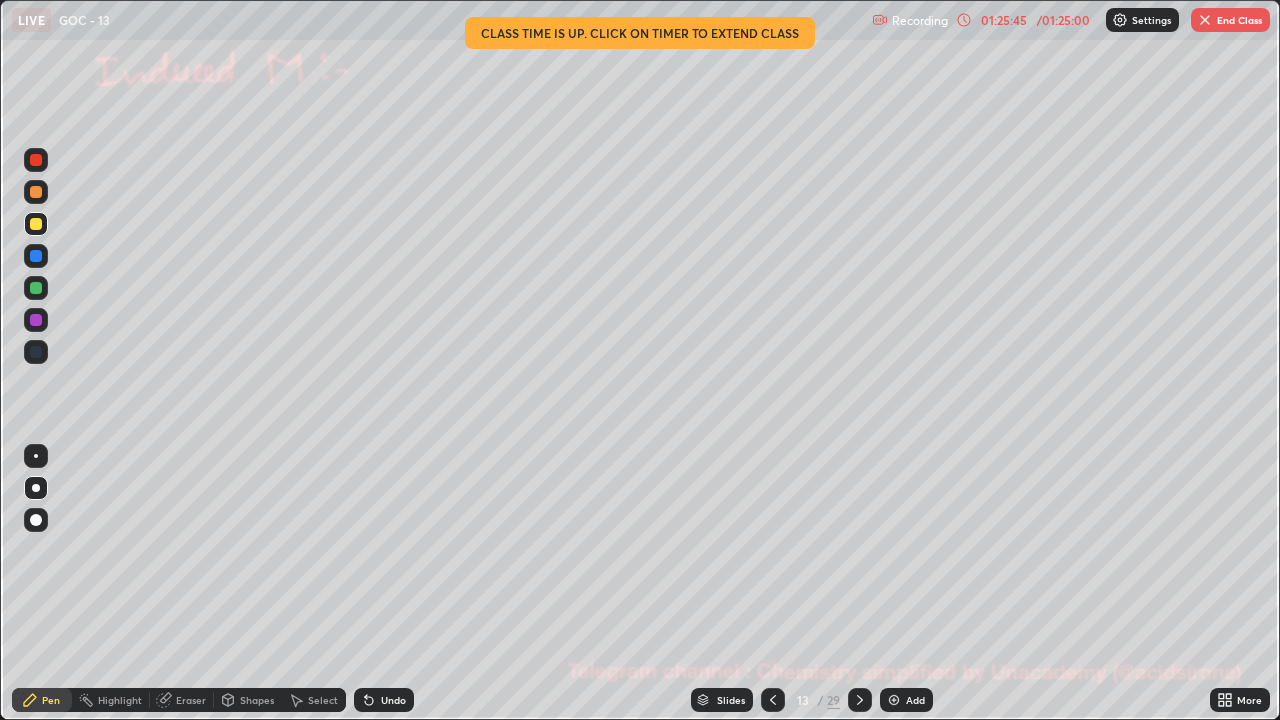 click on "/  01:25:00" at bounding box center (1063, 20) 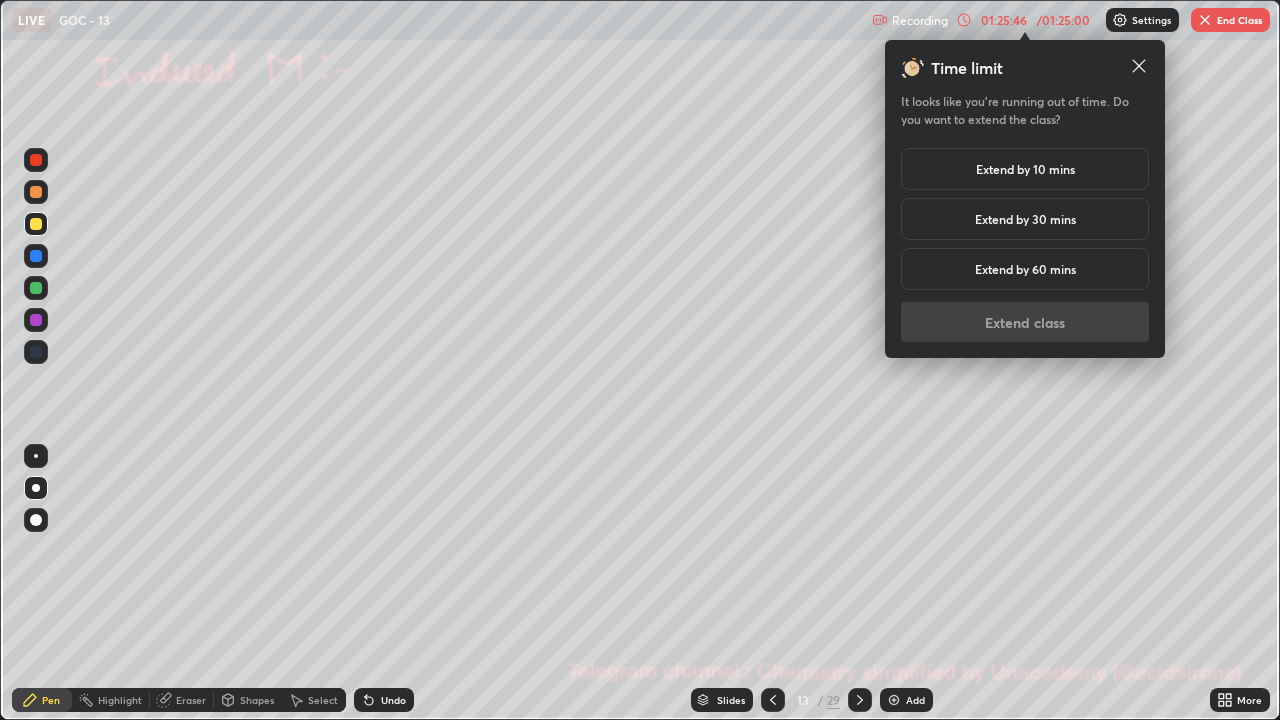 click on "Extend by 10 mins" at bounding box center [1025, 169] 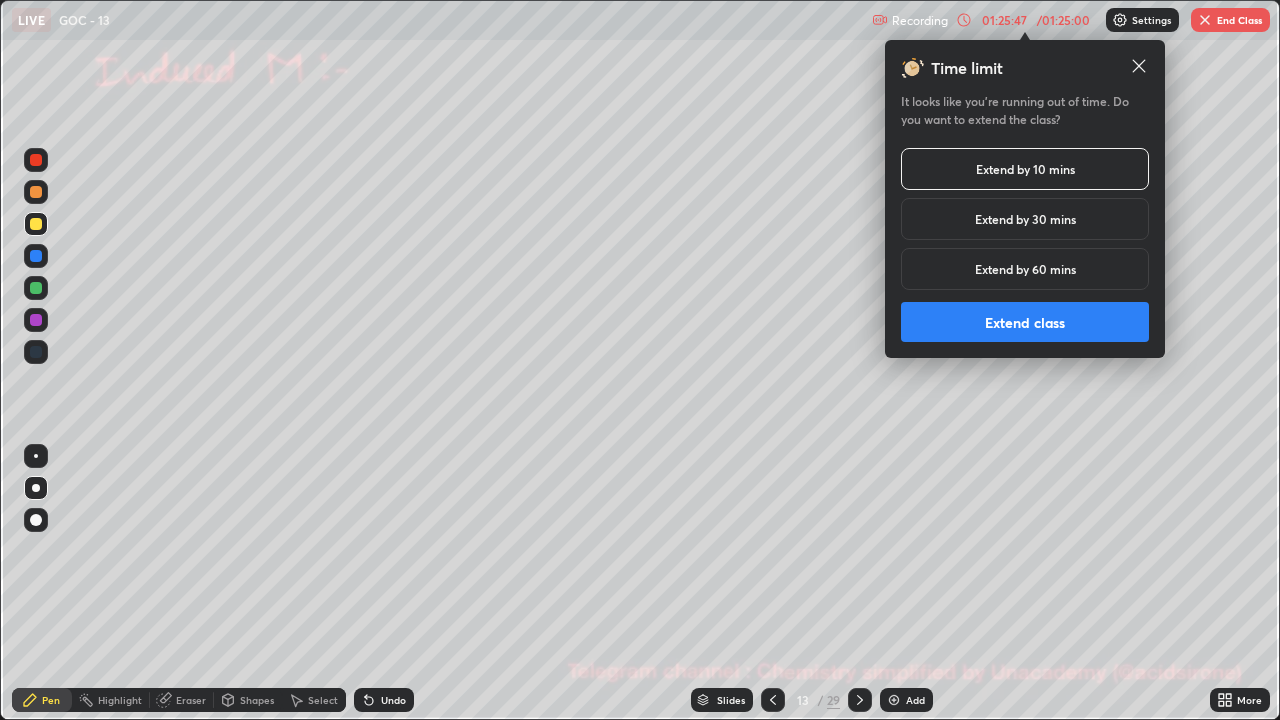 click on "Extend class" at bounding box center [1025, 322] 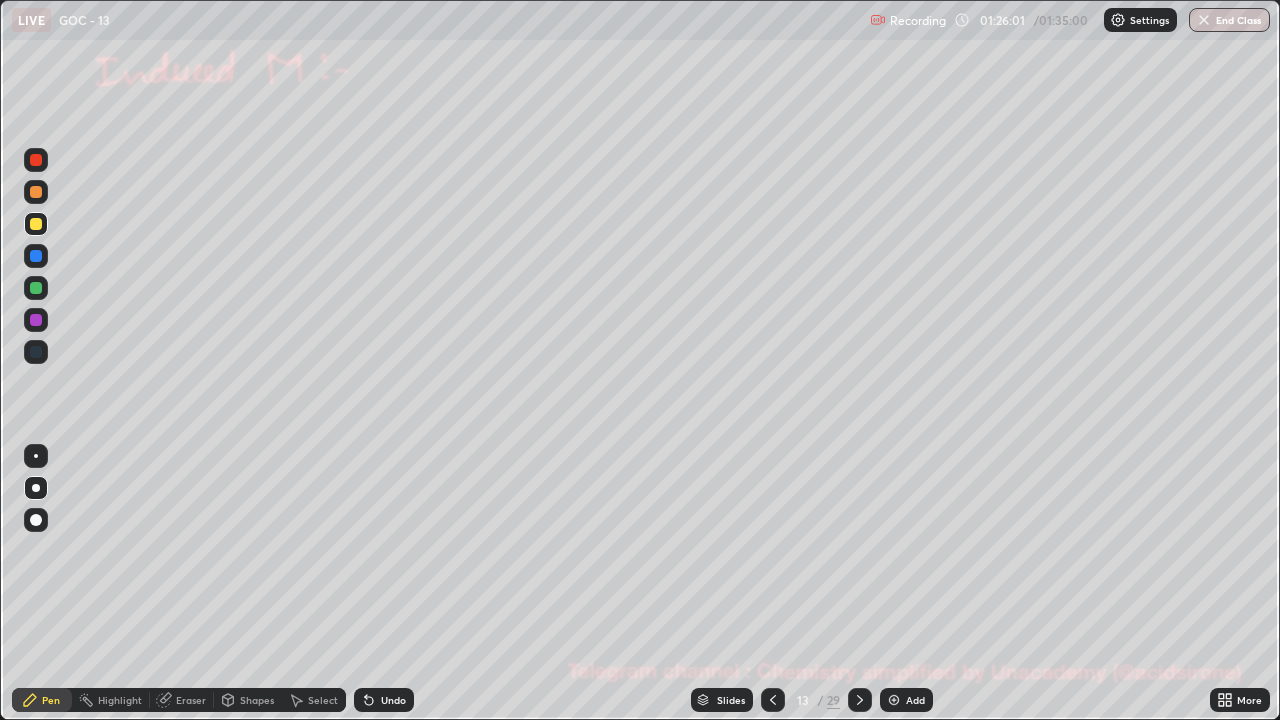 click on "Shapes" at bounding box center (257, 700) 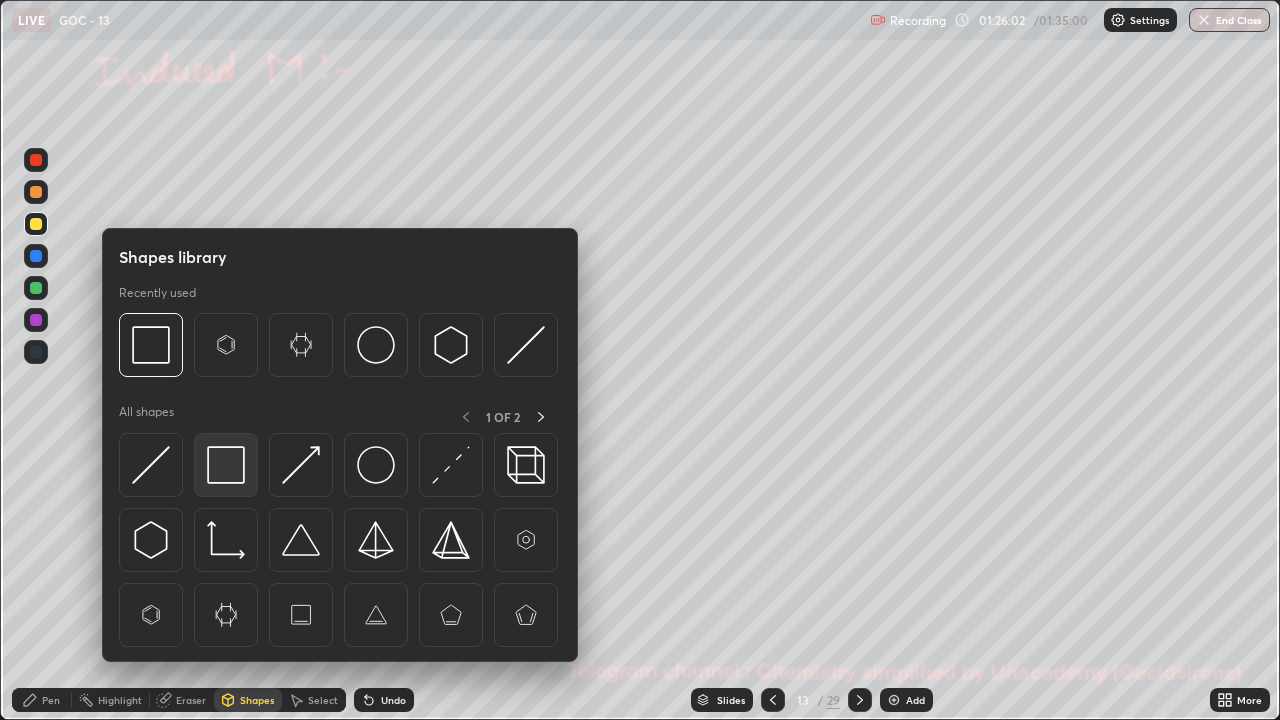 click at bounding box center [226, 465] 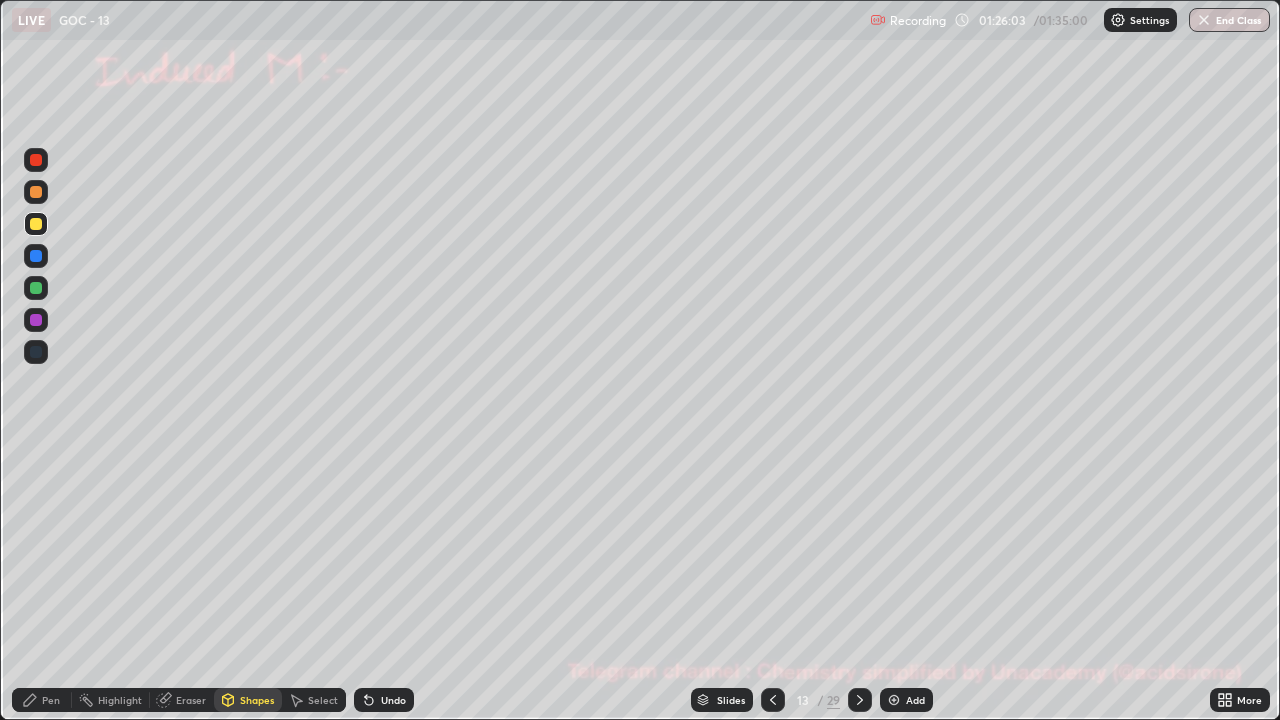 click at bounding box center [36, 288] 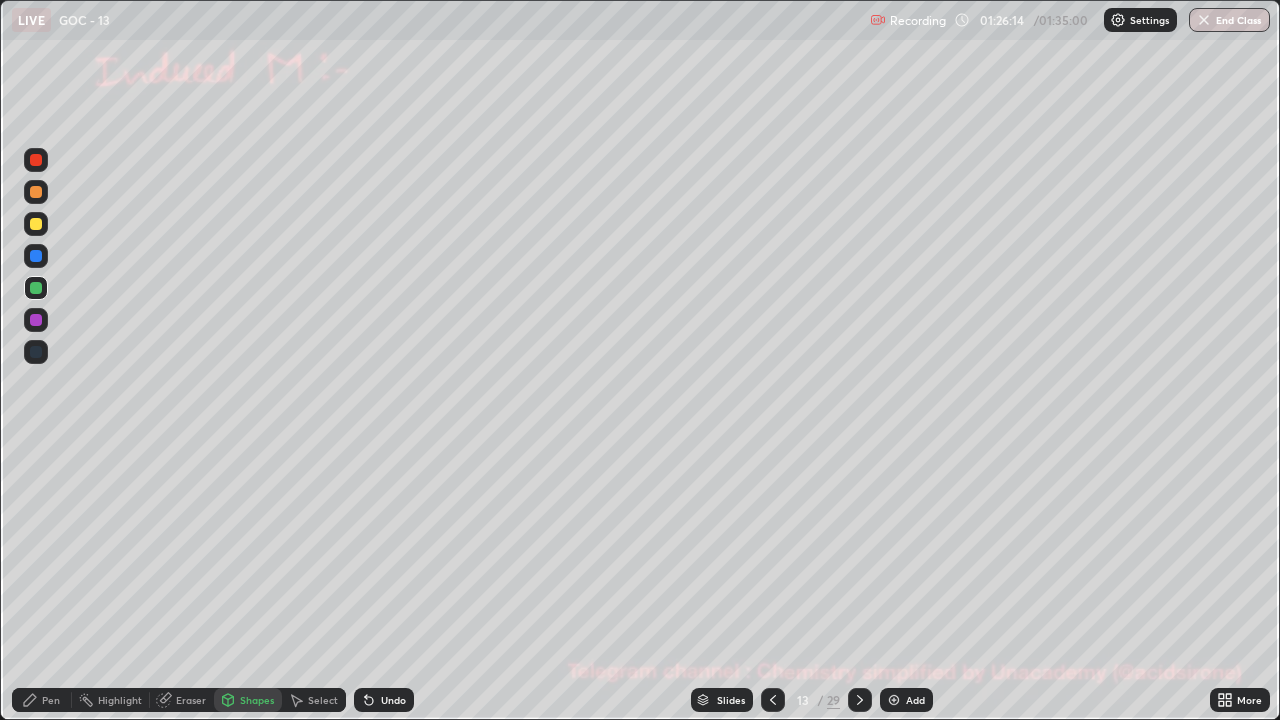 click 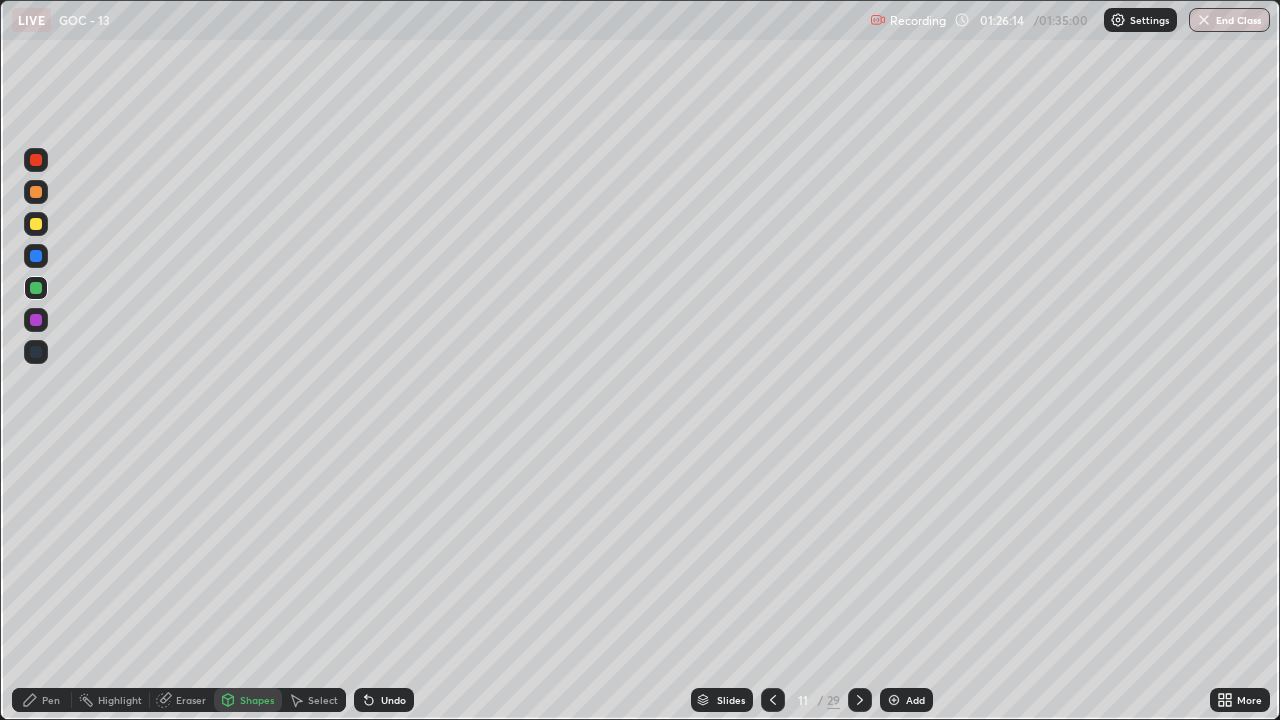 click 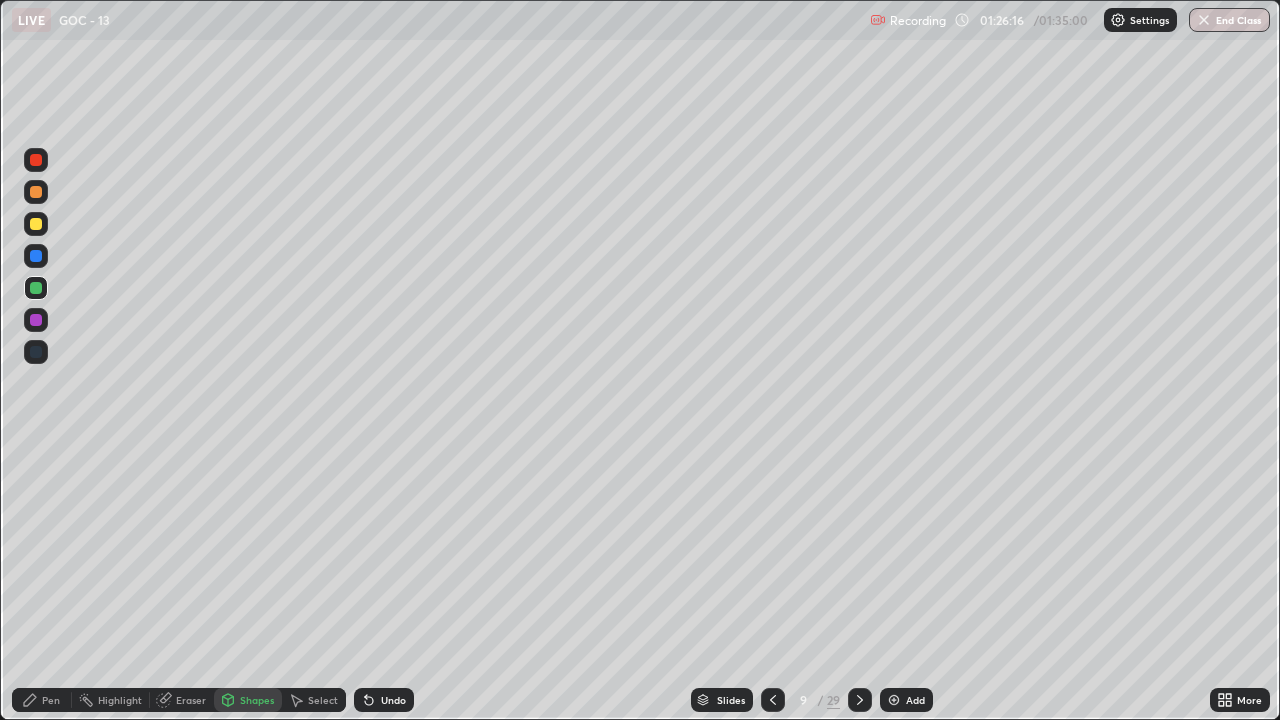 click 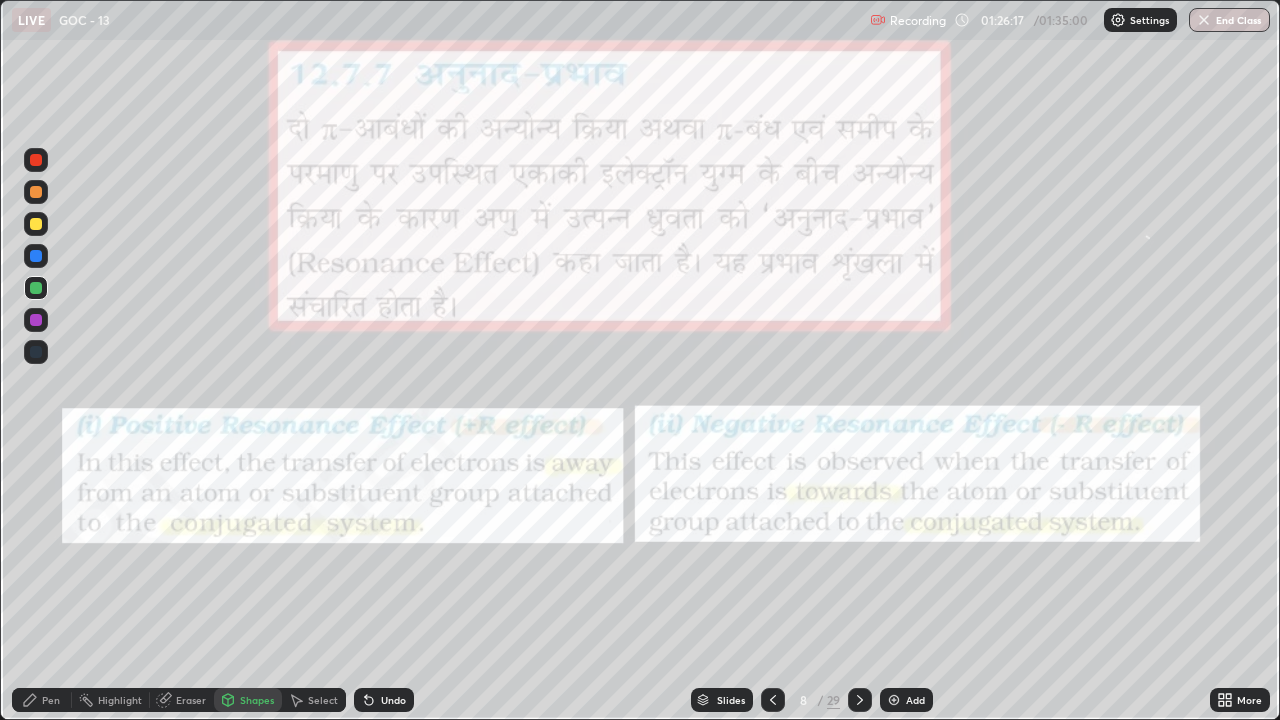click 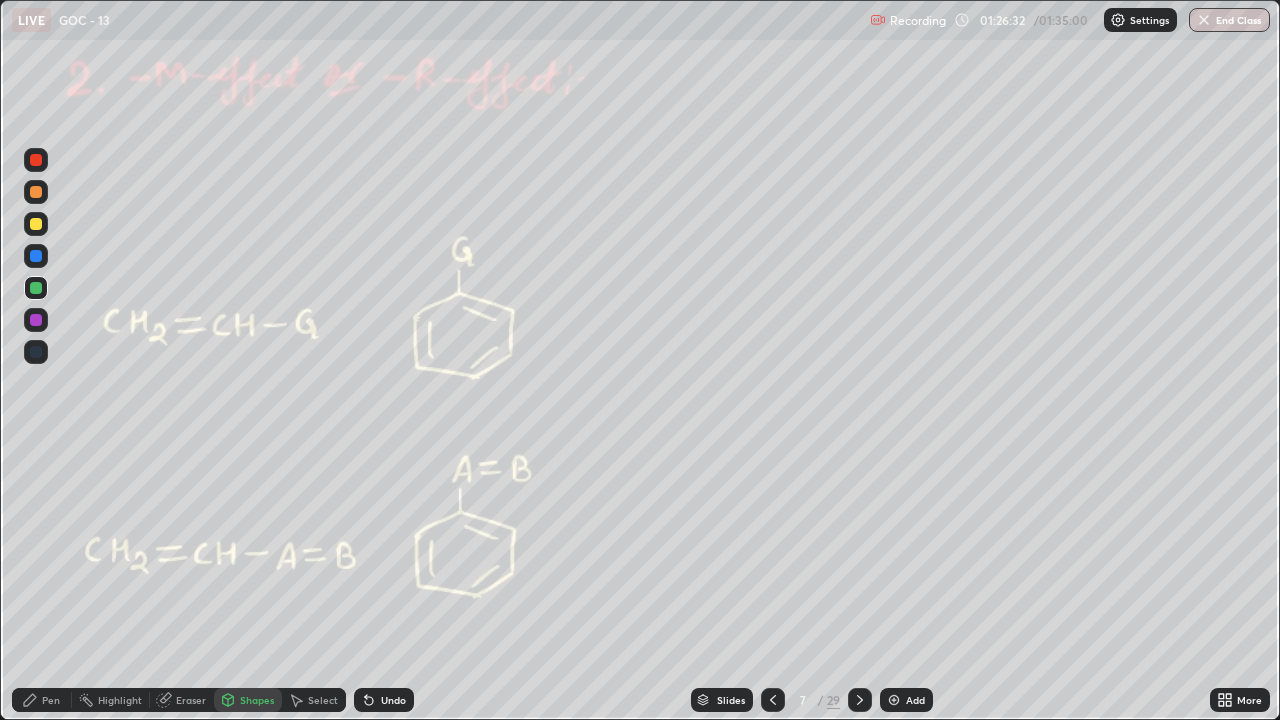 click 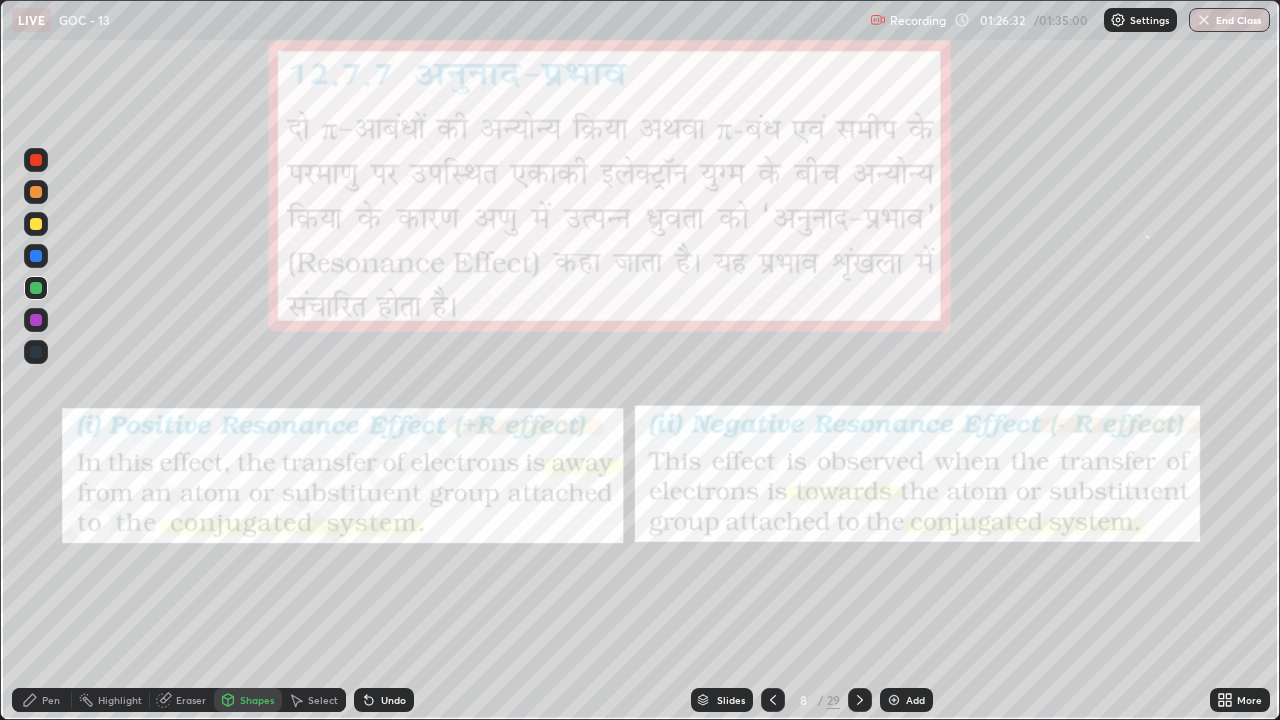 click 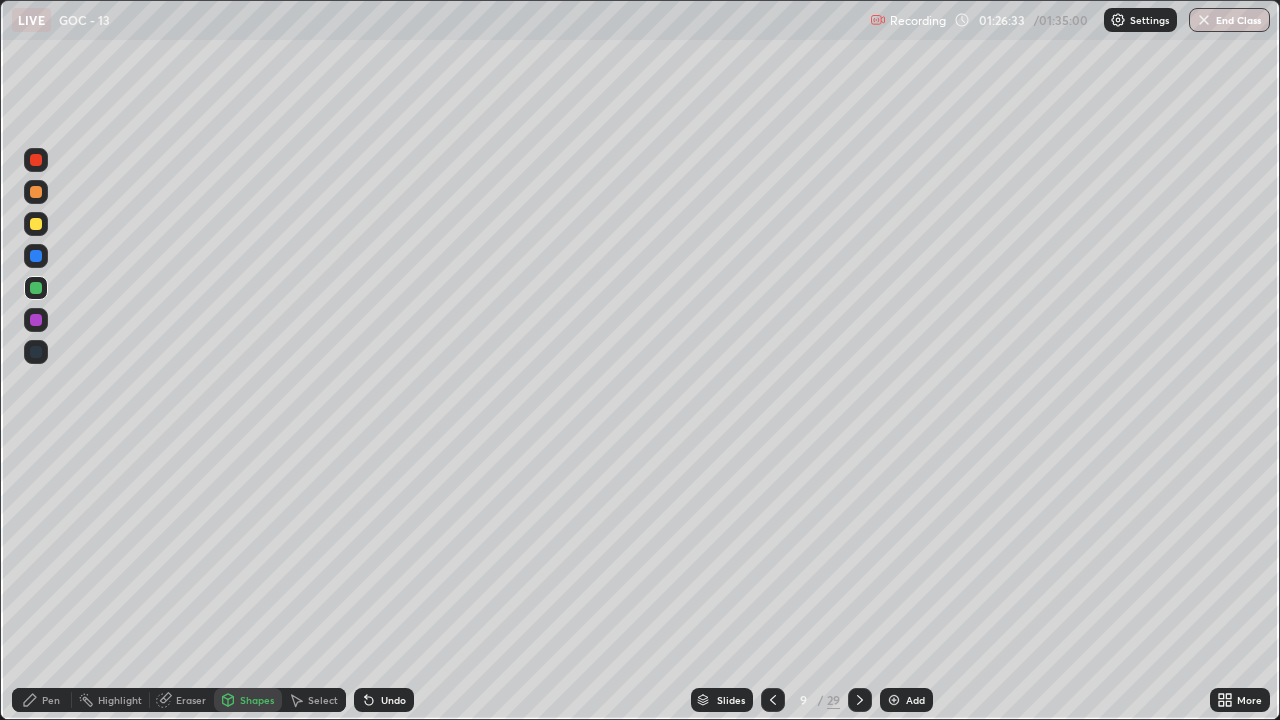 click 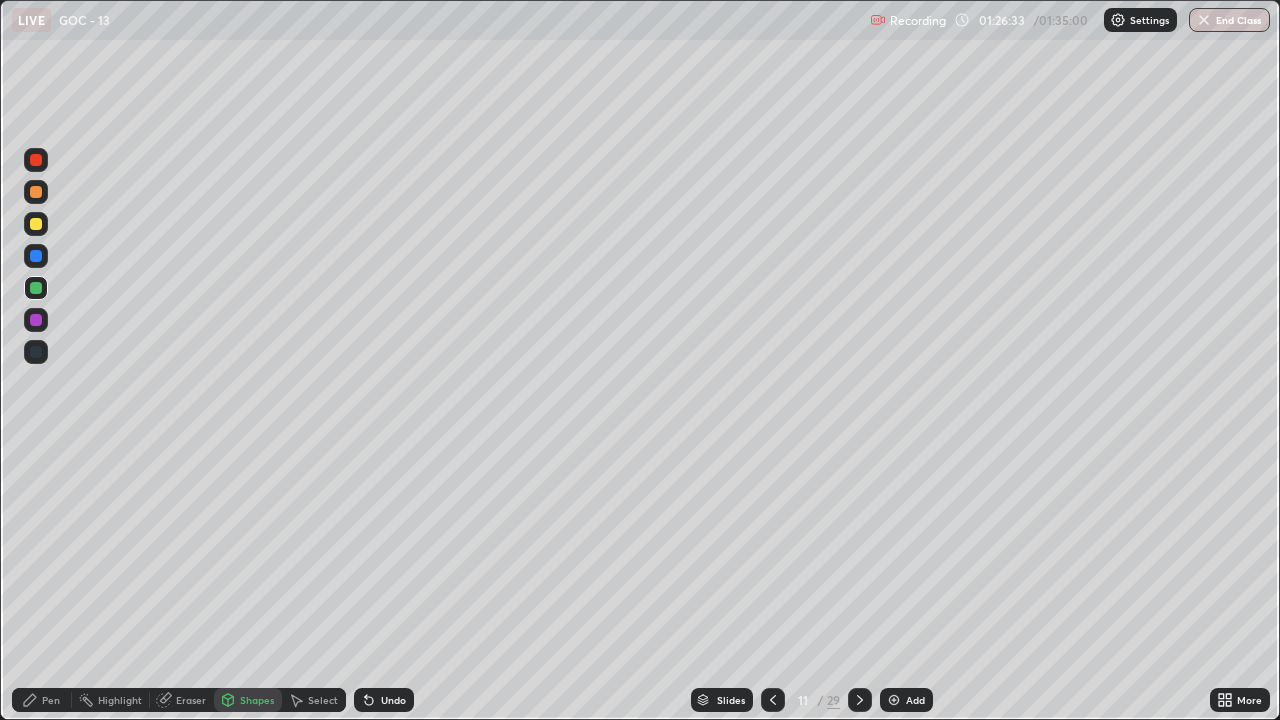 click 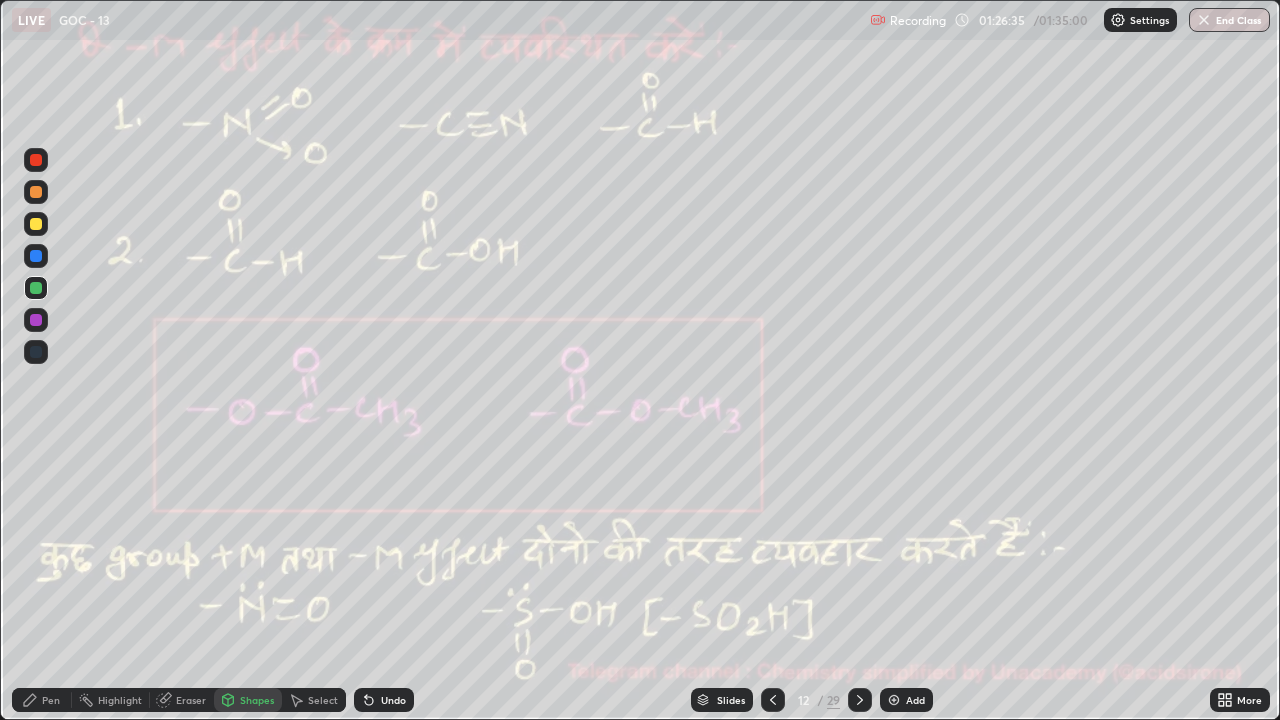 click at bounding box center (860, 700) 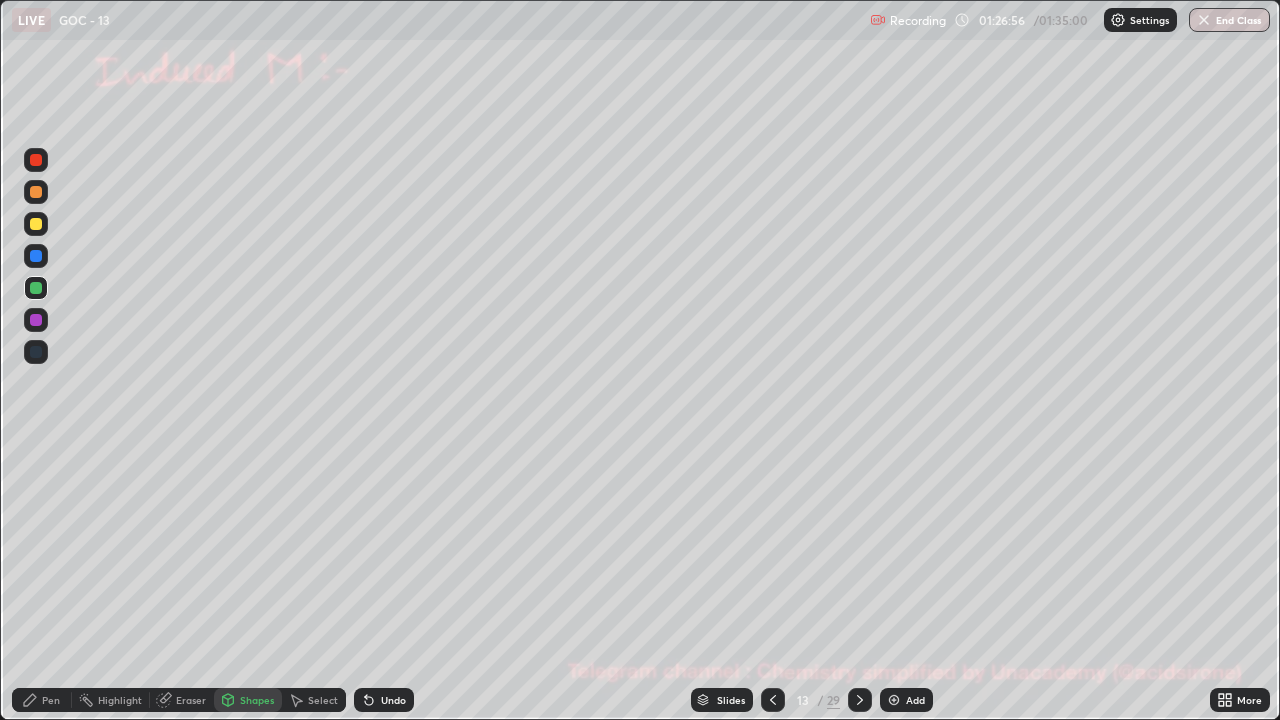 click 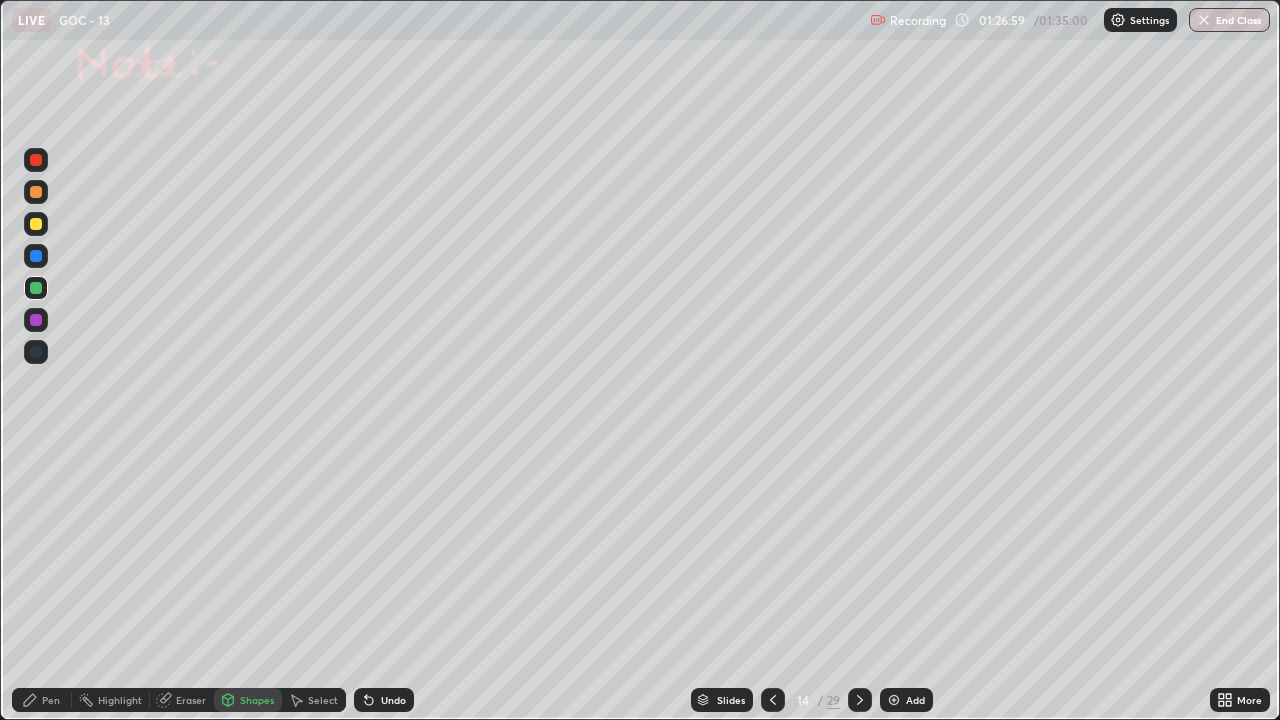 click 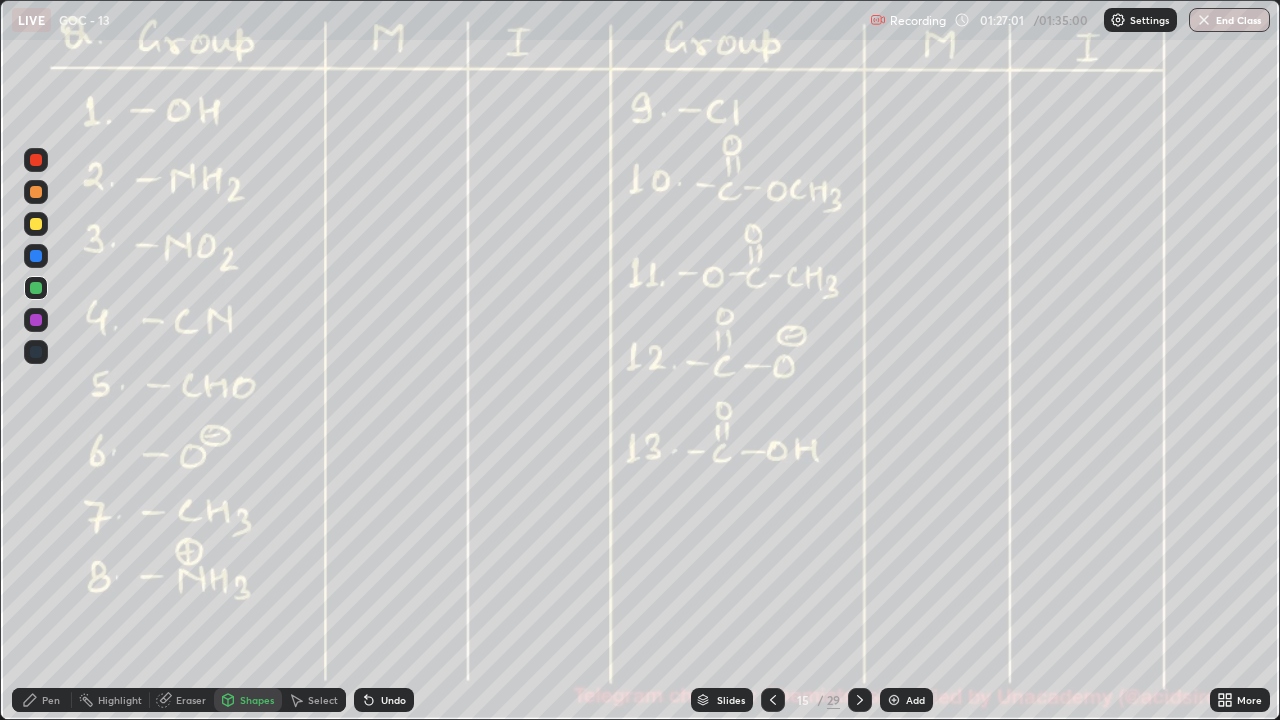 click 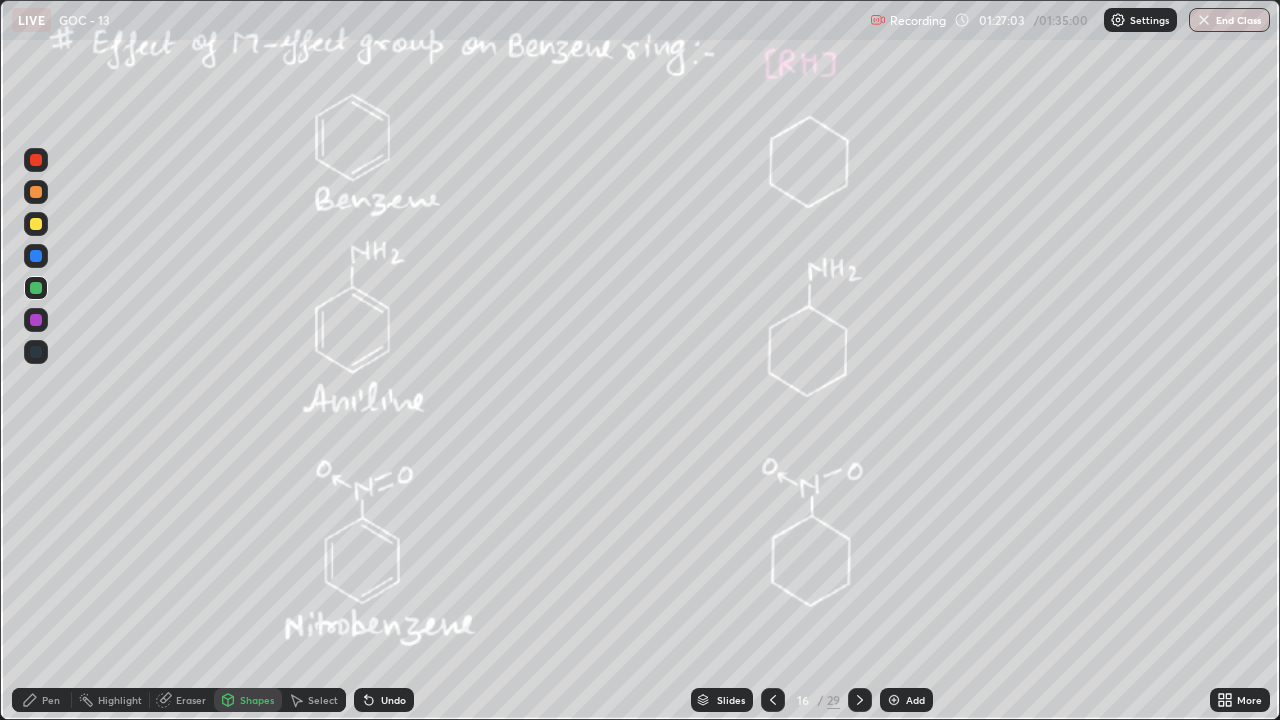 click 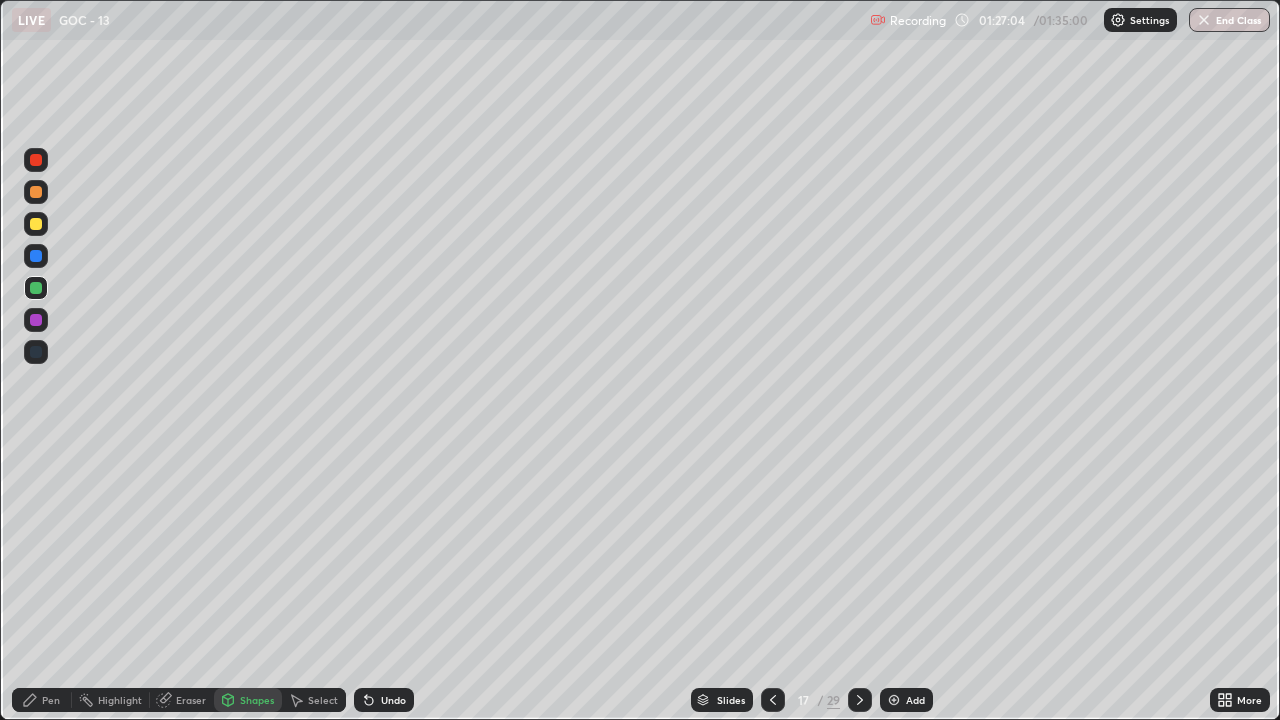 click 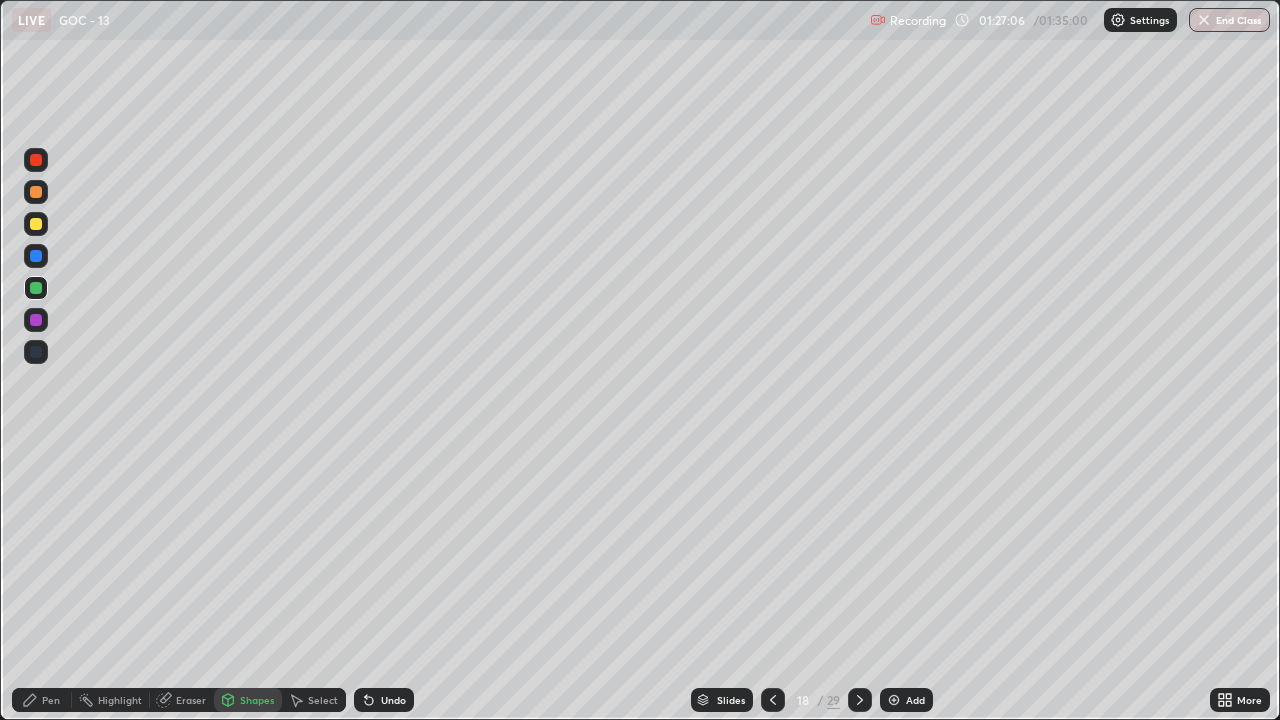 click 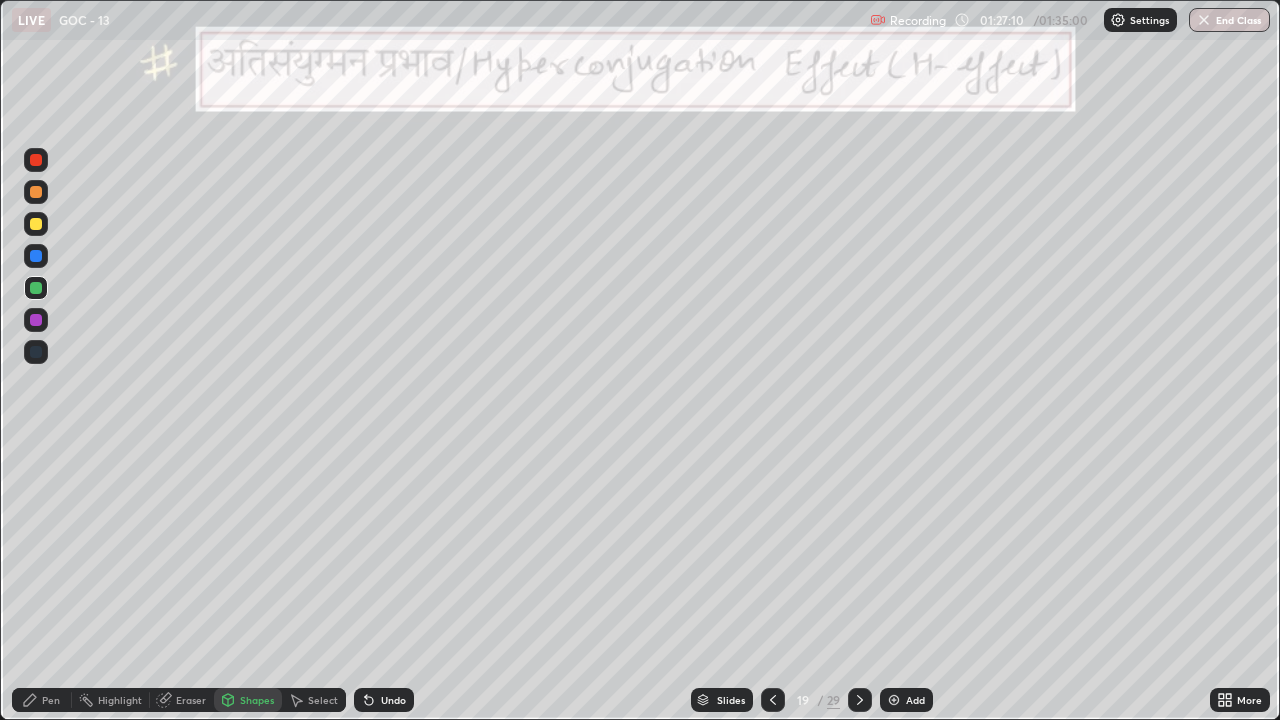 click 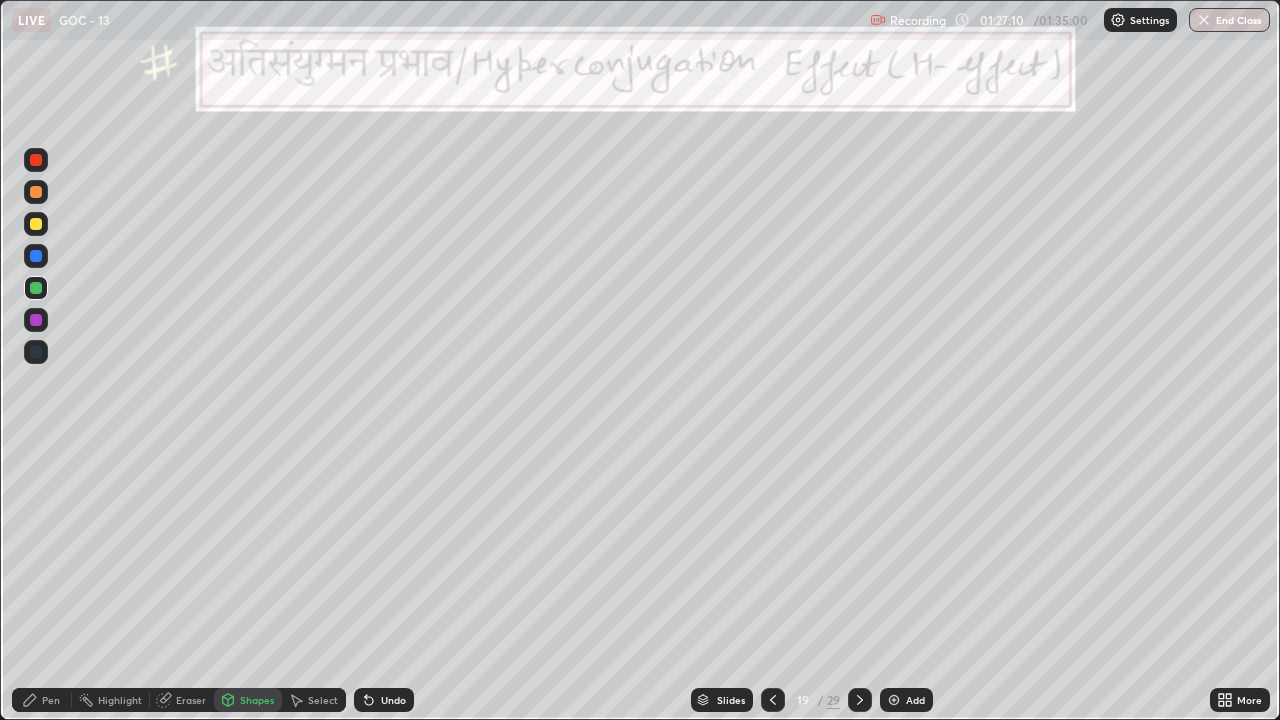 click 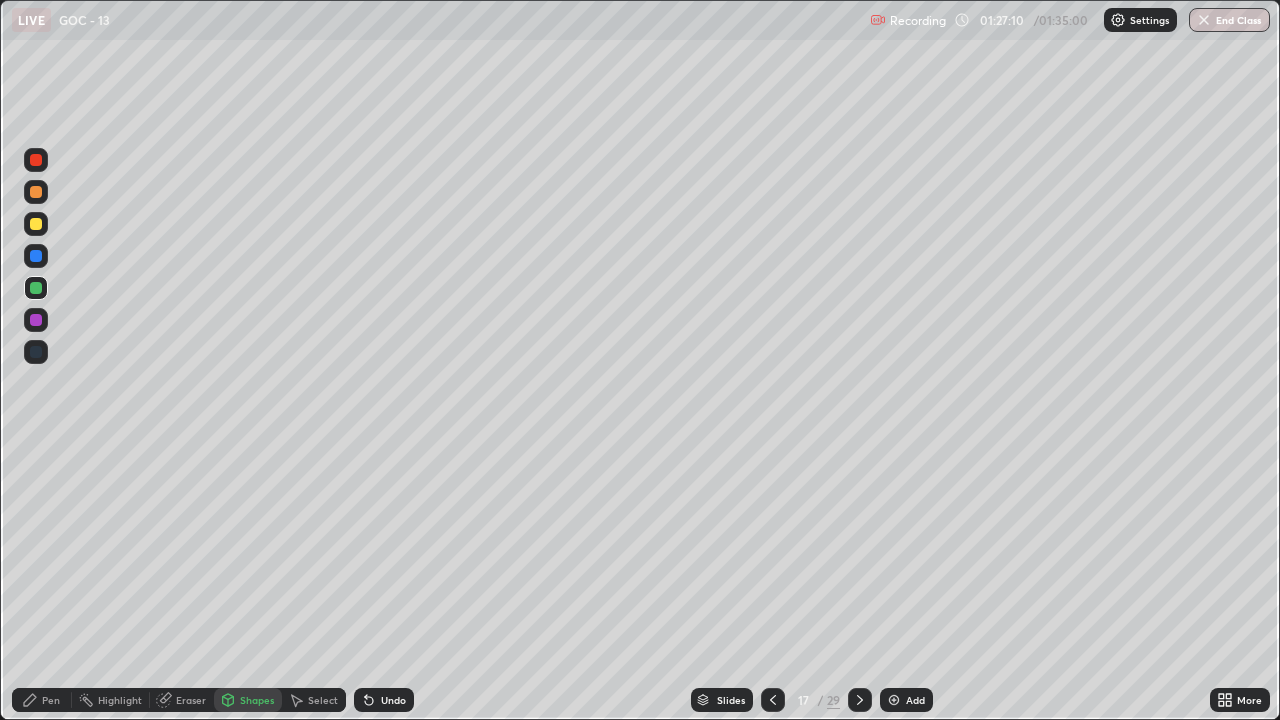 click 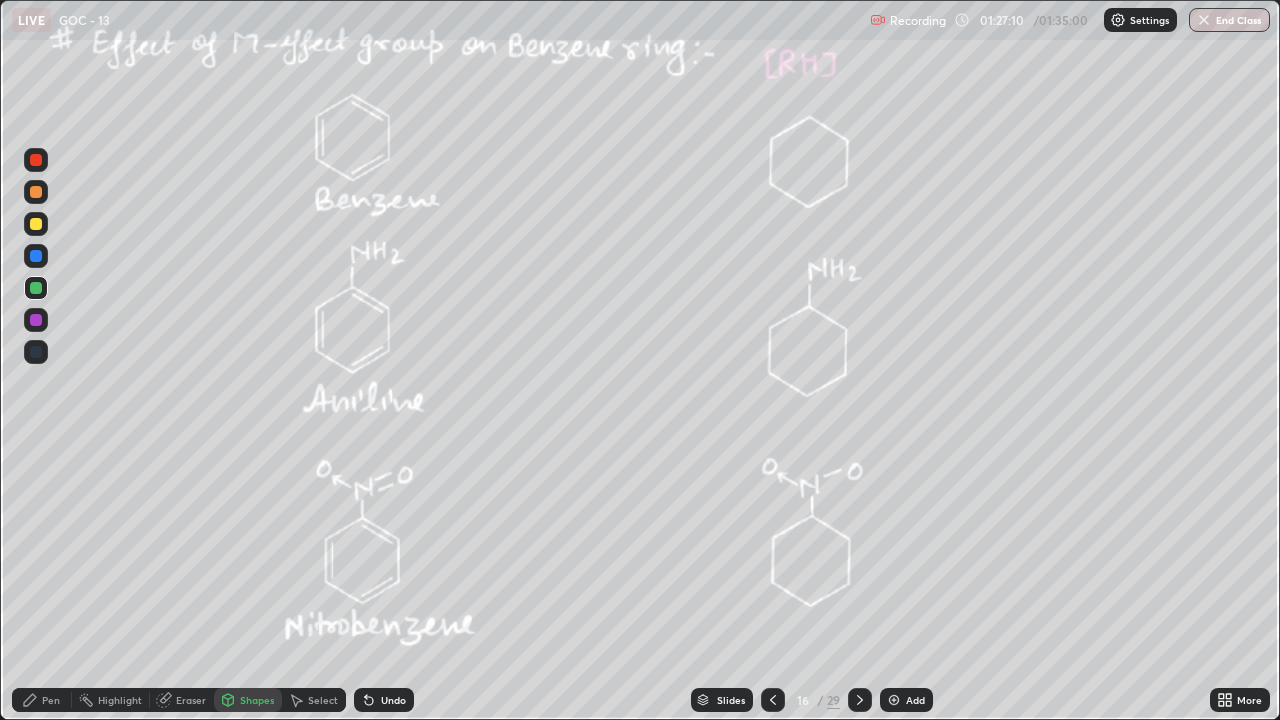 click 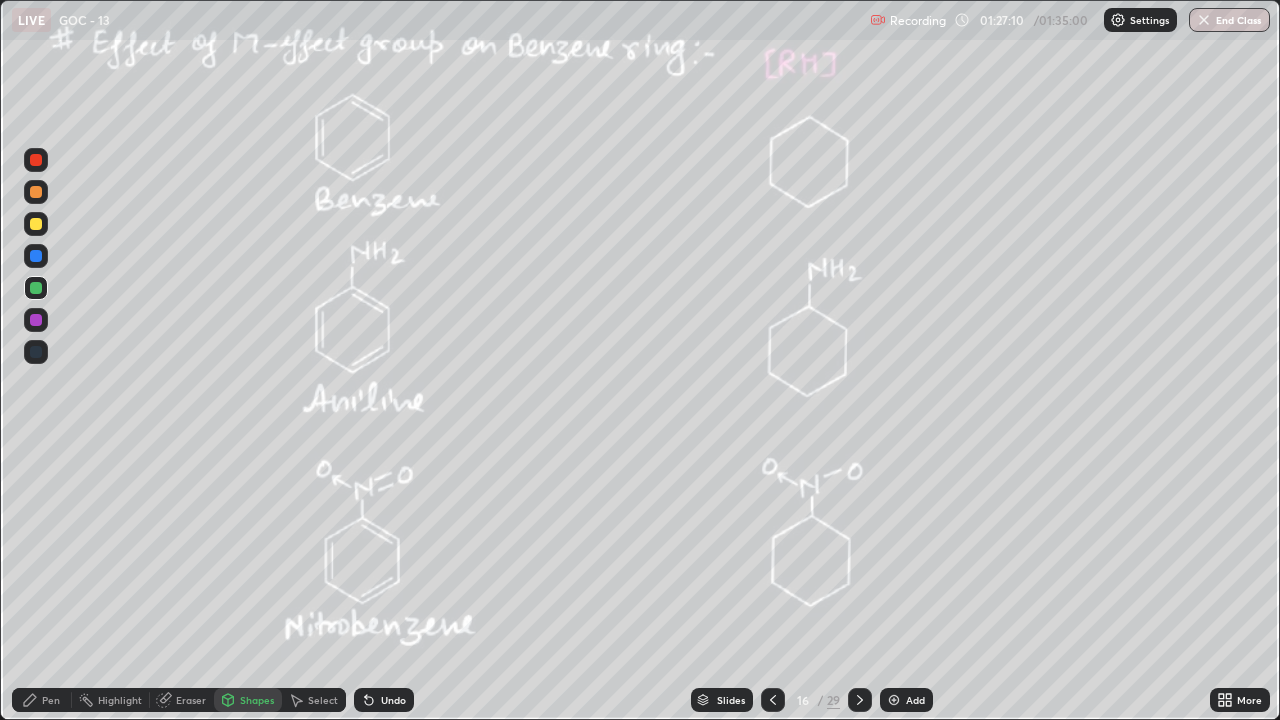 click 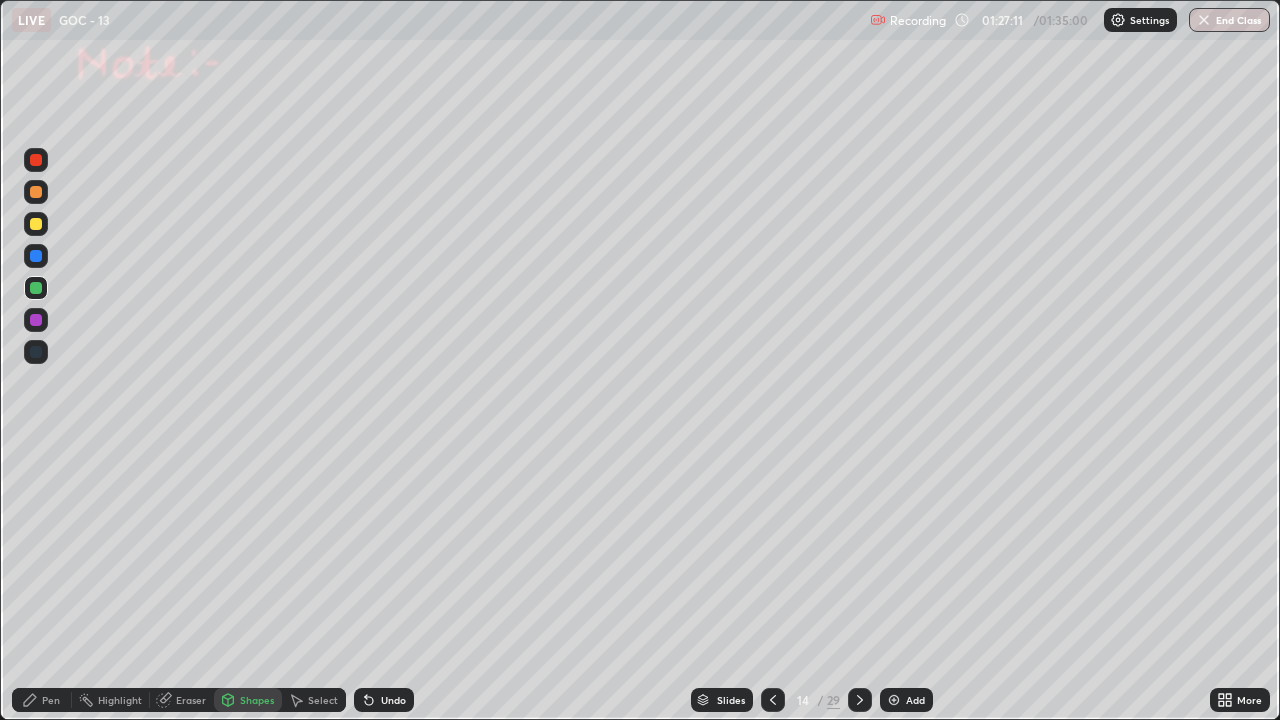 click 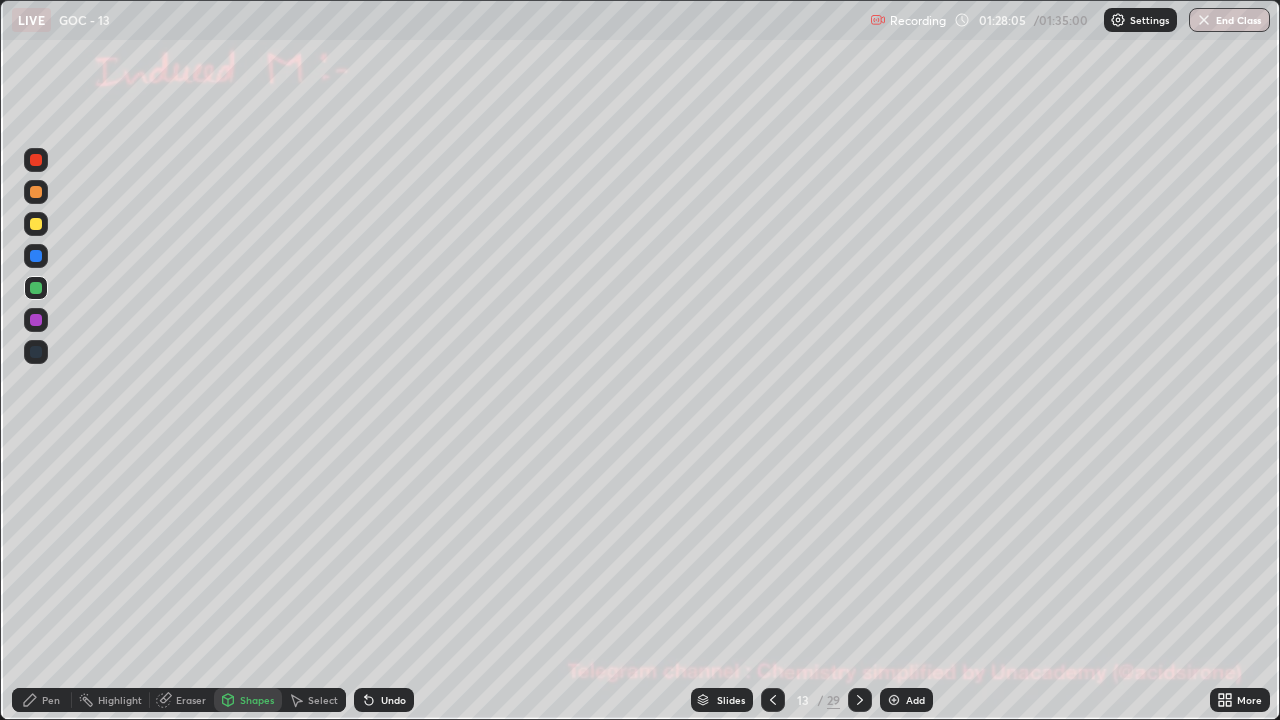 click 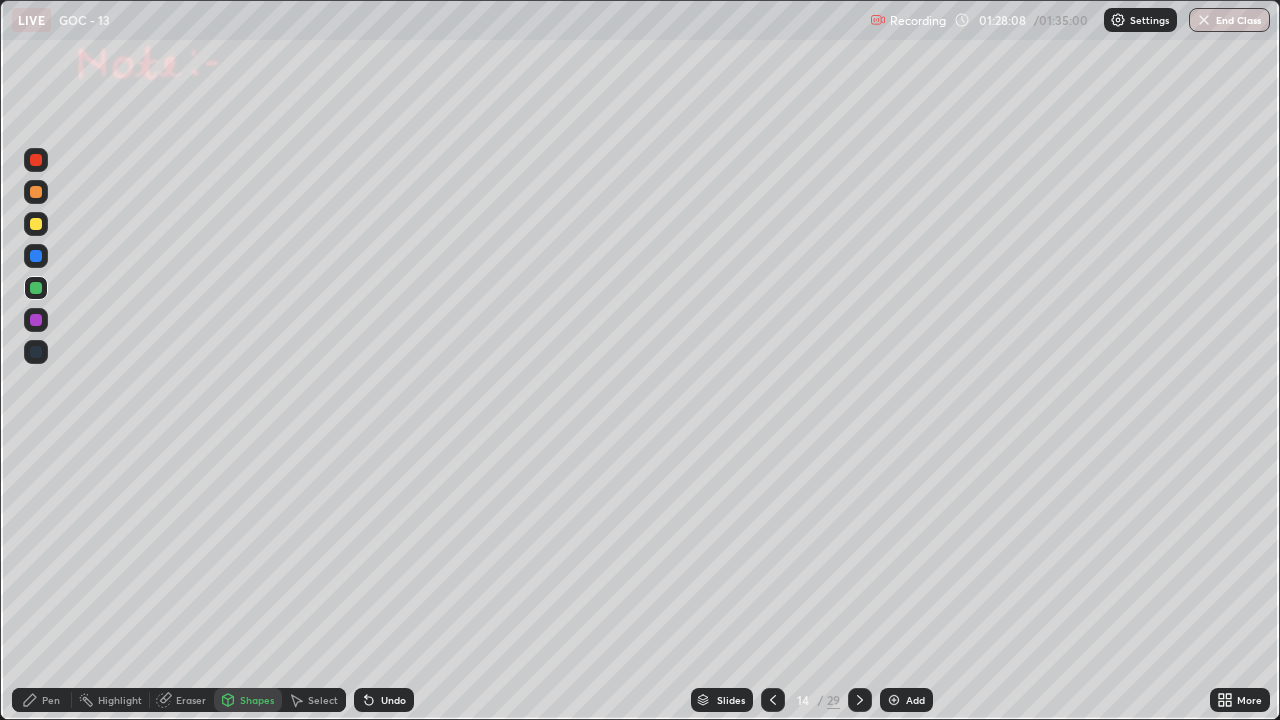 click 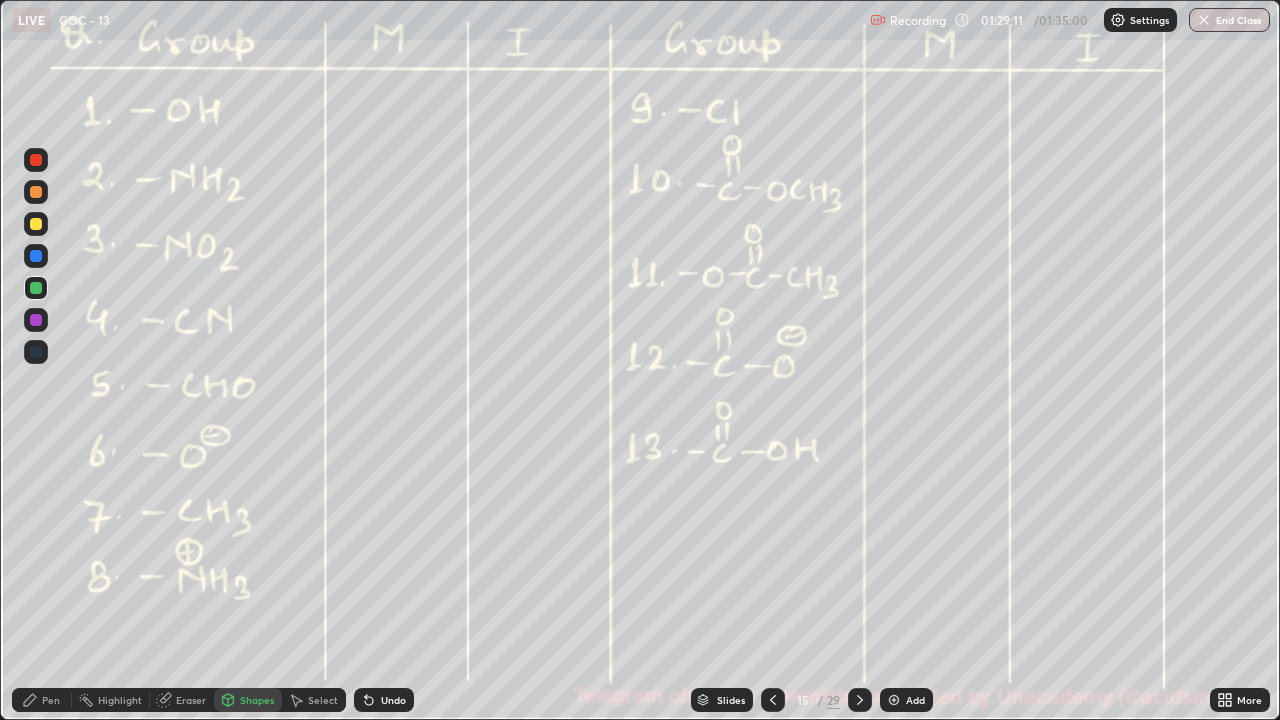 click at bounding box center [1204, 20] 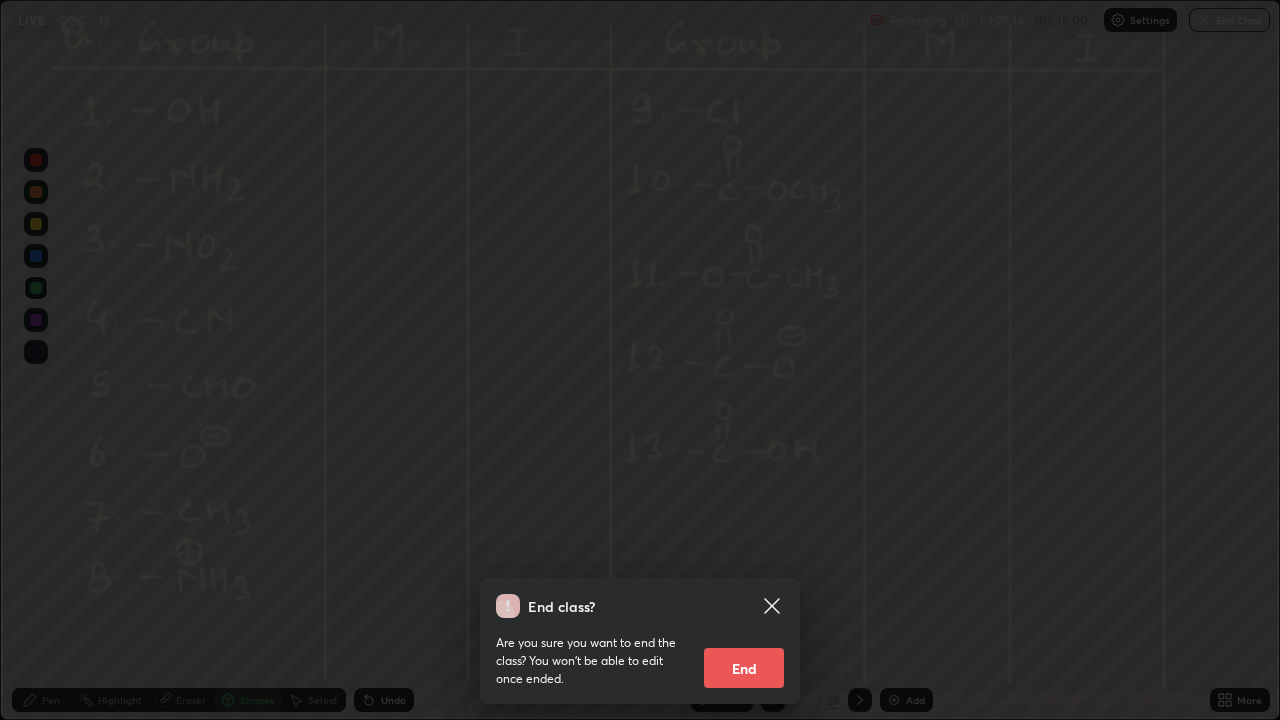 click on "End" at bounding box center [744, 668] 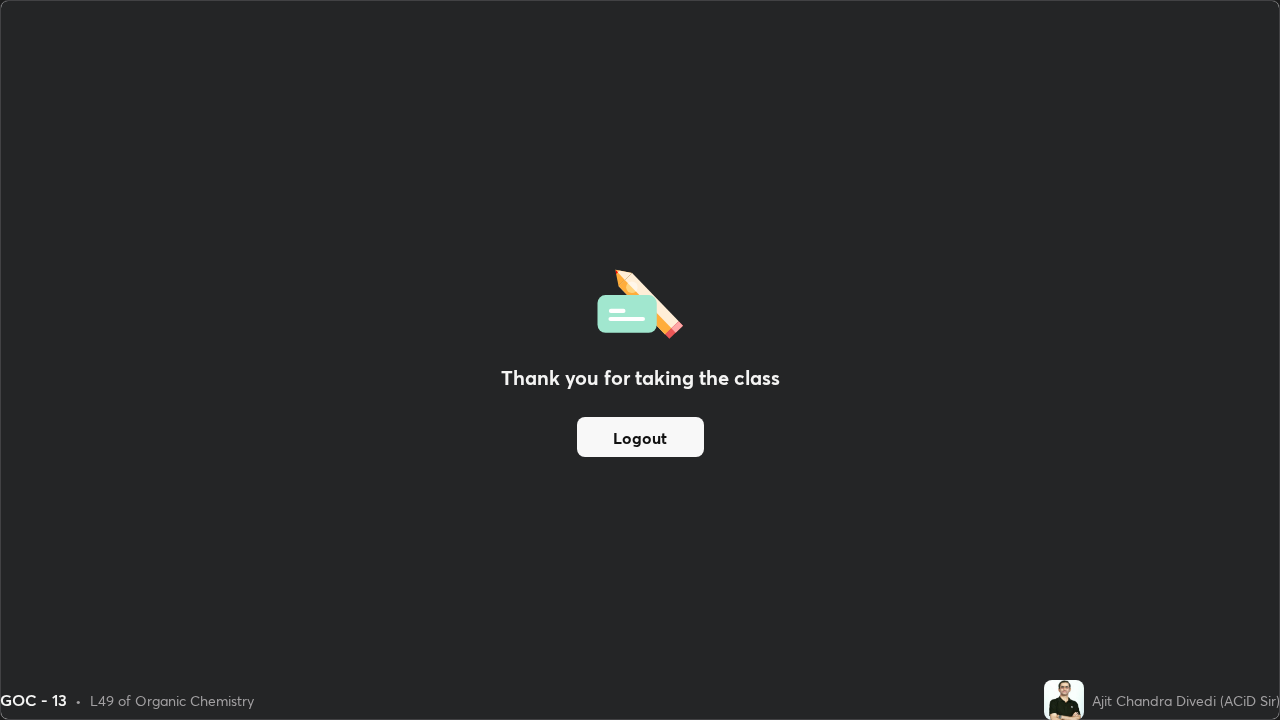 click on "Logout" at bounding box center [640, 437] 